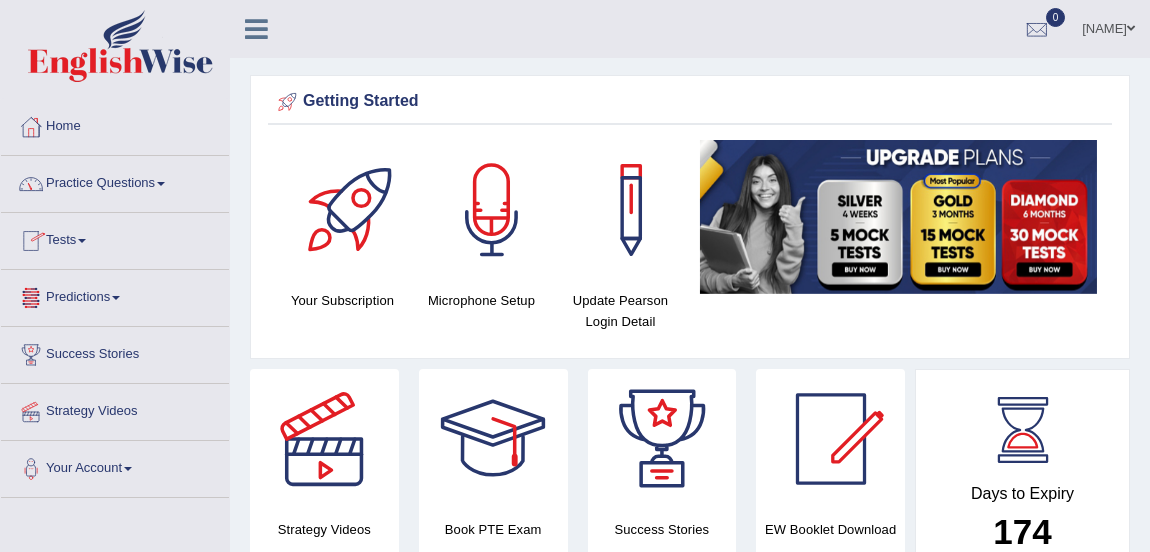 scroll, scrollTop: 0, scrollLeft: 0, axis: both 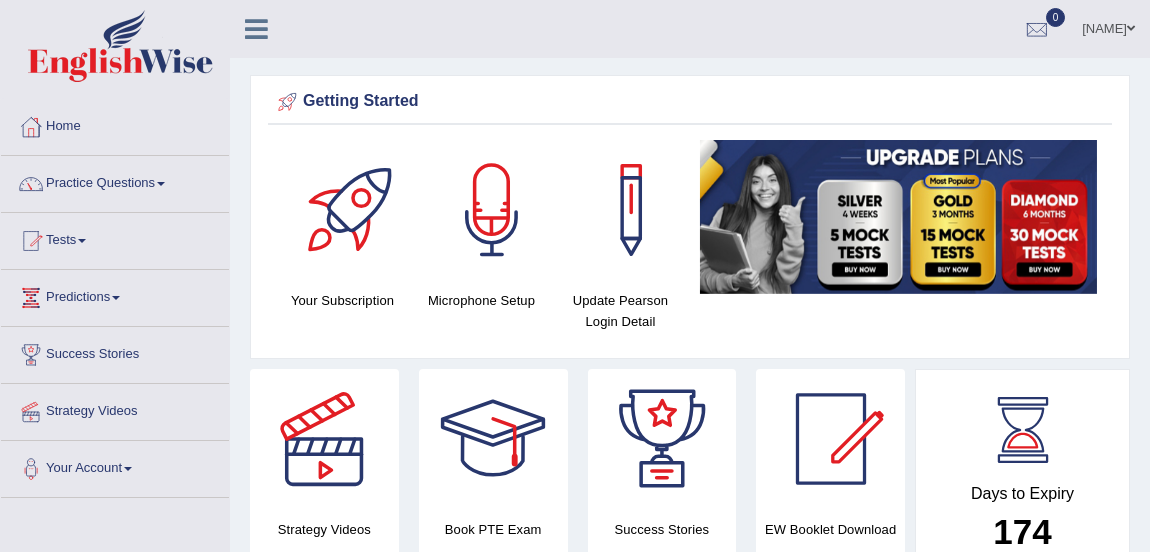 click on "Practice Questions" at bounding box center [115, 181] 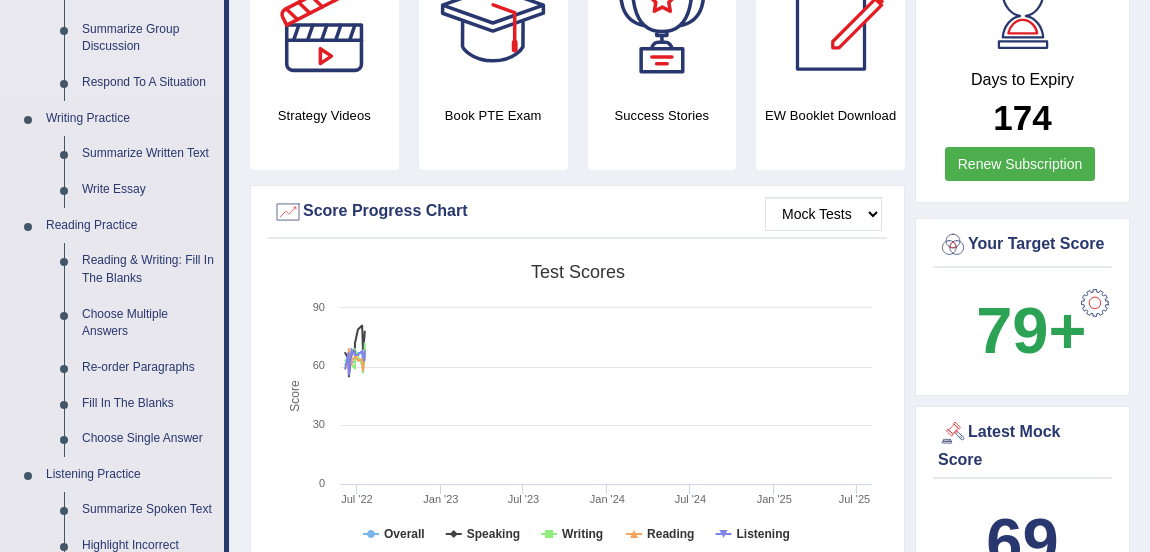 scroll, scrollTop: 423, scrollLeft: 0, axis: vertical 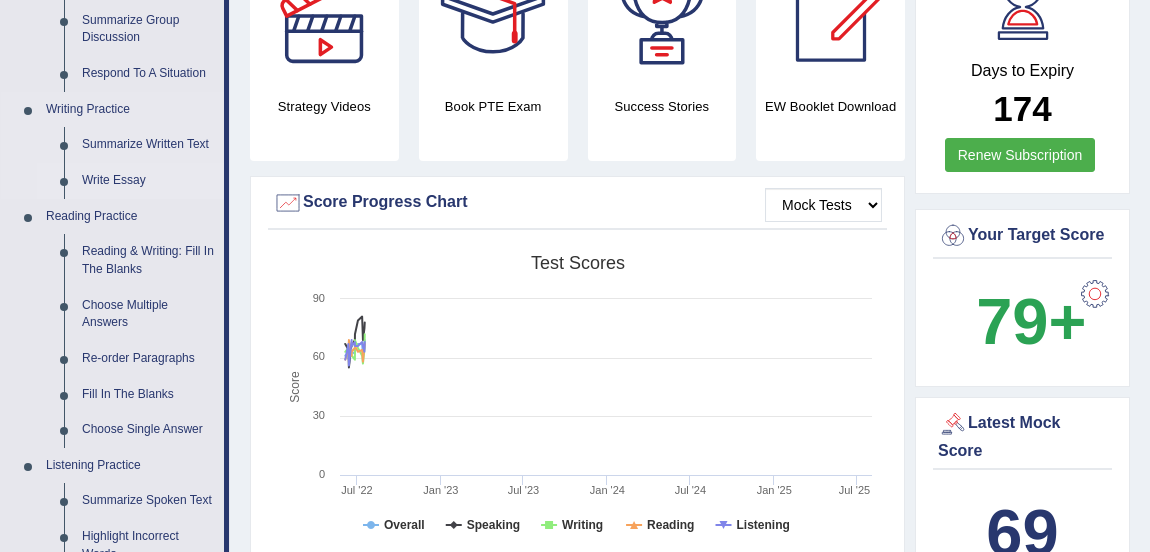 click on "Write Essay" at bounding box center [148, 181] 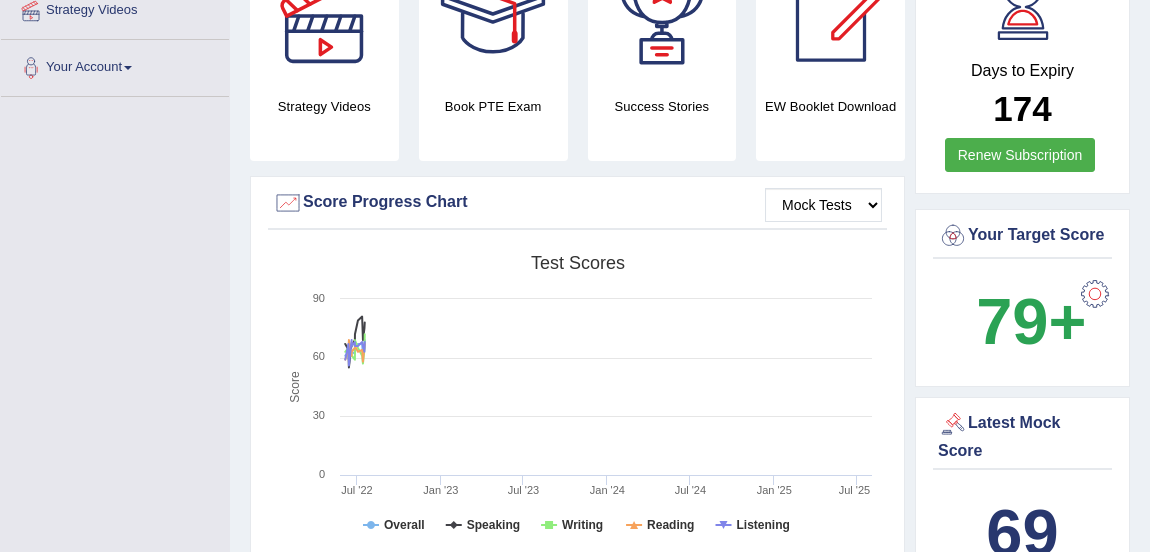 scroll, scrollTop: 476, scrollLeft: 0, axis: vertical 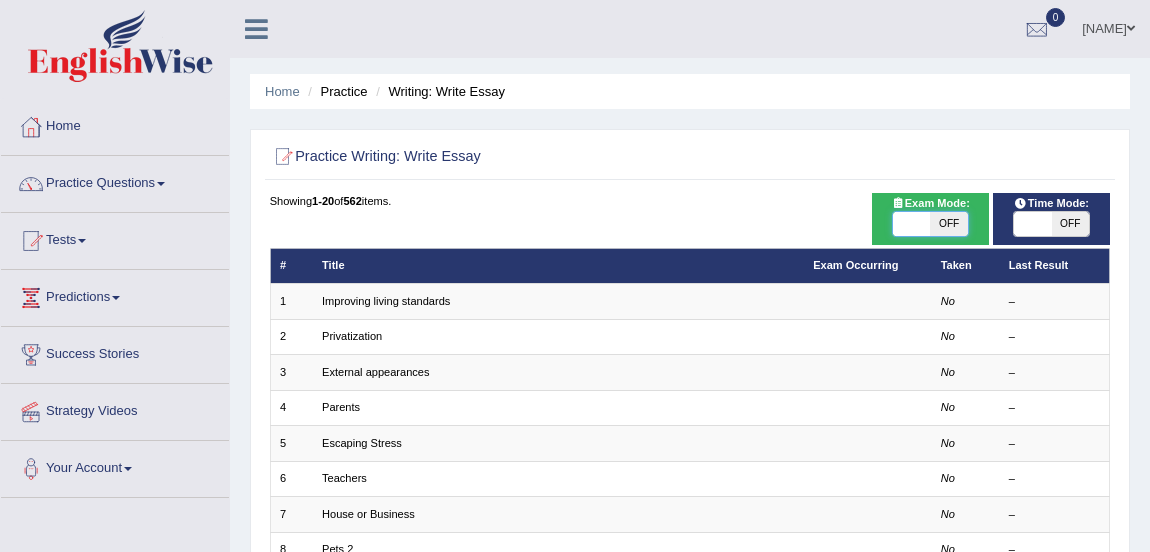 click at bounding box center [911, 224] 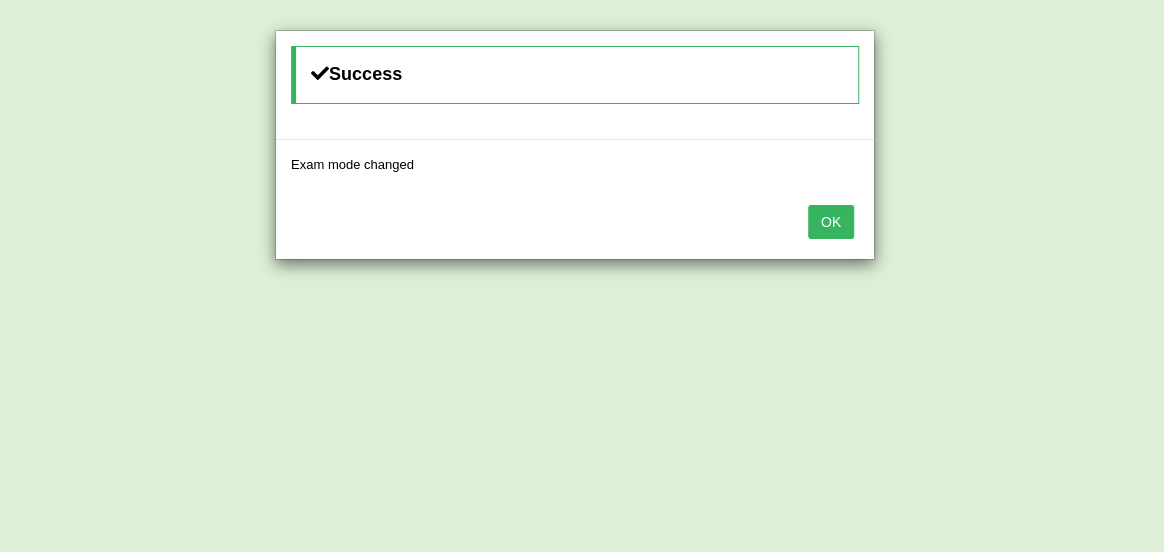 click on "OK" at bounding box center (831, 222) 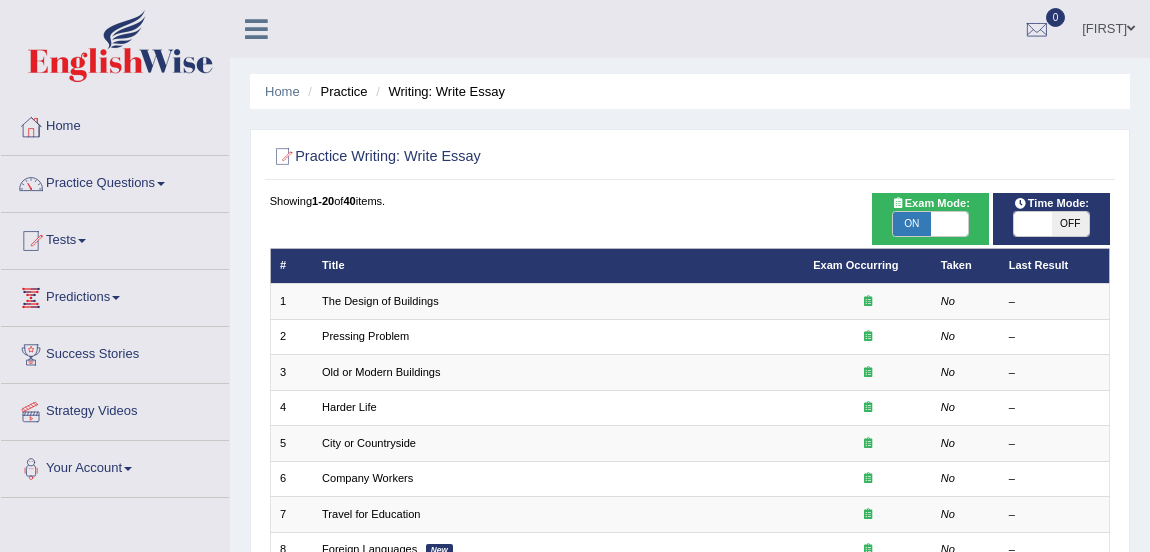 scroll, scrollTop: 0, scrollLeft: 0, axis: both 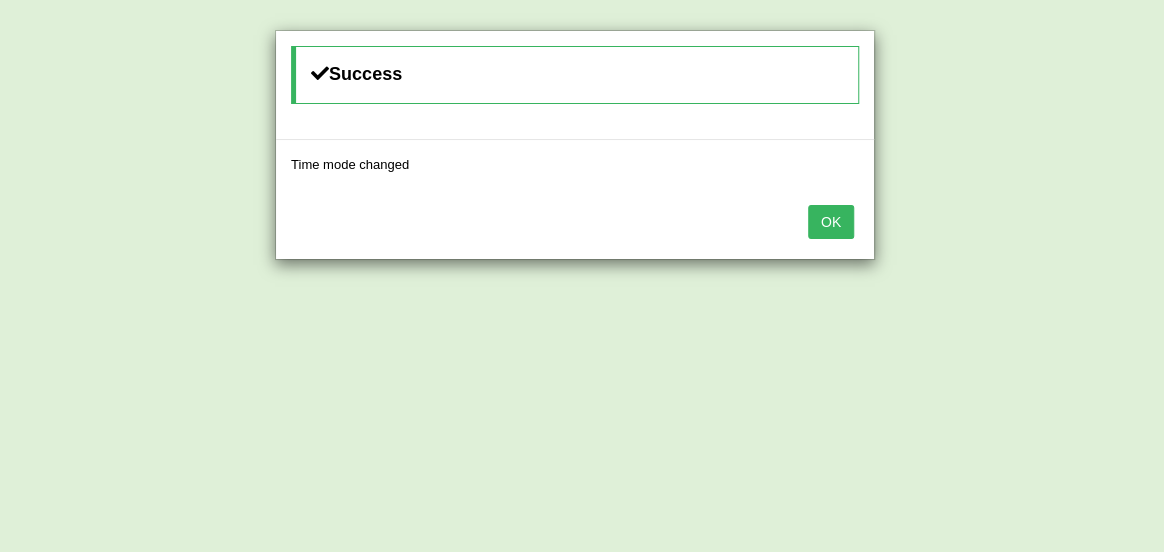 click on "OK" at bounding box center [831, 222] 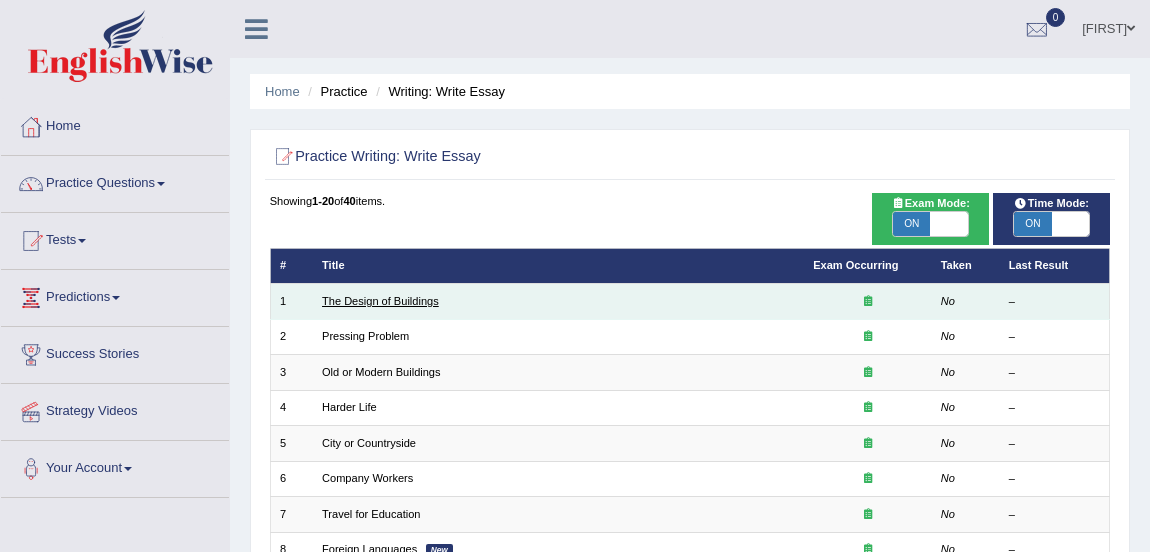 click on "The Design of Buildings" at bounding box center (380, 301) 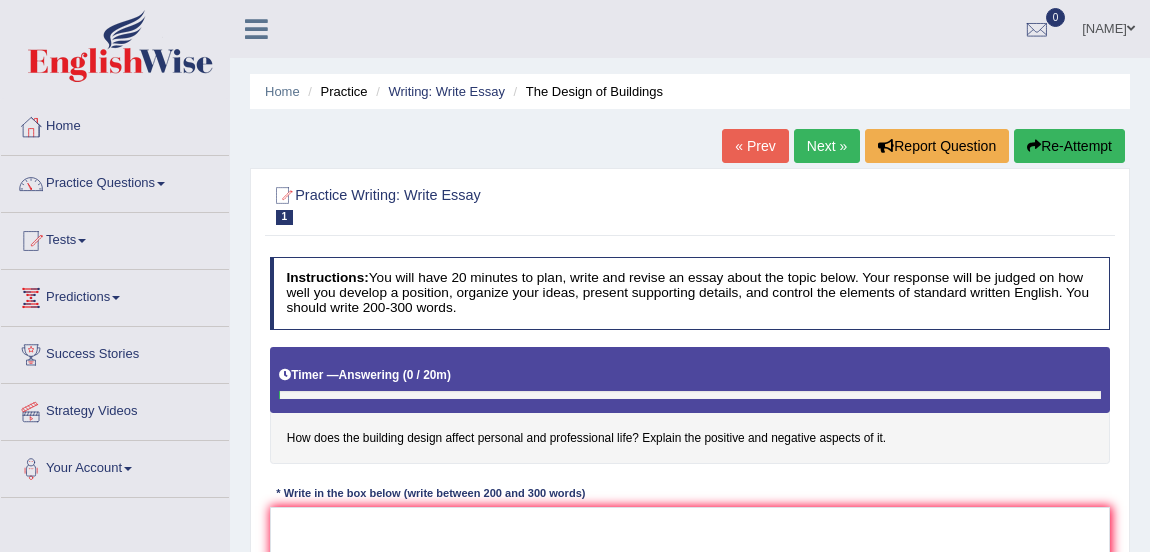 scroll, scrollTop: 0, scrollLeft: 0, axis: both 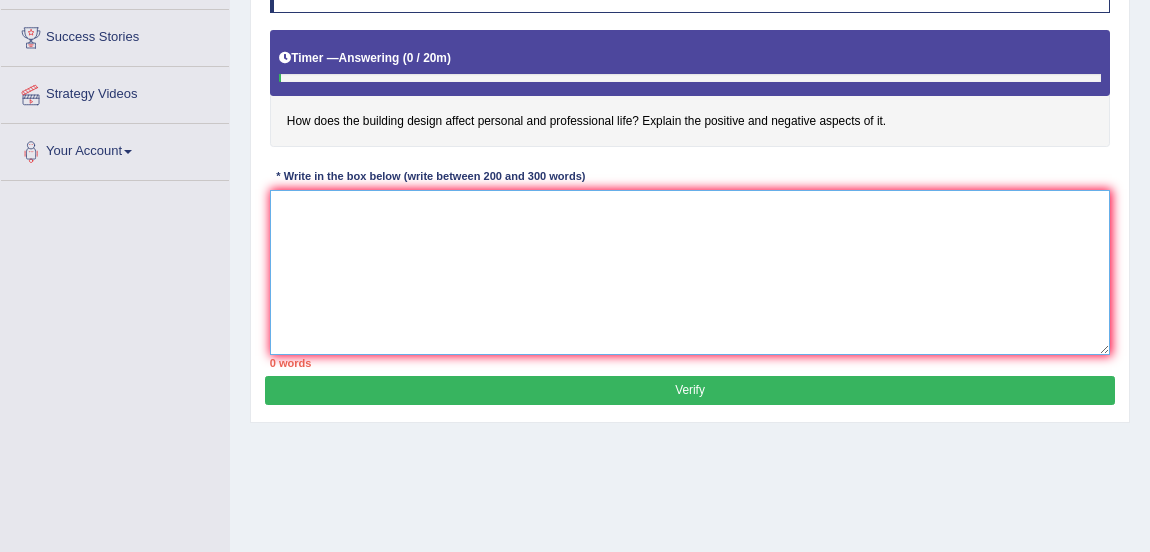 click at bounding box center [690, 272] 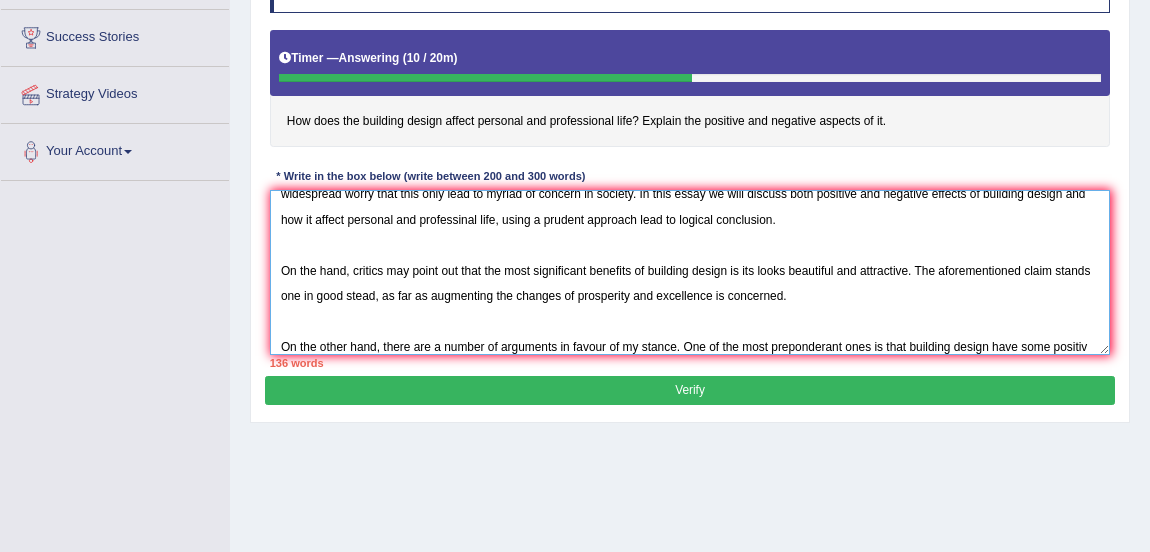 scroll, scrollTop: 77, scrollLeft: 0, axis: vertical 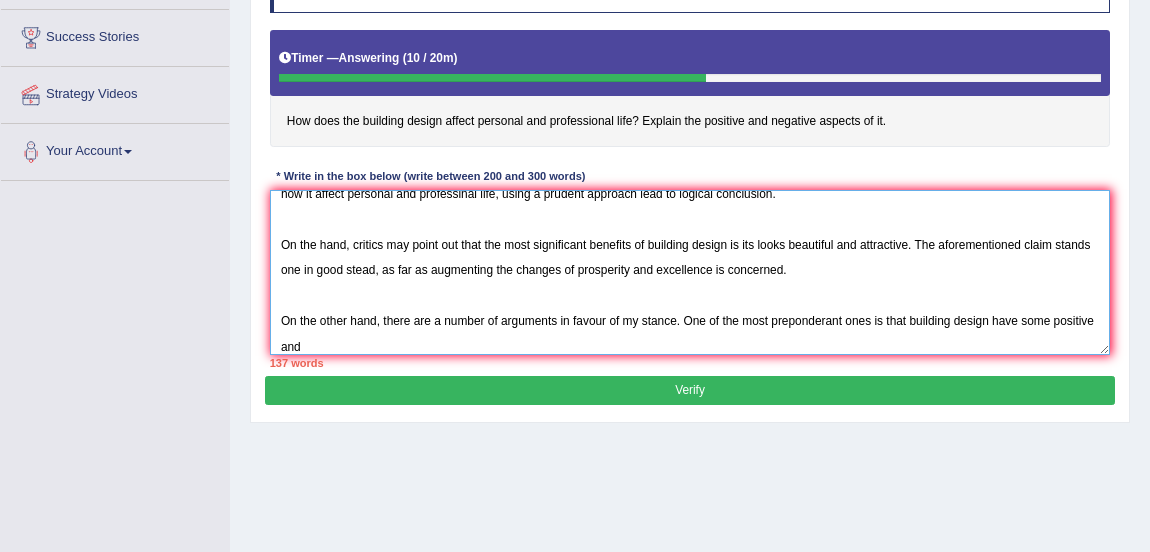 click on "One of the most conspicuous trends of today's world is the colossal upsurge of how building design affect personal and professional life. There is a widespread worry that this only lead to myriad of concern in society. In this essay we will discuss both positive and negative effects of building design and how it affect personal and professinal life, using a prudent approach lead to logical conclusion.
On the hand, critics may point out that the most significant benefits of building design is its looks beautiful and attractive. The aforementioned claim stands one in good stead, as far as augmenting the changes of prosperity and excellence is concerned.
On the other hand, there are a number of arguments in favour of my stance. One of the most preponderant ones is that building design have some positive and" at bounding box center (690, 272) 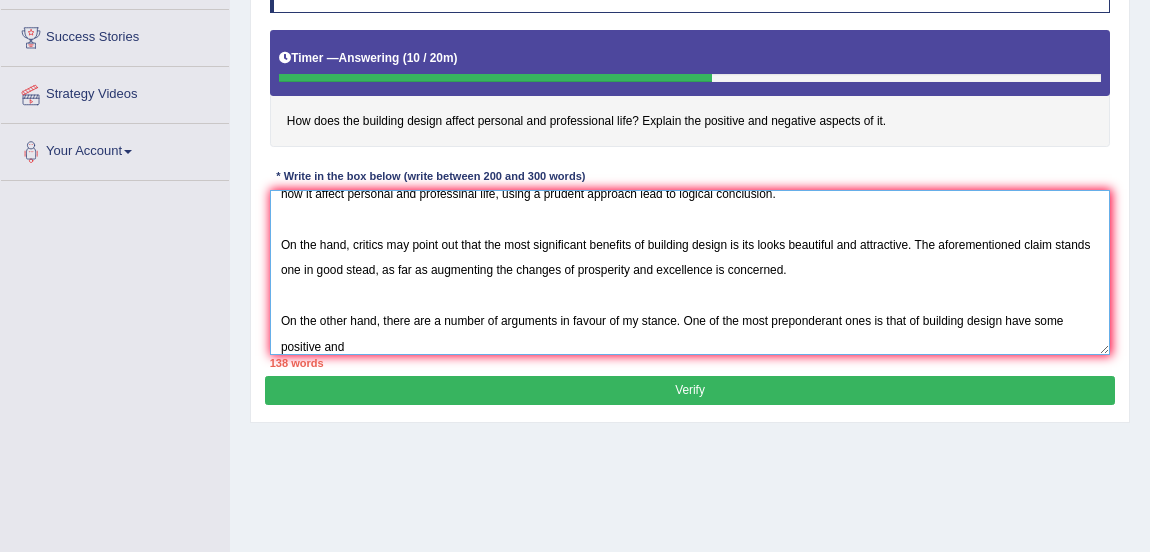 click on "One of the most conspicuous trends of today's world is the colossal upsurge of how building design affect personal and professional life. There is a widespread worry that this only lead to myriad of concern in society. In this essay we will discuss both positive and negative effects of building design and how it affect personal and professinal life, using a prudent approach lead to logical conclusion.
On the hand, critics may point out that the most significant benefits of building design is its looks beautiful and attractive. The aforementioned claim stands one in good stead, as far as augmenting the changes of prosperity and excellence is concerned.
On the other hand, there are a number of arguments in favour of my stance. One of the most preponderant ones is that of building design have some positive and" at bounding box center (690, 272) 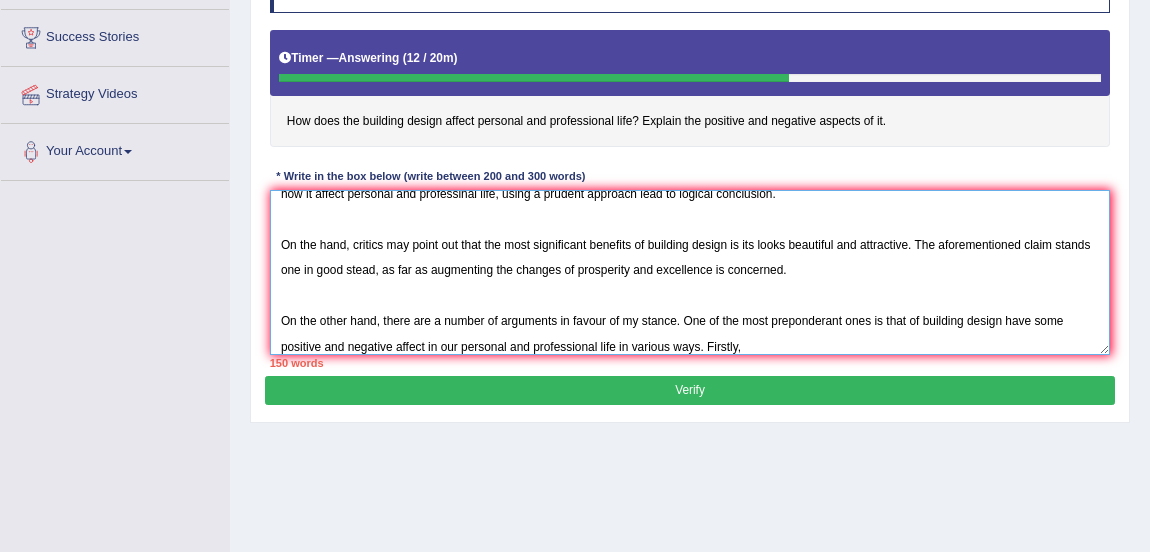 scroll, scrollTop: 89, scrollLeft: 0, axis: vertical 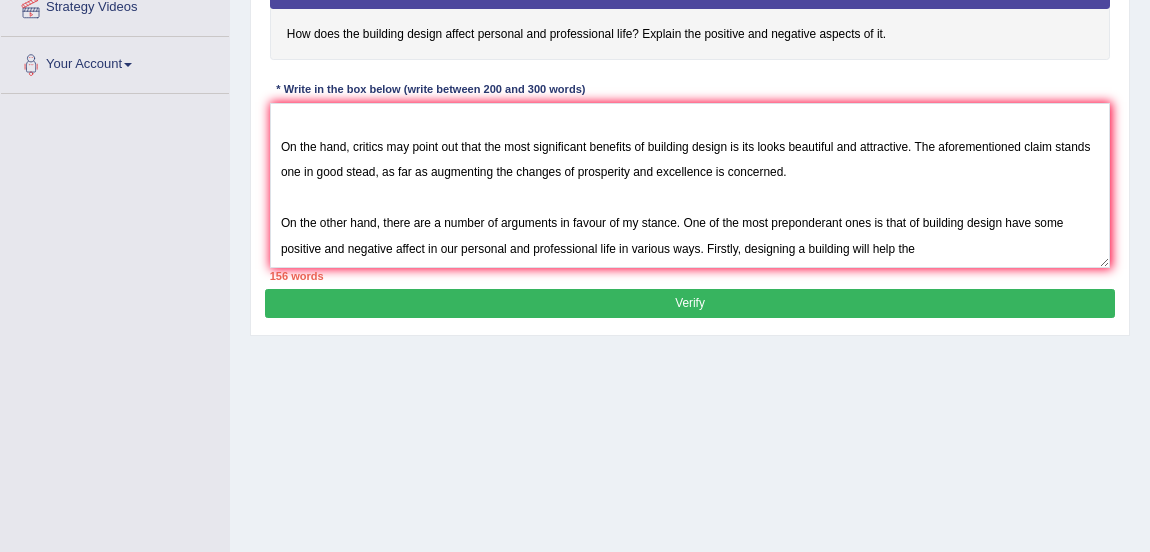 drag, startPoint x: 742, startPoint y: 244, endPoint x: 597, endPoint y: 442, distance: 245.41597 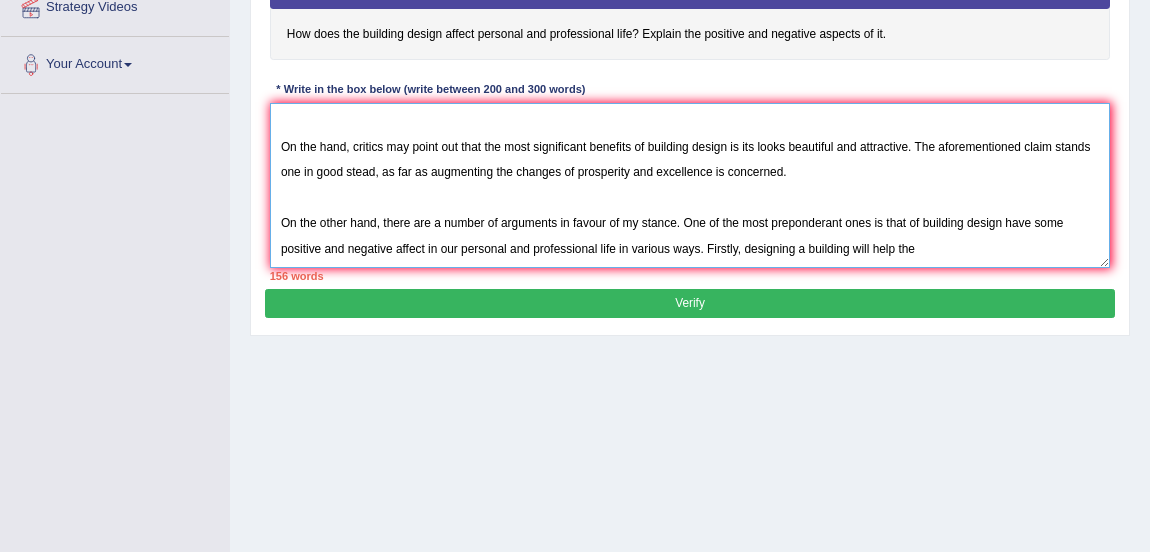click on "One of the most conspicuous trends of today's world is the colossal upsurge of how building design affect personal and professional life. There is a widespread worry that this only lead to myriad of concern in society. In this essay we will discuss both positive and negative effects of building design and how it affect personal and professinal life, using a prudent approach lead to logical conclusion.
On the hand, critics may point out that the most significant benefits of building design is its looks beautiful and attractive. The aforementioned claim stands one in good stead, as far as augmenting the changes of prosperity and excellence is concerned.
On the other hand, there are a number of arguments in favour of my stance. One of the most preponderant ones is that of building design have some positive and negative affect in our personal and professional life in various ways. Firstly, designing a building will help the" at bounding box center [690, 185] 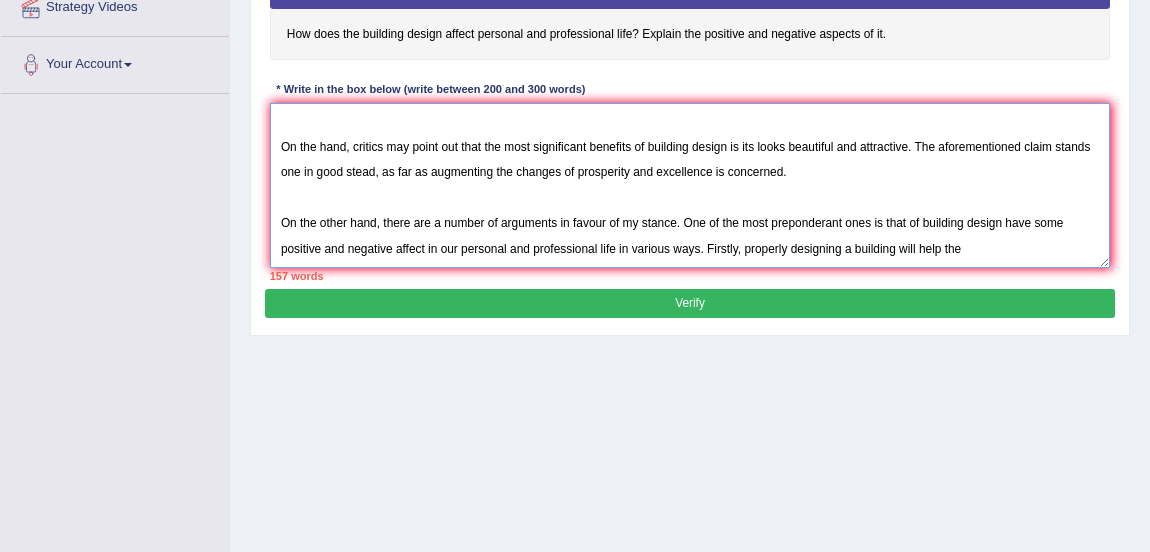 click on "One of the most conspicuous trends of today's world is the colossal upsurge of how building design affect personal and professional life. There is a widespread worry that this only lead to myriad of concern in society. In this essay we will discuss both positive and negative effects of building design and how it affect personal and professinal life, using a prudent approach lead to logical conclusion.
On the hand, critics may point out that the most significant benefits of building design is its looks beautiful and attractive. The aforementioned claim stands one in good stead, as far as augmenting the changes of prosperity and excellence is concerned.
On the other hand, there are a number of arguments in favour of my stance. One of the most preponderant ones is that of building design have some positive and negative affect in our personal and professional life in various ways. Firstly, properly designing a building will help the" at bounding box center (690, 185) 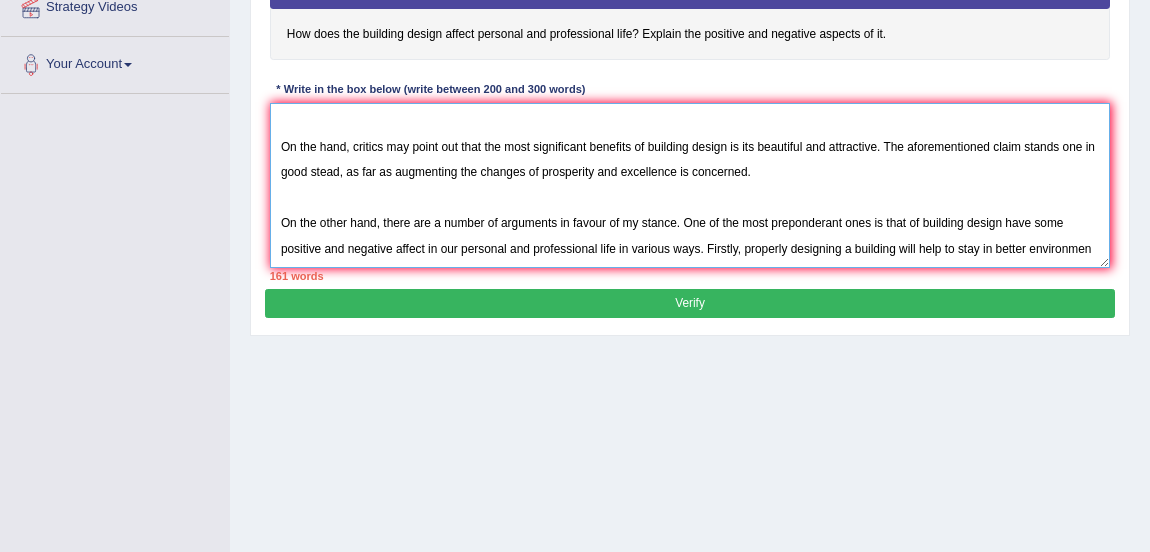 scroll, scrollTop: 106, scrollLeft: 0, axis: vertical 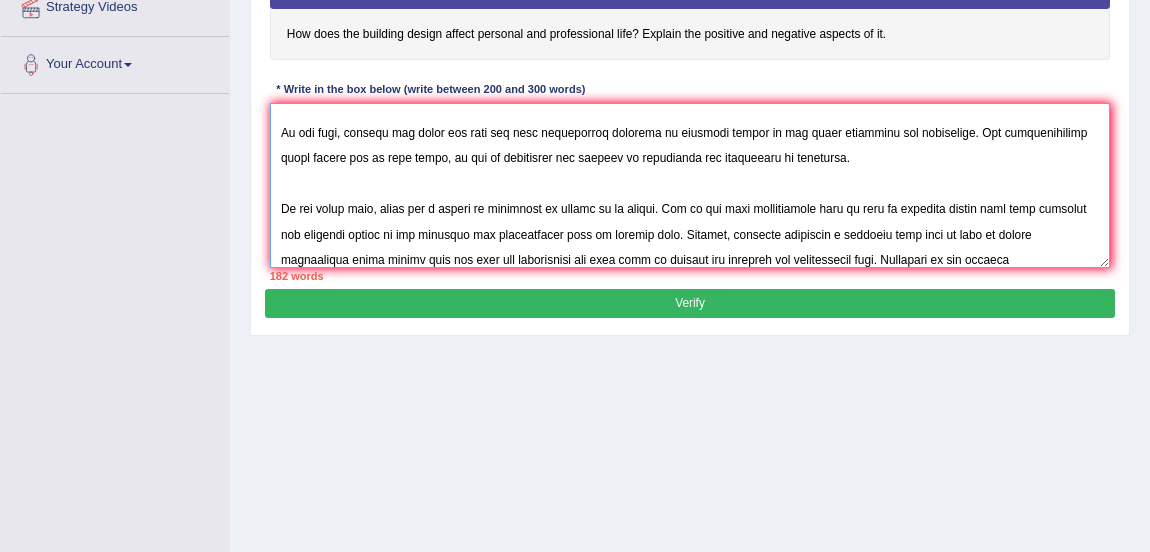 click at bounding box center (690, 185) 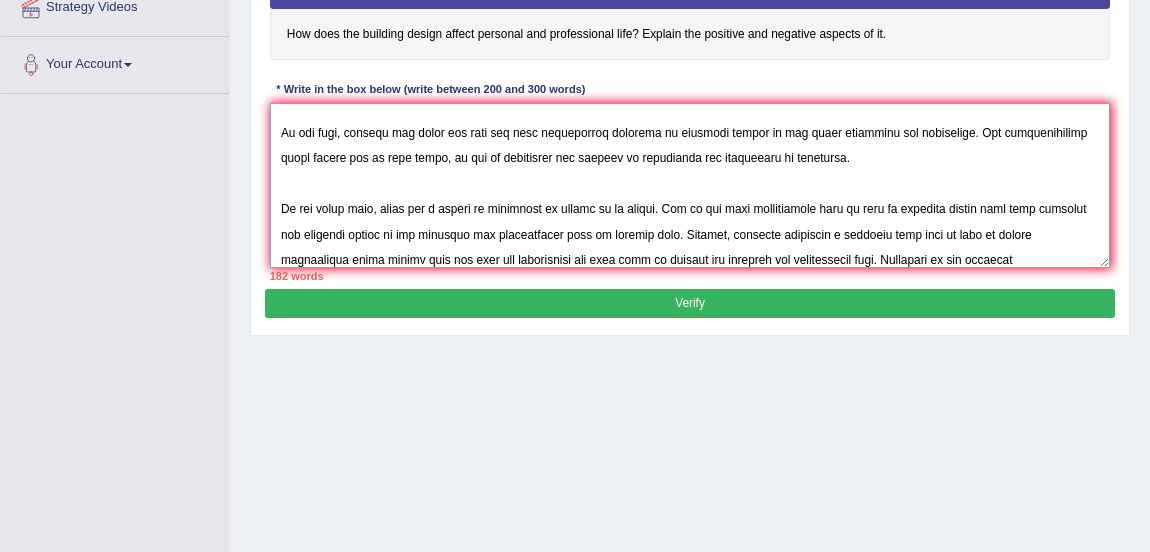 click at bounding box center [690, 185] 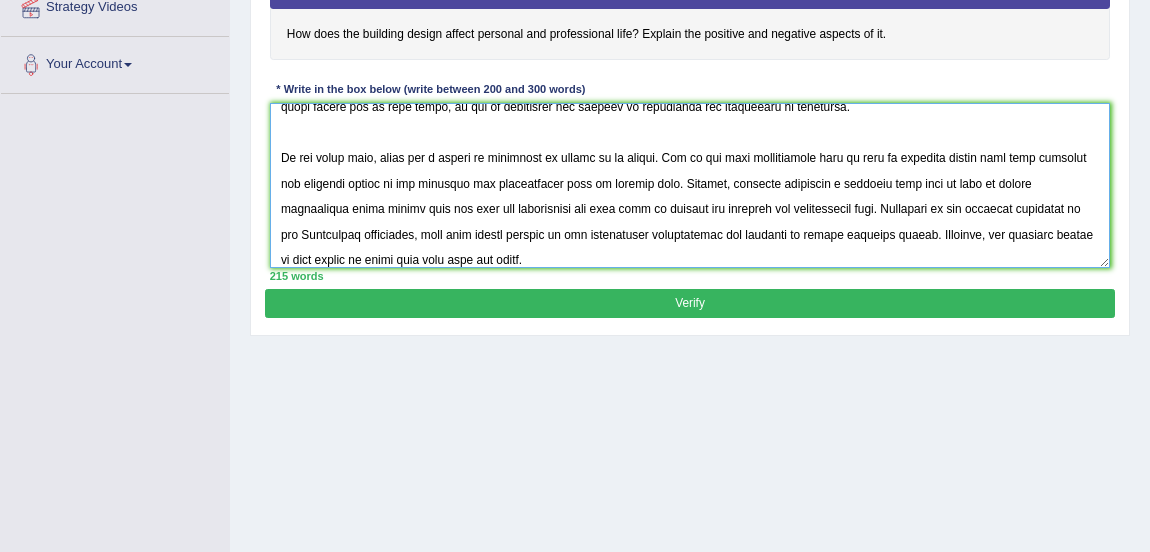 scroll, scrollTop: 196, scrollLeft: 0, axis: vertical 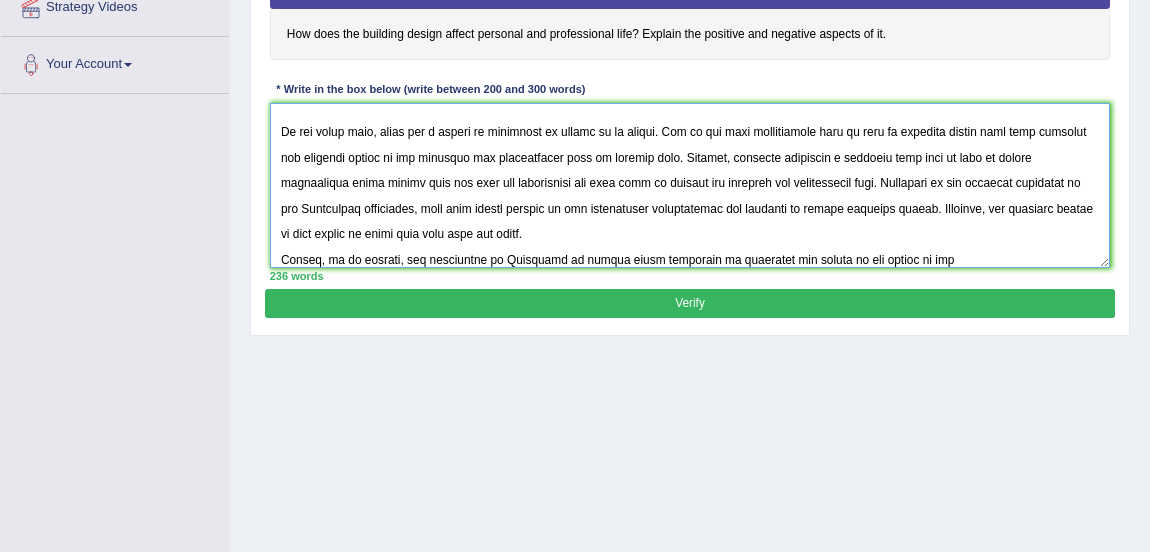 click at bounding box center (690, 185) 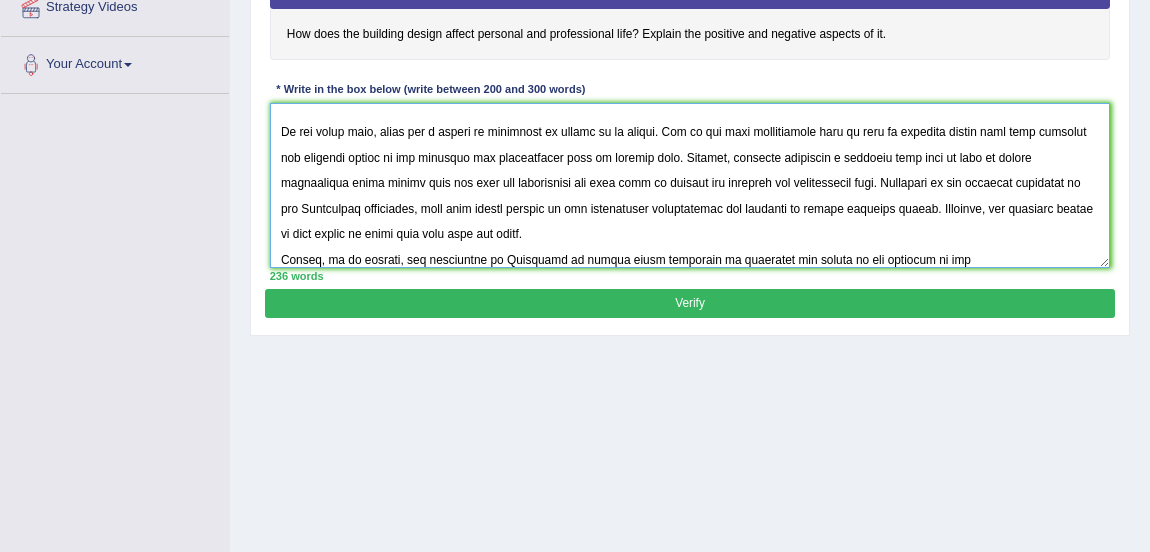 click at bounding box center [690, 185] 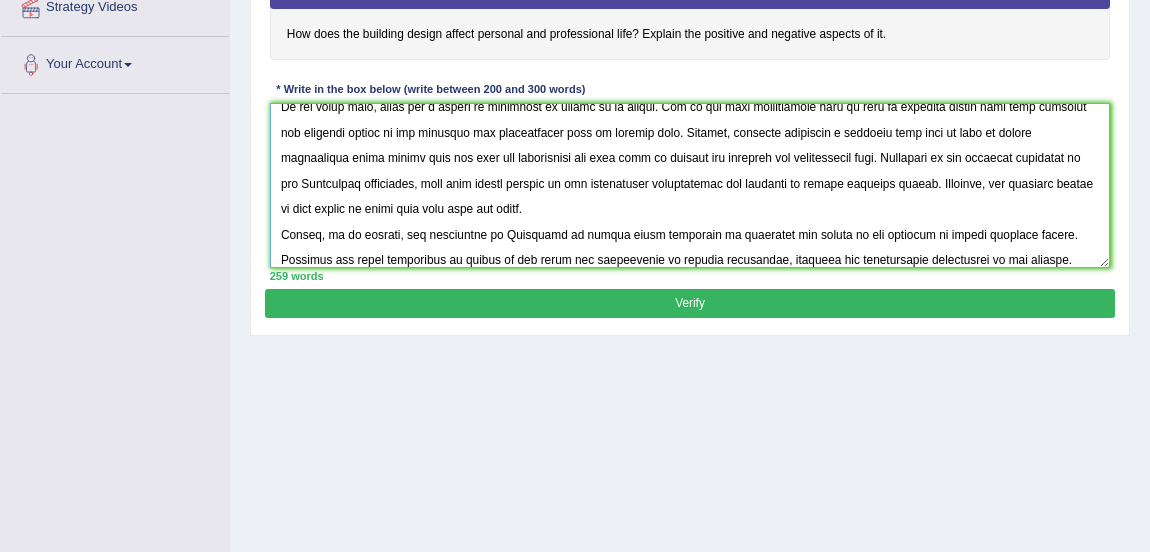 scroll, scrollTop: 256, scrollLeft: 0, axis: vertical 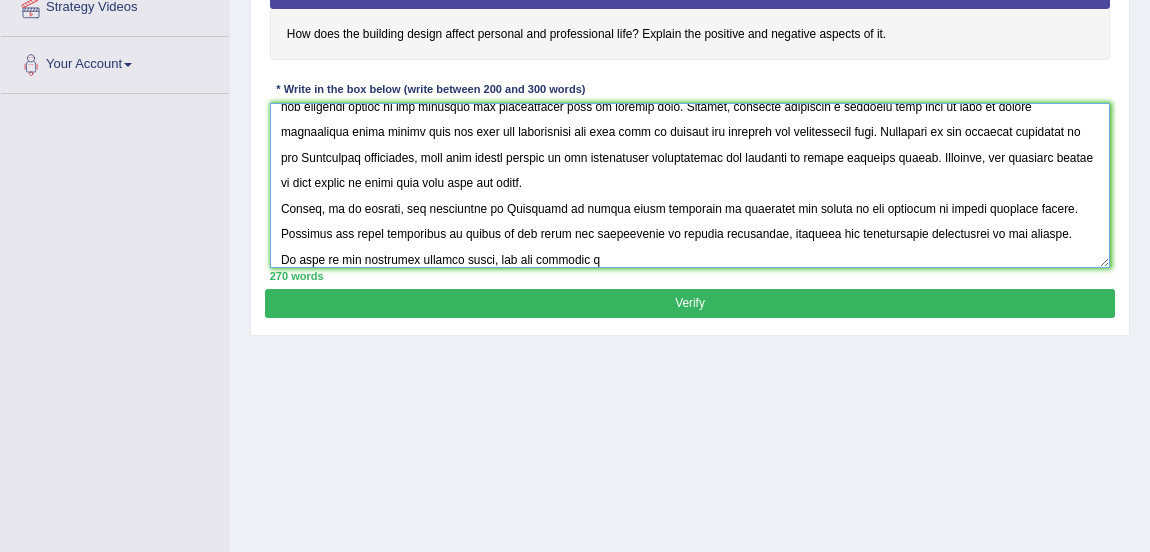 type on "One of the most conspicuous trends of today's world is the colossal upsurge of how building design affect personal and professional life. There is a widespread worry that this only lead to myriad of concern in society. In this essay we will discuss both positive and negative effects of building design and how it affect personal and professinal life, using a prudent approach lead to logical conclusion.
On the hand, critics may point out that the most significant benefits of building design is its looks beautiful and attractive. The aforementioned claim stands one in good stead, as far as augmenting the changes of prosperity and excellence is concerned.
On the other hand, there are a number of arguments in favour of my stance. One of the most preponderant ones is that of building design have some positive and negative affect in our personal and professional life in various ways. Firstly, properly designing a building will help to stay in better environment which inturn help our mood and environment and lik..." 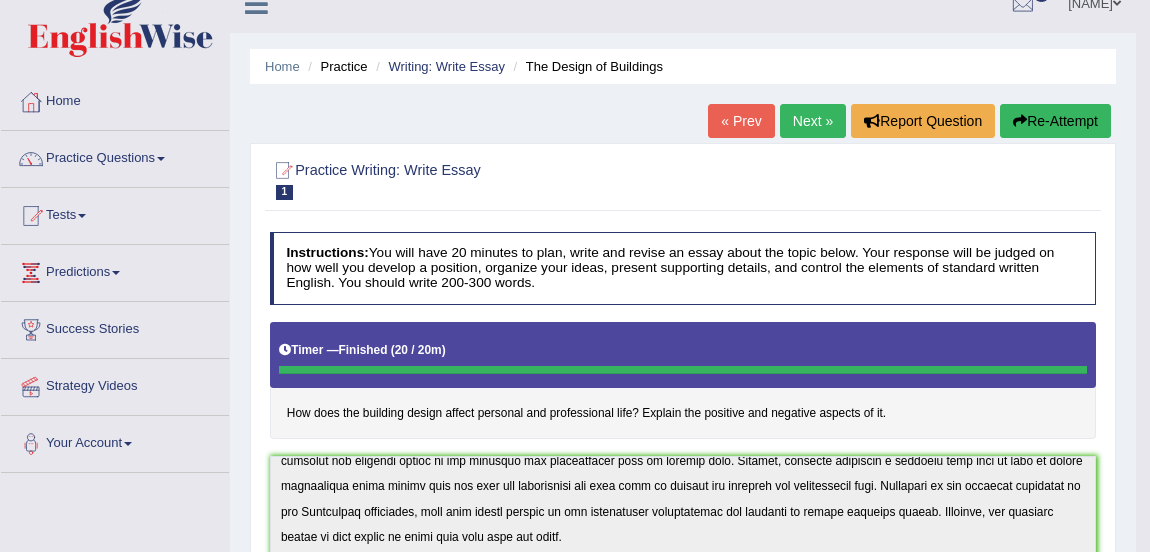 scroll, scrollTop: 0, scrollLeft: 0, axis: both 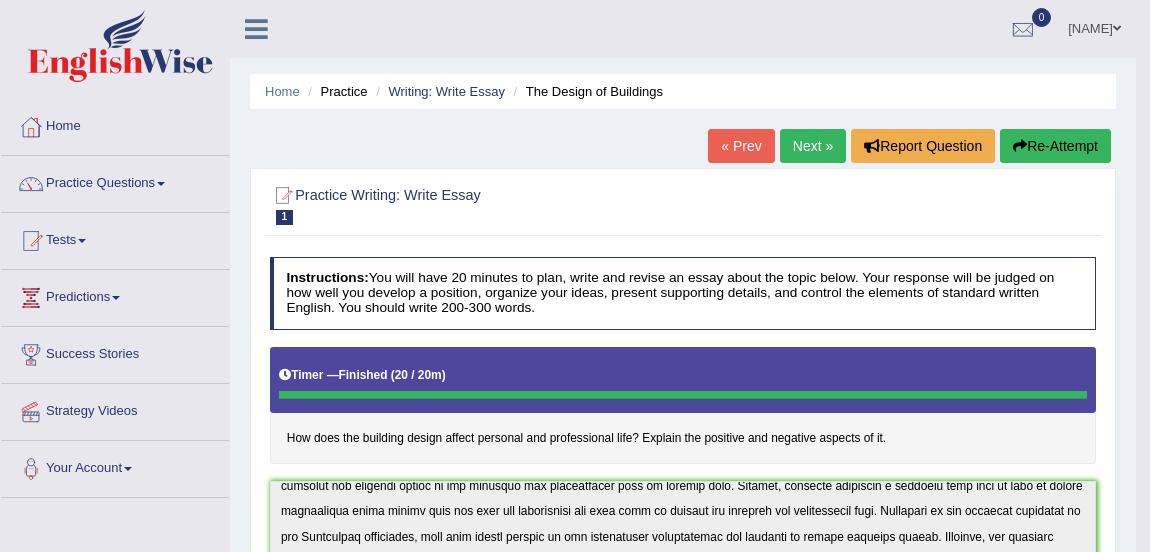 click on "Next »" at bounding box center (813, 146) 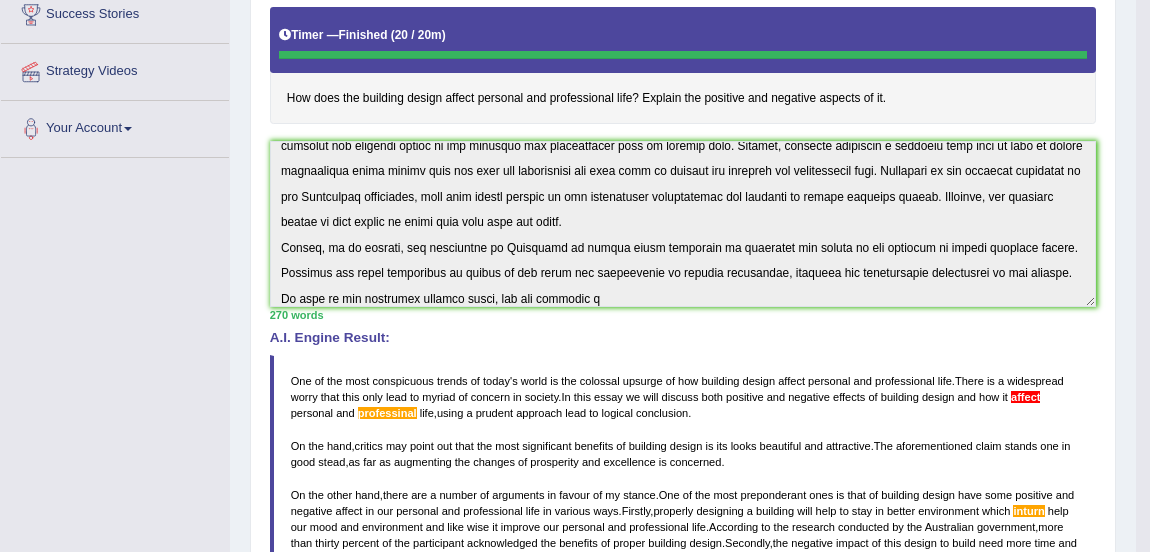 scroll, scrollTop: 350, scrollLeft: 0, axis: vertical 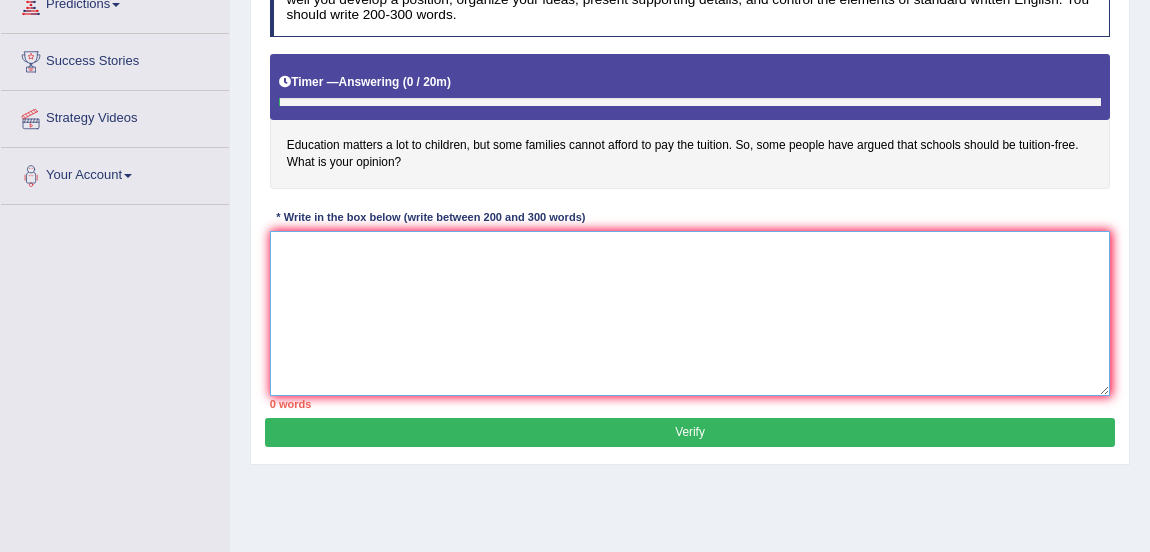 click at bounding box center (690, 313) 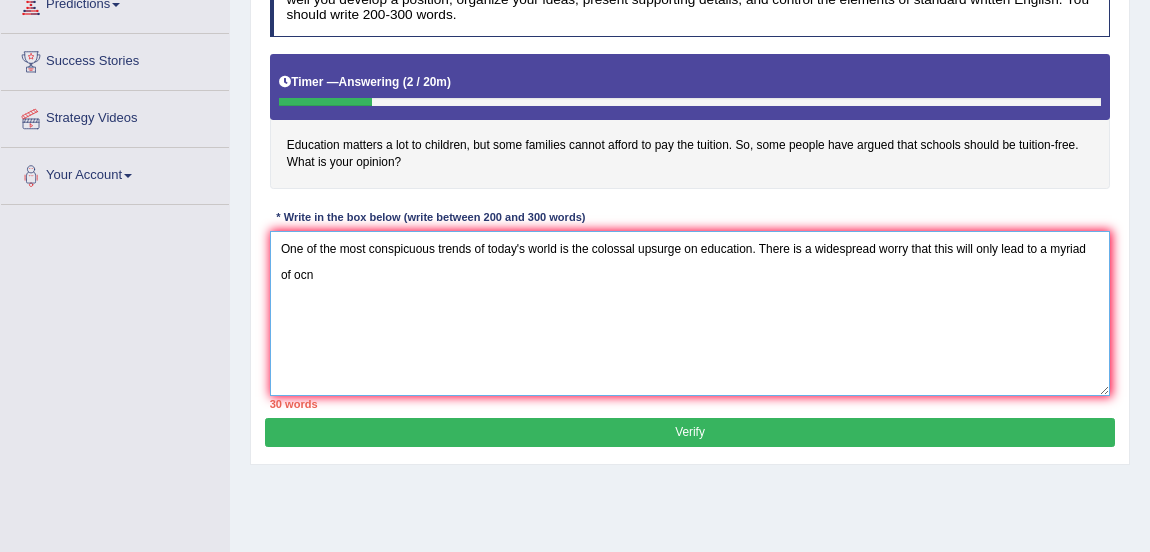 click on "One of the most conspicuous trends of today's world is the colossal upsurge on education. There is a widespread worry that this will only lead to a myriad of ocn" at bounding box center (690, 313) 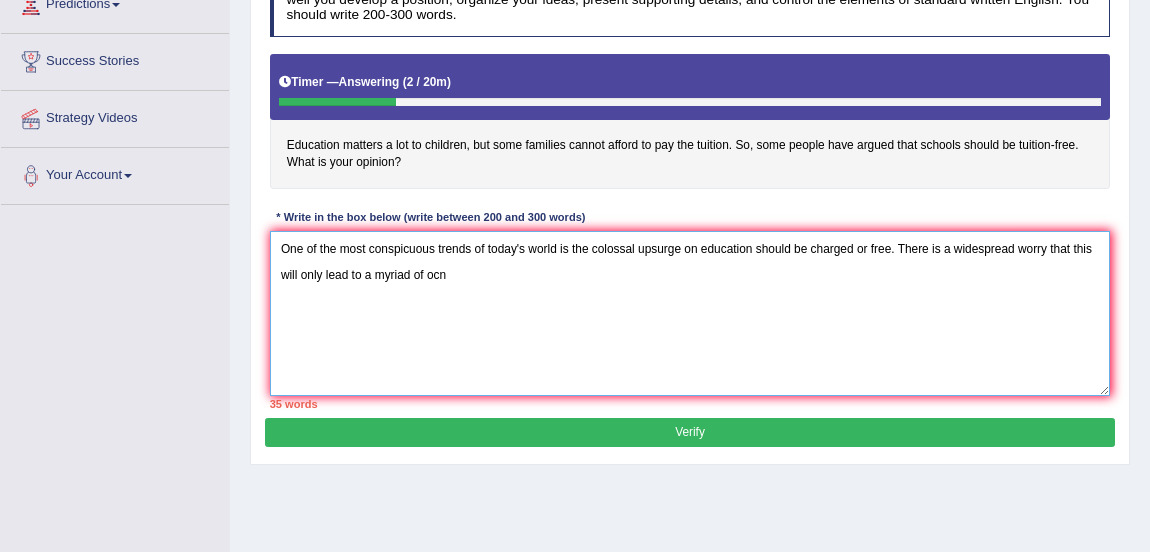 click on "One of the most conspicuous trends of today's world is the colossal upsurge on education should be charged or free. There is a widespread worry that this will only lead to a myriad of ocn" at bounding box center (690, 313) 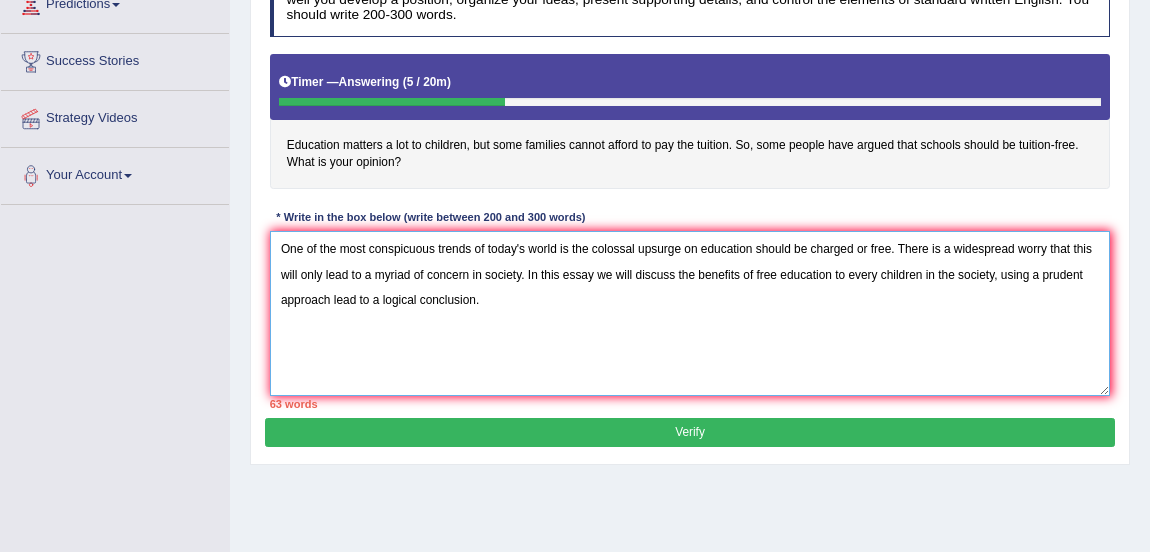 click on "One of the most conspicuous trends of today's world is the colossal upsurge on education should be charged or free. There is a widespread worry that this will only lead to a myriad of concern in society. In this essay we will discuss the benefits of free education to every children in the society, using a prudent approach lead to a logical conclusion." at bounding box center (690, 313) 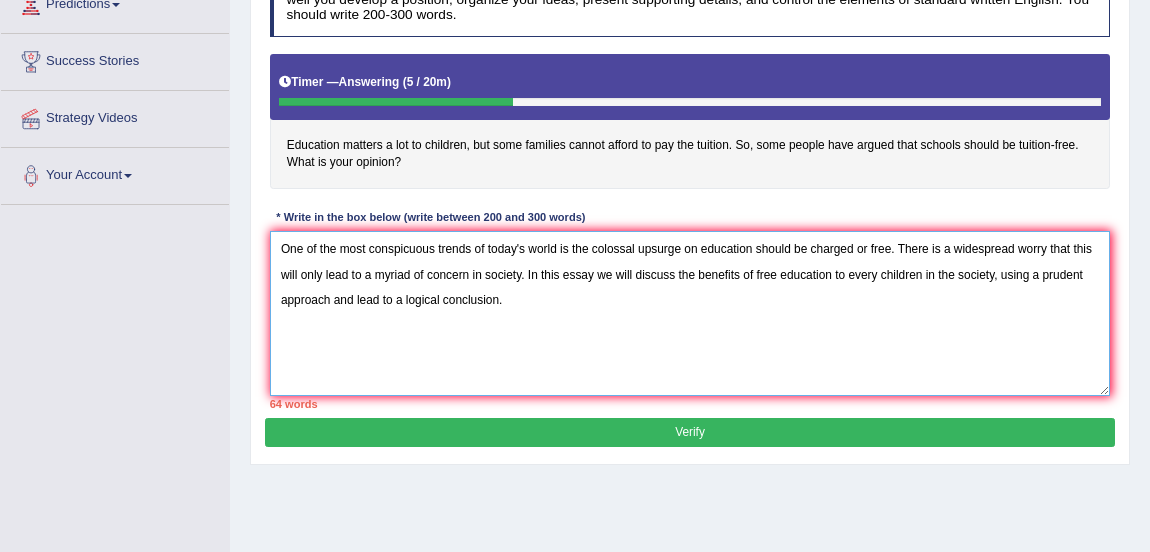 click on "One of the most conspicuous trends of today's world is the colossal upsurge on education should be charged or free. There is a widespread worry that this will only lead to a myriad of concern in society. In this essay we will discuss the benefits of free education to every children in the society, using a prudent approach and lead to a logical conclusion." at bounding box center (690, 313) 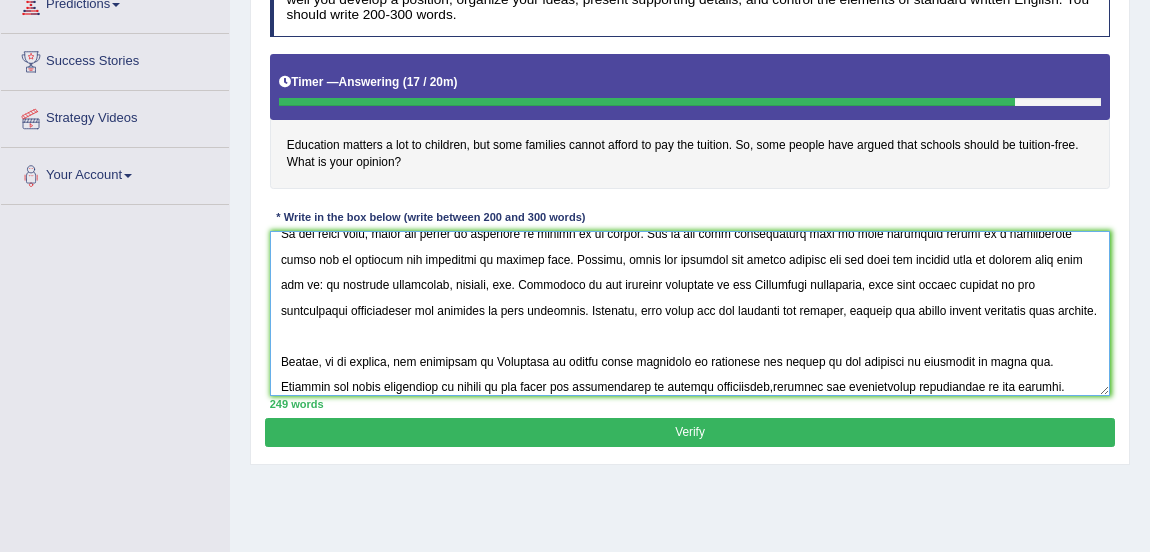 scroll, scrollTop: 227, scrollLeft: 0, axis: vertical 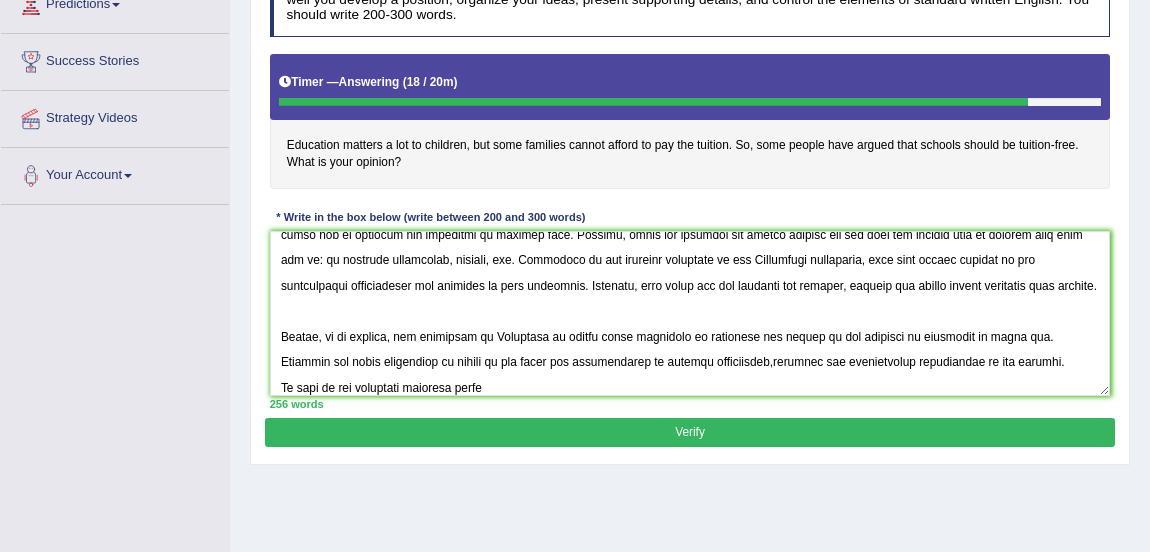 drag, startPoint x: 278, startPoint y: 378, endPoint x: 570, endPoint y: 525, distance: 326.91437 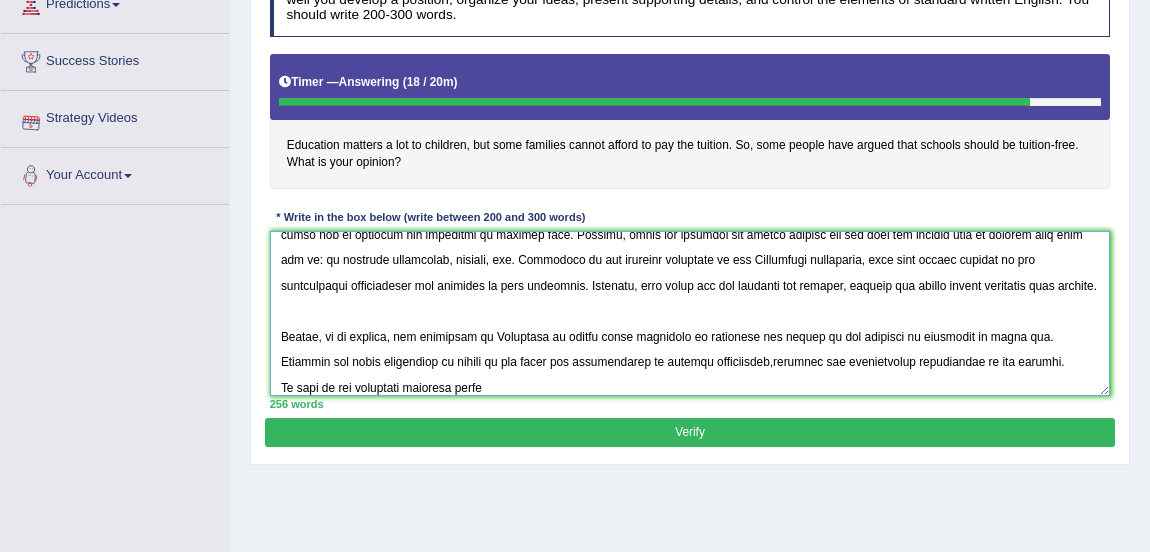 click at bounding box center (690, 313) 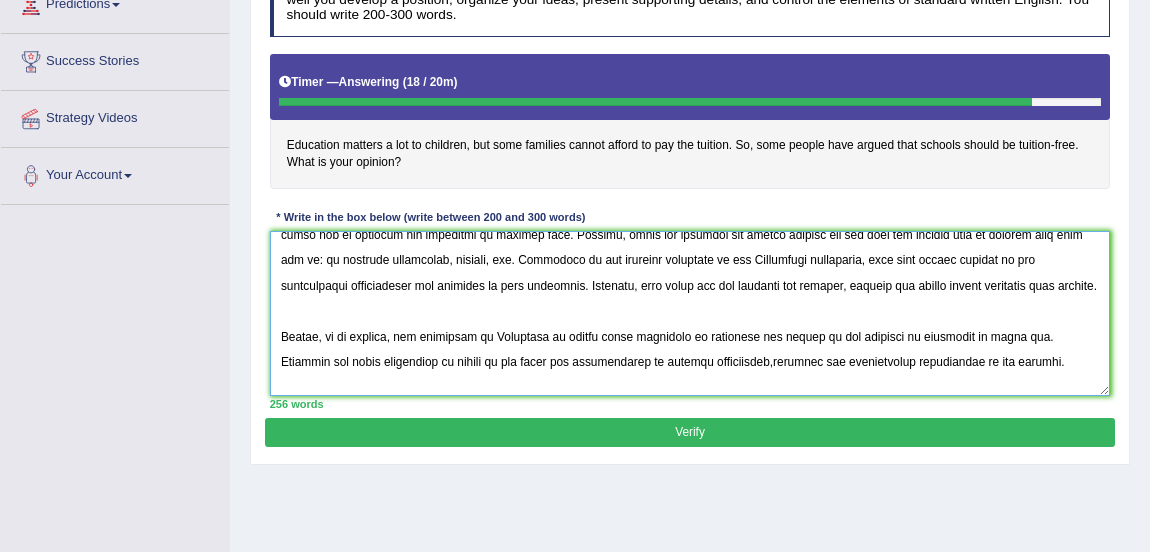 click at bounding box center [690, 313] 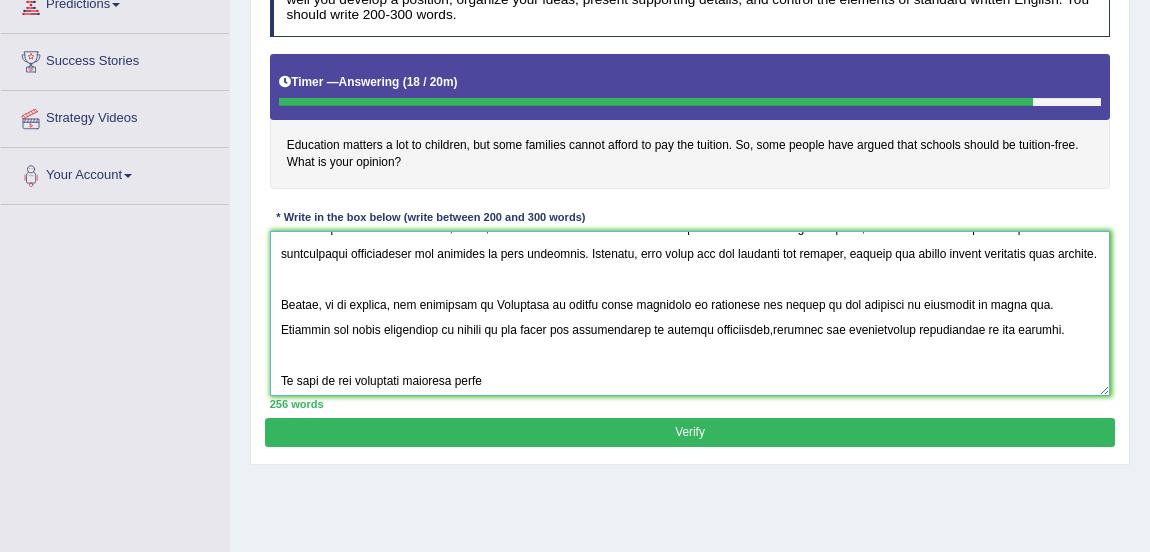 scroll, scrollTop: 269, scrollLeft: 0, axis: vertical 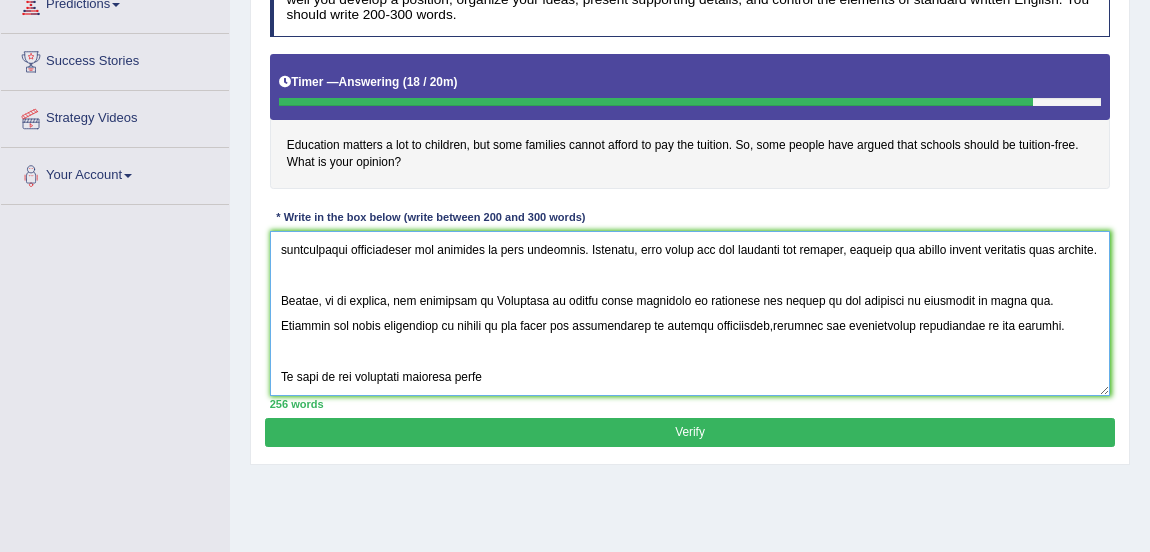click at bounding box center (690, 313) 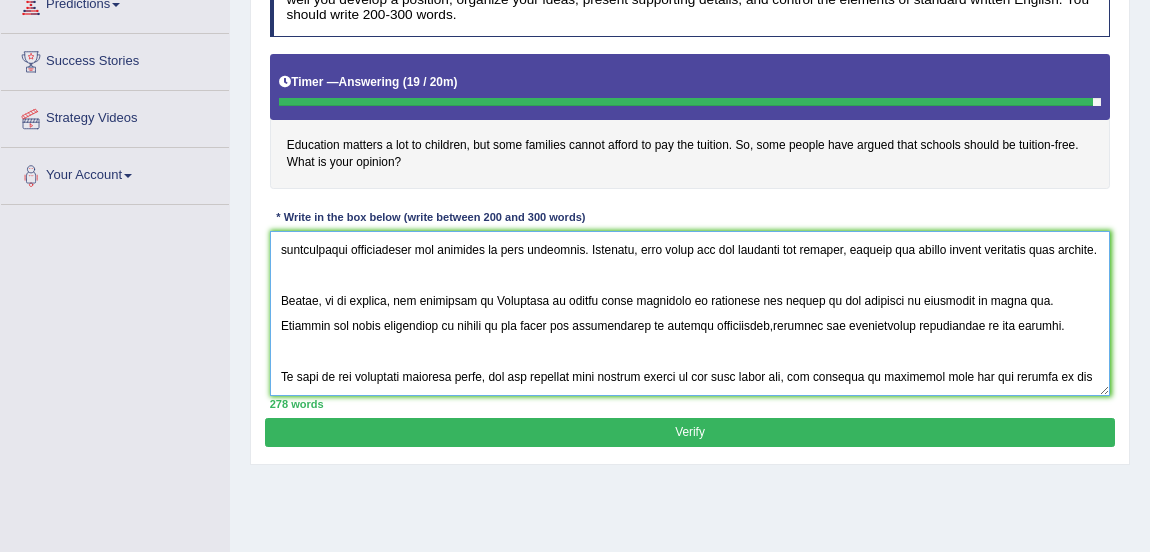 scroll, scrollTop: 287, scrollLeft: 0, axis: vertical 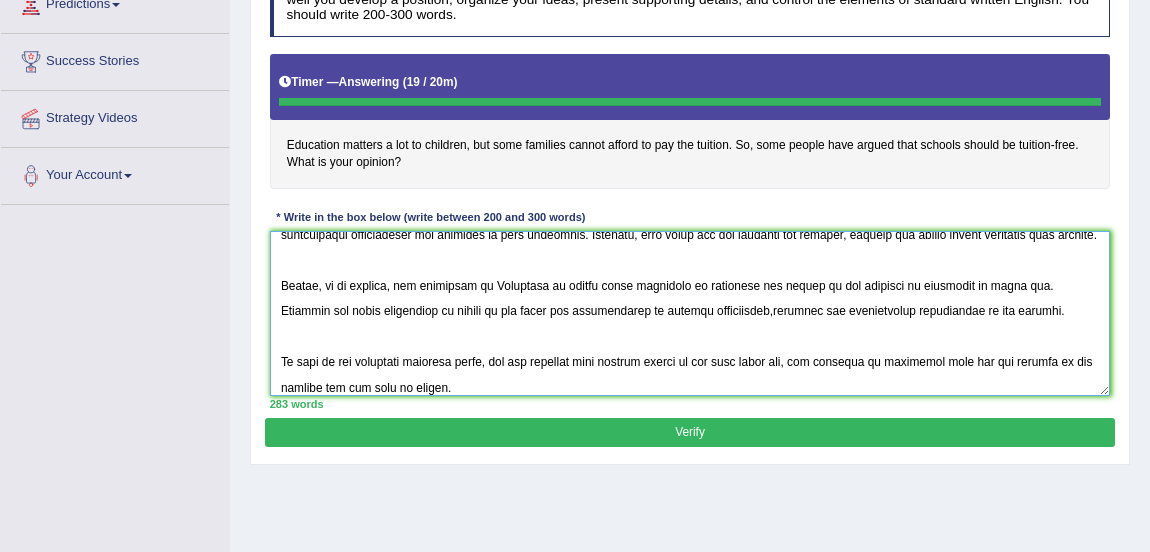 type on "One of the most conspicuous trends of today's world is the colossal upsurge on education should be charged or free. There is a widespread worry that this will only lead to a myriad of concern in society. In this essay we will discuss the benefits of free education to every children in the society, using a prudent approach and lead to a logical conclusion.
On the one hand, critics may point out that the most significant benefits of free education is every kid can be properly skilled. The aforementioned claim stands one in good stead, as far as augmenting the changes of prosperity and excellence is concerned.
On the other hand, there are number of arguments in favour of my stance. One of the most preponderant ones is that education should be a fundamental right and it benefits the community in various ways. Firstly, every kid educated can become skilled and can help the country grow in various ways like for eg: by becoming scientists, doctors, etc. According to the research conducted by the Australian gover..." 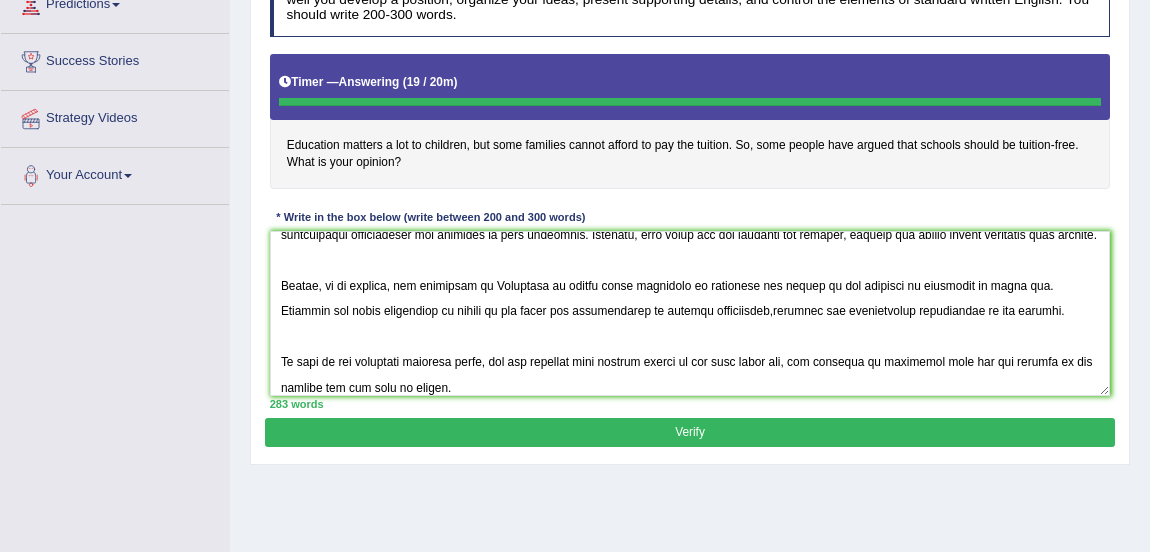 scroll, scrollTop: 247, scrollLeft: 0, axis: vertical 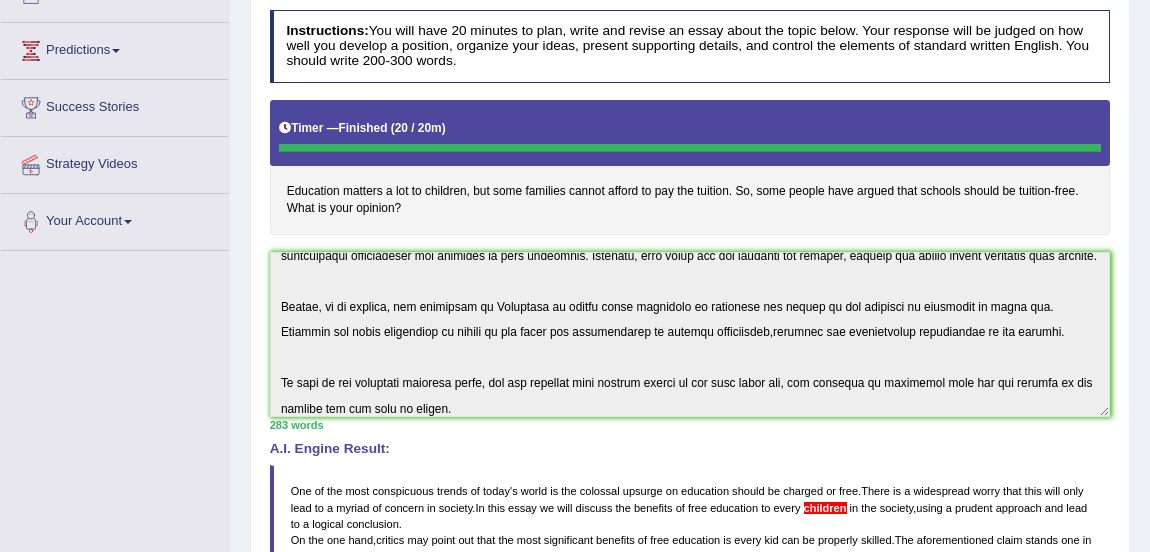 click on "children" at bounding box center [825, 508] 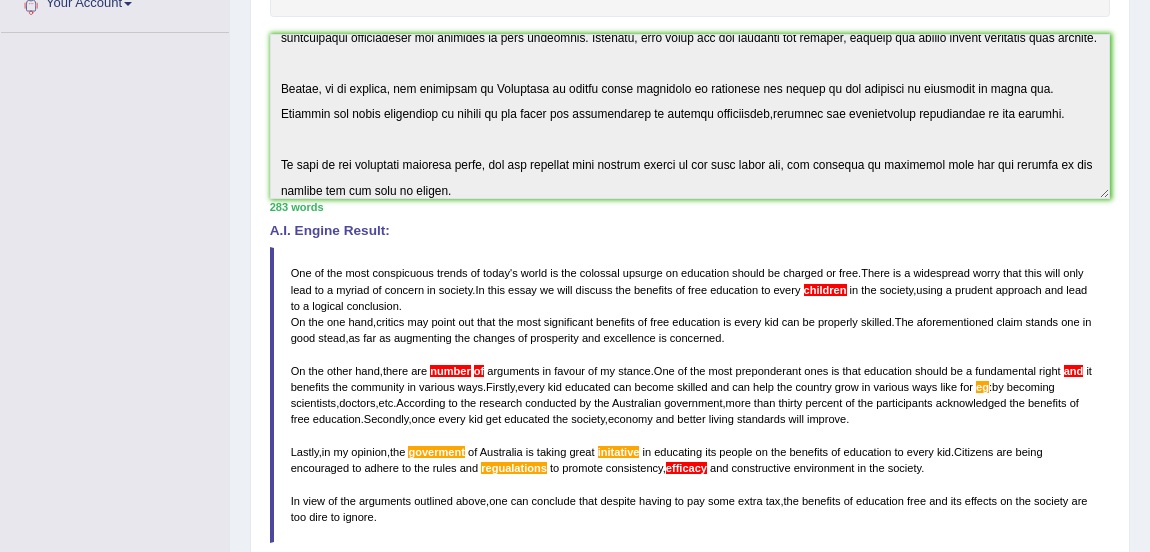 scroll, scrollTop: 461, scrollLeft: 0, axis: vertical 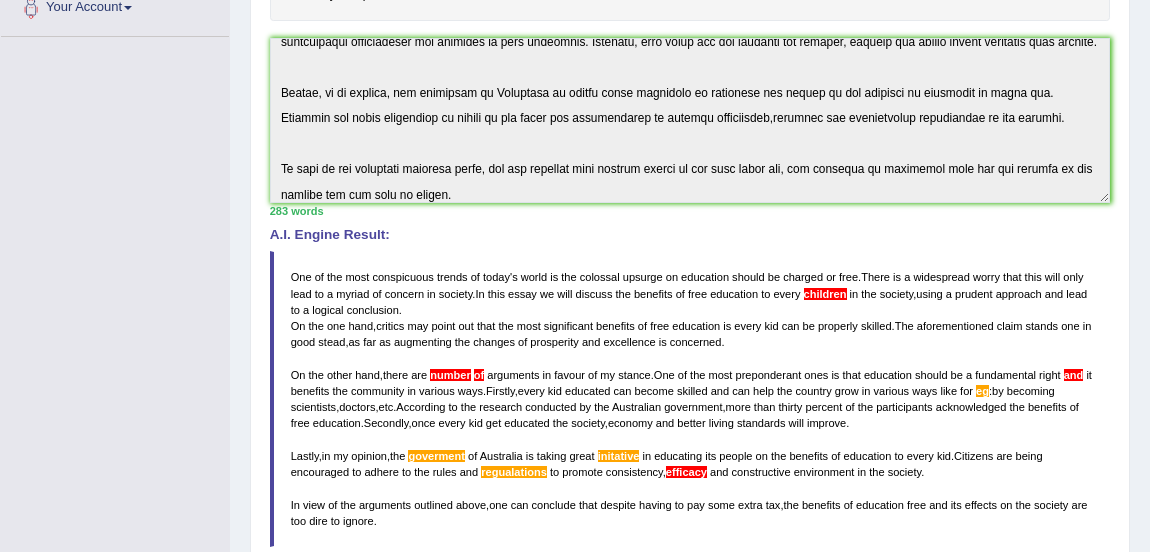 click on "One   of   the   most   conspicuous   trends   of   today ' s   world   is   the   colossal   upsurge   on   education   should   be   charged   or   free .  There   is   a   widespread   worry   that   this   will   only   lead   to   a   myriad   of   concern   in   society .  In   this   essay   we   will   discuss   the   benefits   of   free   education   to   every   children   in   the   society ,  using   a   prudent   approach   and   lead   to   a   logical   conclusion . On   the   one   hand ,  critics   may   point   out   that   the   most   significant   benefits   of   free   education   is   every   kid   can   be   properly   skilled .  The   aforementioned   claim   stands   one   in   good   stead ,  as   far   as   augmenting   the   changes   of   prosperity   and   excellence   is   concerned . On   the   other   hand ,  there   are   number   of   arguments   in   favour   of   my   stance .  One   of   the   most   preponderant   ones   is   that   education   should   be   a" at bounding box center (690, 399) 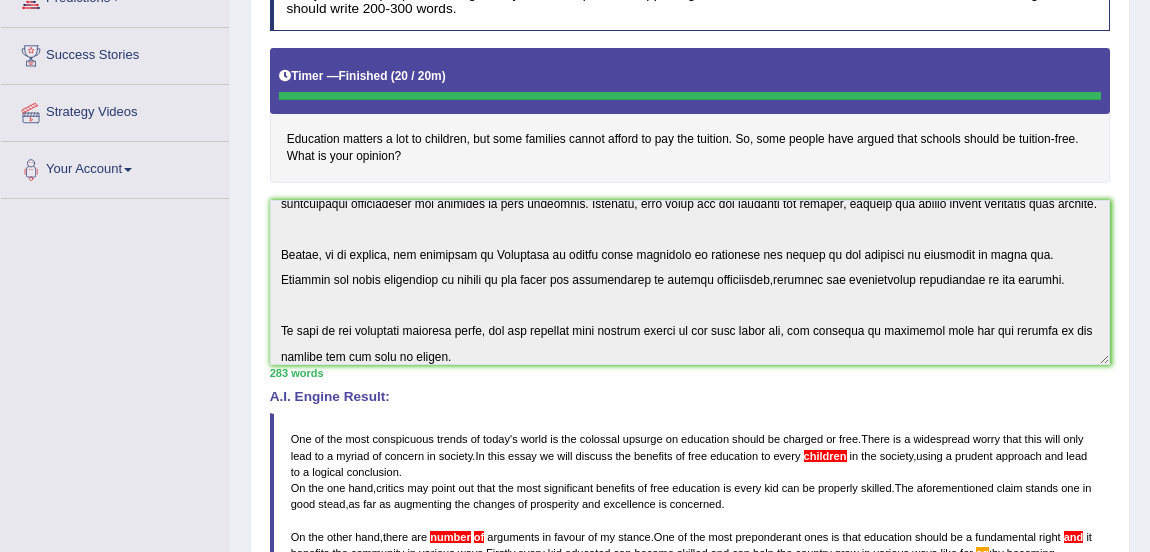 scroll, scrollTop: 284, scrollLeft: 0, axis: vertical 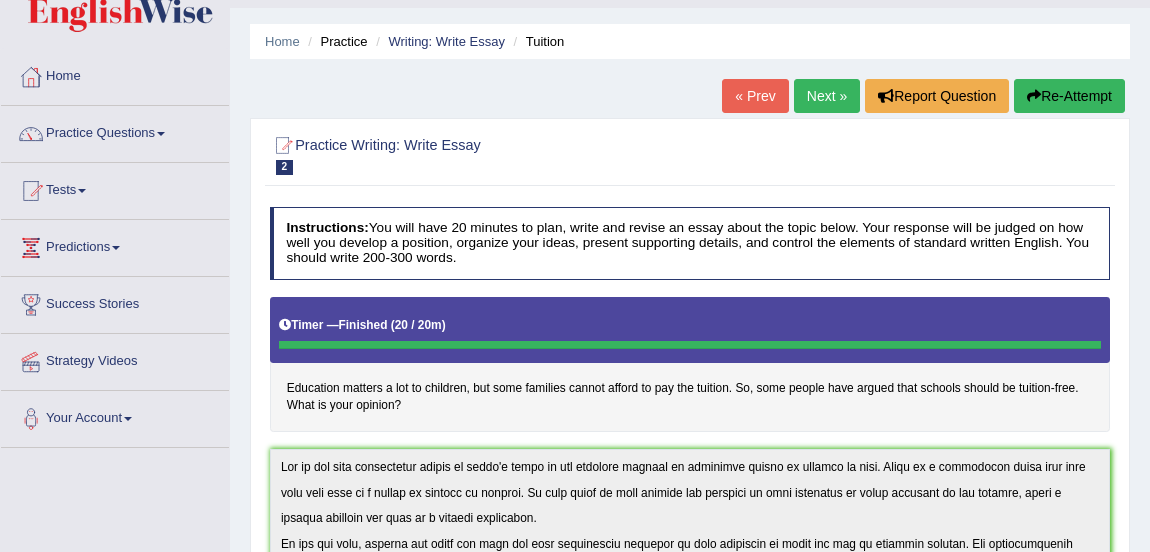 click on "Home" at bounding box center (115, 74) 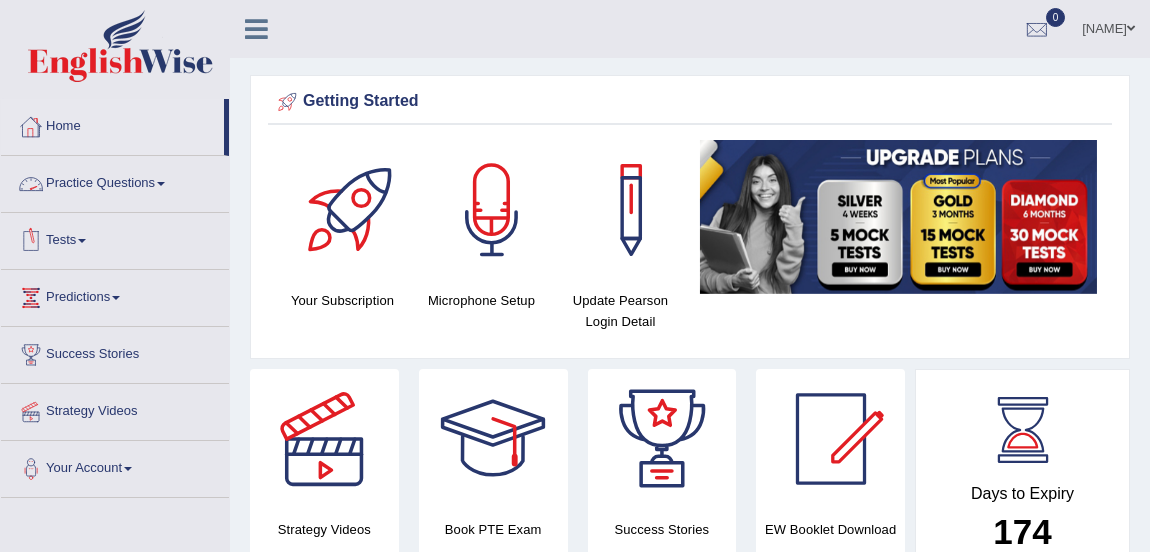 scroll, scrollTop: 0, scrollLeft: 0, axis: both 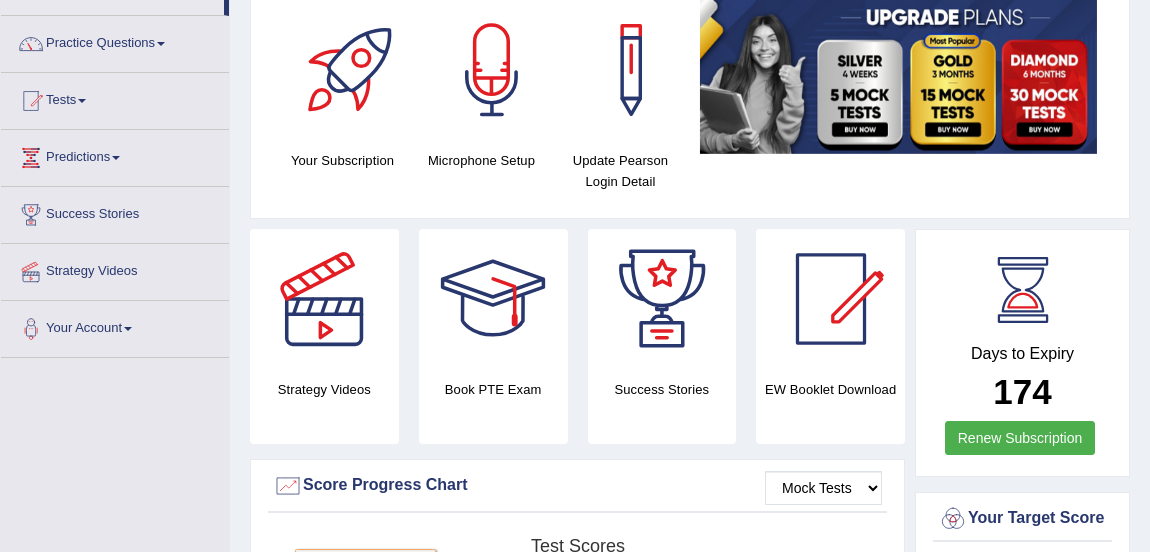 click on "Practice Questions" at bounding box center (115, 41) 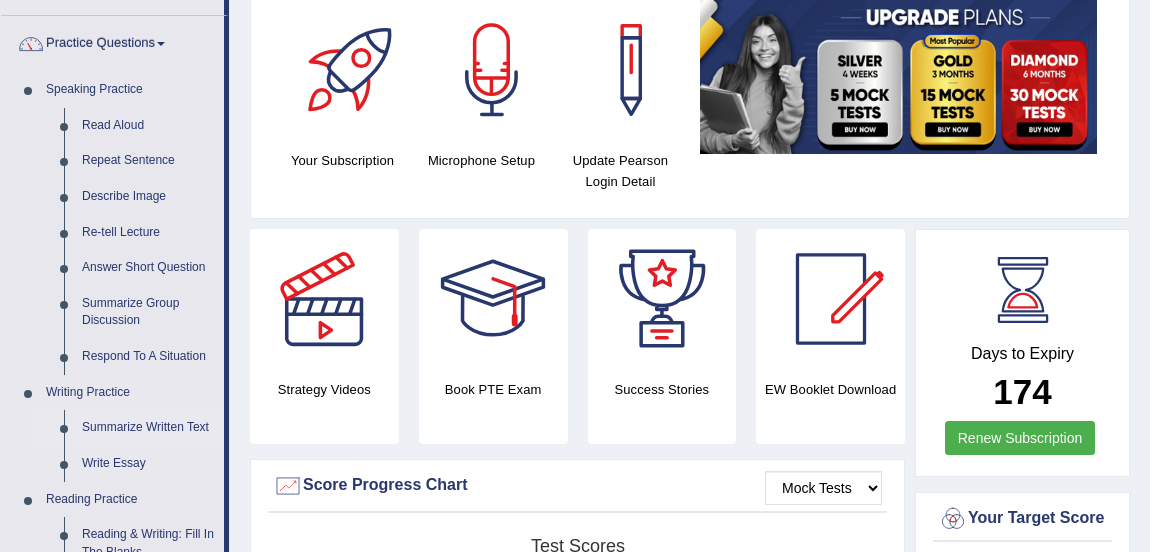 click on "Summarize Written Text" at bounding box center (148, 428) 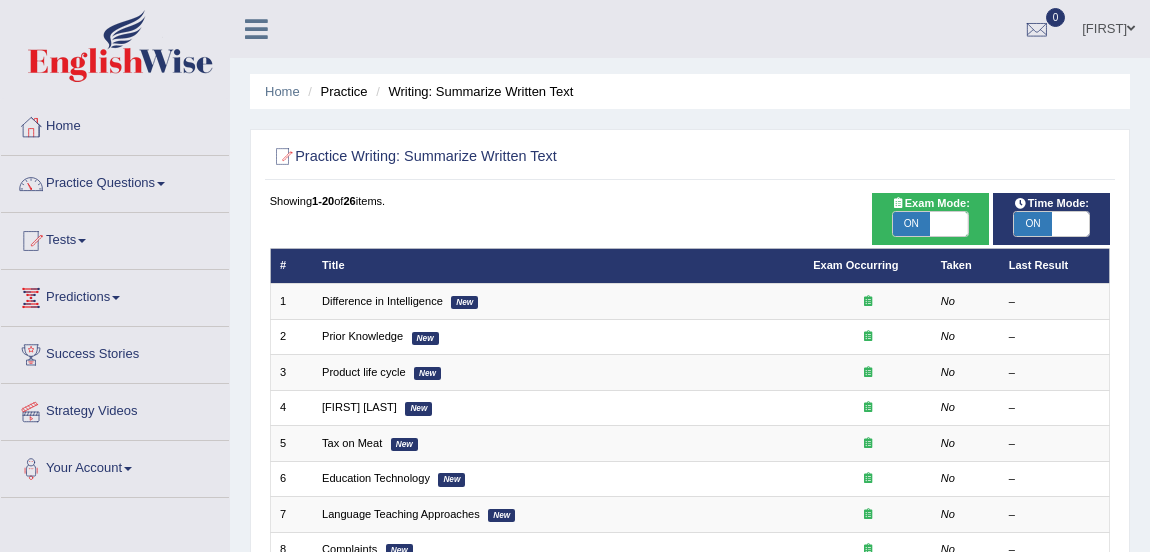 scroll, scrollTop: 0, scrollLeft: 0, axis: both 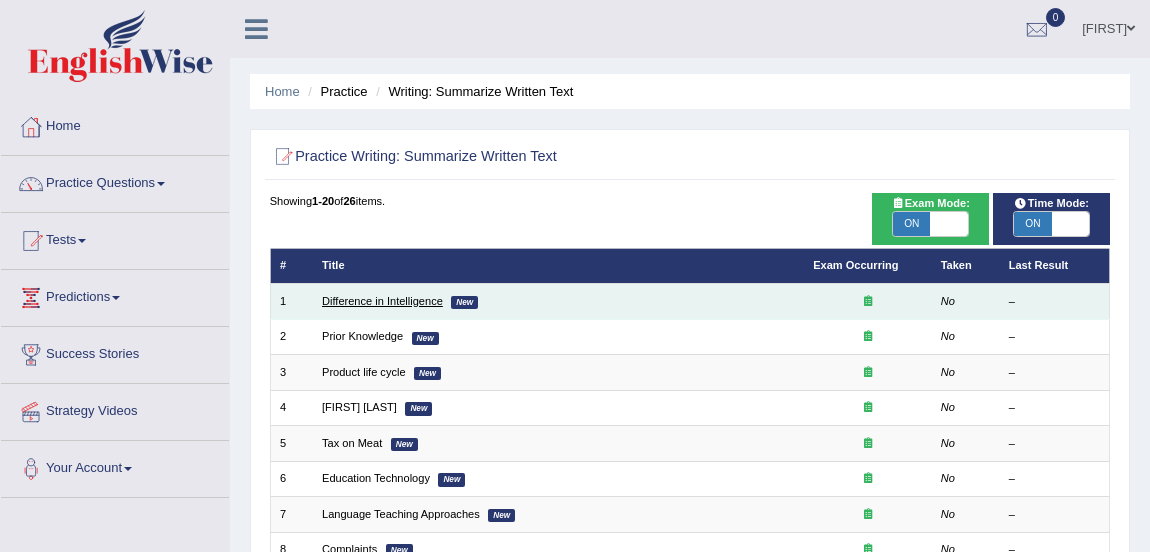 click on "Difference in Intelligence" at bounding box center (382, 301) 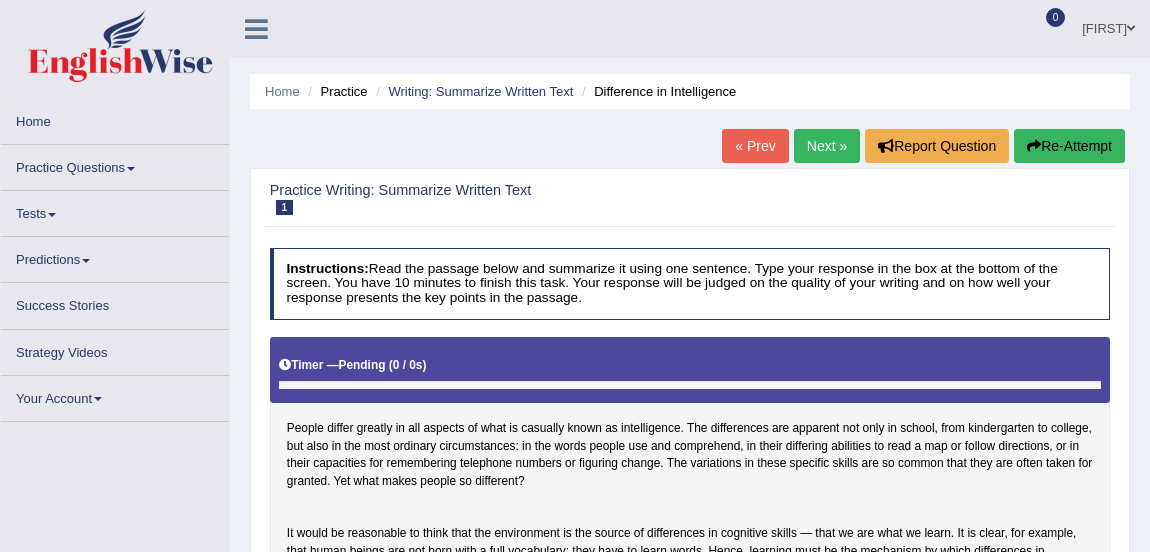 scroll, scrollTop: 0, scrollLeft: 0, axis: both 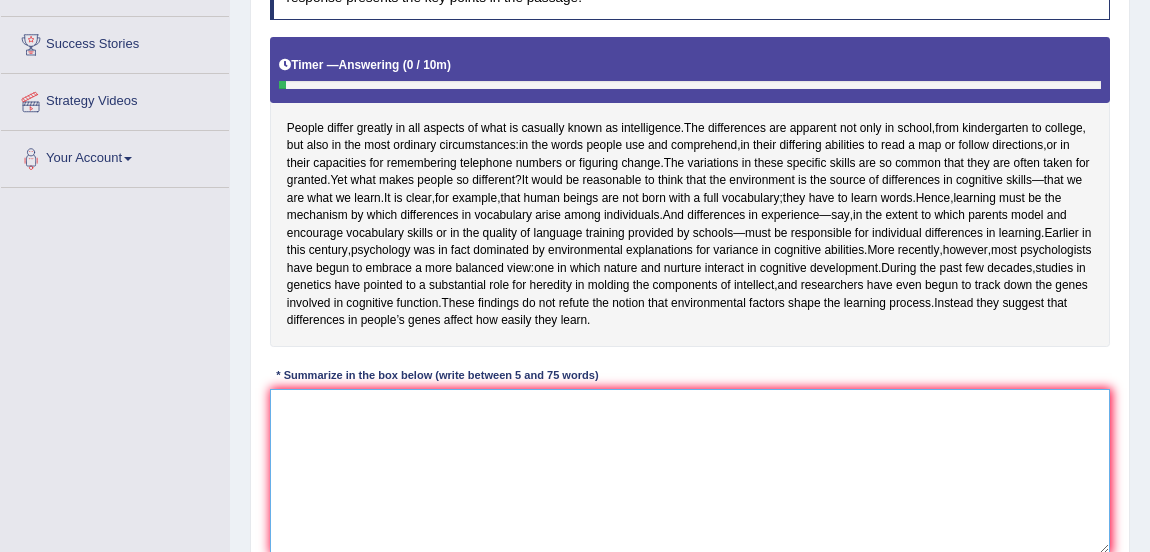 click at bounding box center [690, 471] 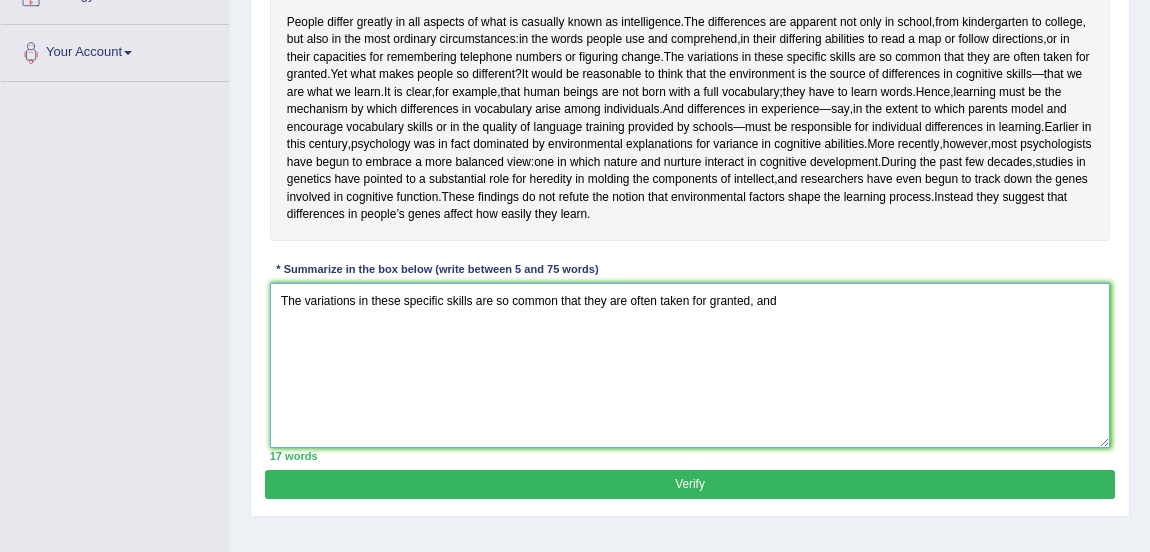 scroll, scrollTop: 396, scrollLeft: 0, axis: vertical 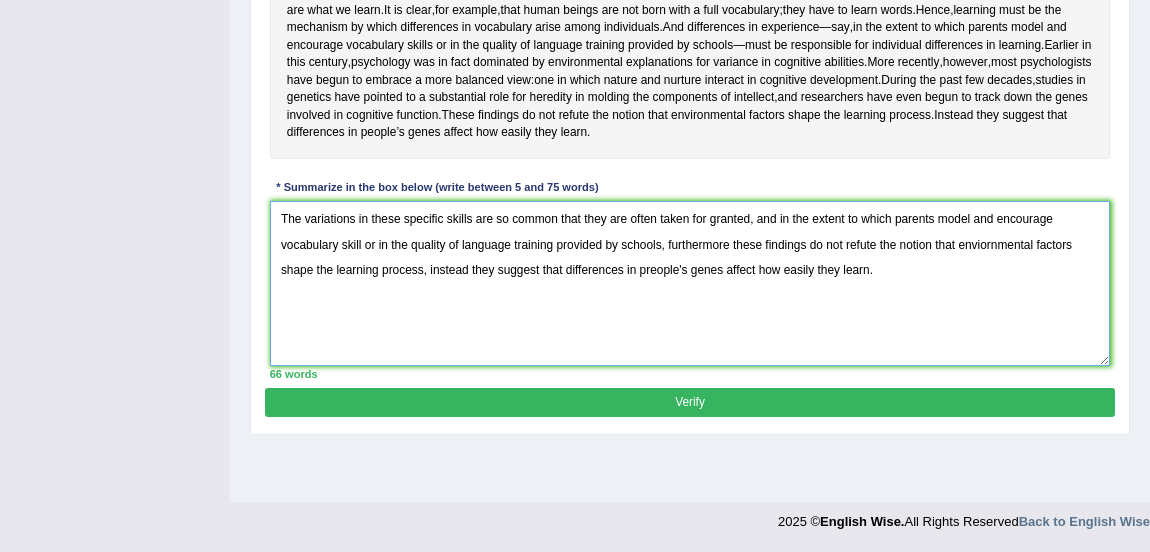 type on "The variations in these specific skills are so common that they are often taken for granted, and in the extent to which parents model and encourage vocabulary skill or in the quality of language training provided by schools, furthermore these findings do not refute the notion that enviornmental factors shape the learning process, instead they suggest that differences in preople's genes affect how easily they learn." 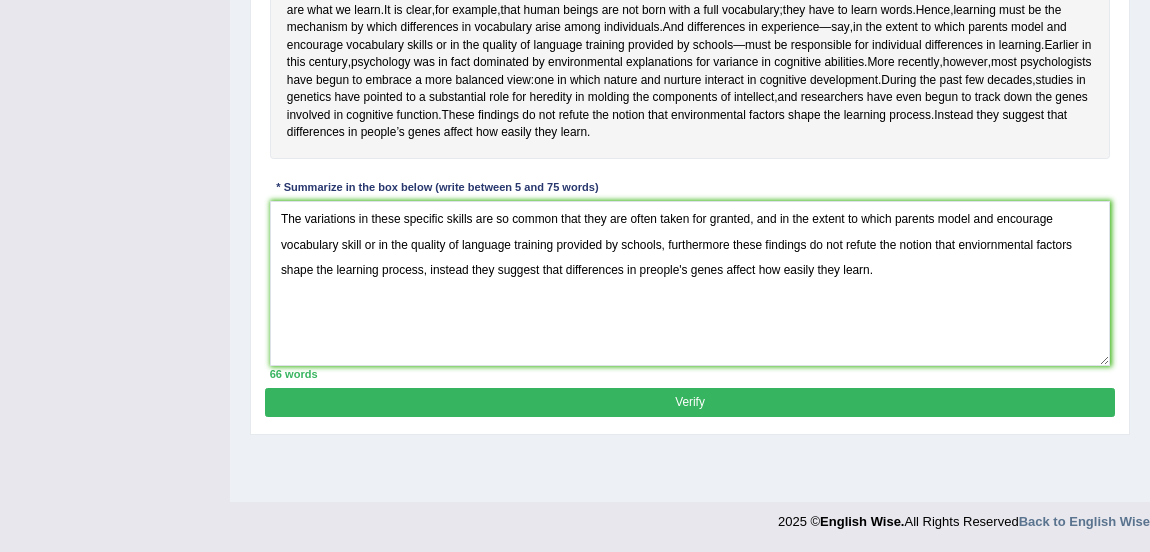 click on "Verify" at bounding box center [689, 402] 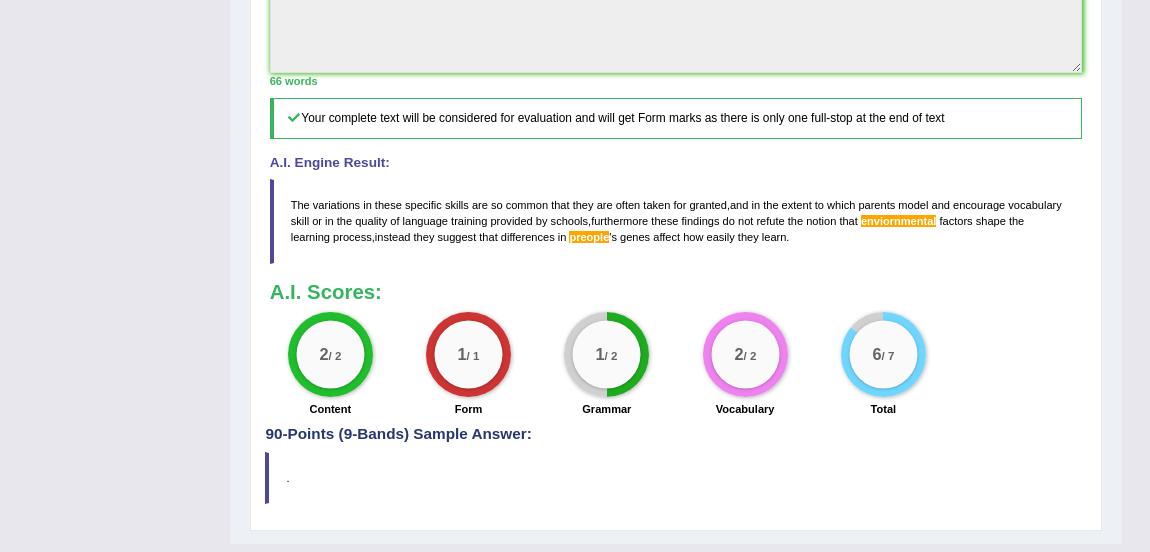 scroll, scrollTop: 701, scrollLeft: 0, axis: vertical 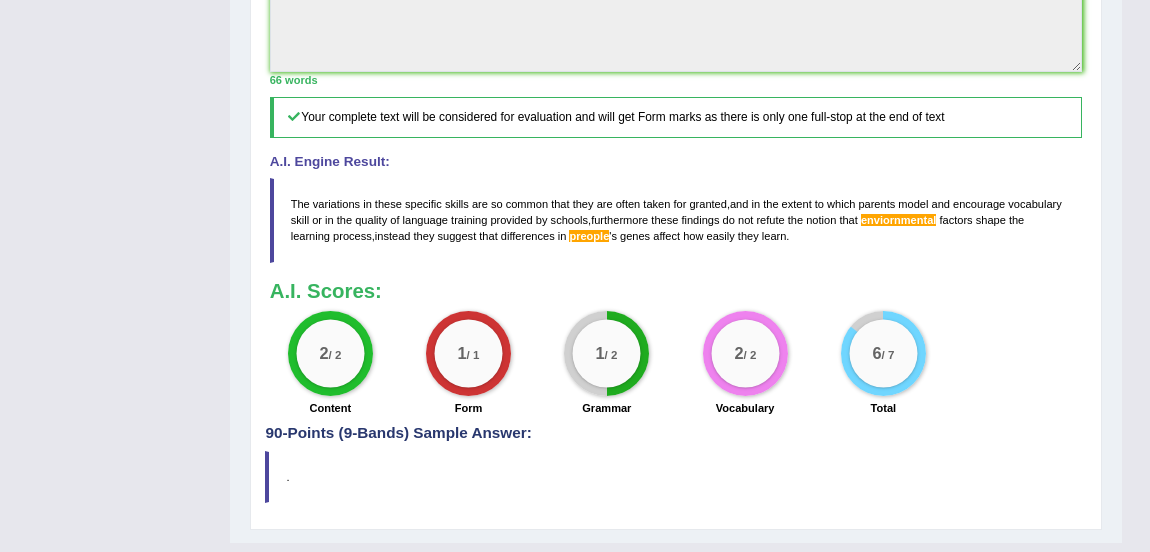 click on "enviornmental" at bounding box center [899, 220] 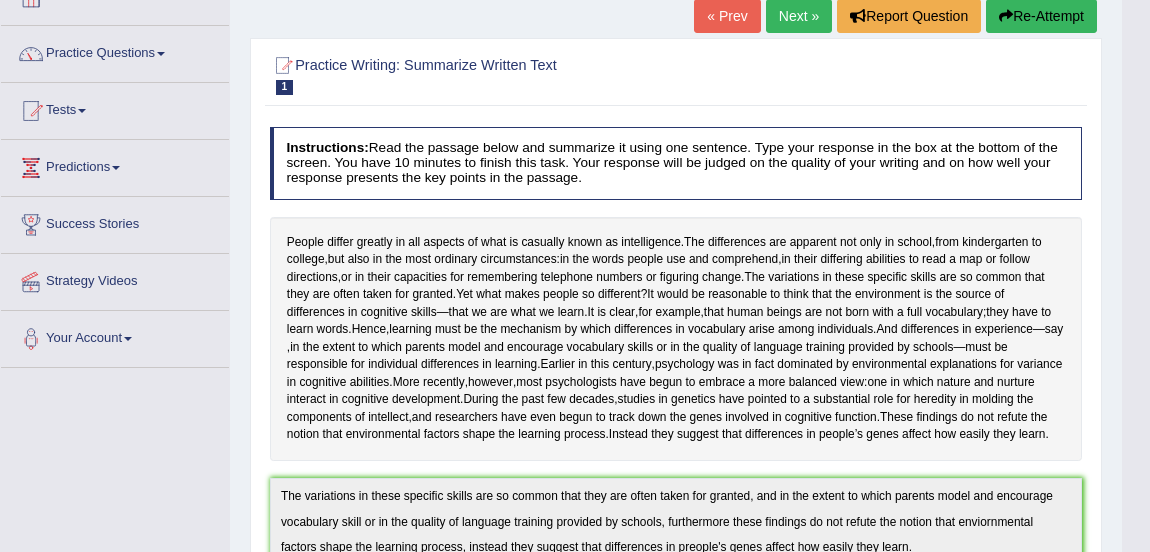 scroll, scrollTop: 0, scrollLeft: 0, axis: both 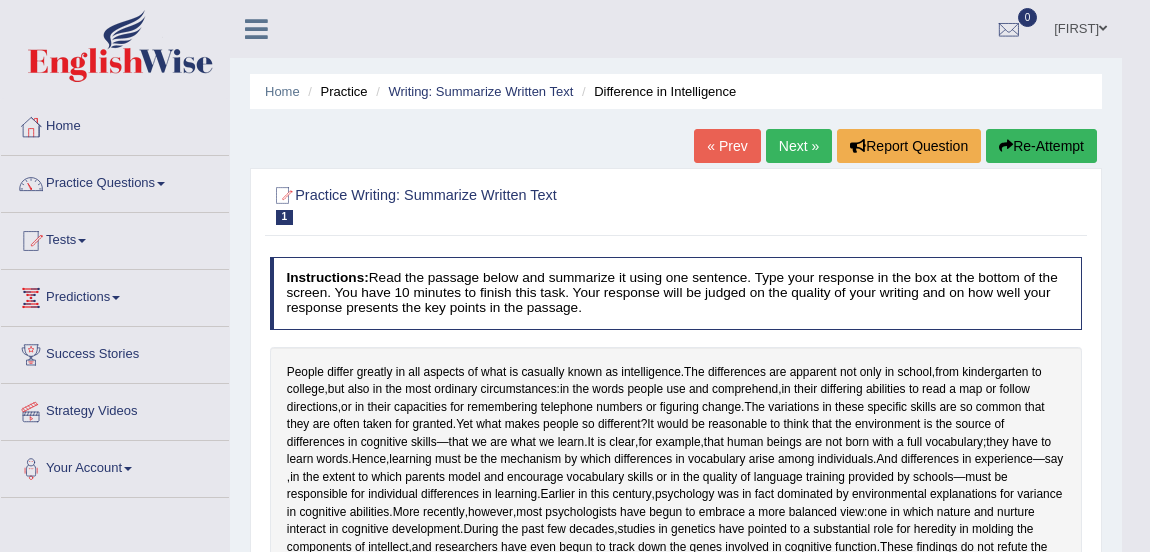 click on "Practice Questions" at bounding box center [115, 181] 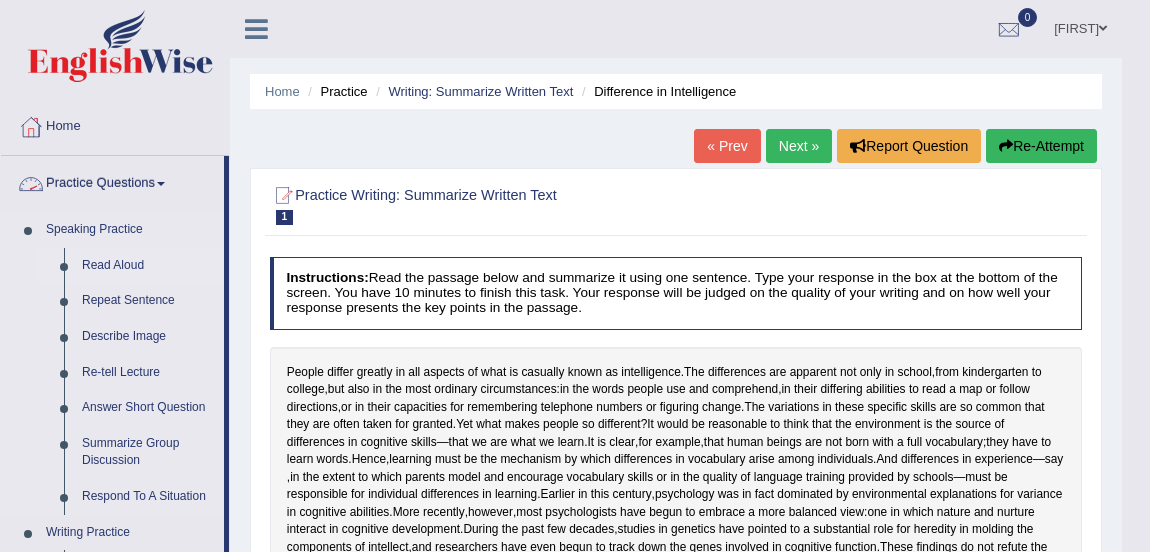click on "Read Aloud" at bounding box center [148, 266] 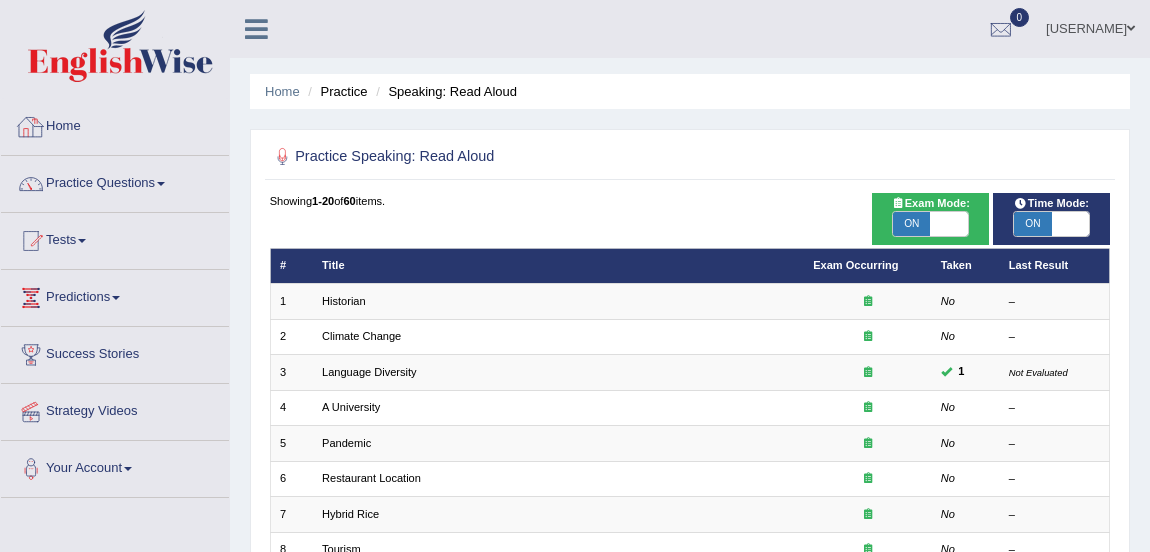 scroll, scrollTop: 0, scrollLeft: 0, axis: both 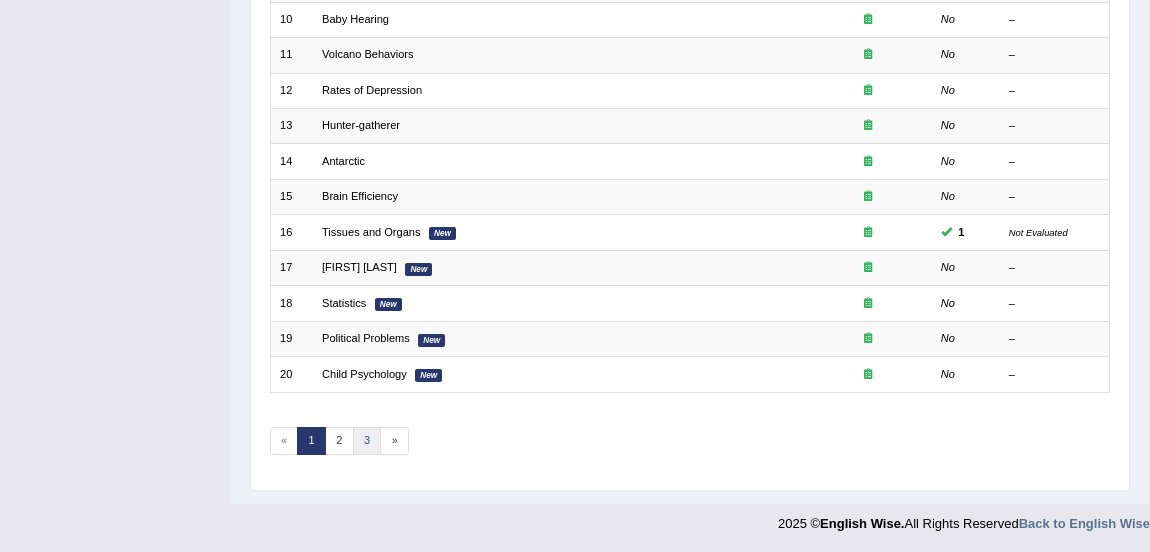 click on "3" at bounding box center [367, 441] 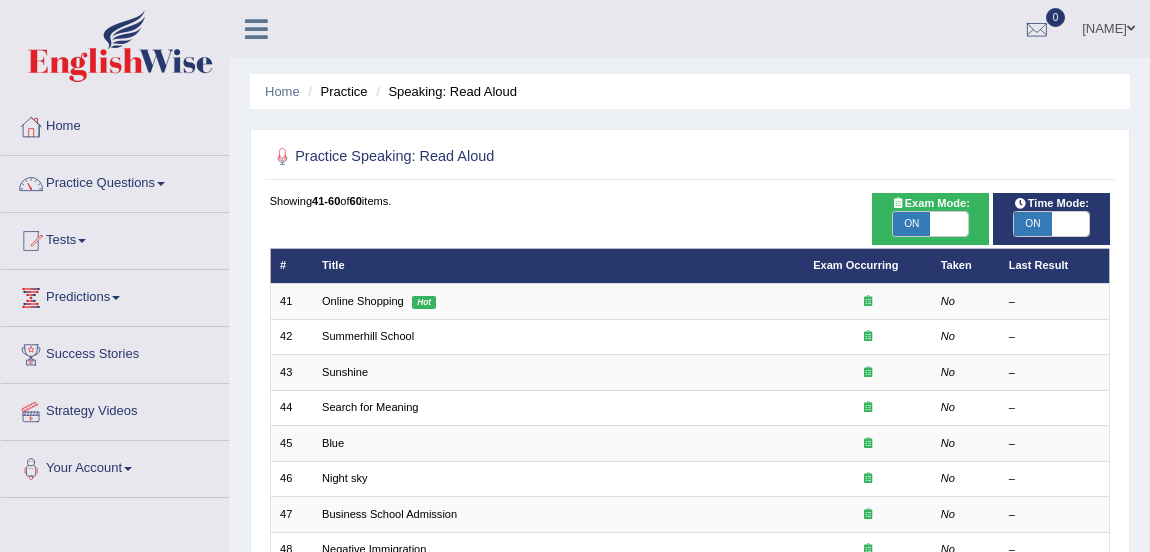 scroll, scrollTop: 0, scrollLeft: 0, axis: both 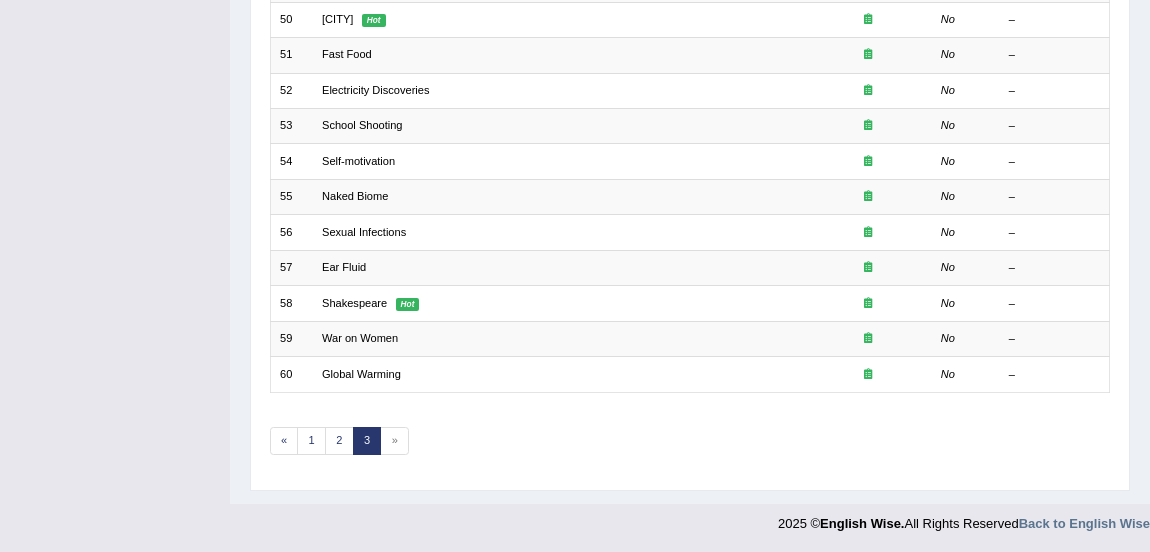 click on "»" at bounding box center [394, 441] 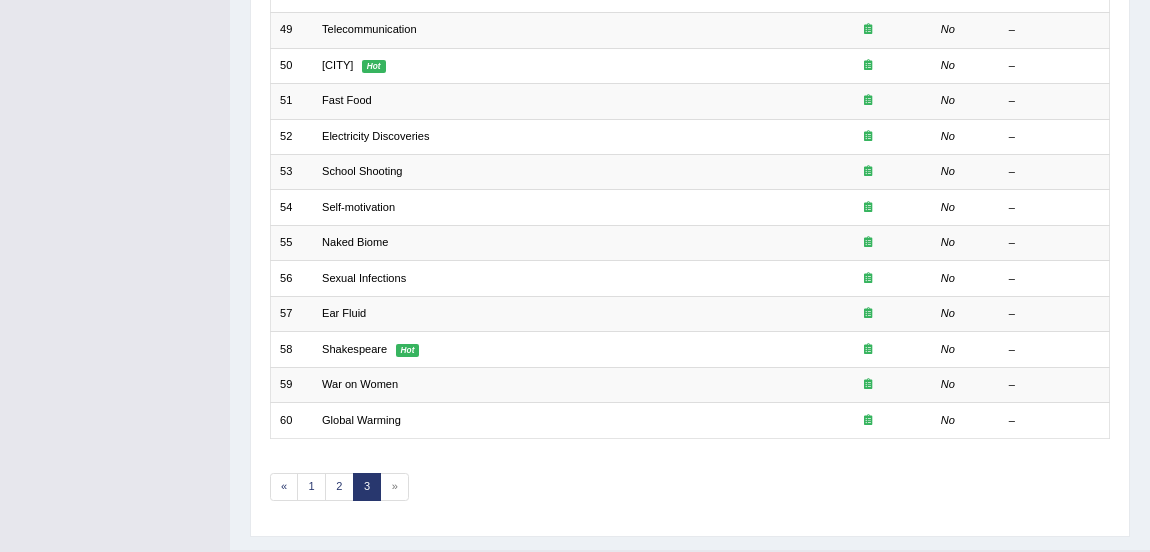scroll, scrollTop: 601, scrollLeft: 0, axis: vertical 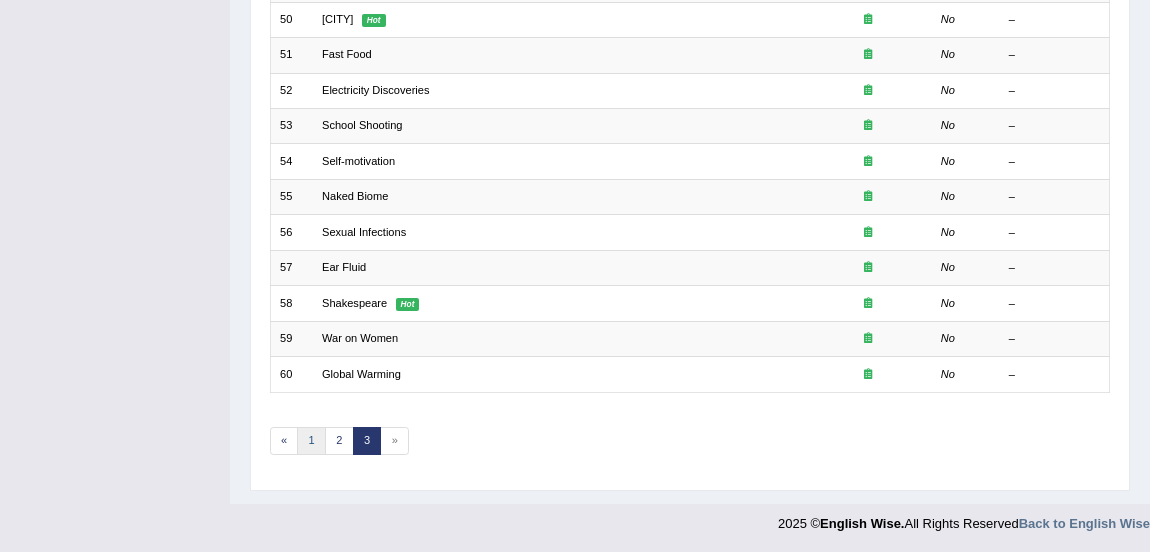 click on "1" at bounding box center [311, 441] 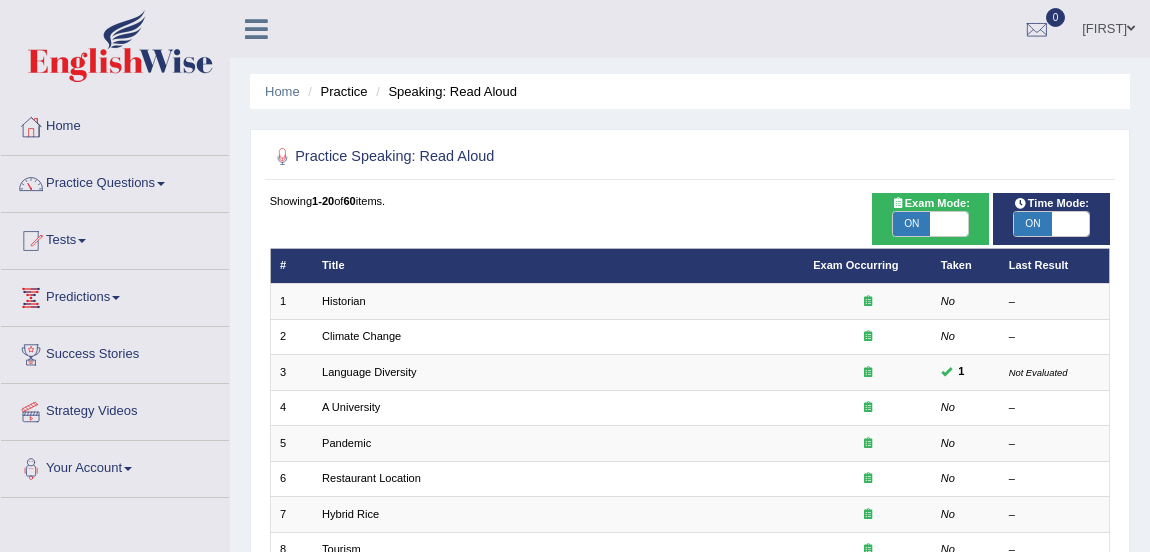 scroll, scrollTop: 0, scrollLeft: 0, axis: both 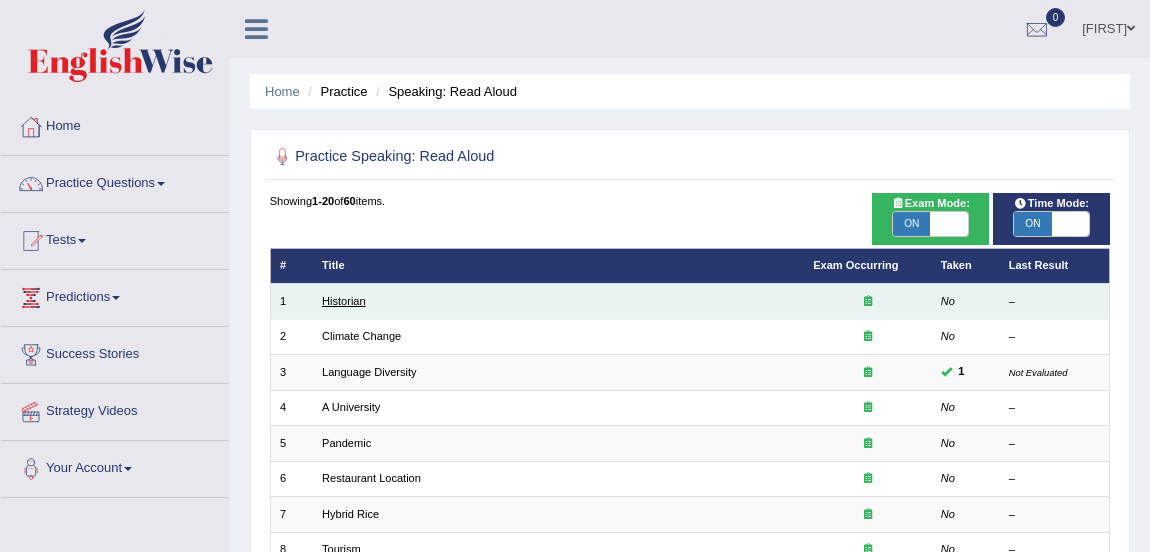 click on "Historian" at bounding box center (344, 301) 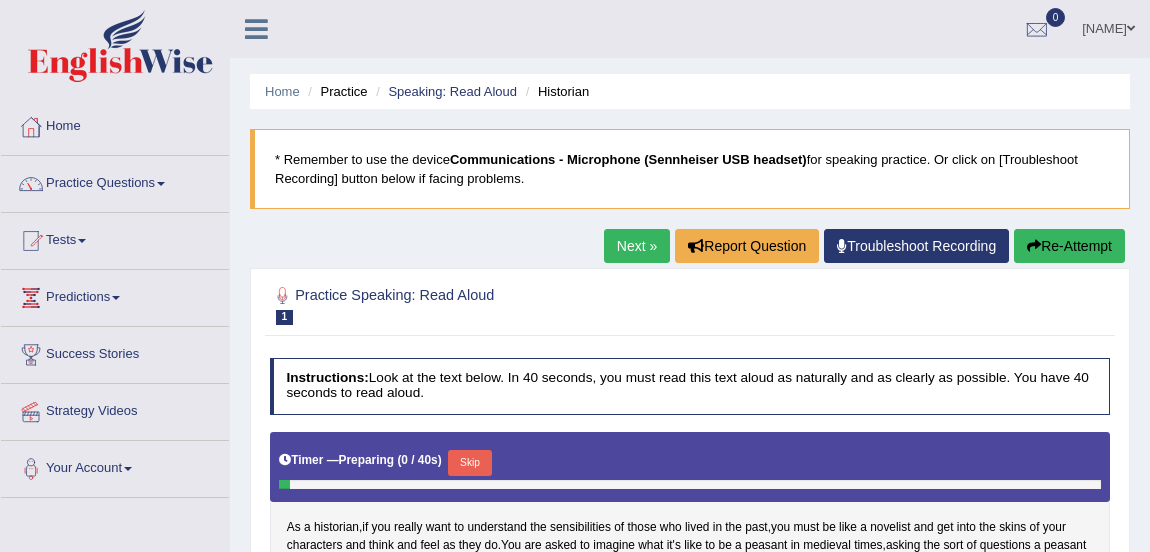 scroll, scrollTop: 0, scrollLeft: 0, axis: both 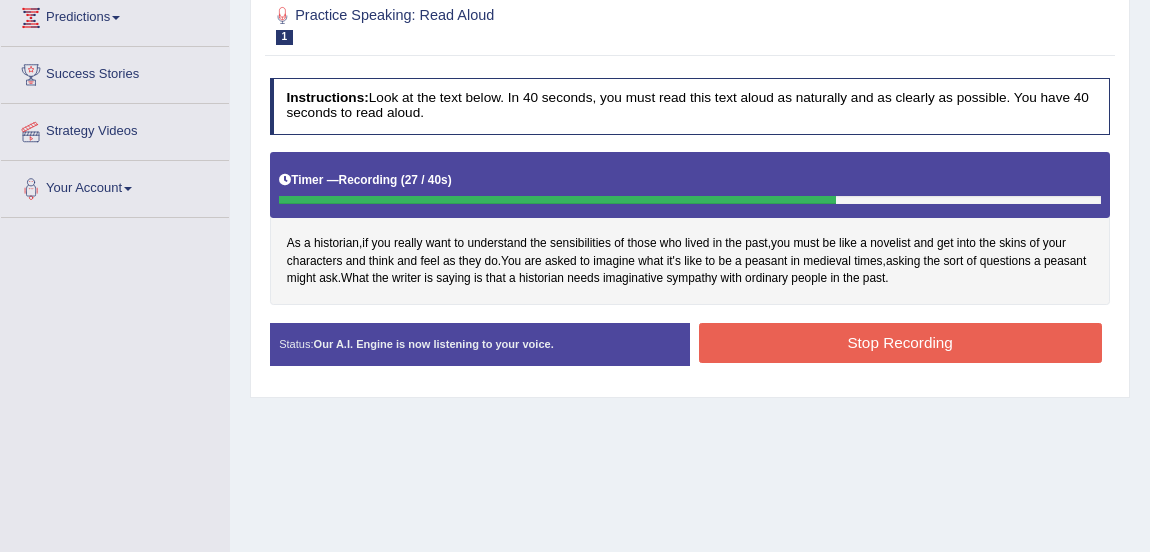 click on "Stop Recording" at bounding box center [900, 342] 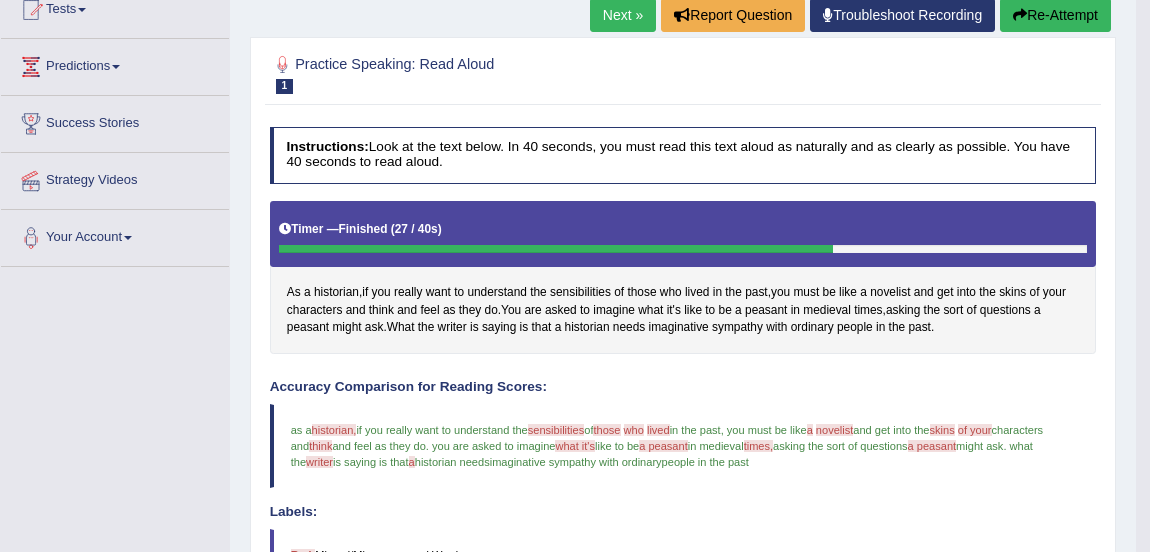 scroll, scrollTop: 154, scrollLeft: 0, axis: vertical 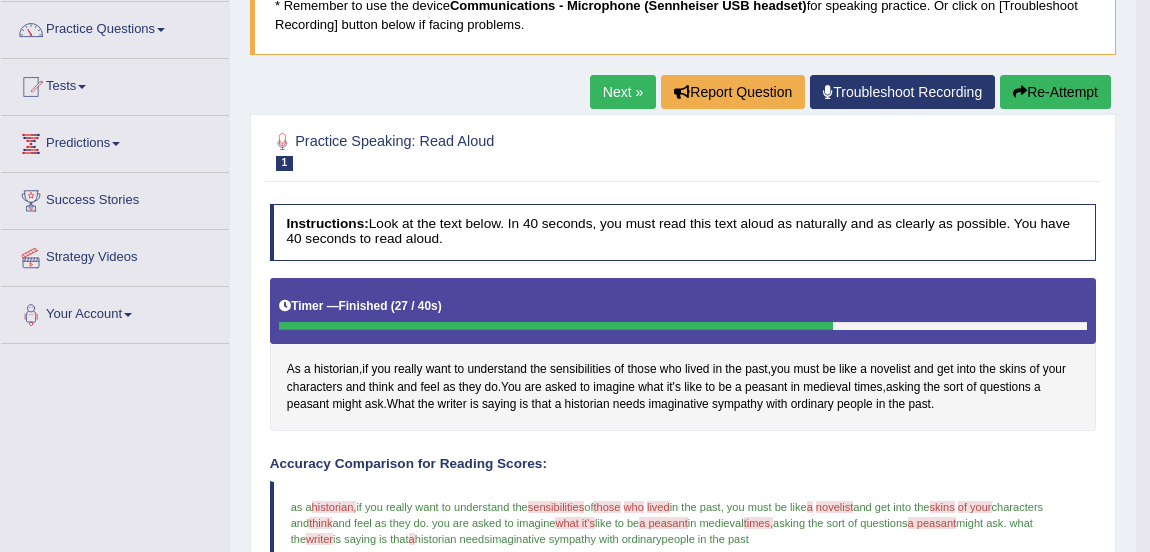 click on "Next »" at bounding box center (623, 92) 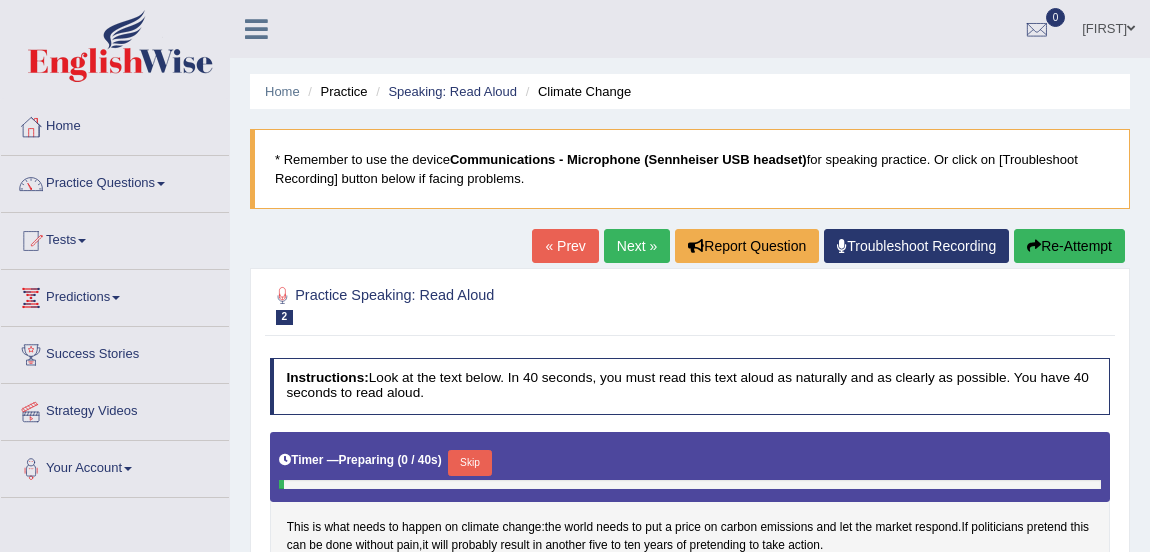 scroll, scrollTop: 0, scrollLeft: 0, axis: both 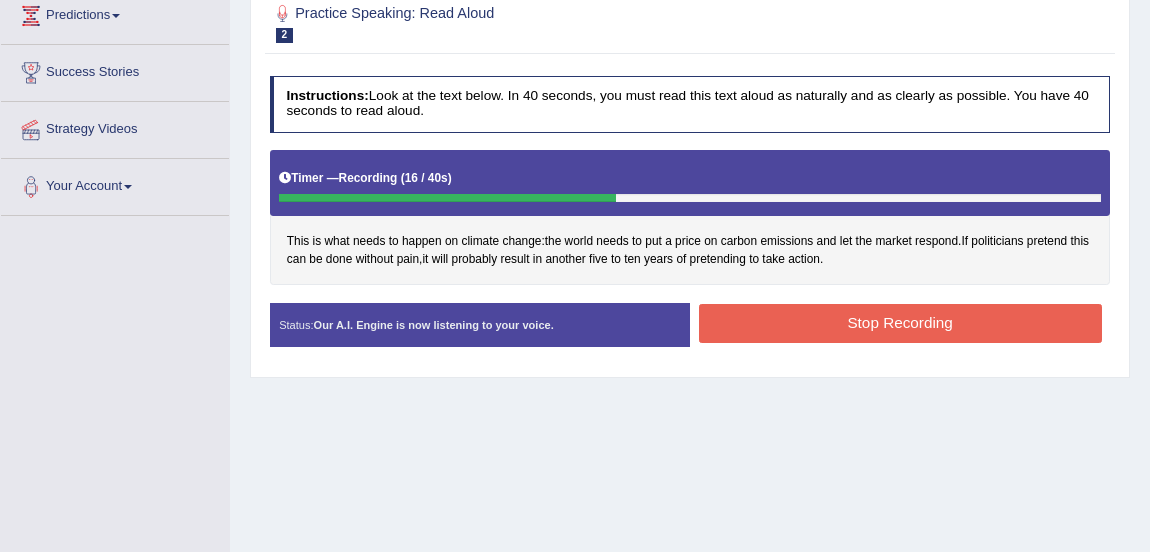 click on "Stop Recording" at bounding box center (900, 323) 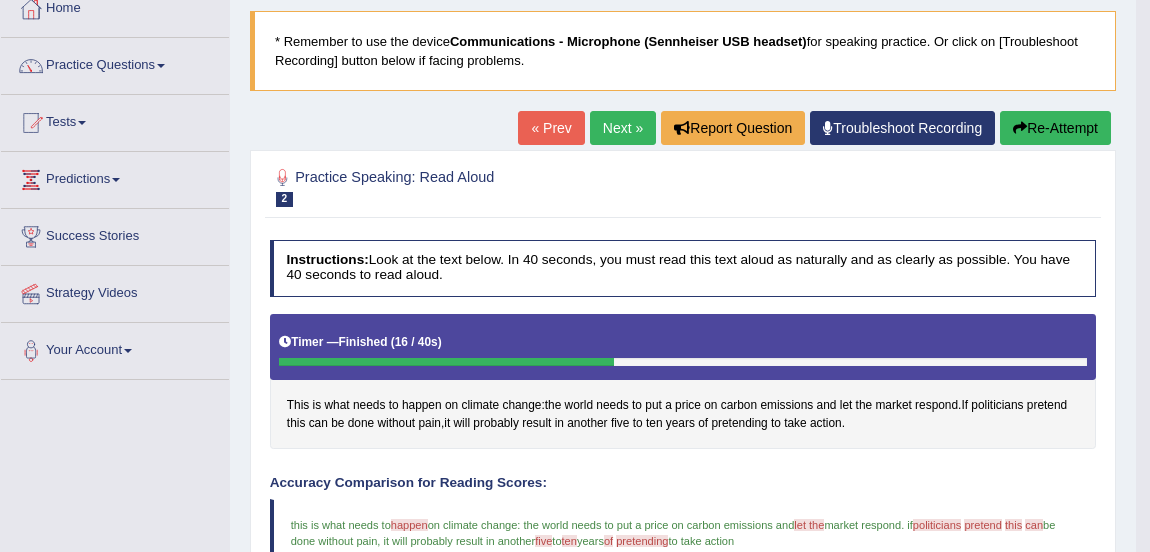 scroll, scrollTop: 0, scrollLeft: 0, axis: both 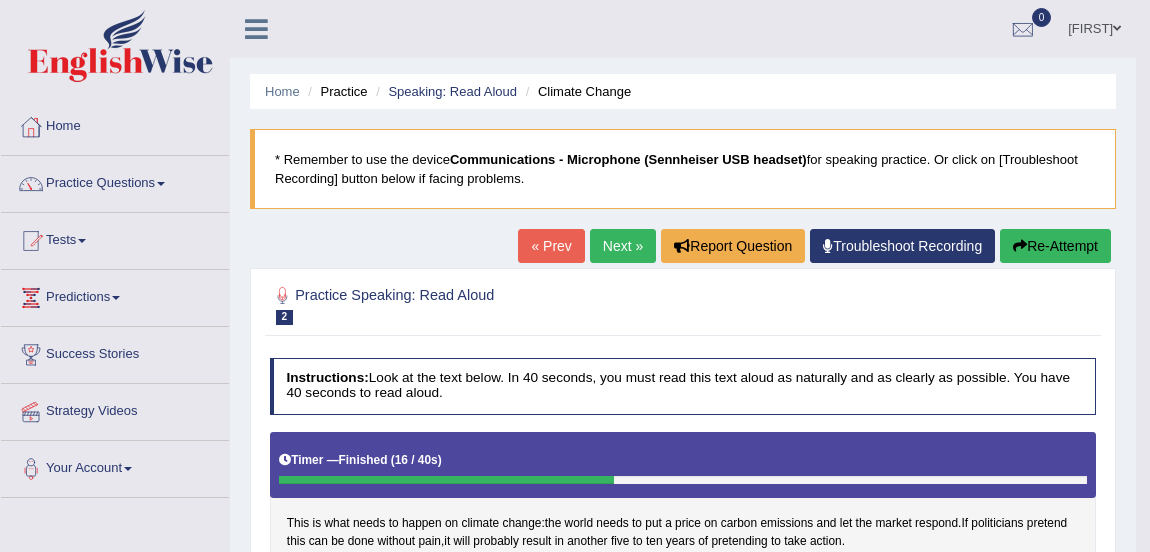 click on "Next »" at bounding box center (623, 246) 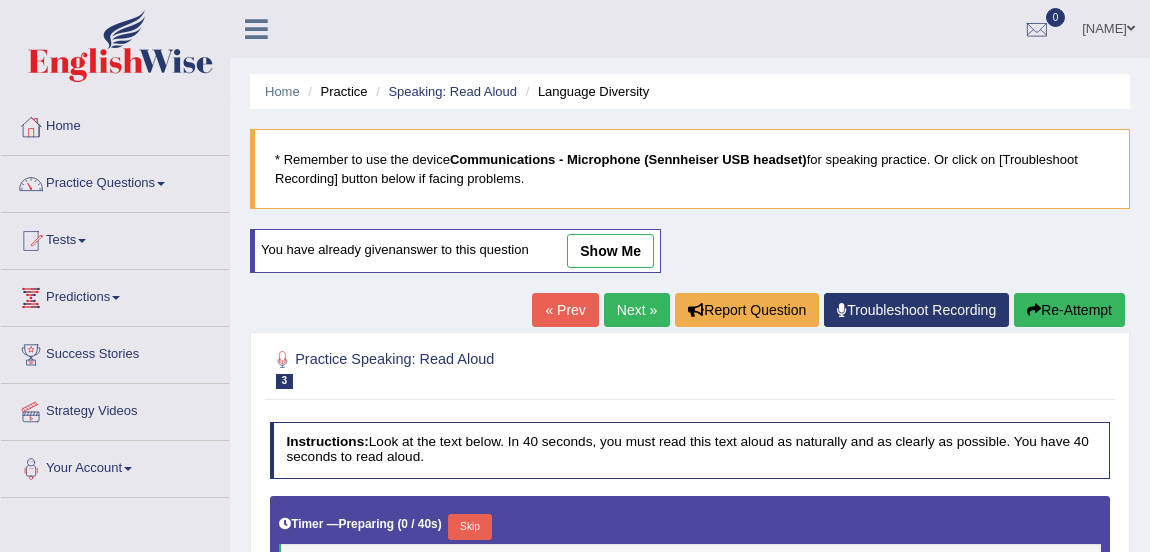scroll, scrollTop: 0, scrollLeft: 0, axis: both 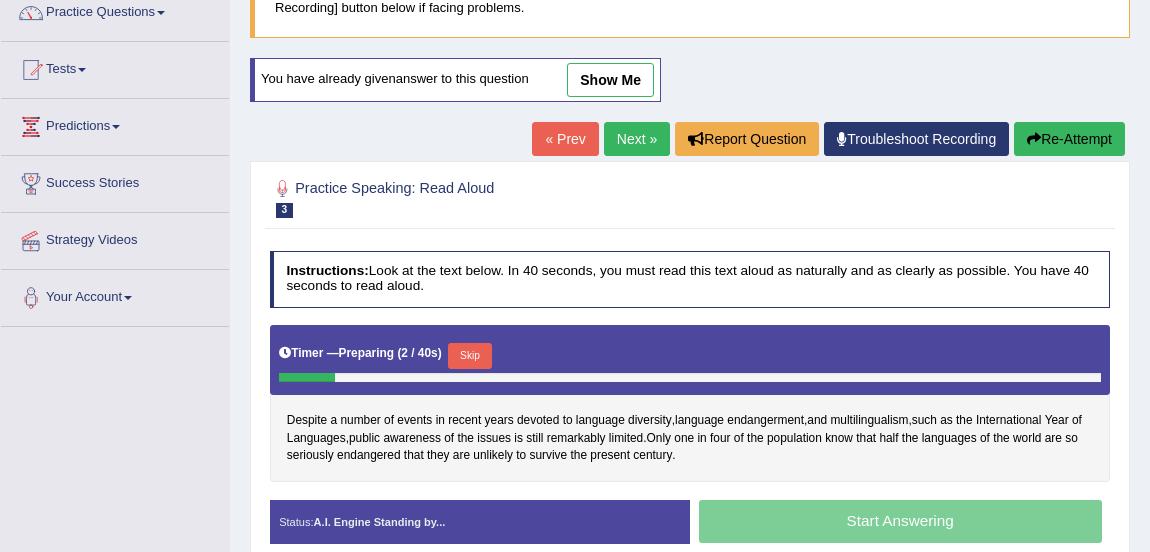 click on "Next »" at bounding box center (637, 139) 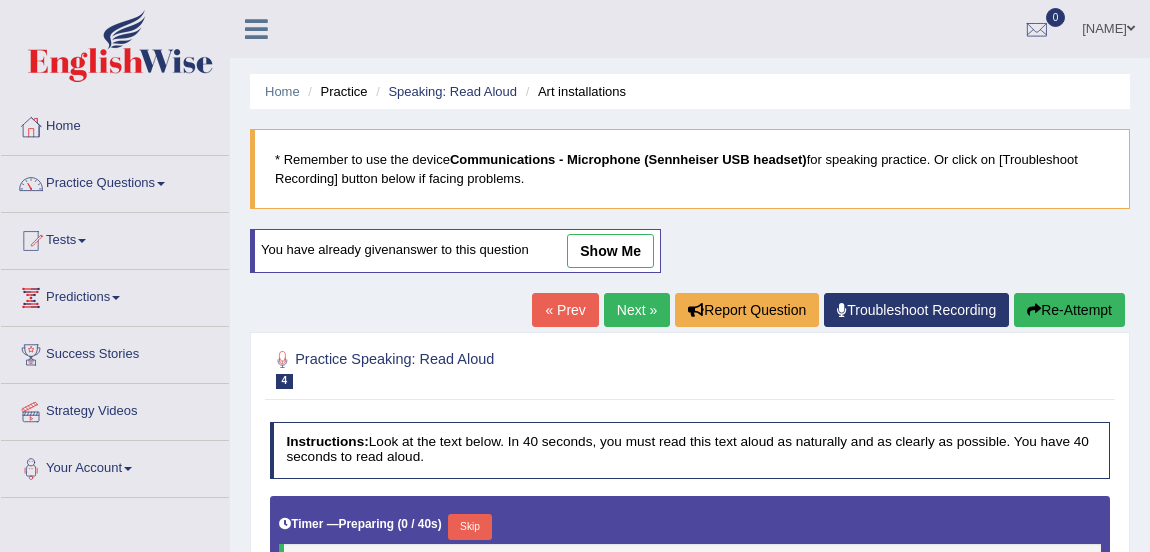 scroll, scrollTop: 0, scrollLeft: 0, axis: both 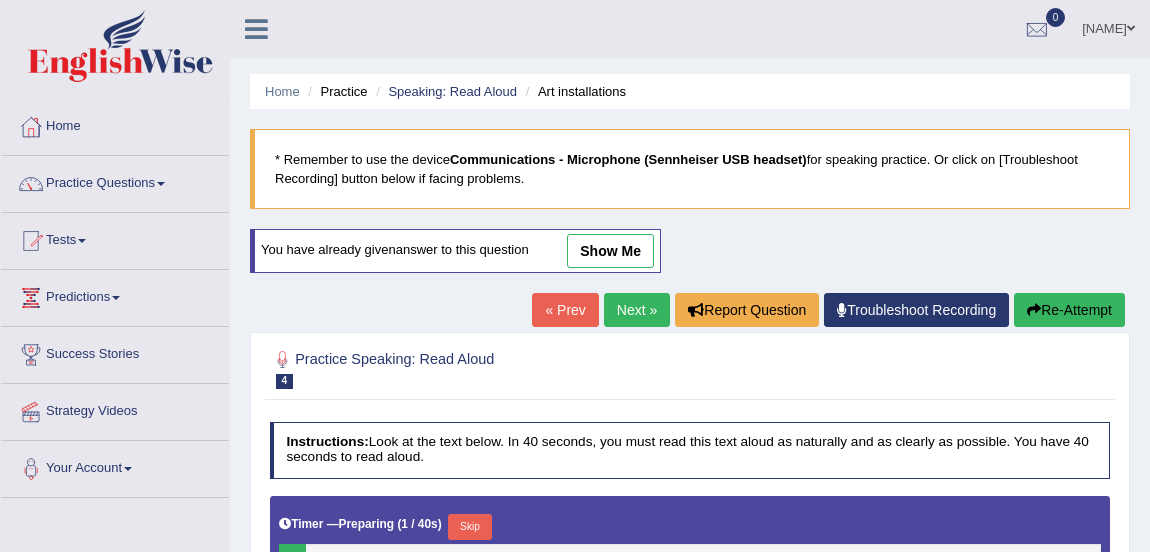 click on "Next »" at bounding box center (637, 310) 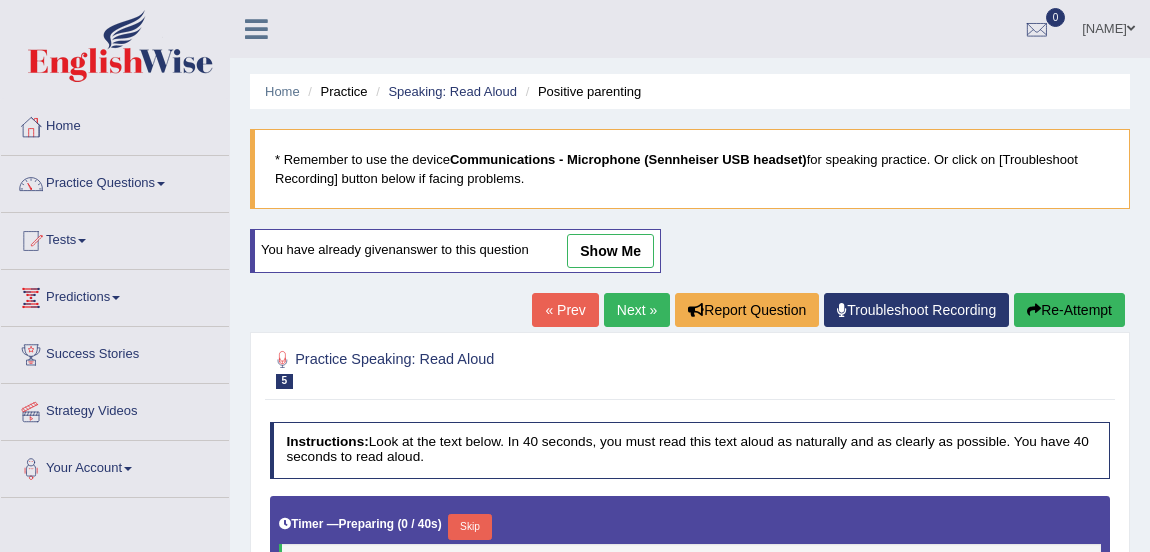 scroll, scrollTop: 0, scrollLeft: 0, axis: both 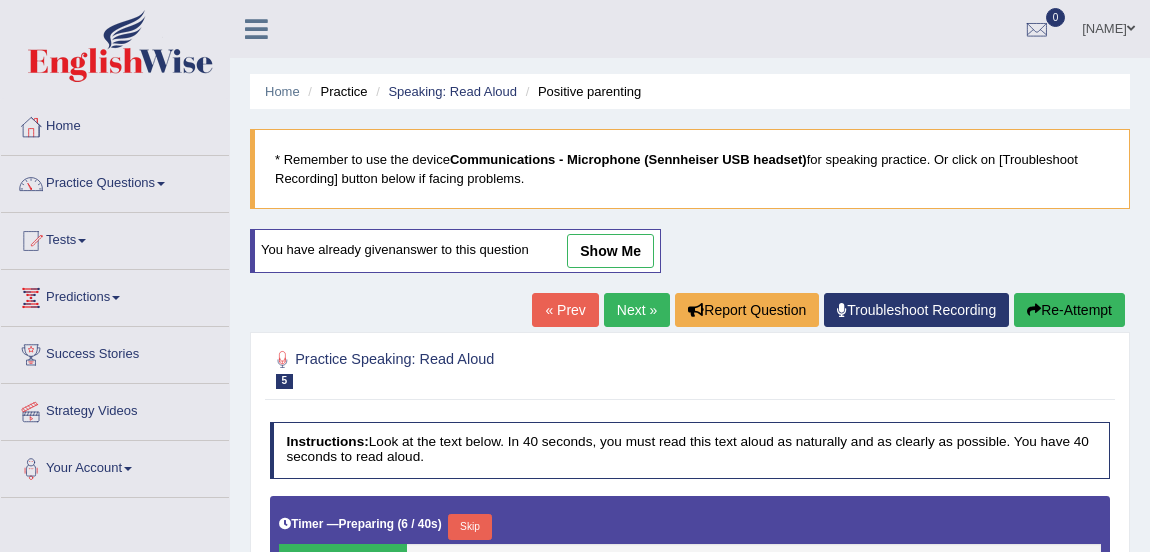 click on "Home" at bounding box center (115, 124) 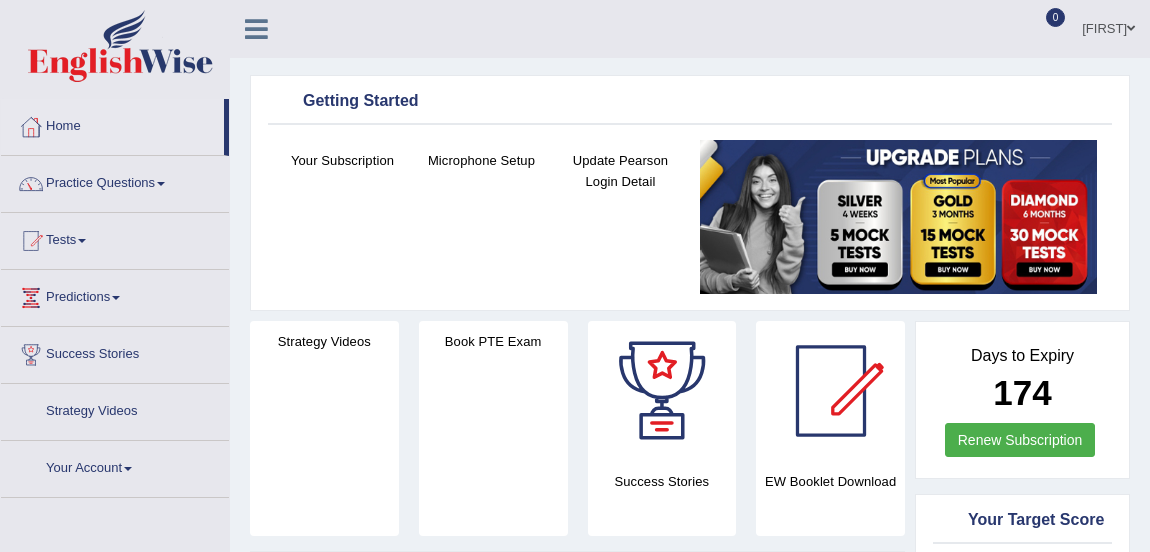 scroll, scrollTop: 0, scrollLeft: 0, axis: both 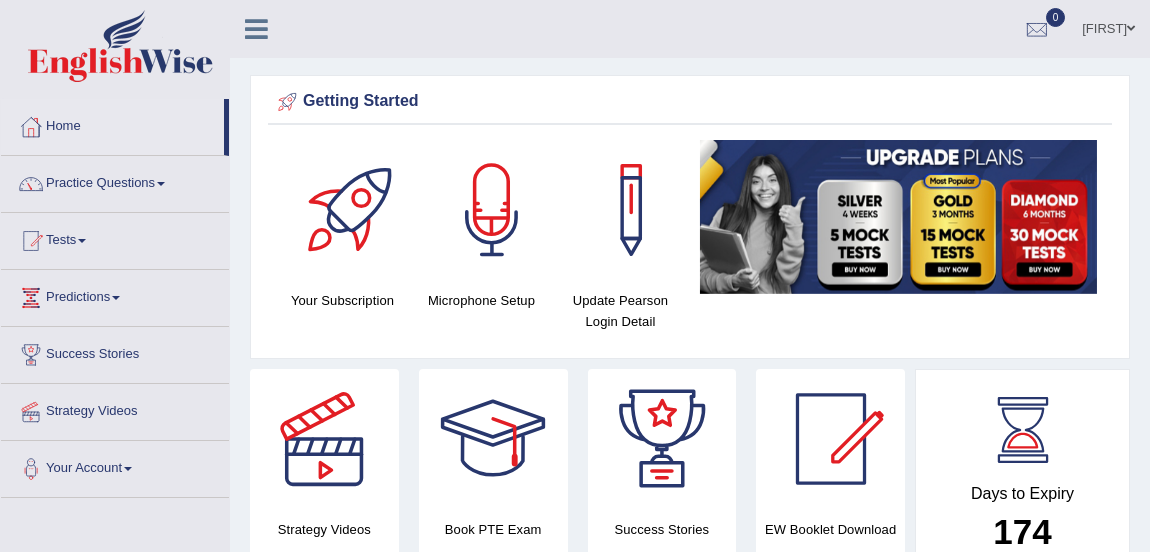 click on "Practice Questions" at bounding box center [115, 181] 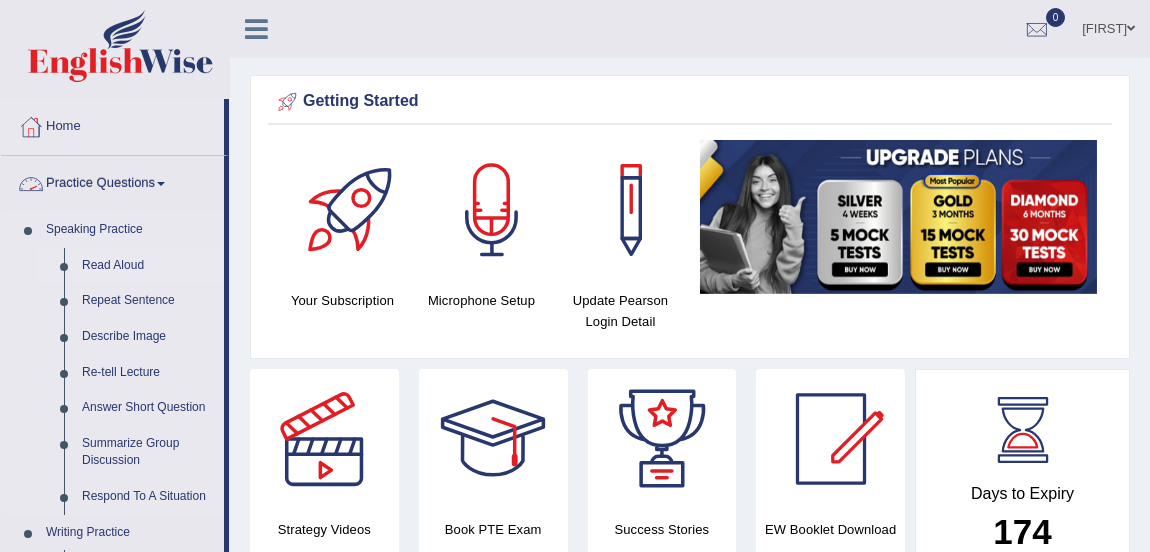 click on "Read Aloud" at bounding box center (148, 266) 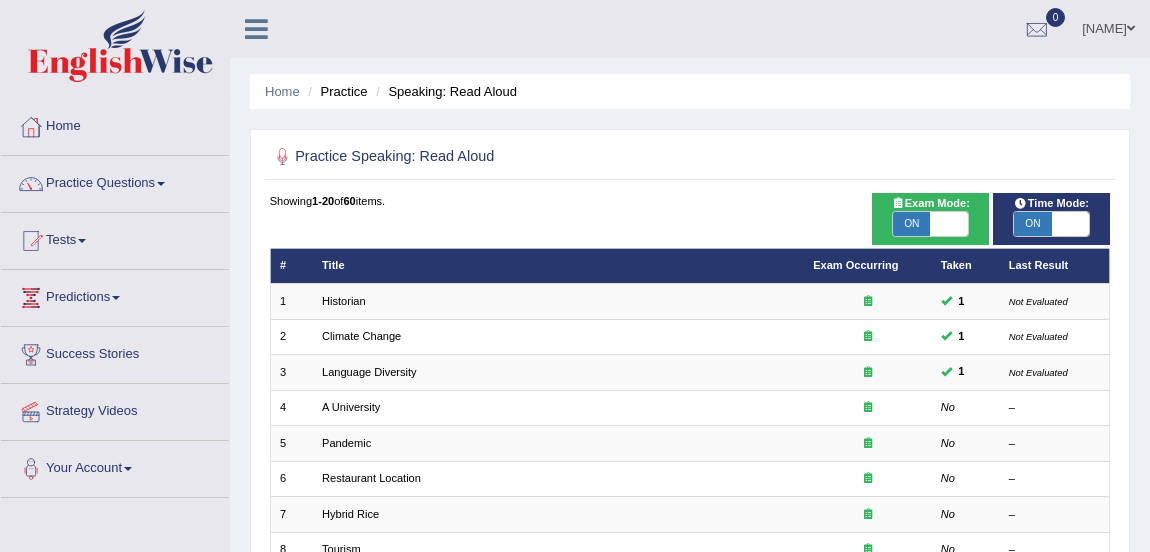 scroll, scrollTop: 0, scrollLeft: 0, axis: both 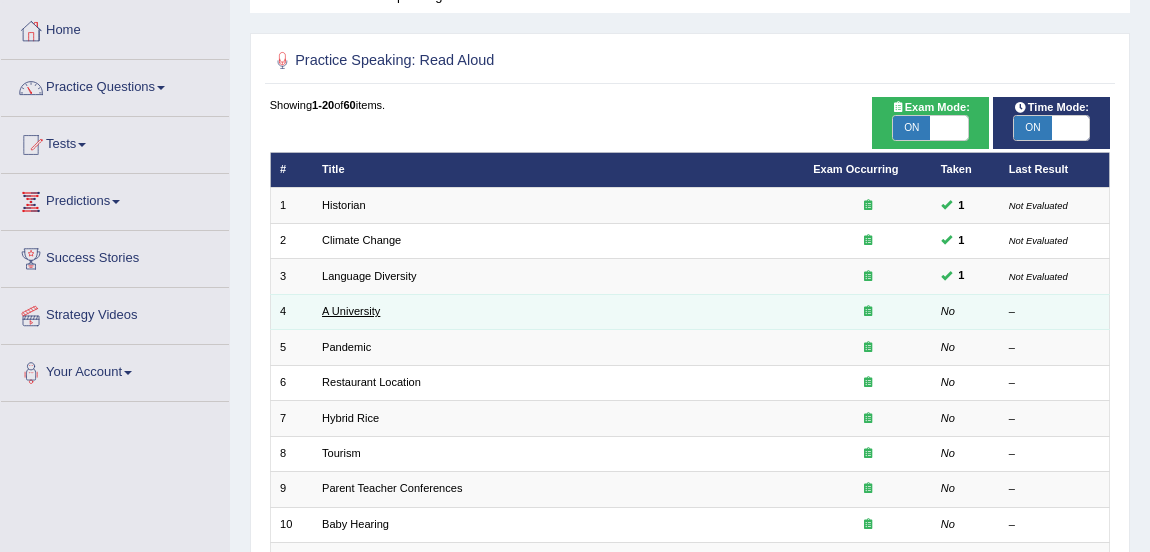 click on "A University" at bounding box center [351, 311] 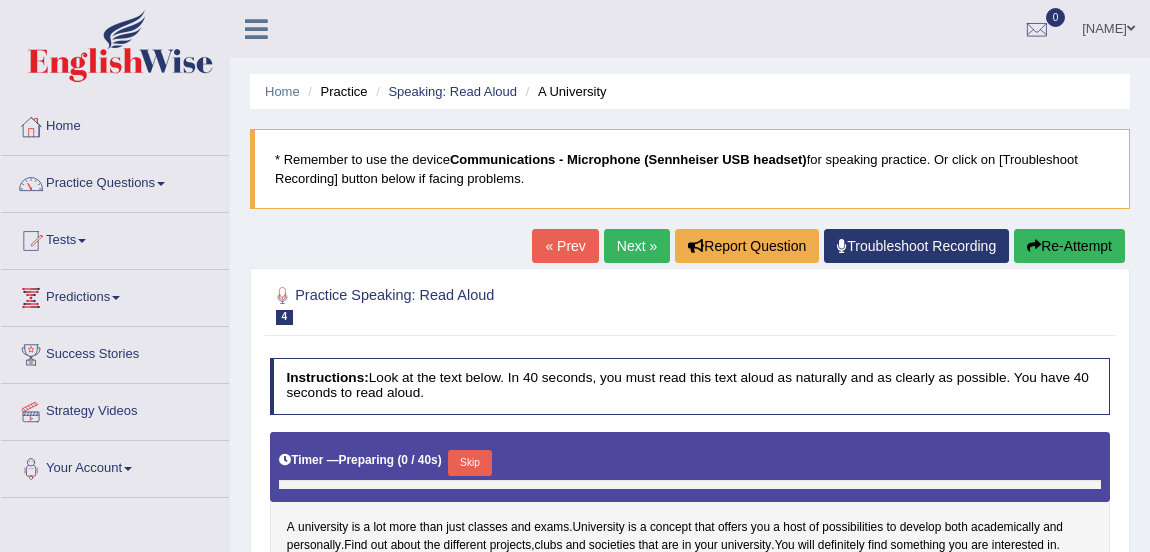 scroll, scrollTop: 0, scrollLeft: 0, axis: both 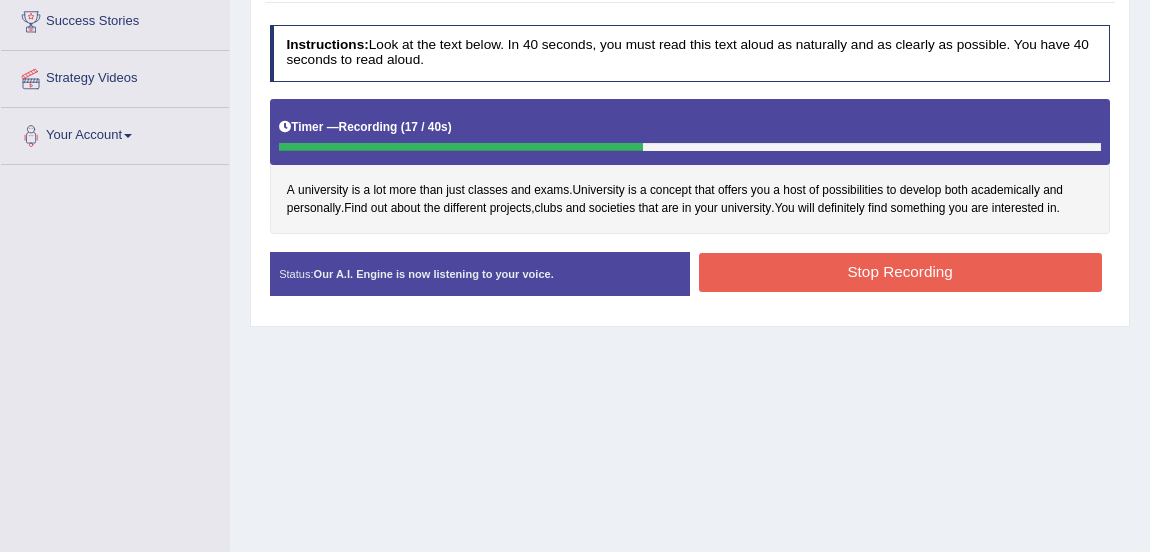 click on "Stop Recording" at bounding box center [900, 272] 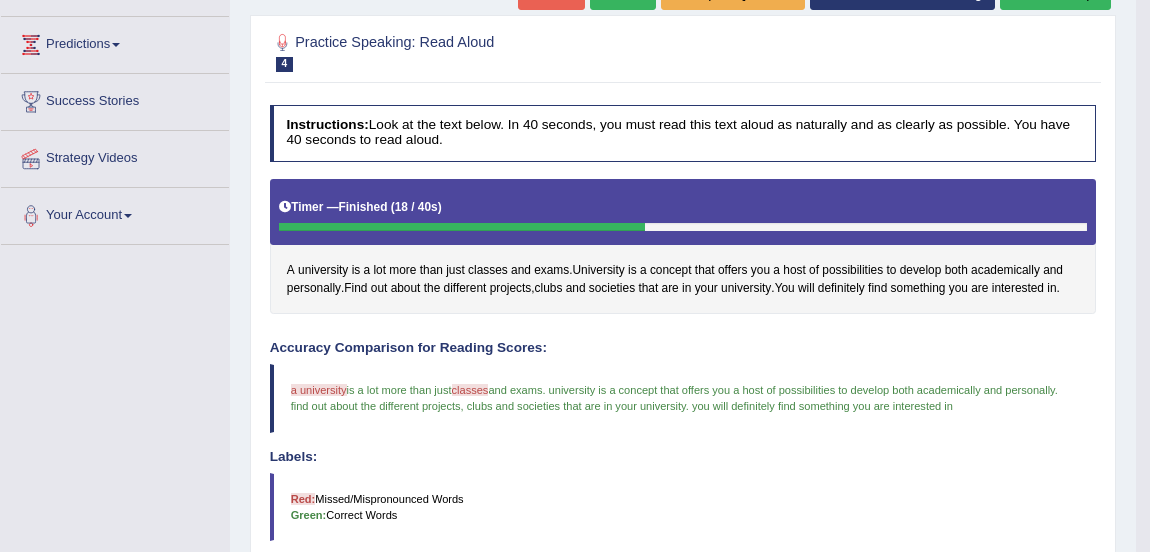 scroll, scrollTop: 252, scrollLeft: 0, axis: vertical 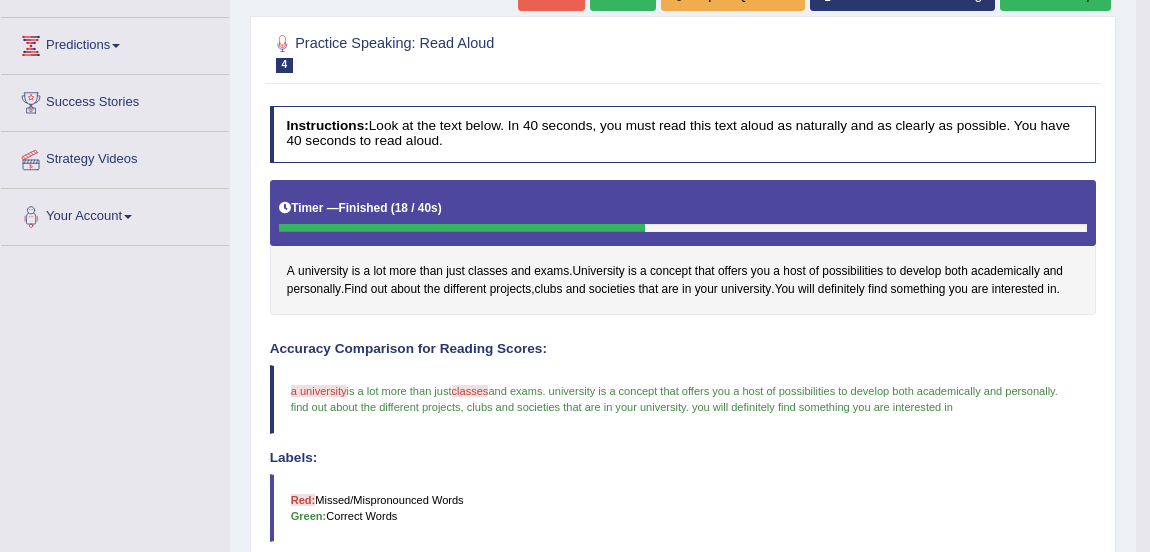 click on "Next »" at bounding box center [623, -6] 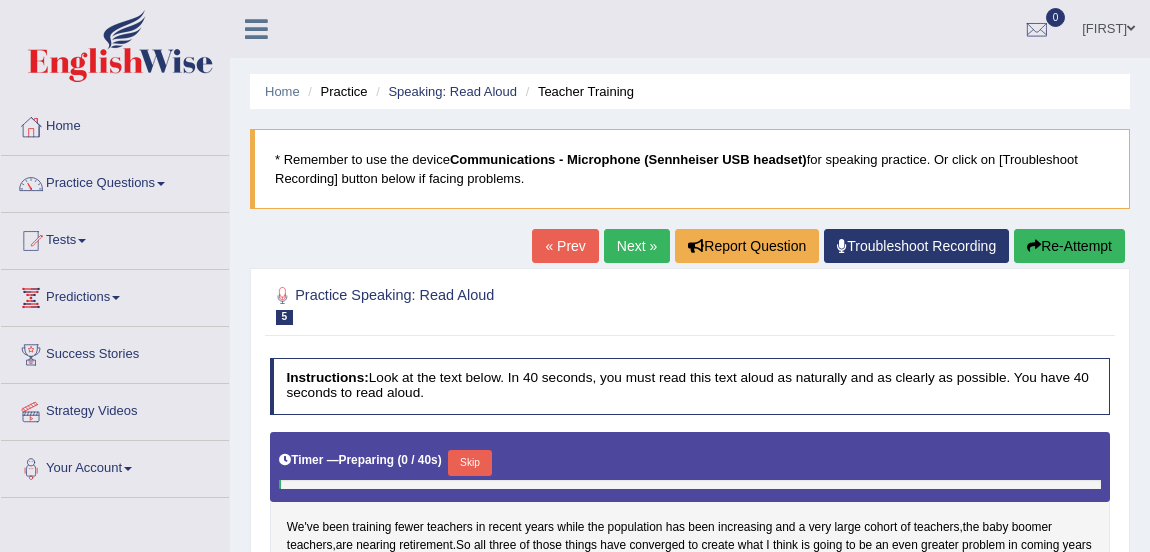 scroll, scrollTop: 0, scrollLeft: 0, axis: both 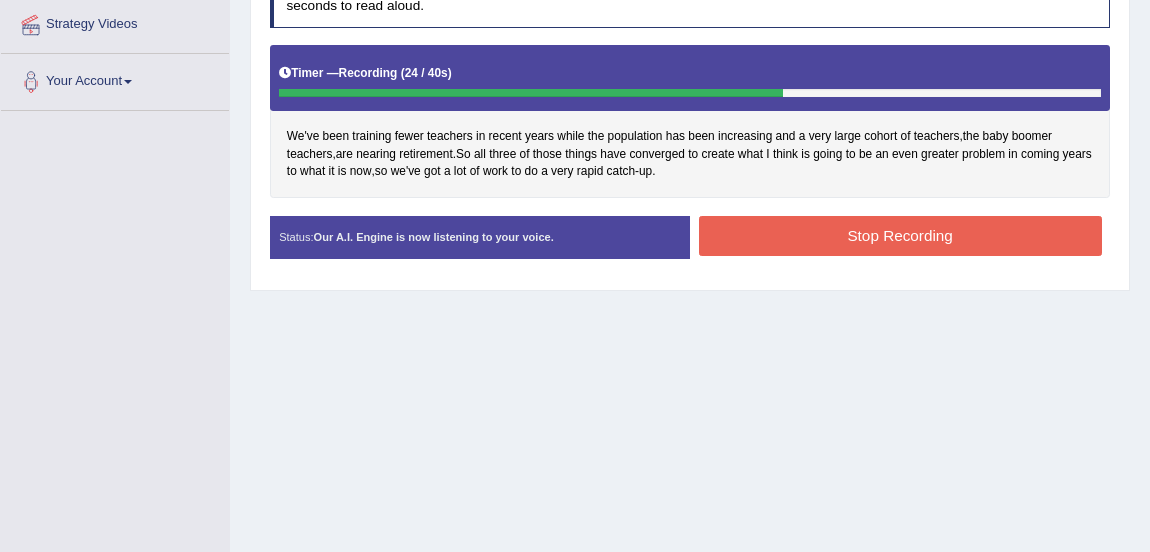 click on "Stop Recording" at bounding box center (900, 235) 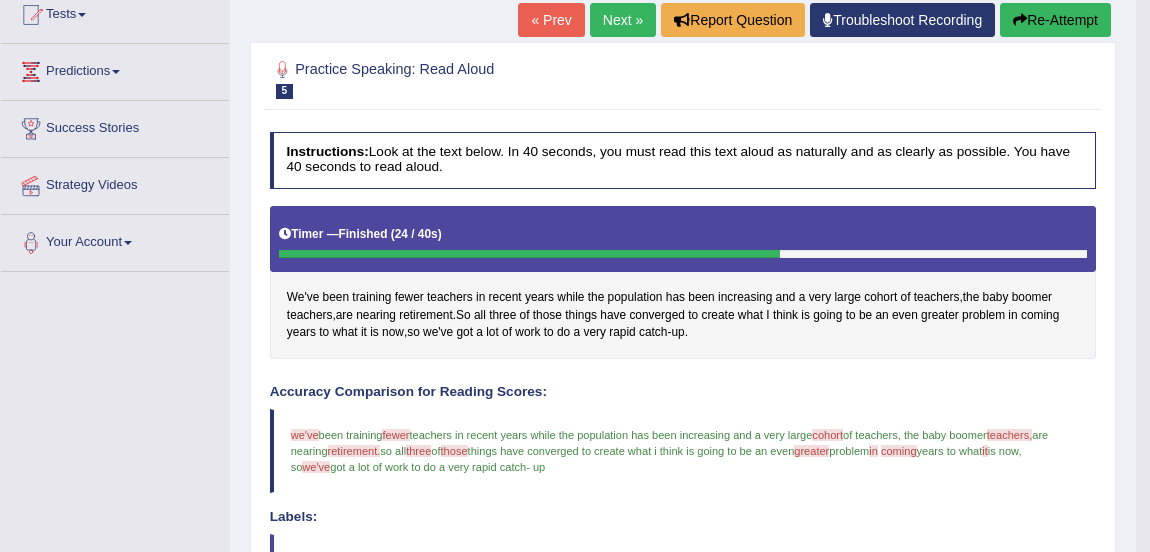 scroll, scrollTop: 225, scrollLeft: 0, axis: vertical 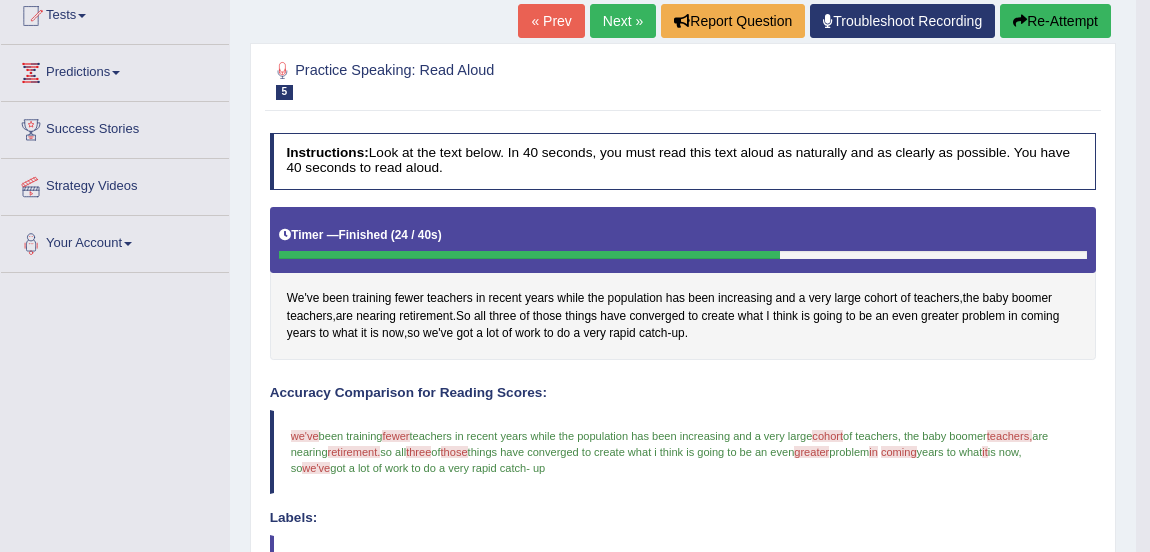 click on "Next »" at bounding box center [623, 21] 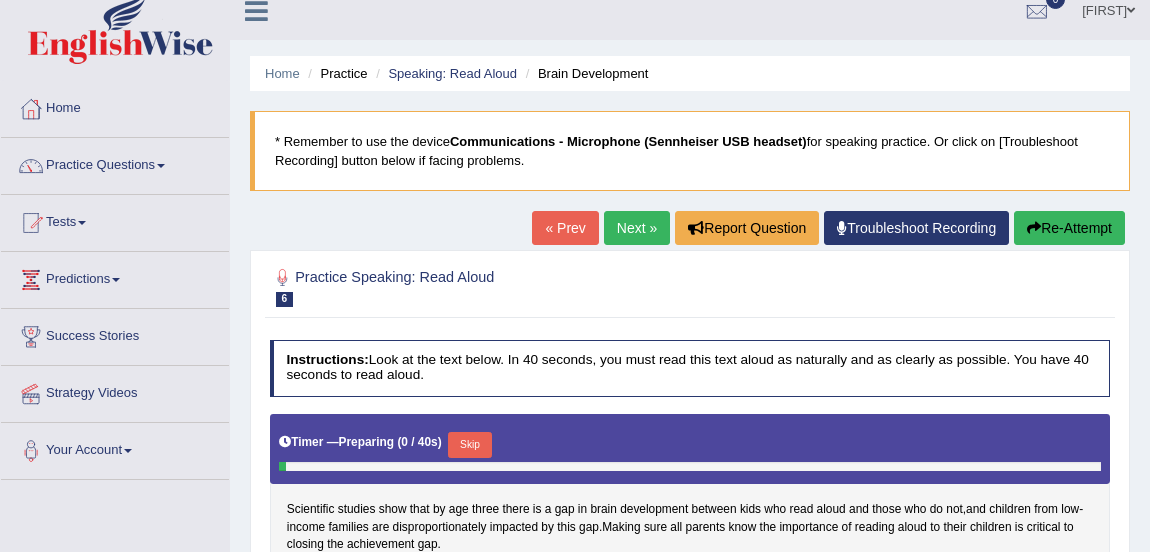 scroll, scrollTop: 0, scrollLeft: 0, axis: both 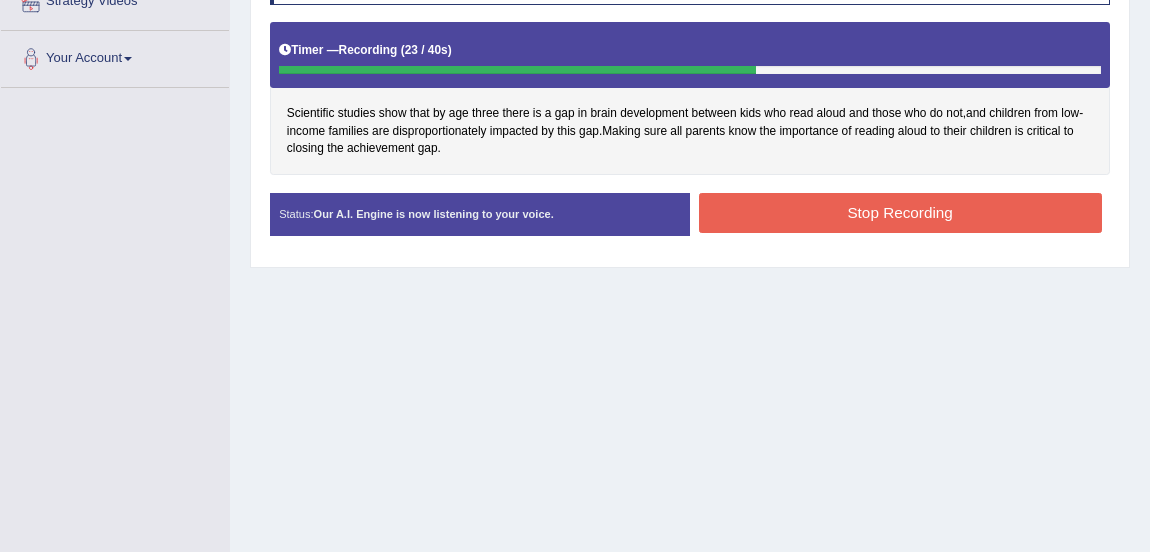 click on "Stop Recording" at bounding box center (900, 212) 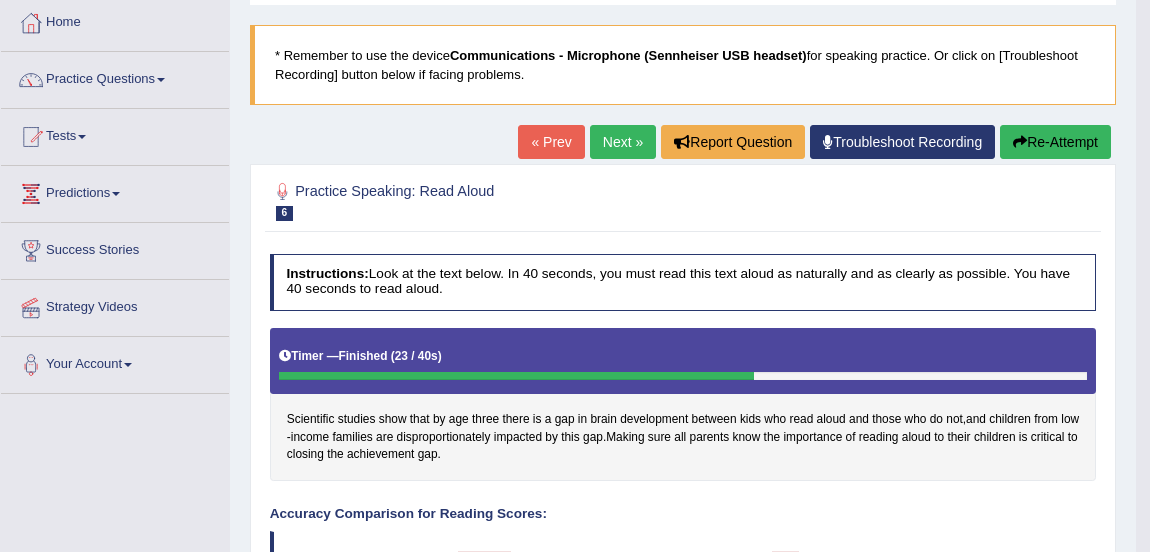 scroll, scrollTop: 97, scrollLeft: 0, axis: vertical 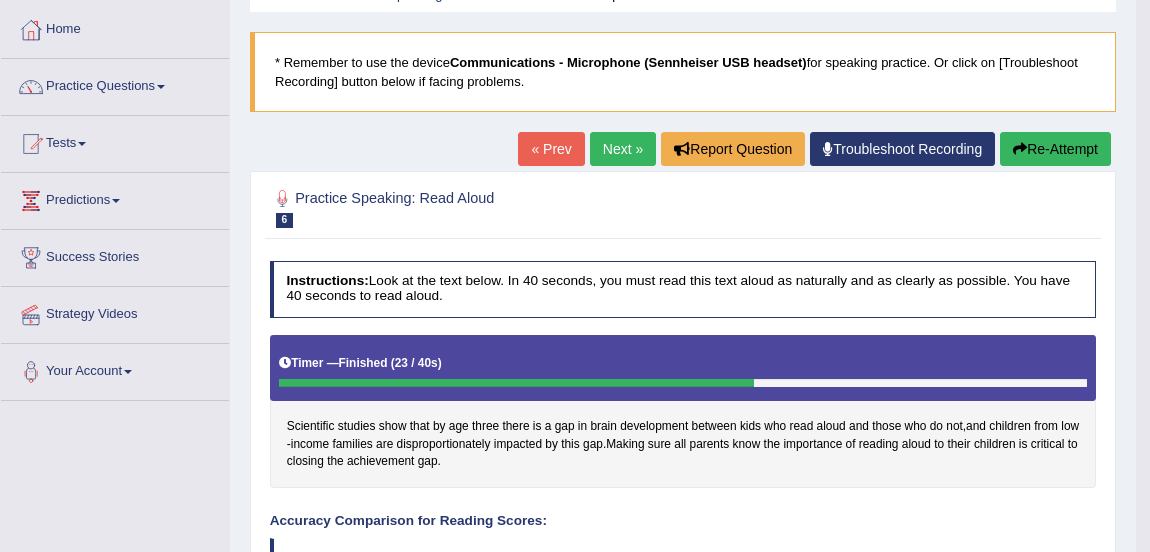 click on "Next »" at bounding box center (623, 149) 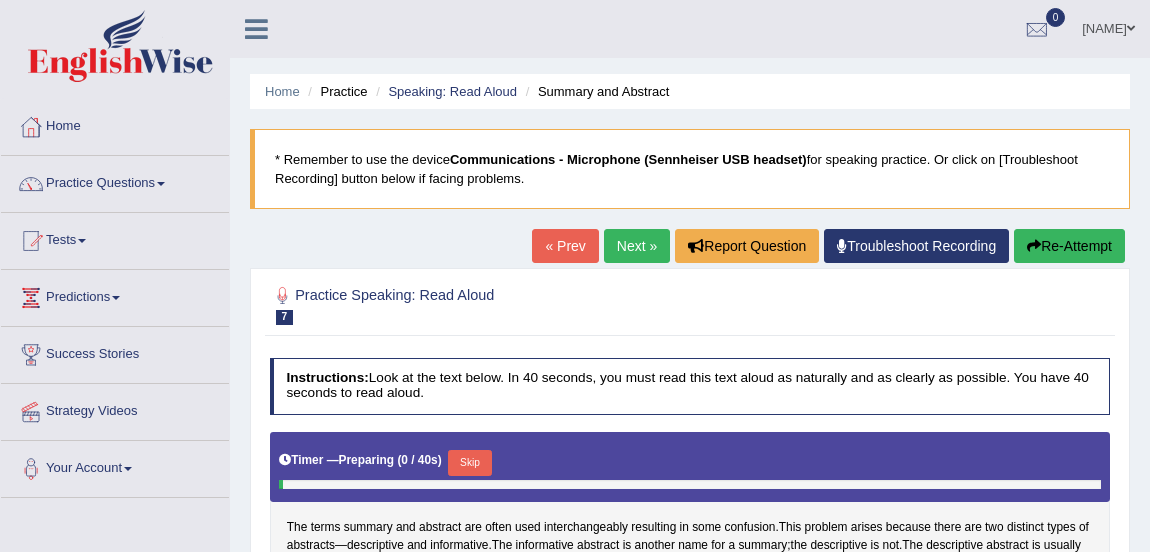 scroll, scrollTop: 0, scrollLeft: 0, axis: both 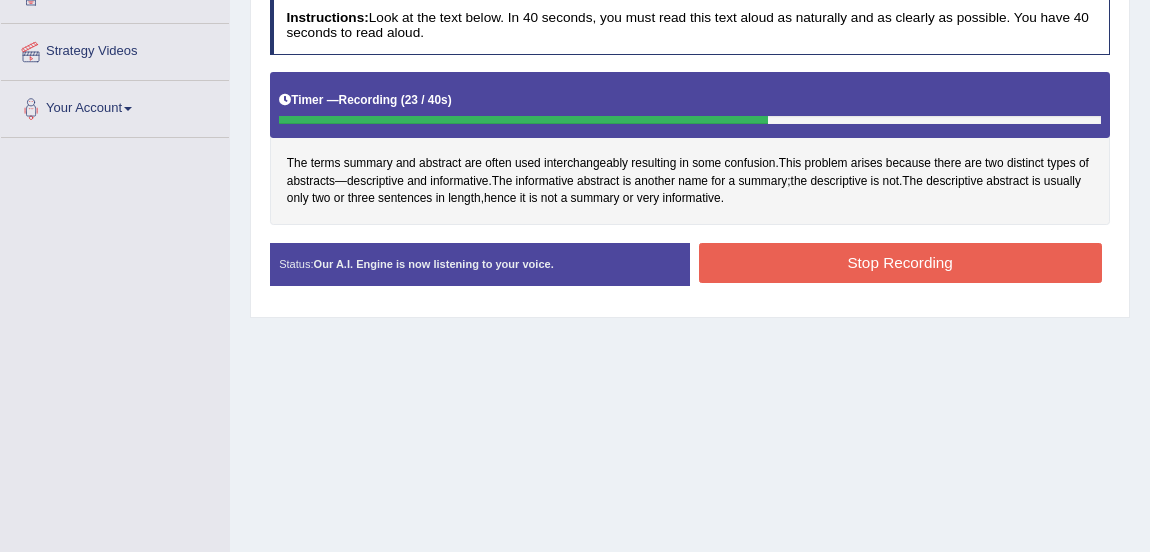 click on "Stop Recording" at bounding box center (900, 262) 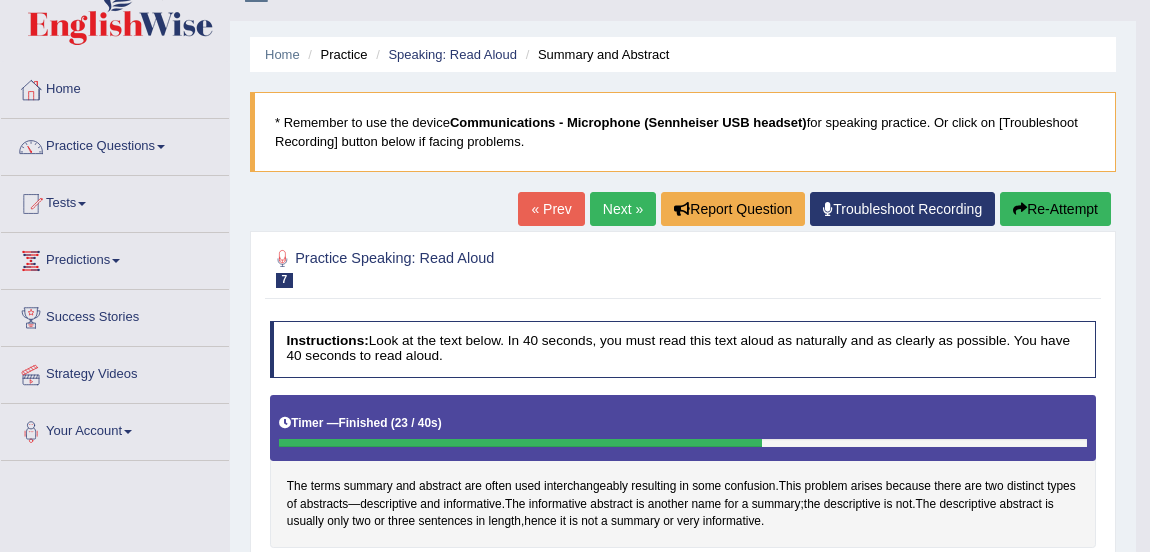 scroll, scrollTop: 32, scrollLeft: 0, axis: vertical 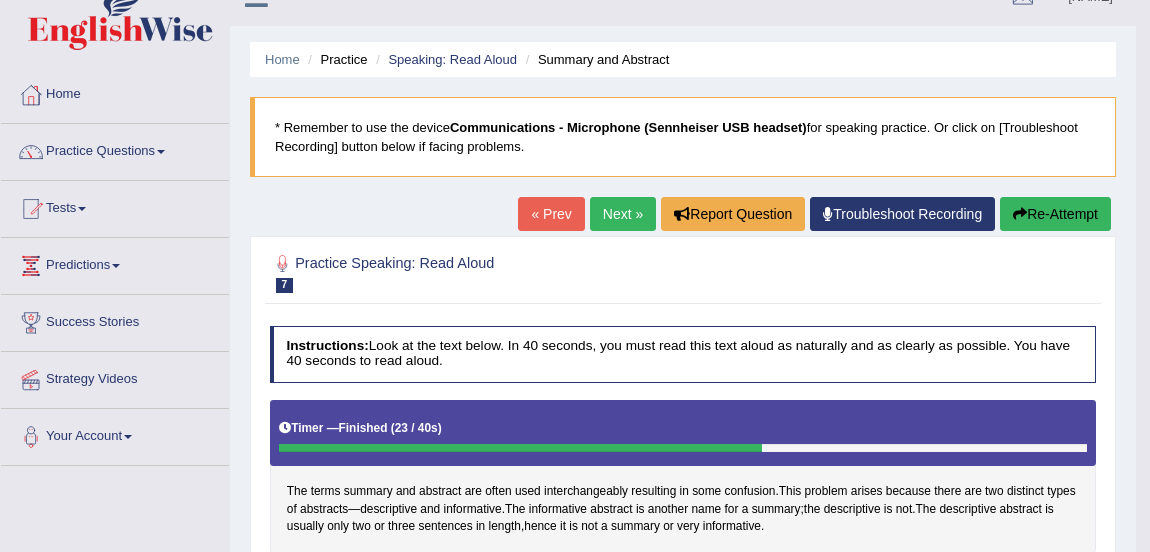 click on "Next »" at bounding box center [623, 214] 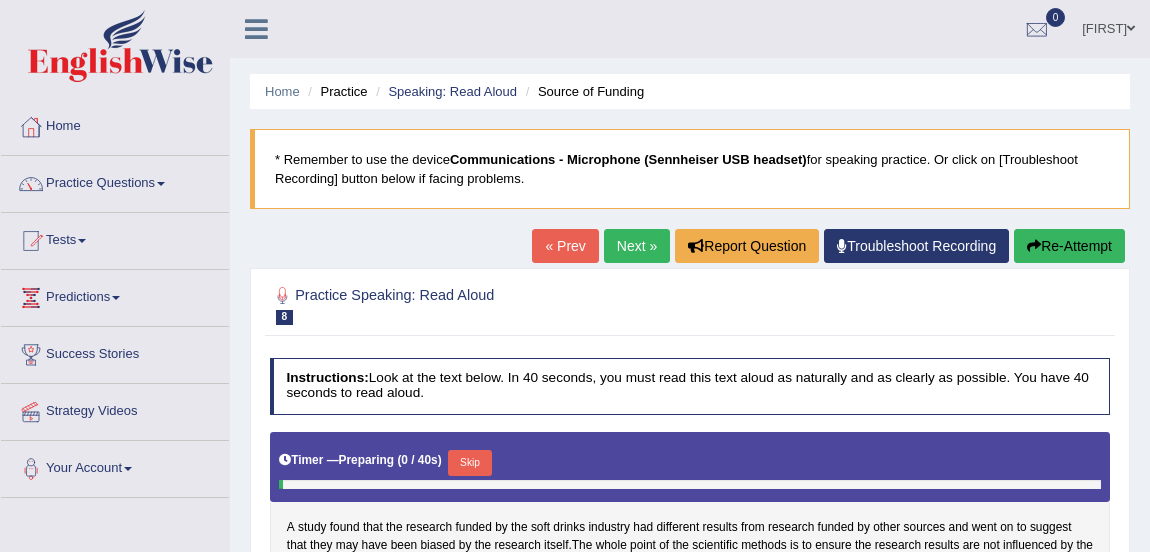 scroll, scrollTop: 0, scrollLeft: 0, axis: both 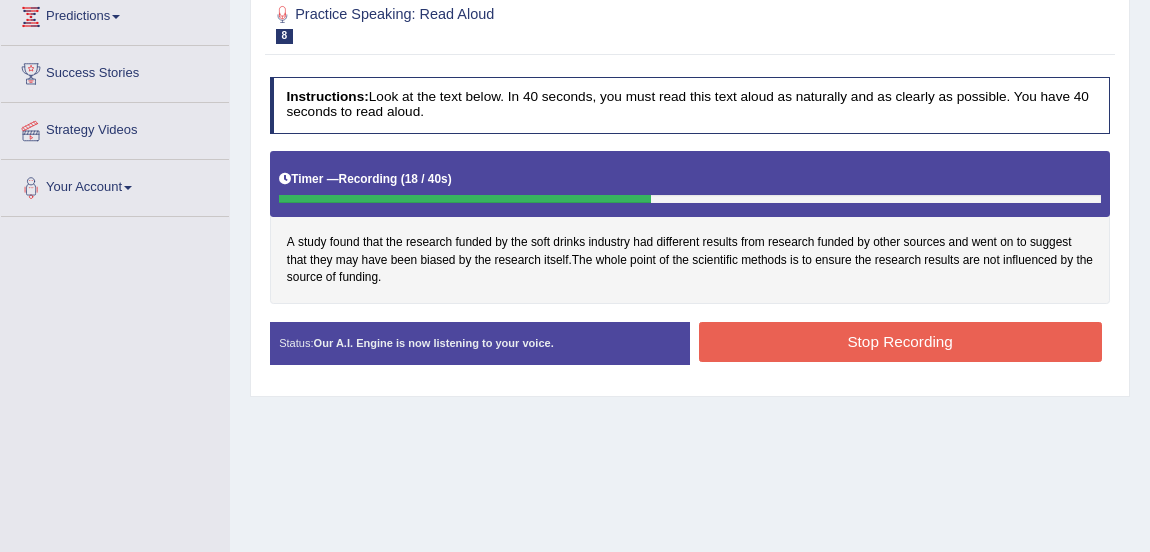 click on "Stop Recording" at bounding box center (900, 341) 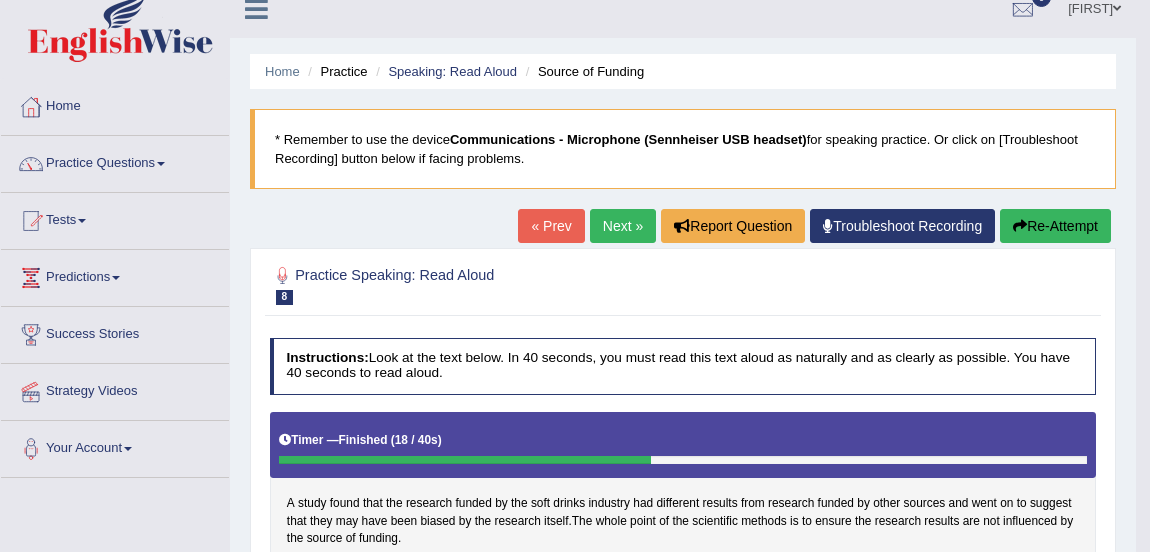 scroll, scrollTop: 0, scrollLeft: 0, axis: both 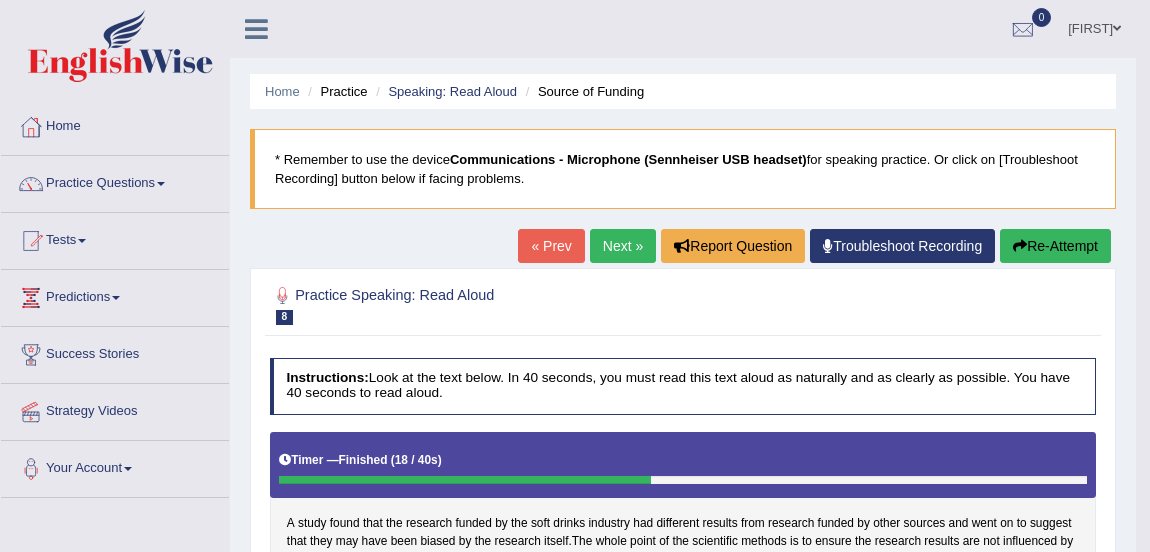 click on "Next »" at bounding box center [623, 246] 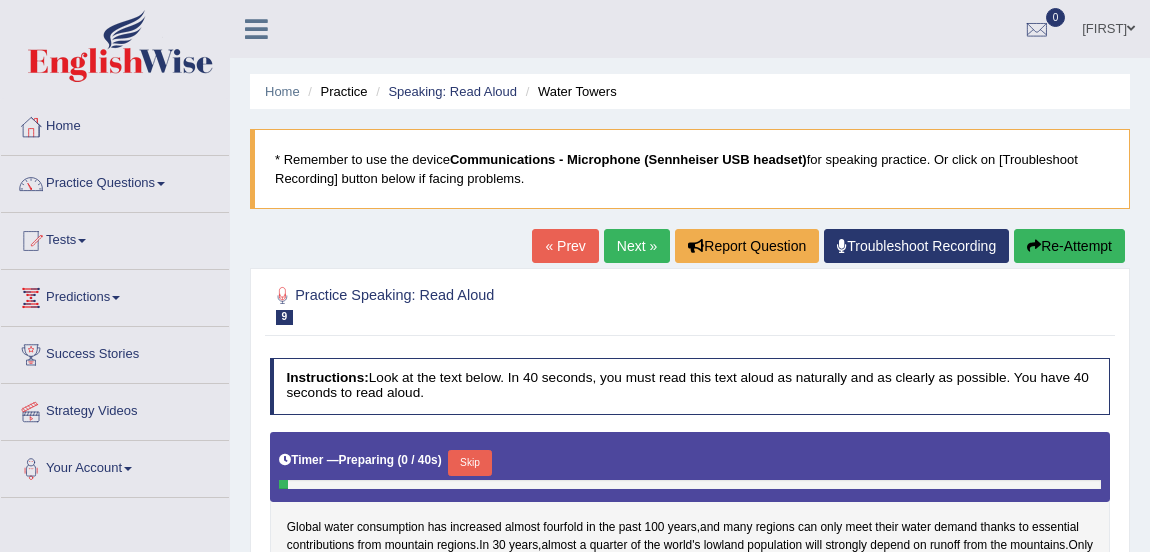 scroll, scrollTop: 0, scrollLeft: 0, axis: both 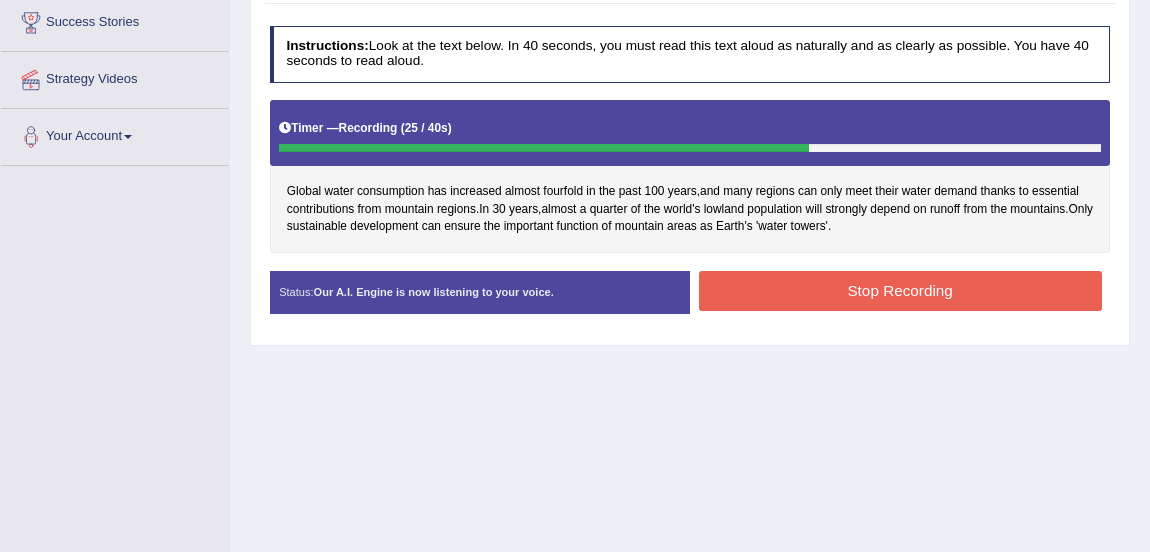 click on "Stop Recording" at bounding box center [900, 290] 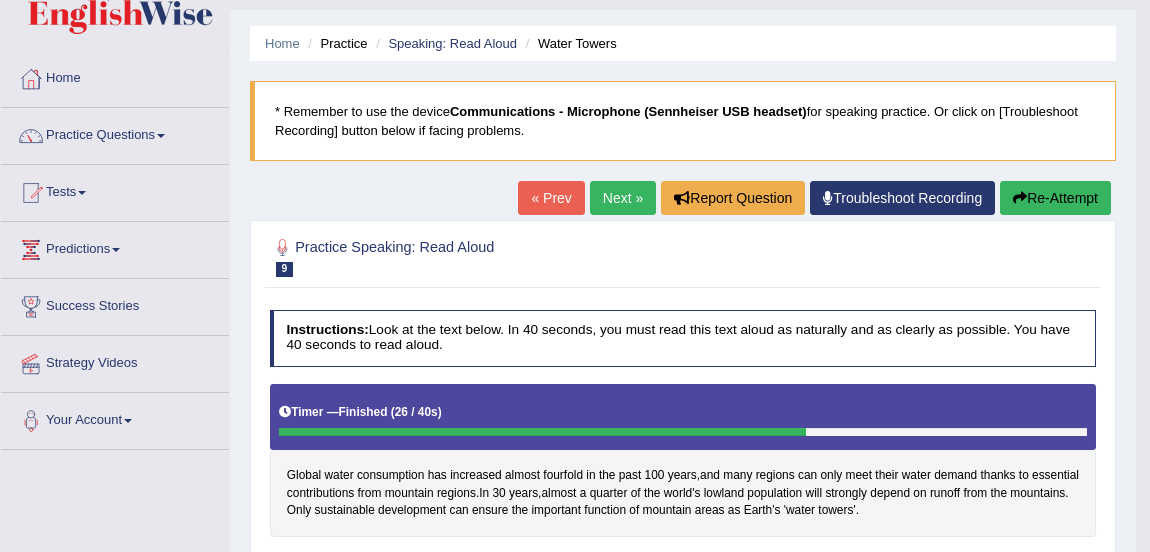 scroll, scrollTop: 47, scrollLeft: 0, axis: vertical 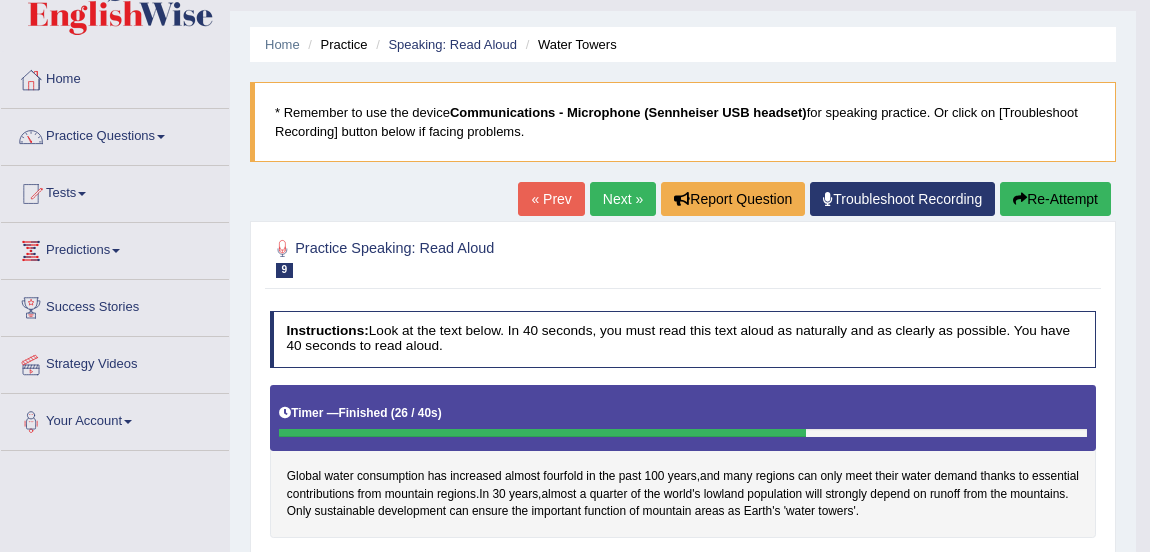 click on "Next »" at bounding box center (623, 199) 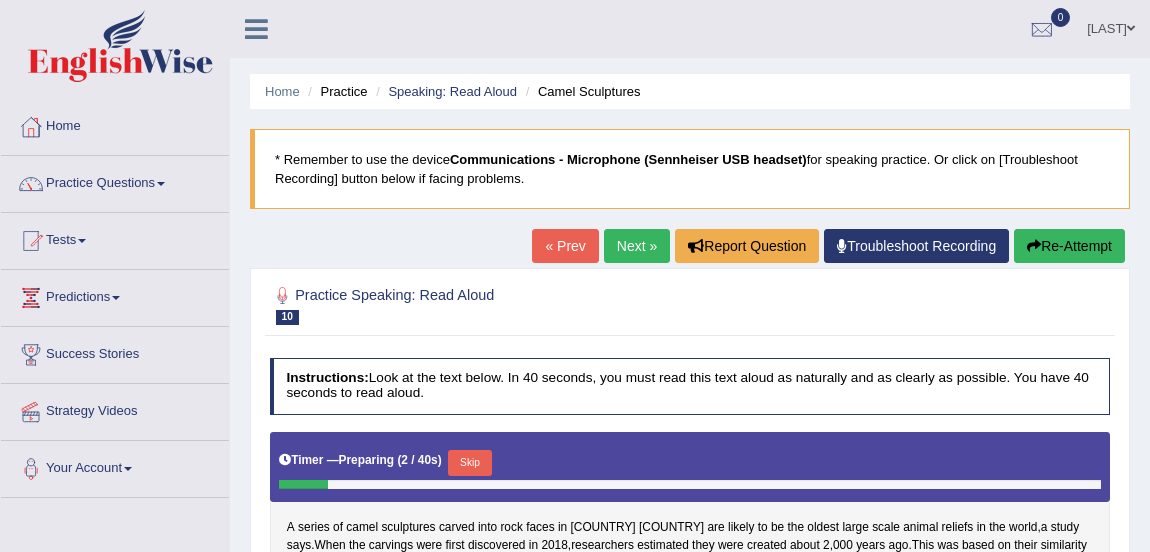 scroll, scrollTop: 0, scrollLeft: 0, axis: both 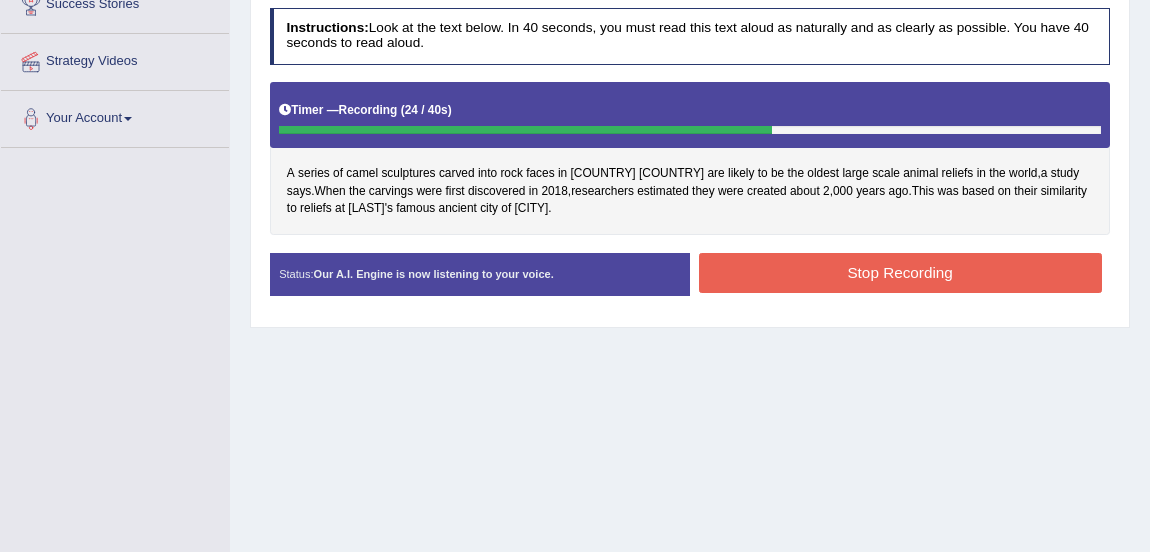 click on "Stop Recording" at bounding box center (900, 272) 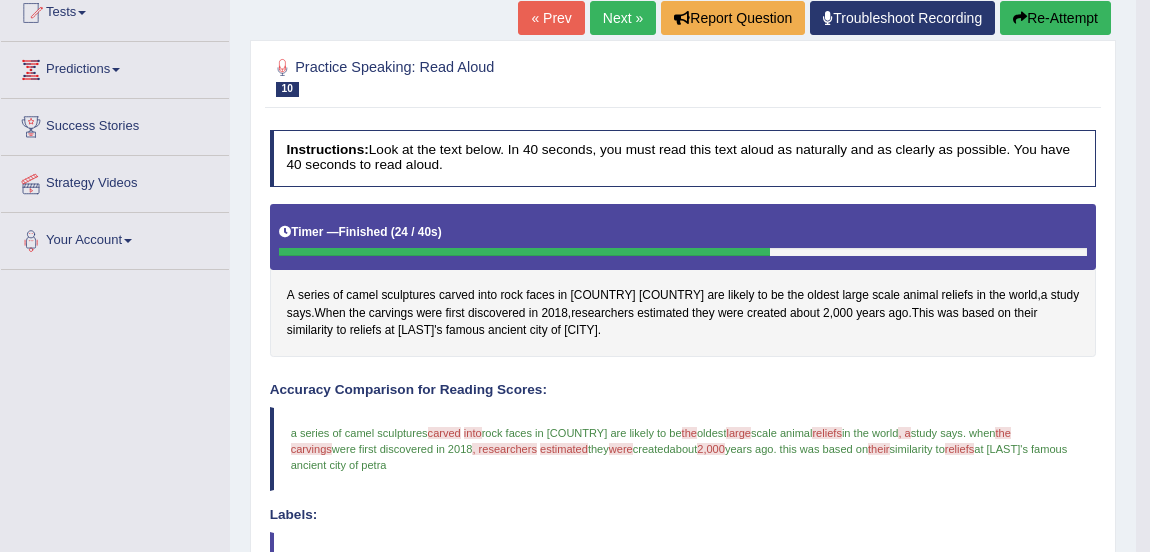 scroll, scrollTop: 215, scrollLeft: 0, axis: vertical 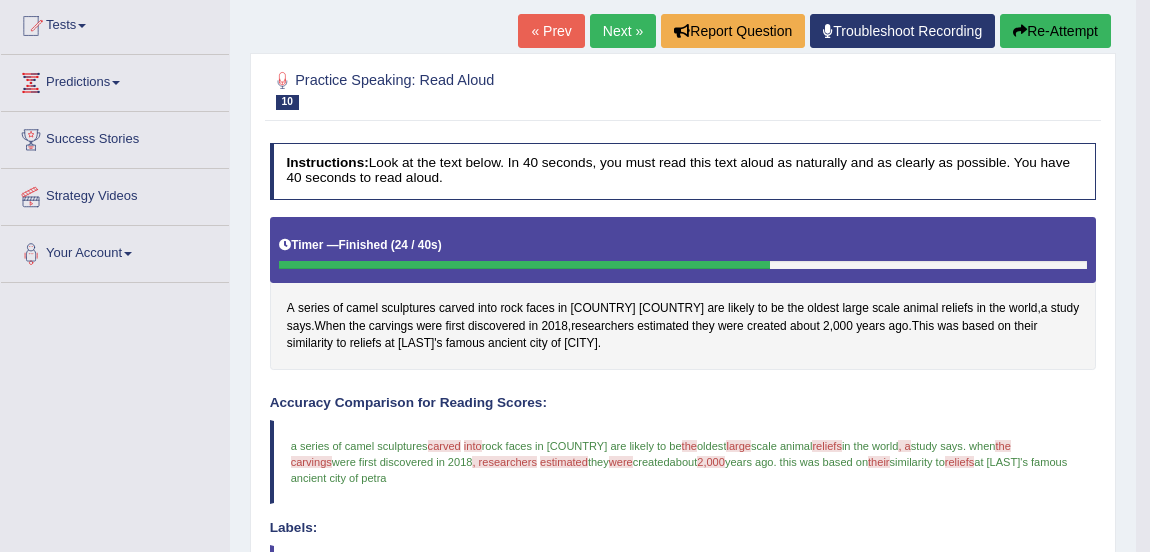 click on "Next »" at bounding box center (623, 31) 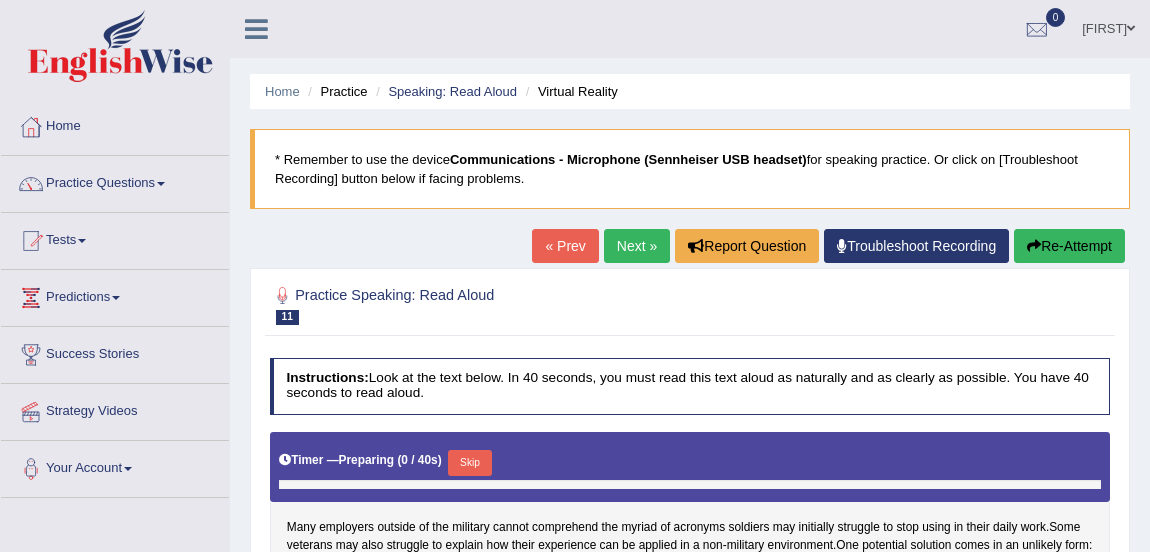 scroll, scrollTop: 0, scrollLeft: 0, axis: both 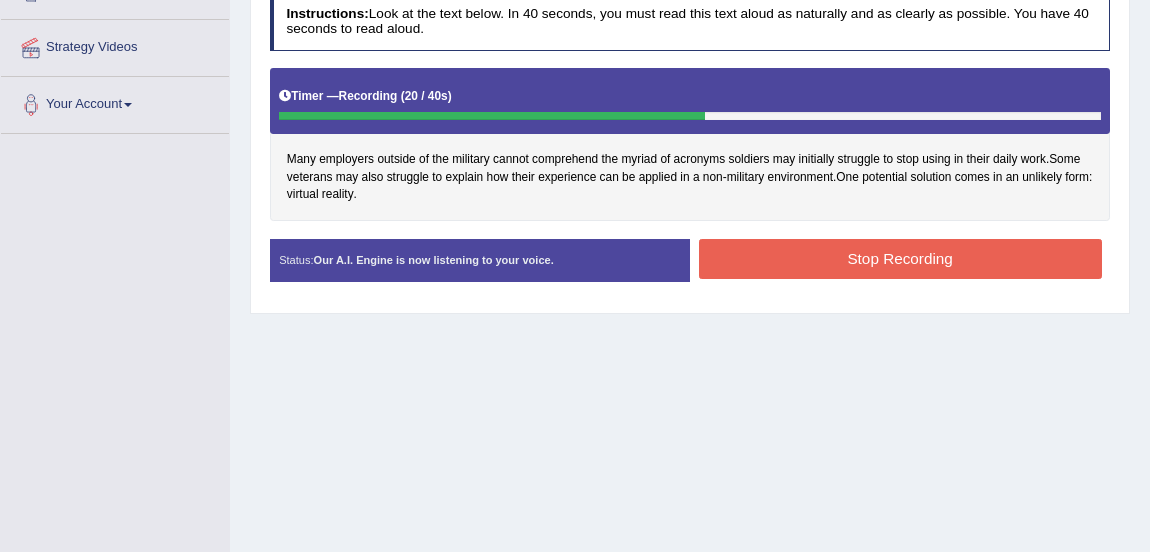 click on "Stop Recording" at bounding box center (900, 258) 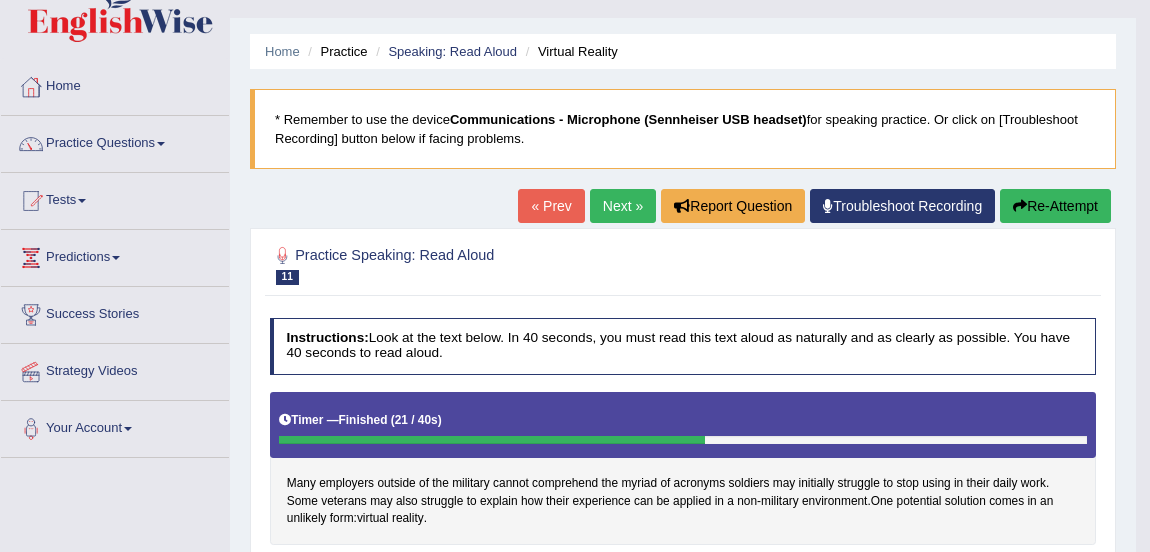 scroll, scrollTop: 35, scrollLeft: 0, axis: vertical 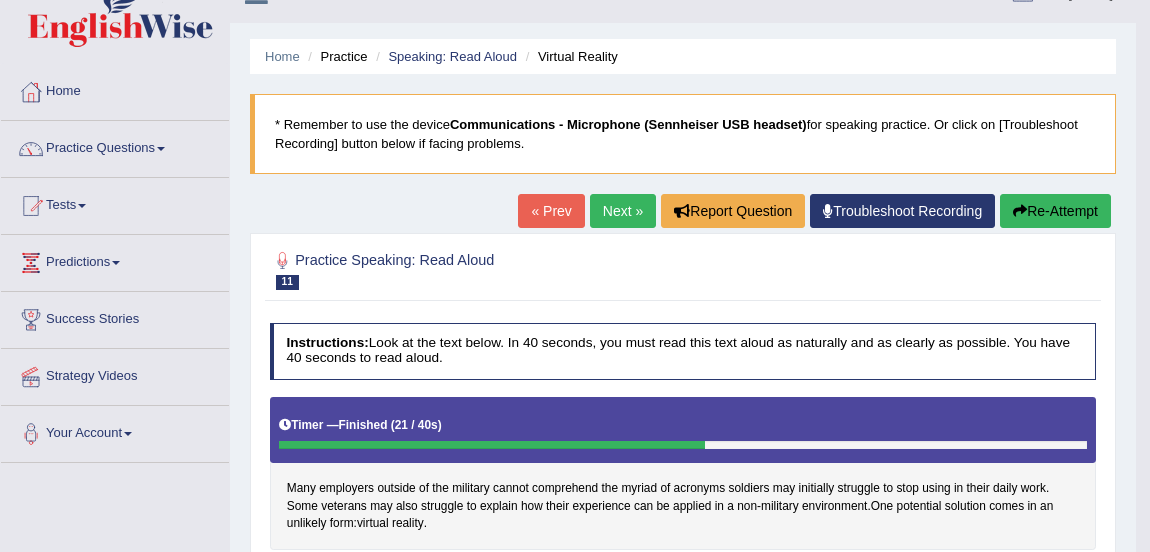 click on "Next »" at bounding box center (623, 211) 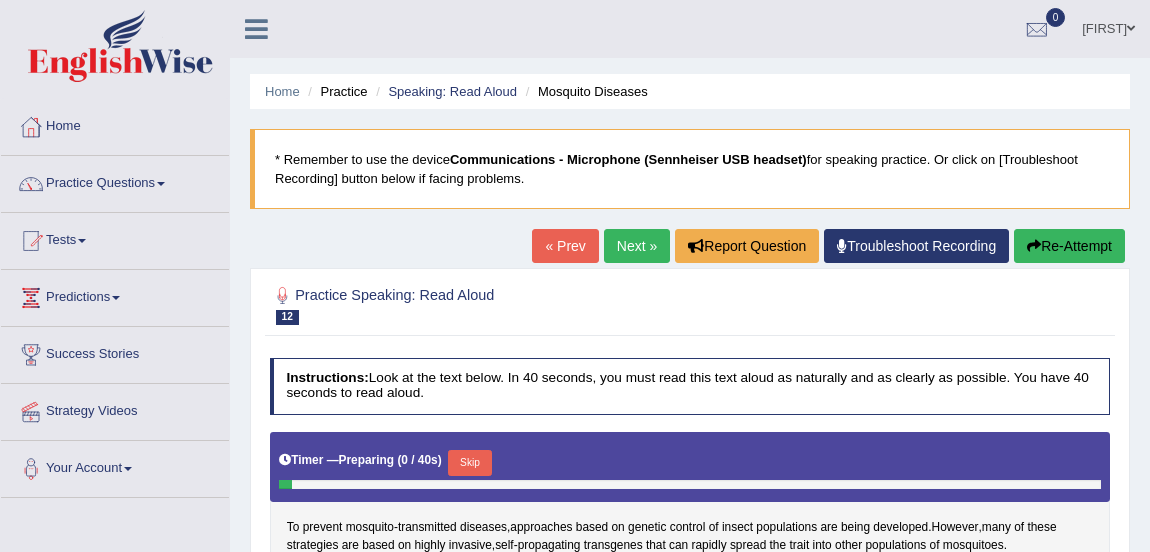 scroll, scrollTop: 0, scrollLeft: 0, axis: both 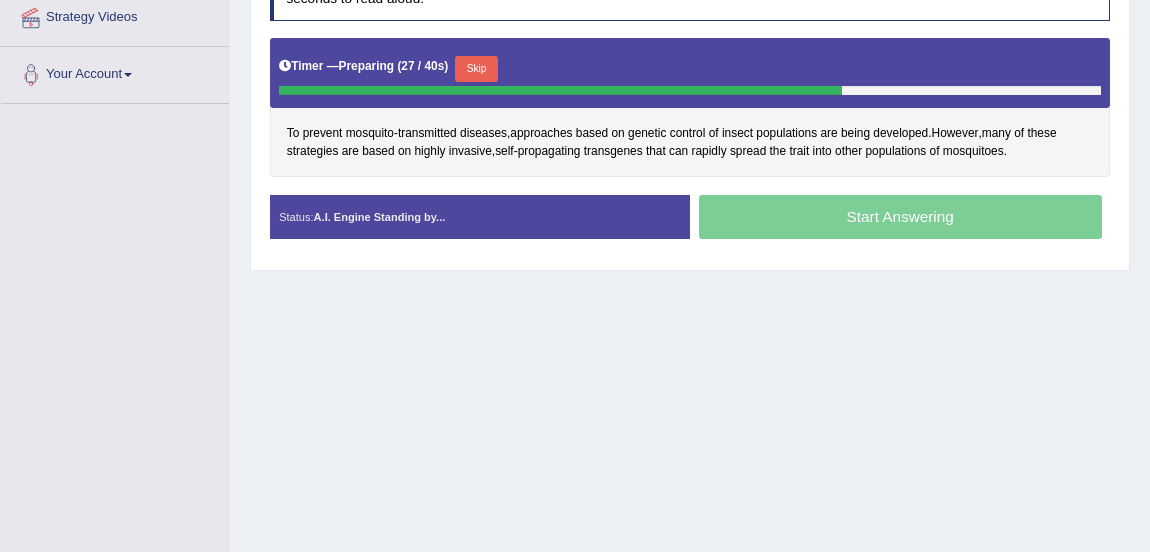 click on "transgenes" at bounding box center [613, 152] 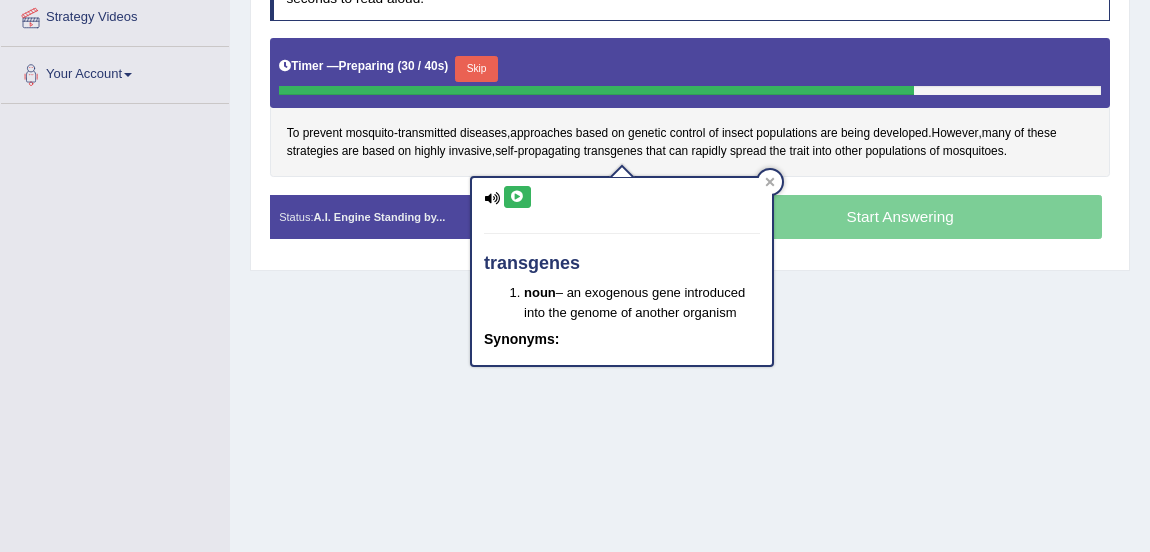 click at bounding box center (517, 197) 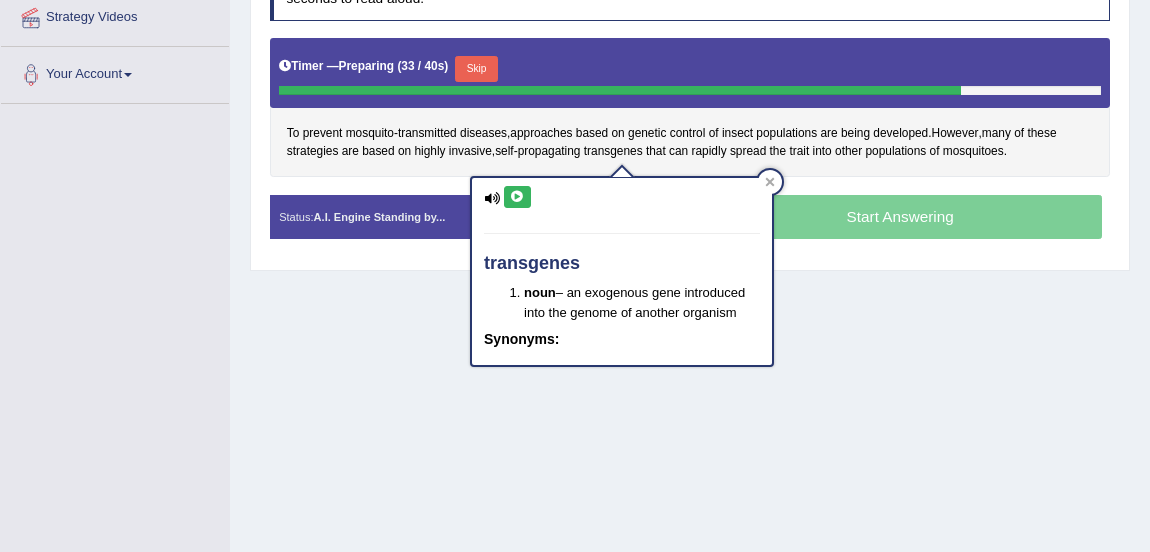 click at bounding box center [517, 197] 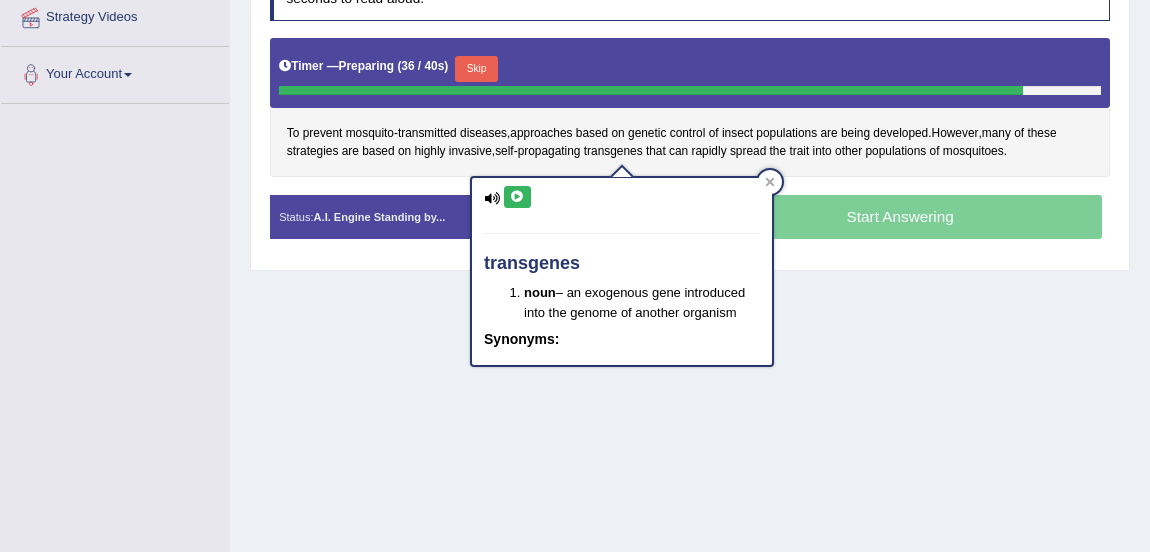 click 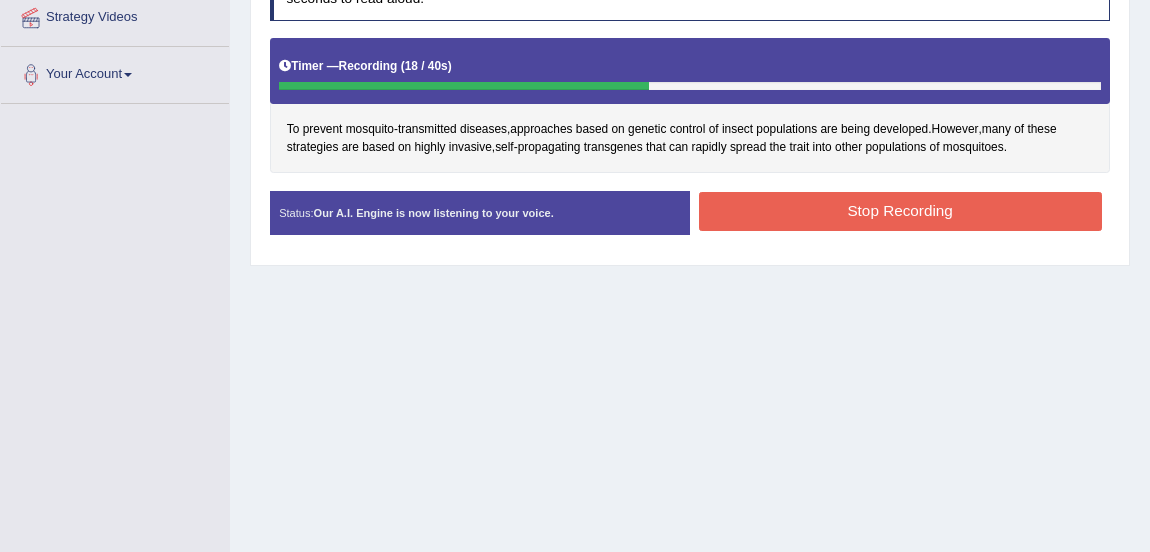 click on "Stop Recording" at bounding box center [900, 211] 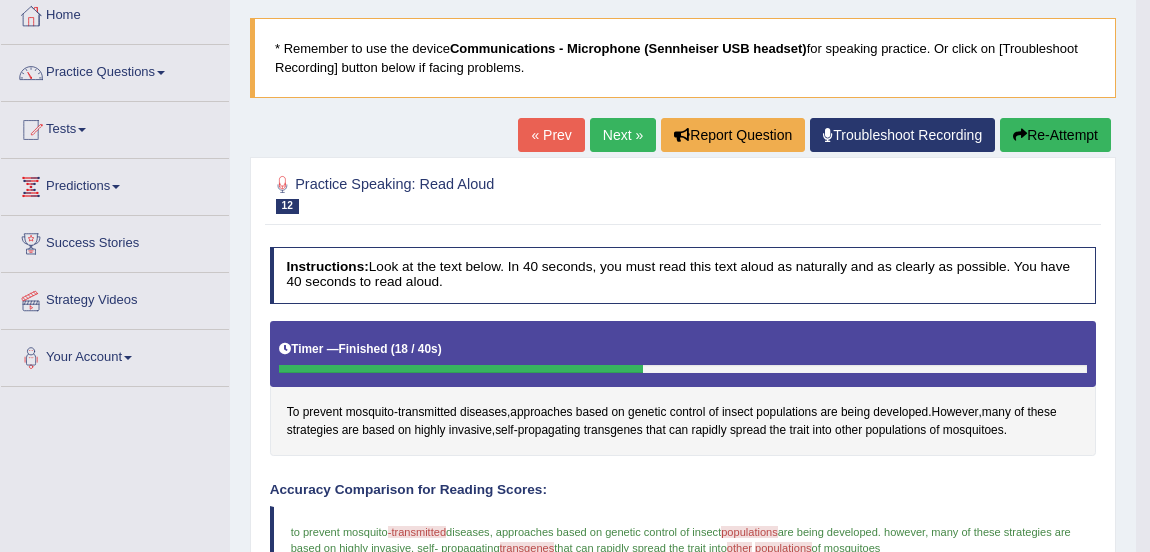 scroll, scrollTop: 110, scrollLeft: 0, axis: vertical 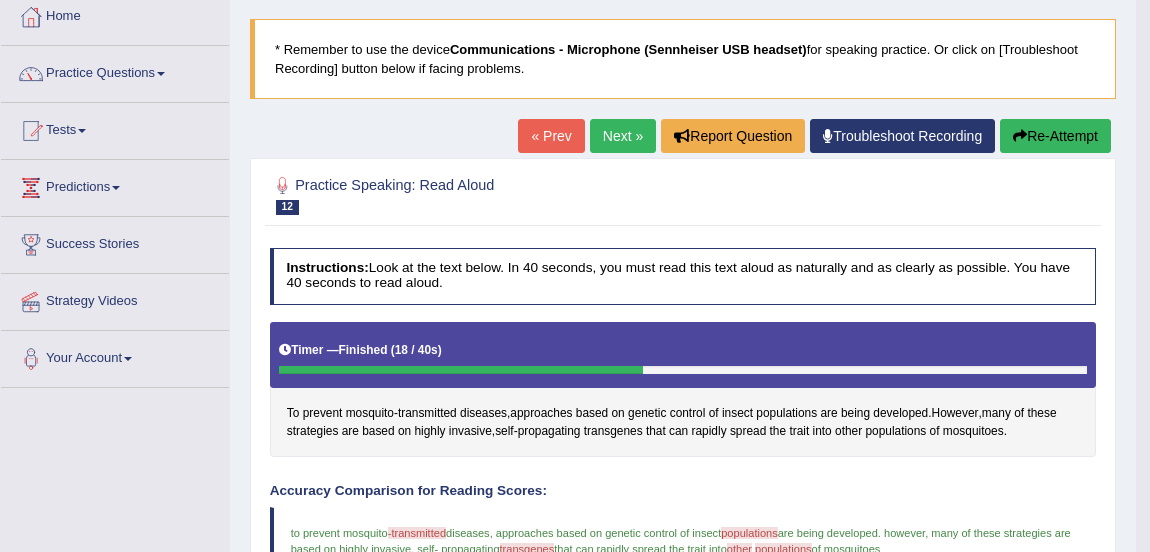 click on "Next »" at bounding box center [623, 136] 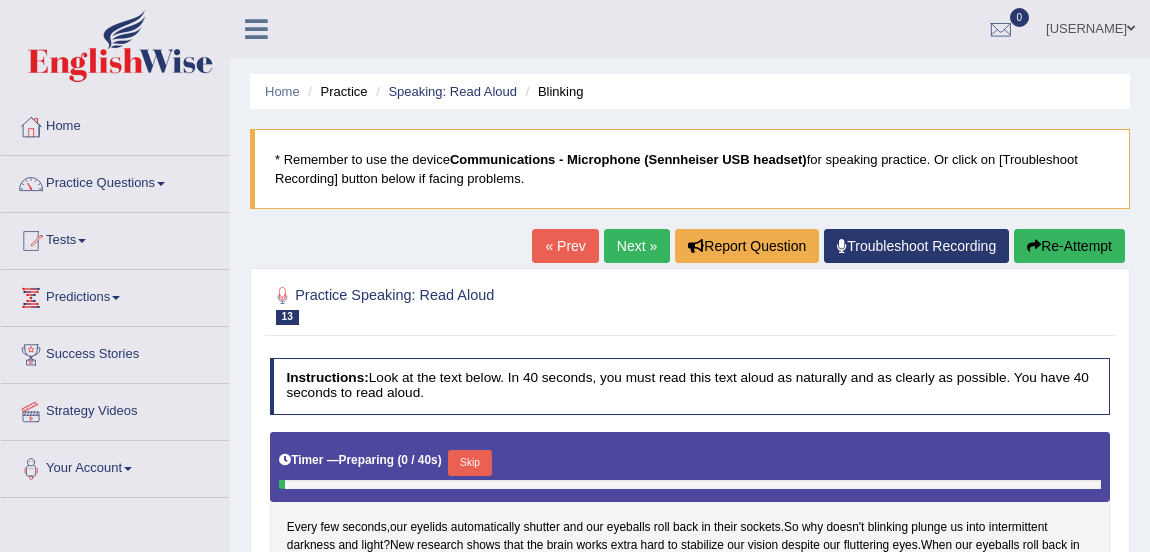 scroll, scrollTop: 36, scrollLeft: 0, axis: vertical 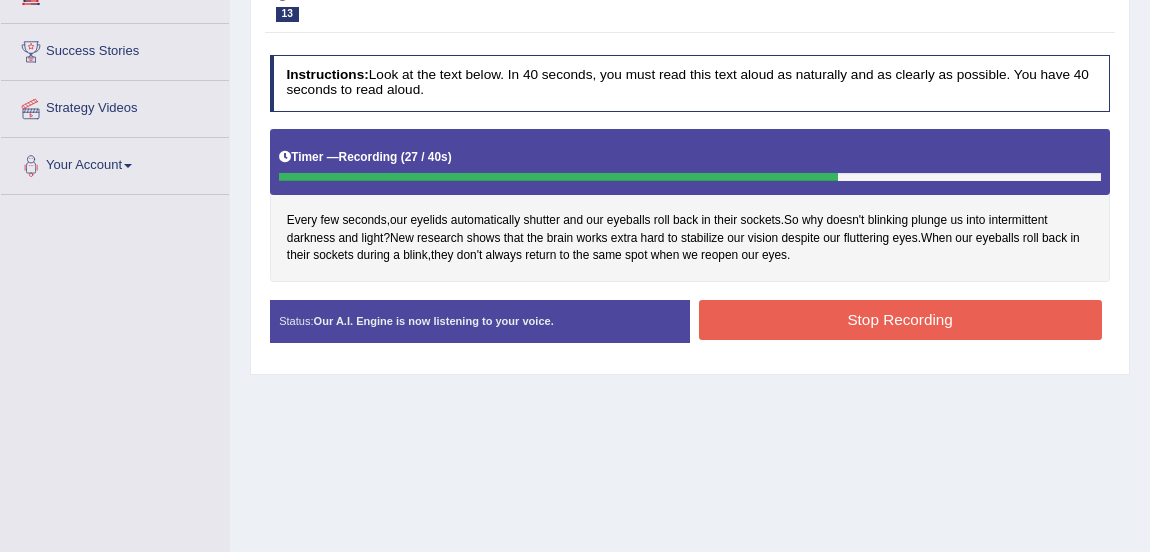 click on "Stop Recording" at bounding box center (900, 319) 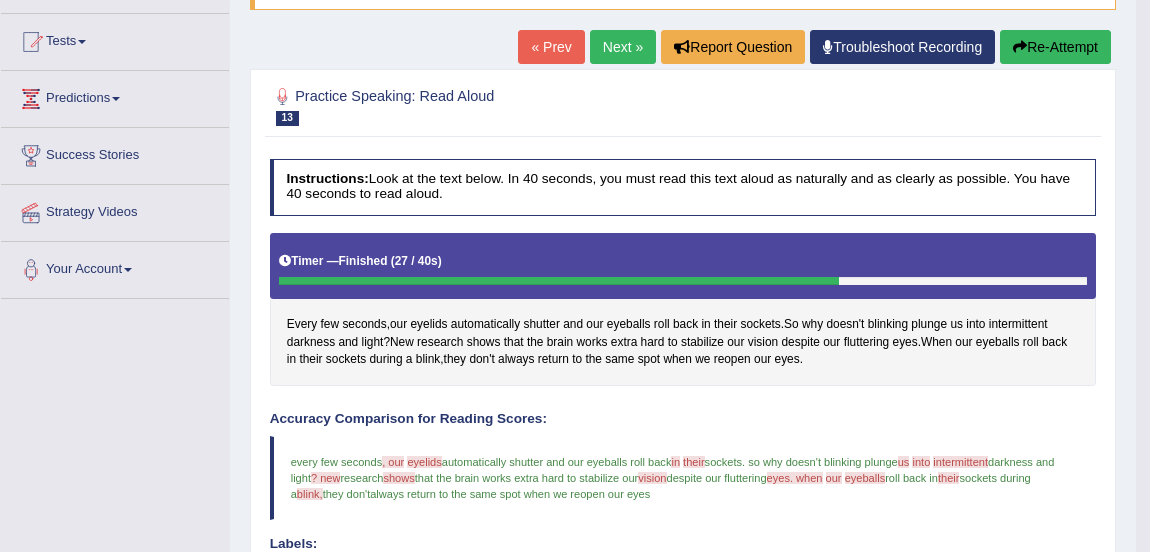 scroll, scrollTop: 198, scrollLeft: 0, axis: vertical 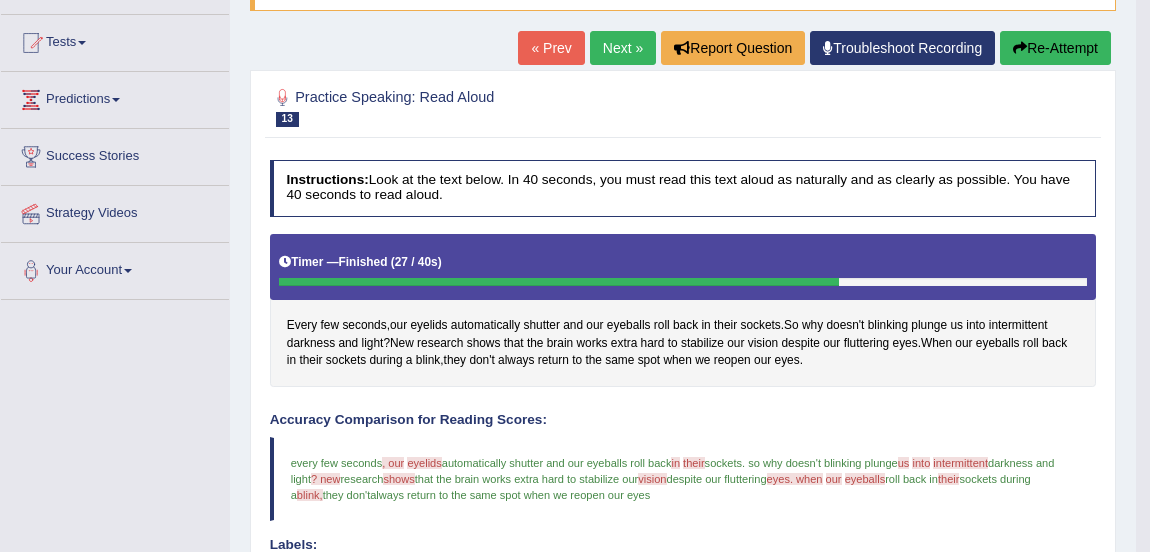 click on "Next »" at bounding box center [623, 48] 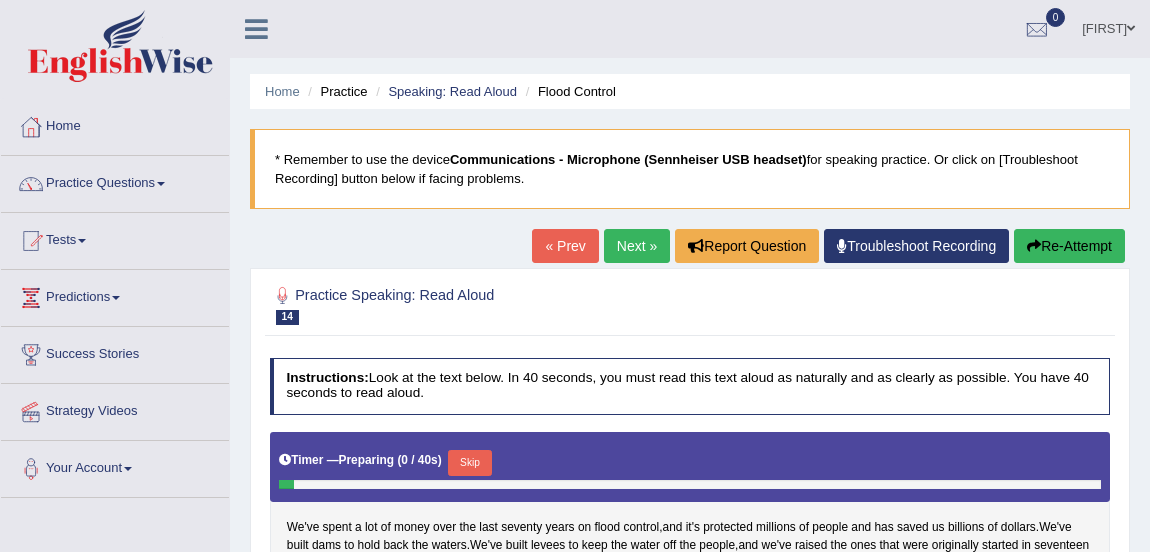 scroll, scrollTop: 291, scrollLeft: 0, axis: vertical 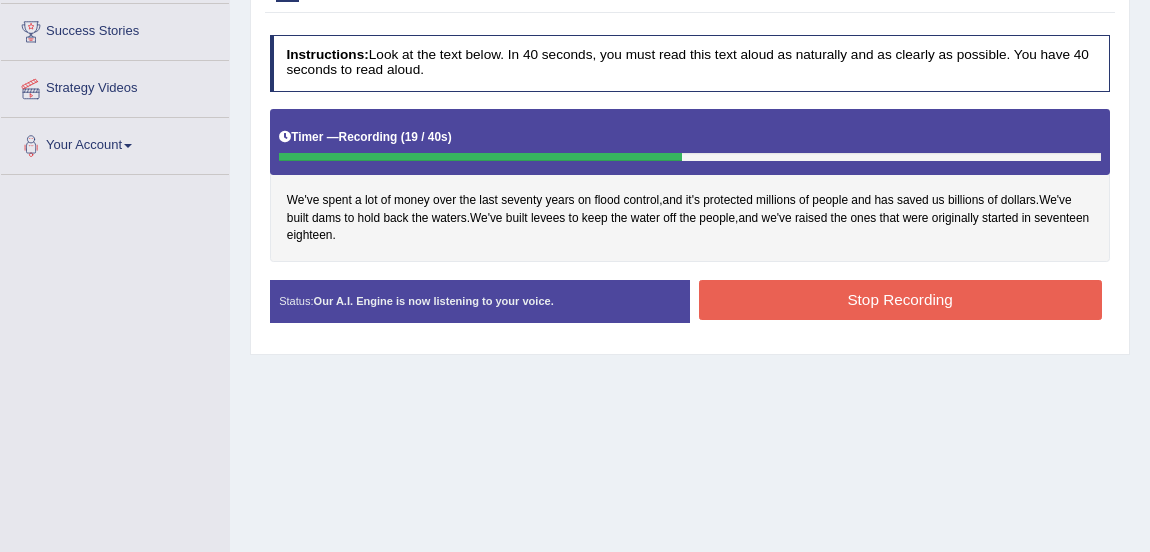 click on "Stop Recording" at bounding box center (900, 299) 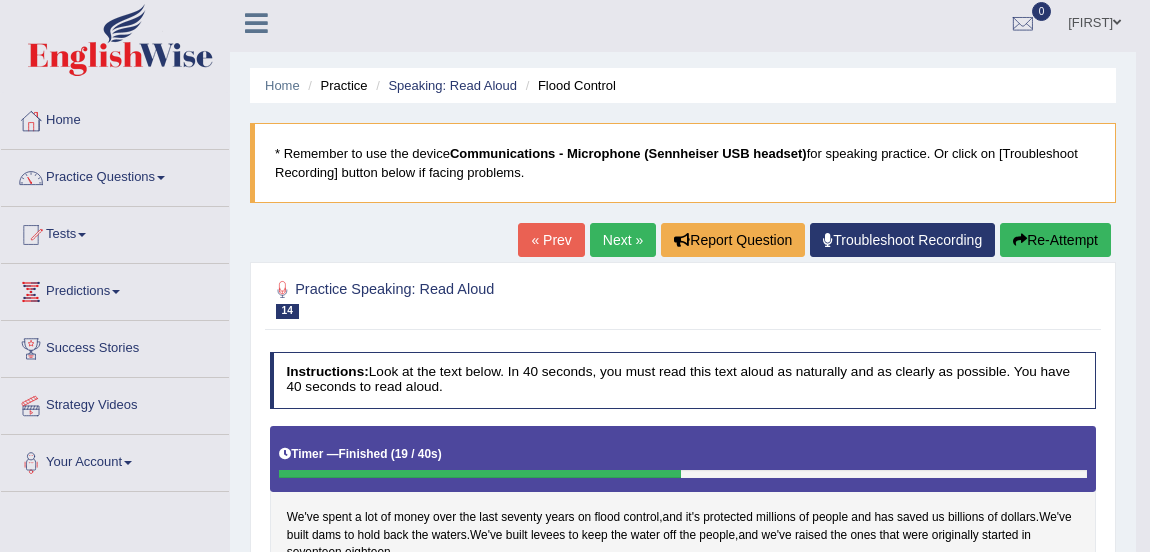 scroll, scrollTop: 0, scrollLeft: 0, axis: both 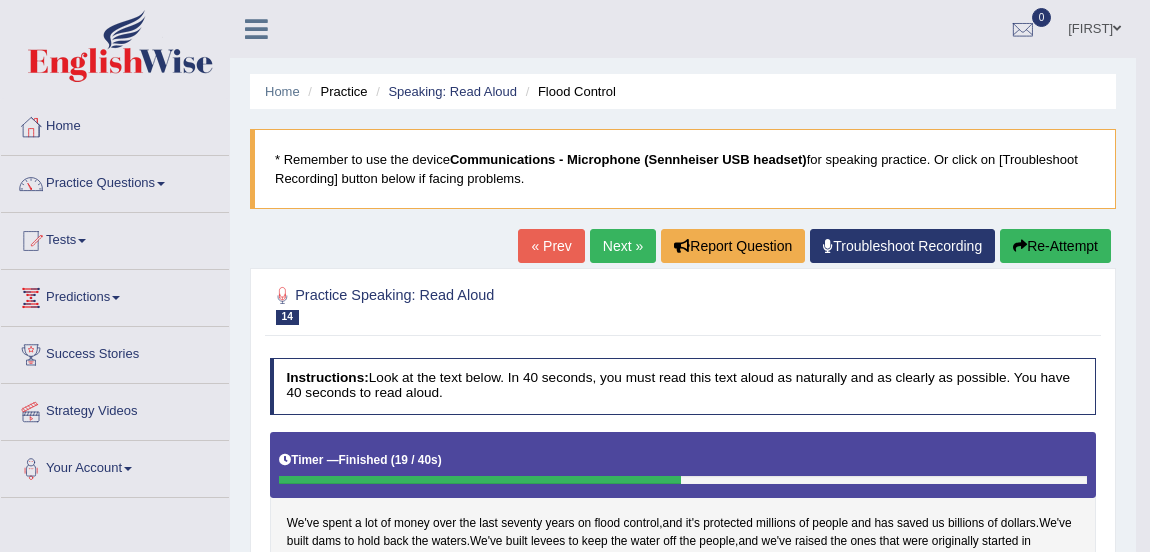 click on "Next »" at bounding box center [623, 246] 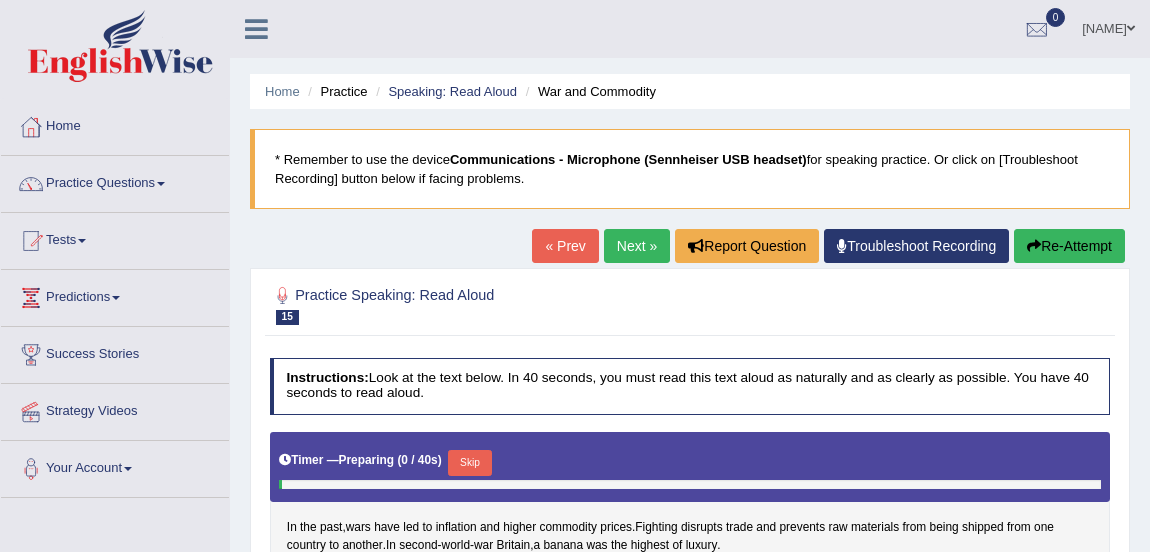 scroll, scrollTop: 0, scrollLeft: 0, axis: both 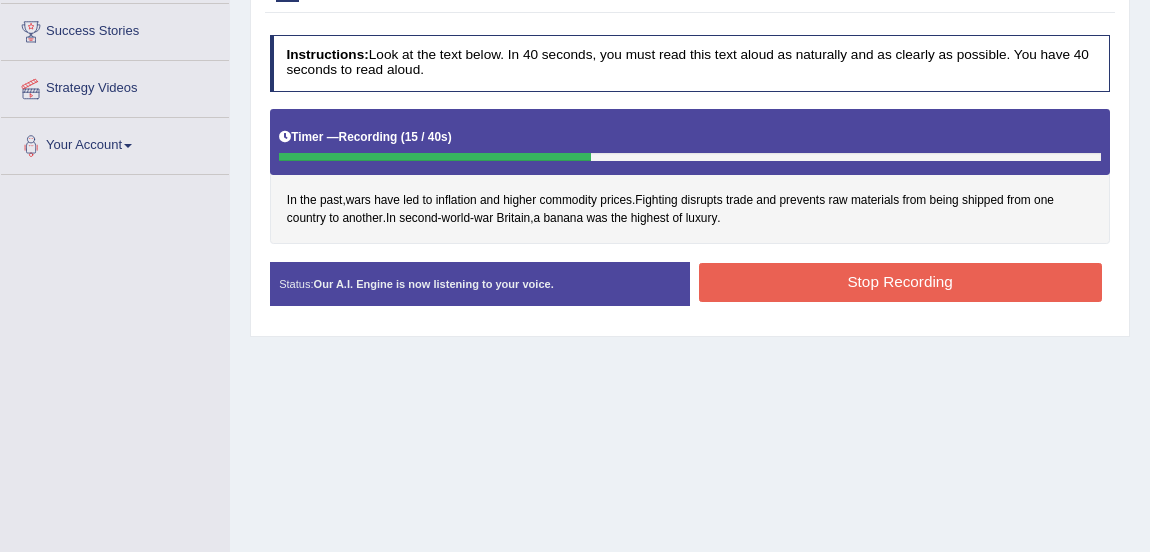 click on "Stop Recording" at bounding box center (900, 282) 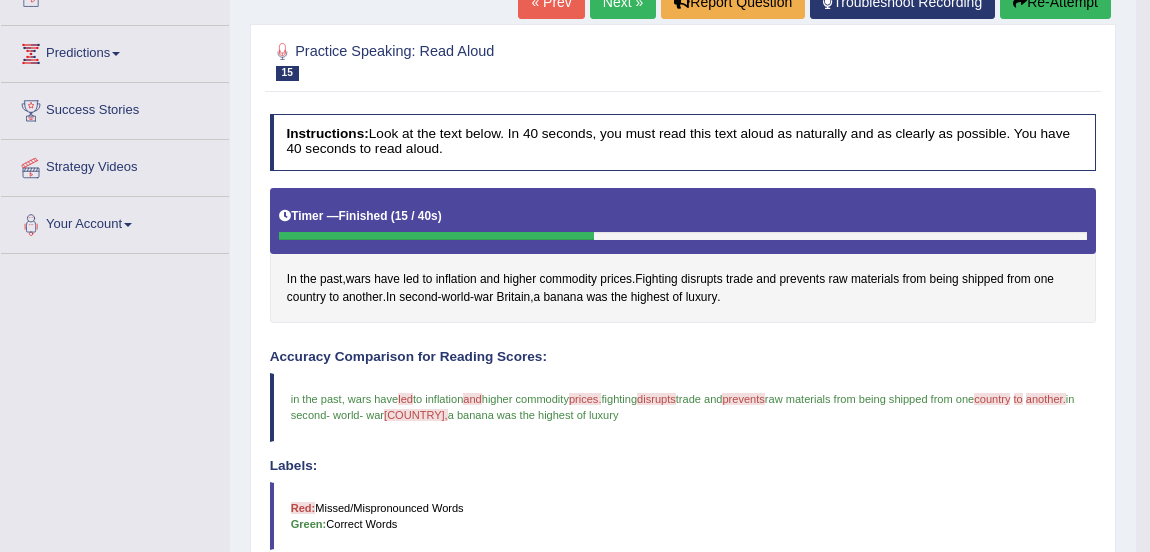 scroll, scrollTop: 243, scrollLeft: 0, axis: vertical 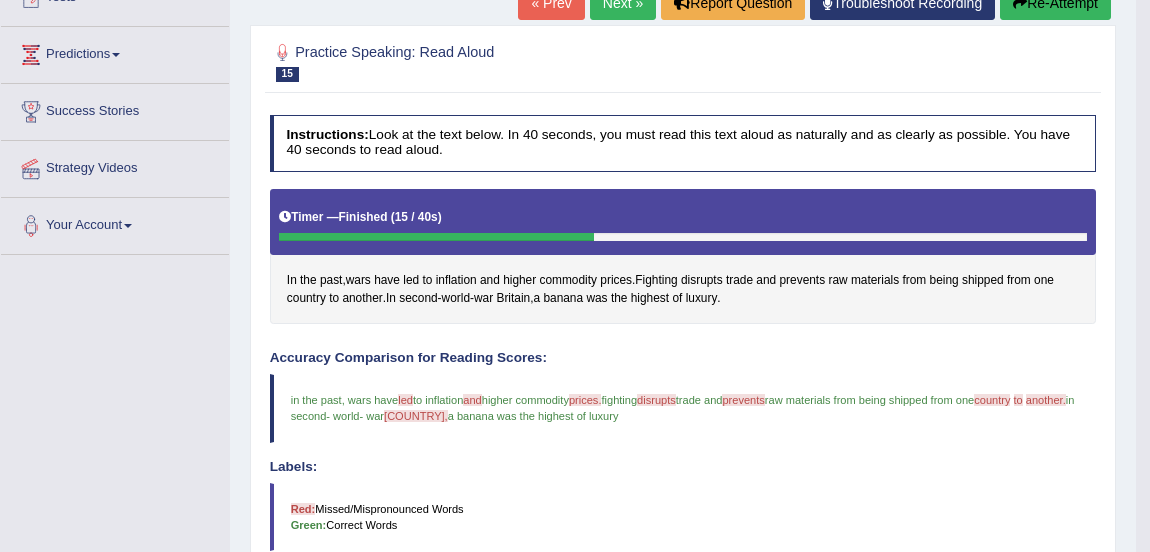 click on "Next »" at bounding box center [623, 3] 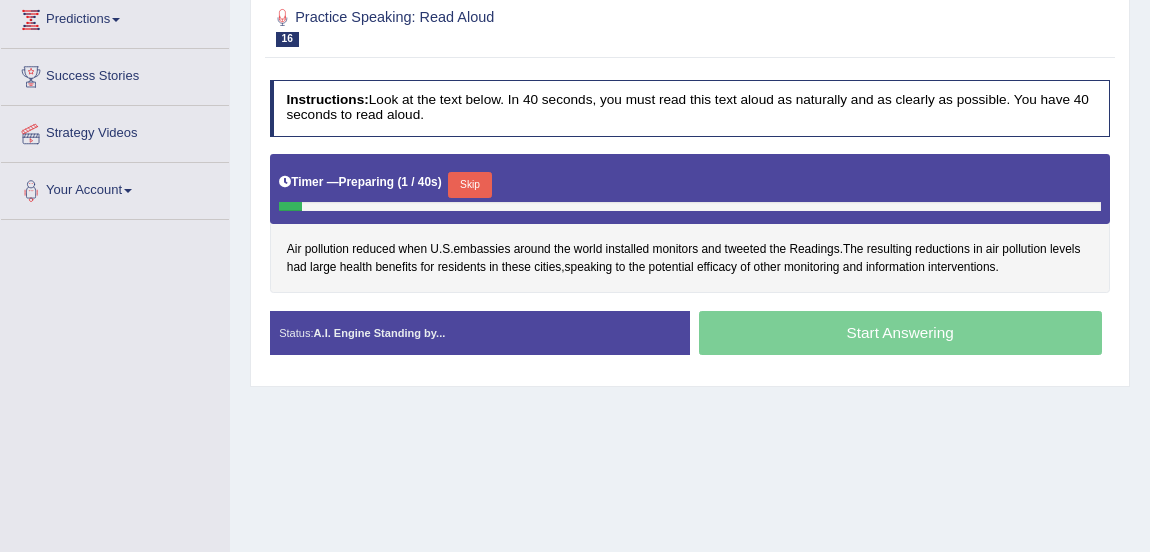 scroll, scrollTop: 278, scrollLeft: 0, axis: vertical 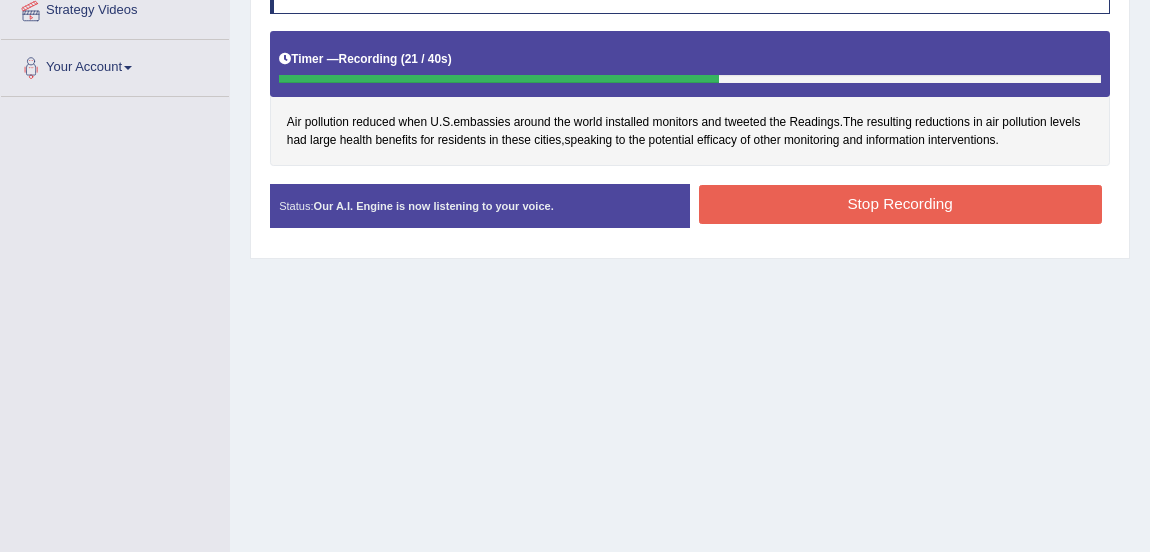click on "Stop Recording" at bounding box center [900, 204] 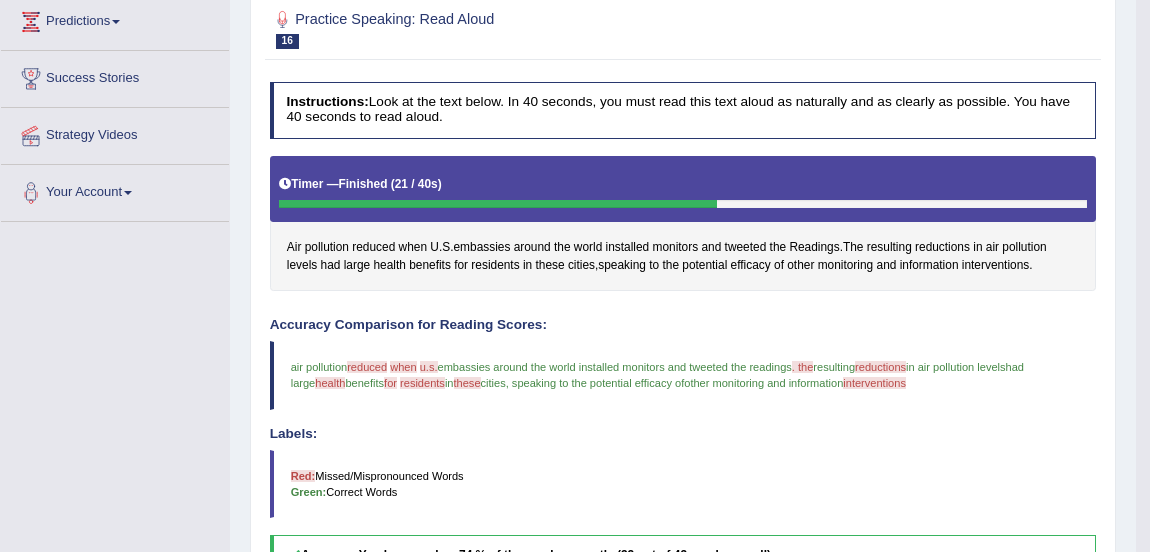 scroll, scrollTop: 190, scrollLeft: 0, axis: vertical 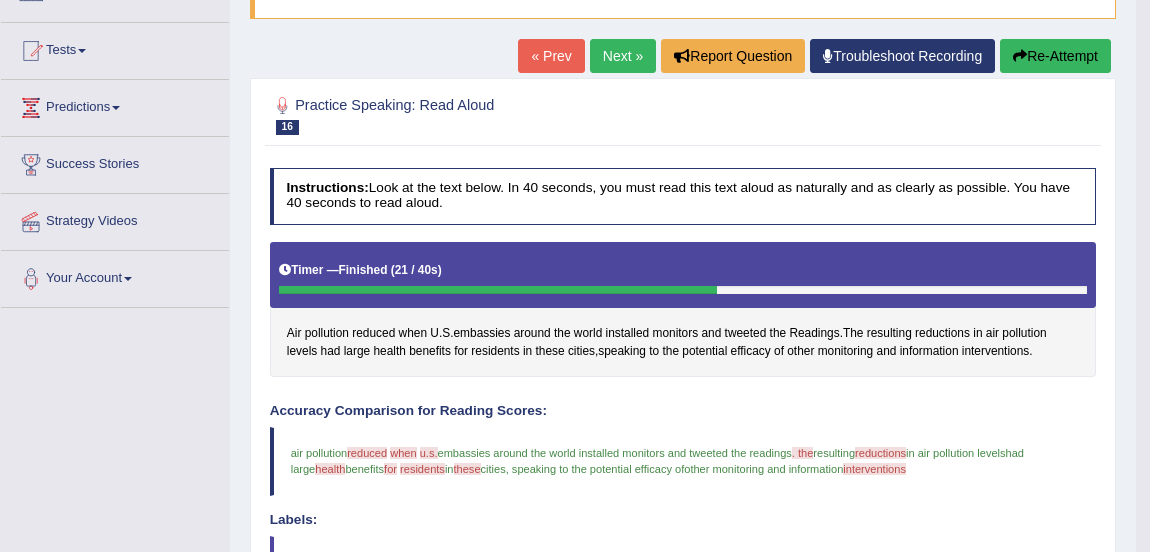 click on "Next »" at bounding box center [623, 56] 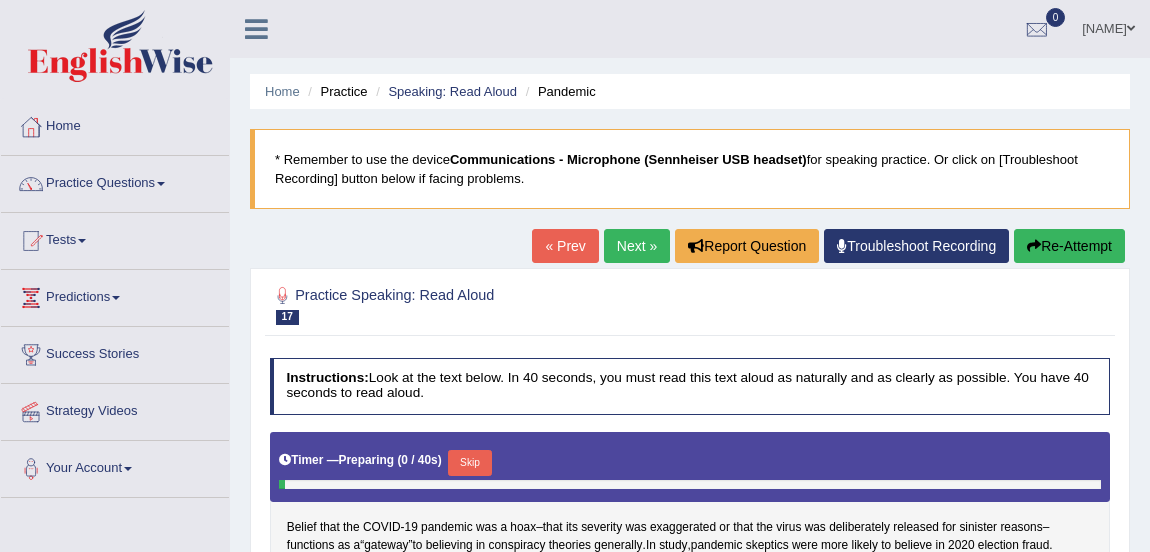 scroll, scrollTop: 0, scrollLeft: 0, axis: both 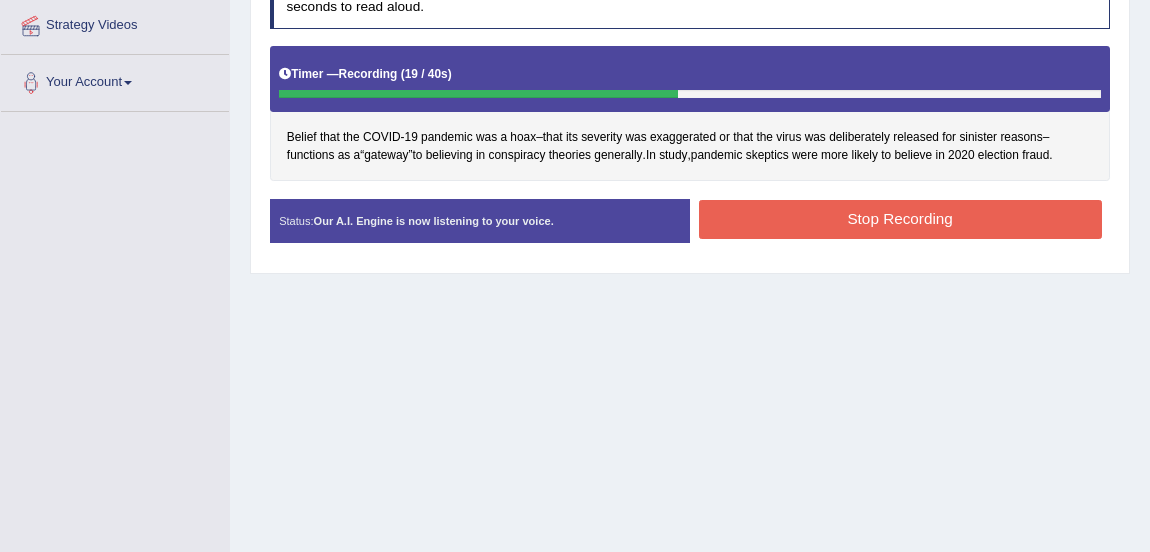 click on "Stop Recording" at bounding box center (900, 219) 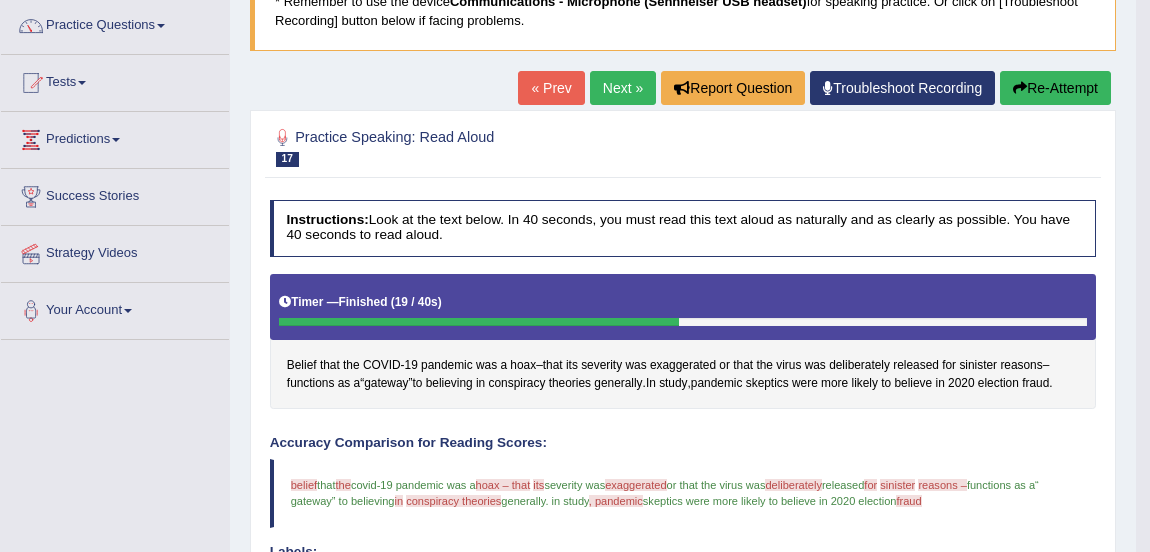 scroll, scrollTop: 156, scrollLeft: 0, axis: vertical 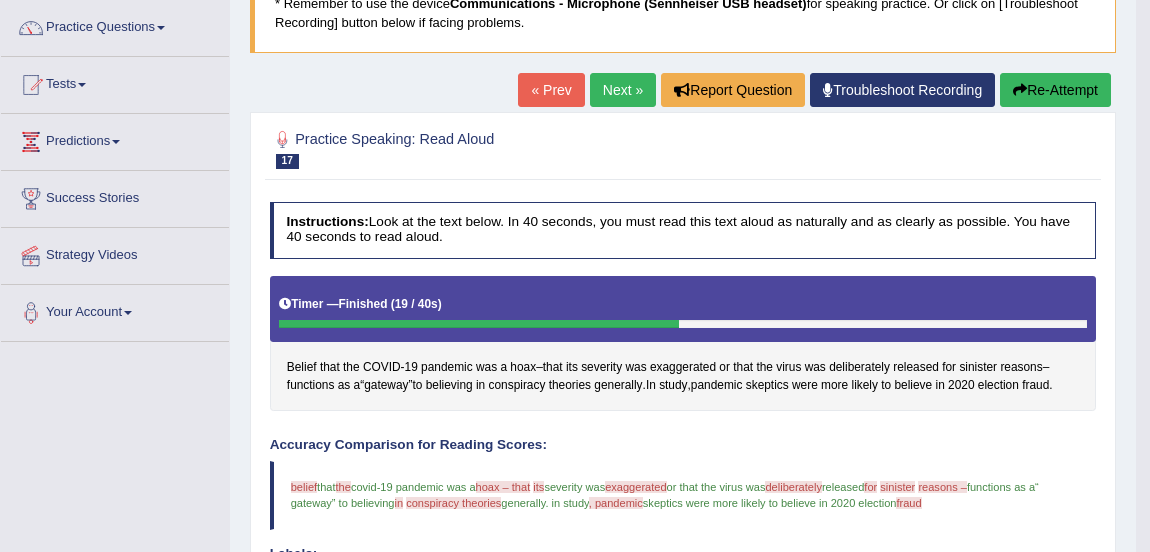 click on "Next »" at bounding box center [623, 90] 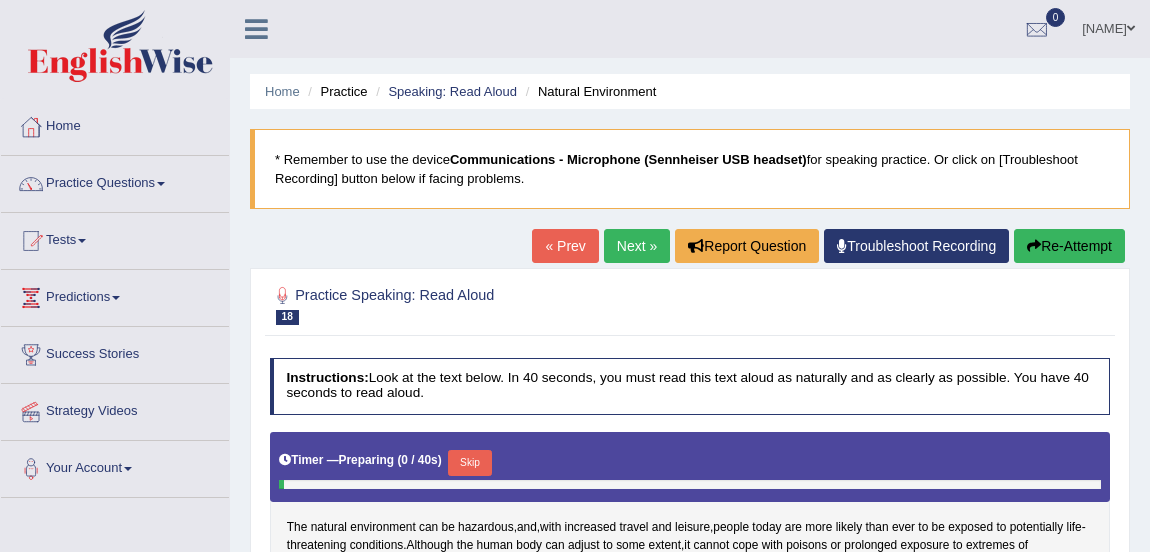 scroll, scrollTop: 0, scrollLeft: 0, axis: both 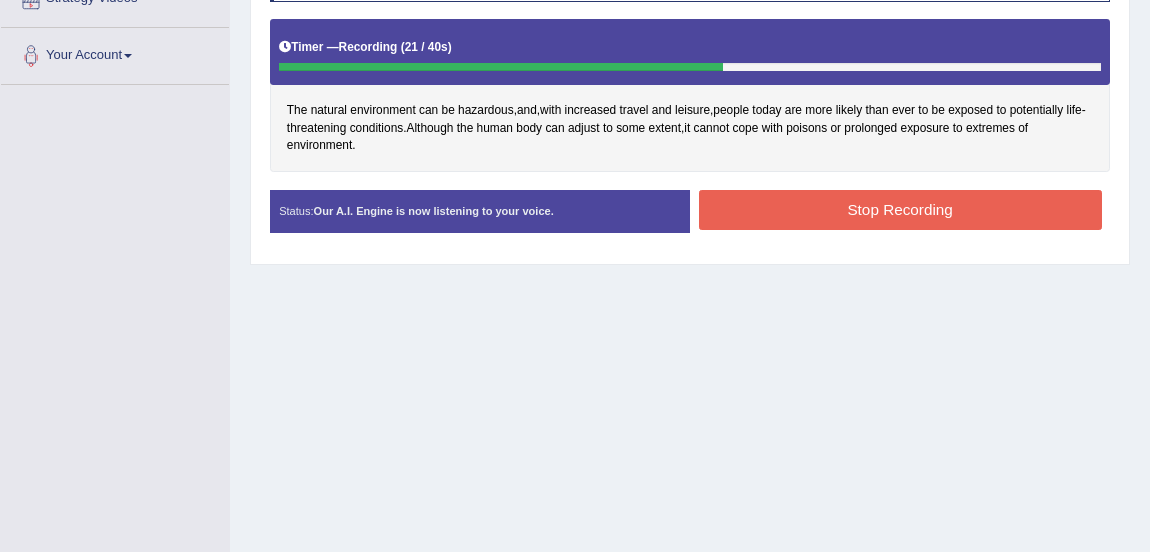 click on "Stop Recording" at bounding box center [900, 209] 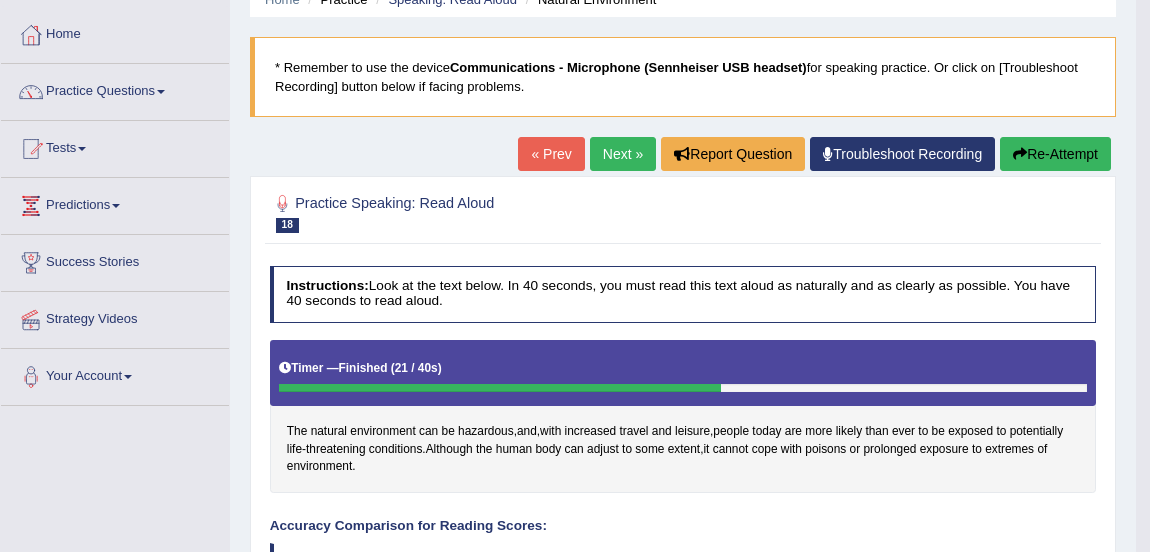 scroll, scrollTop: 0, scrollLeft: 0, axis: both 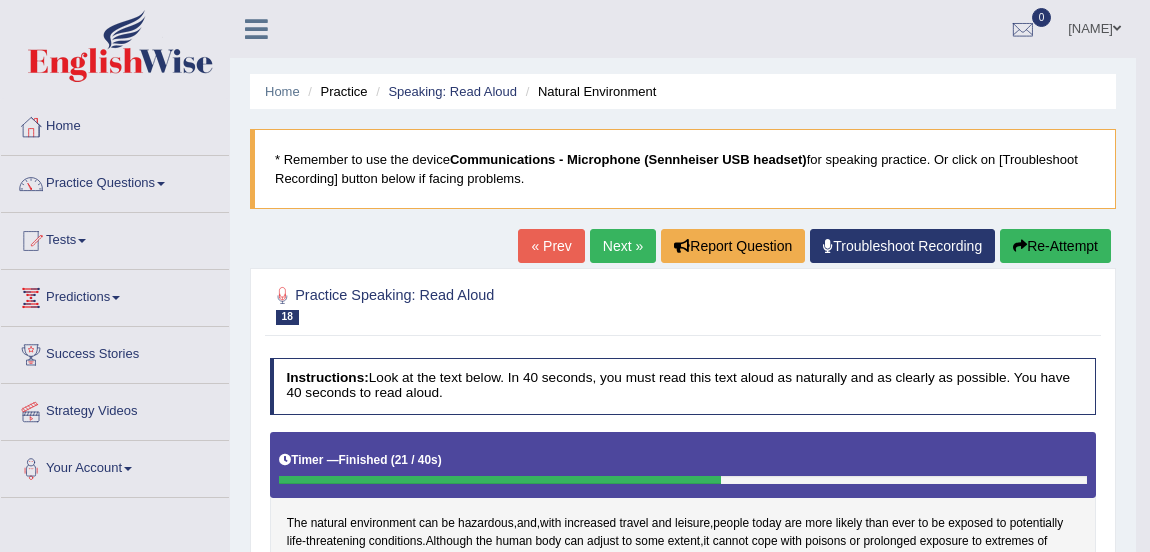 click on "Next »" at bounding box center [623, 246] 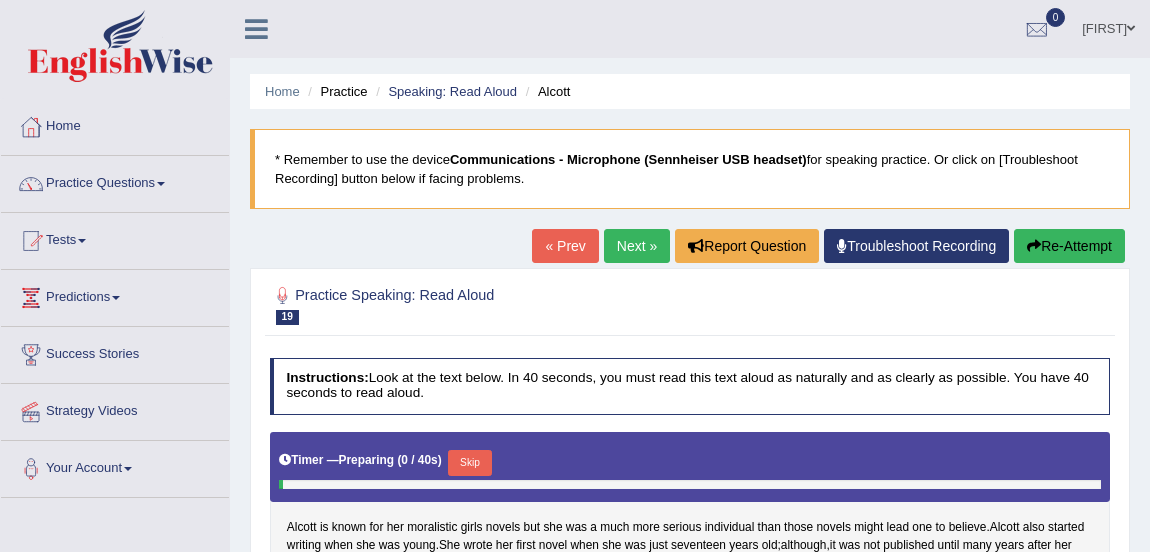 scroll, scrollTop: 0, scrollLeft: 0, axis: both 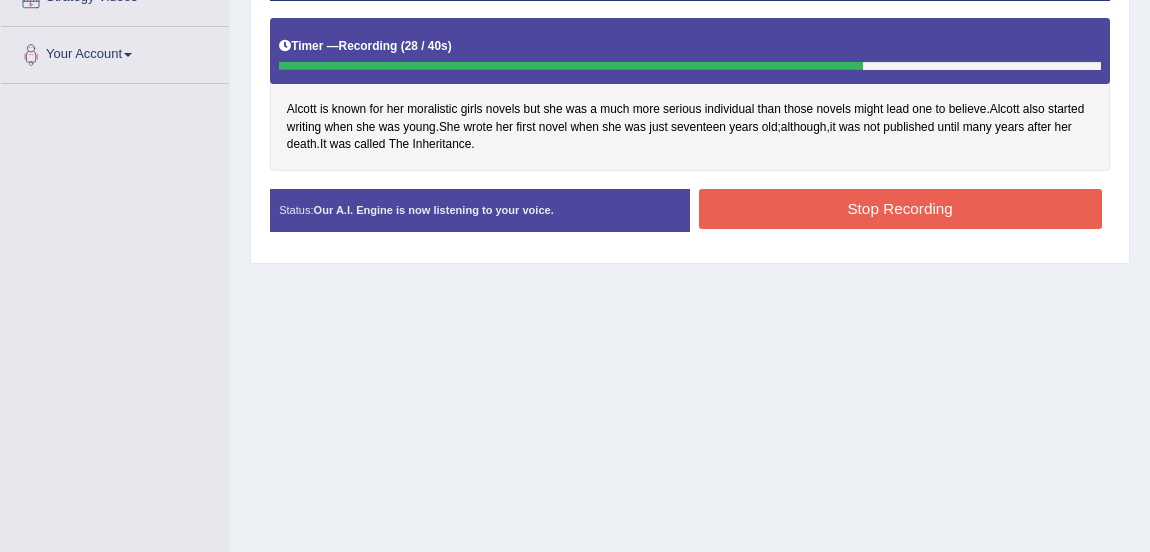 click on "Stop Recording" at bounding box center [900, 208] 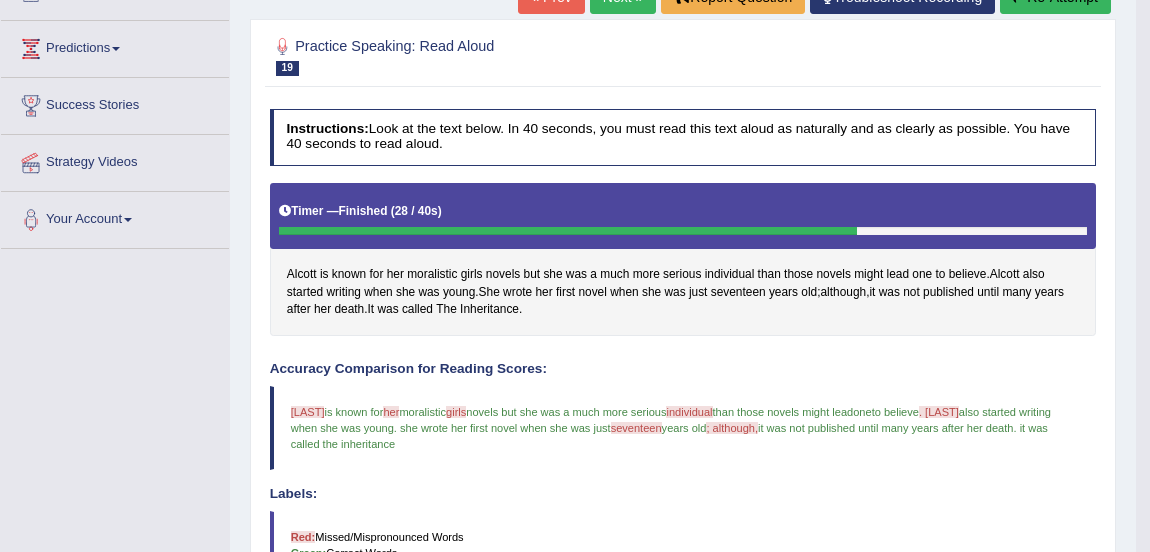 scroll, scrollTop: 237, scrollLeft: 0, axis: vertical 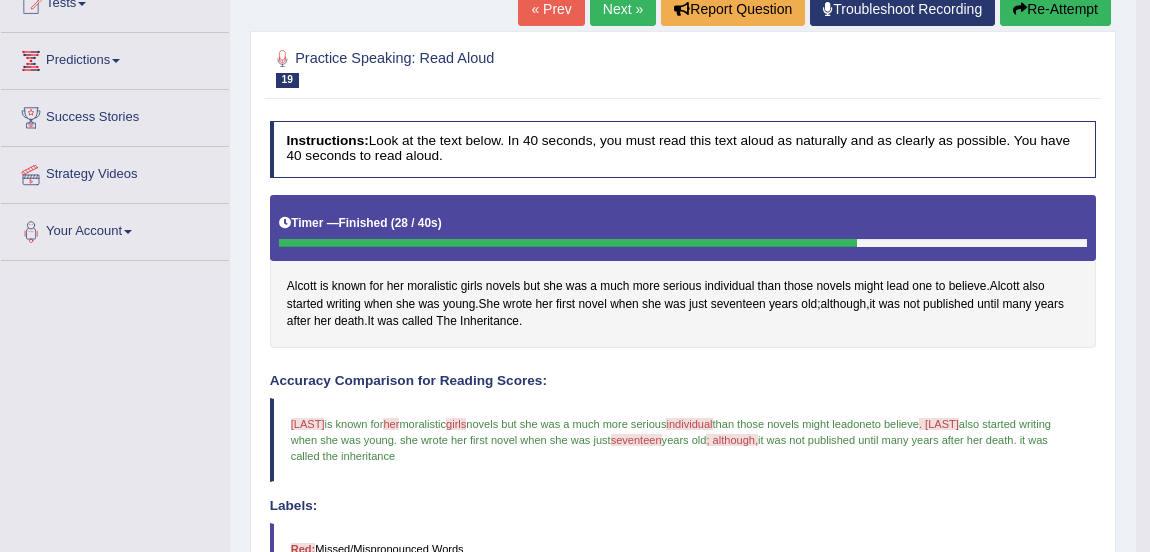 click on "Next »" at bounding box center [623, 9] 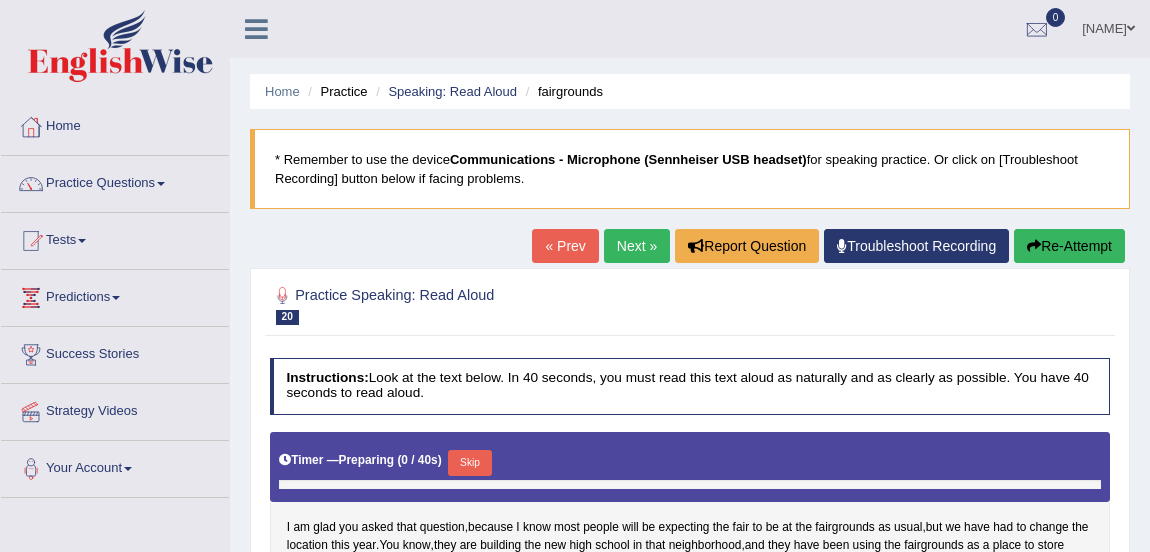 scroll, scrollTop: 217, scrollLeft: 0, axis: vertical 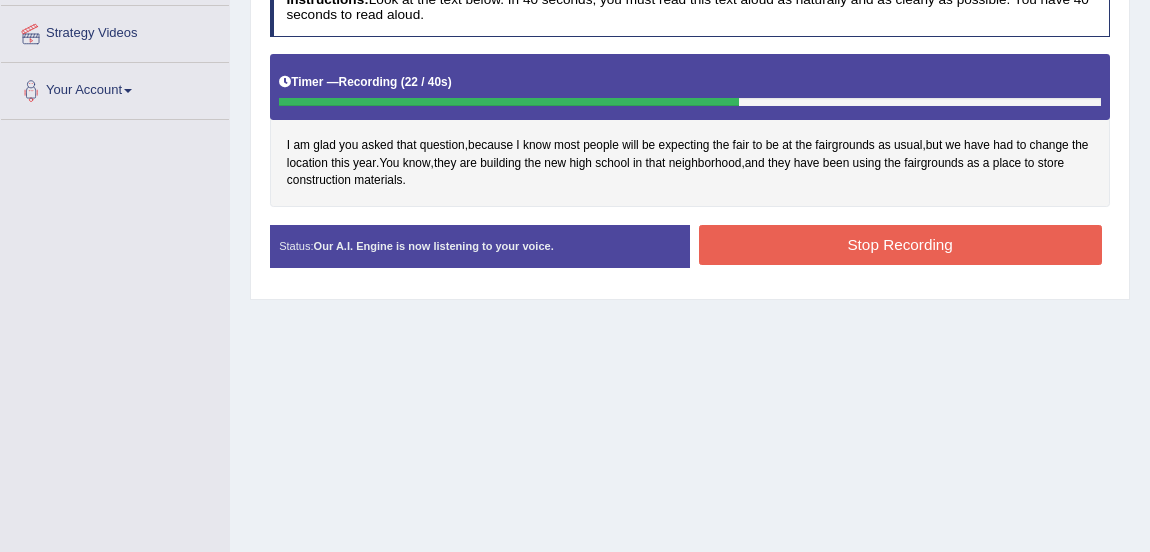 click on "Stop Recording" at bounding box center [900, 244] 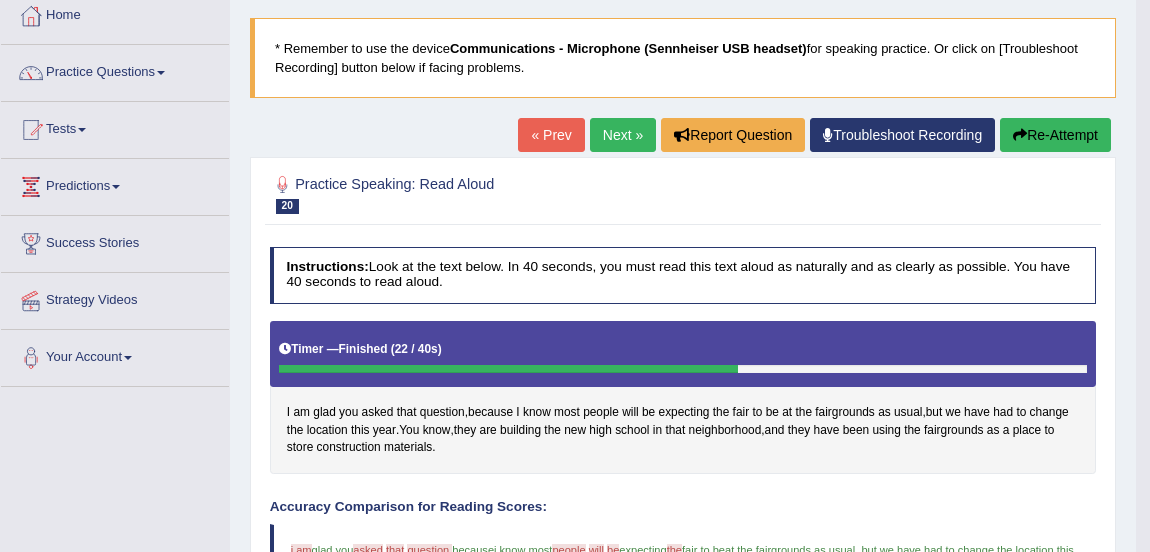 scroll, scrollTop: 107, scrollLeft: 0, axis: vertical 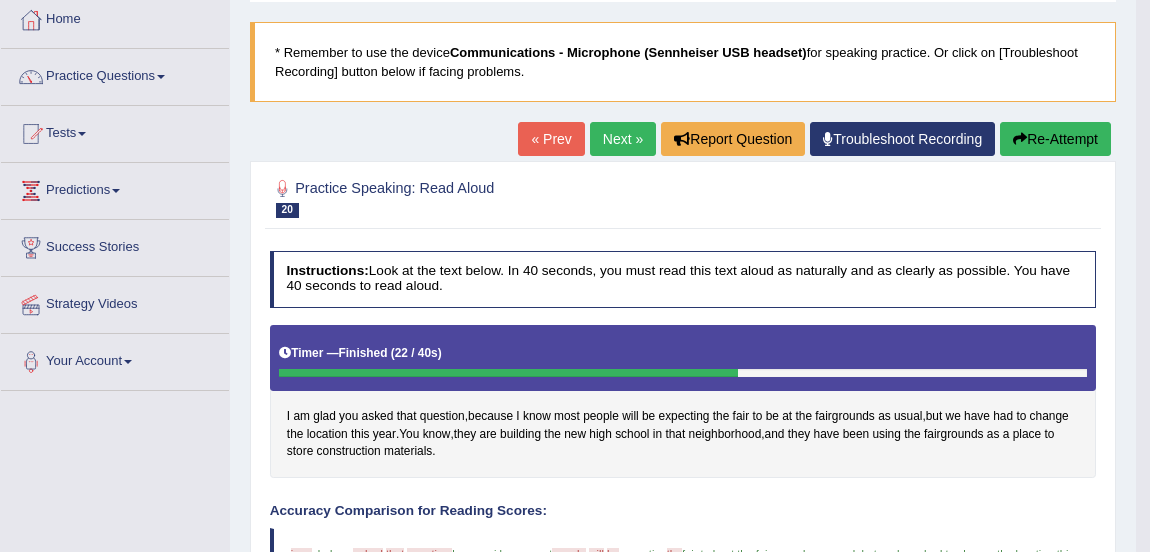 click on "Next »" at bounding box center [623, 139] 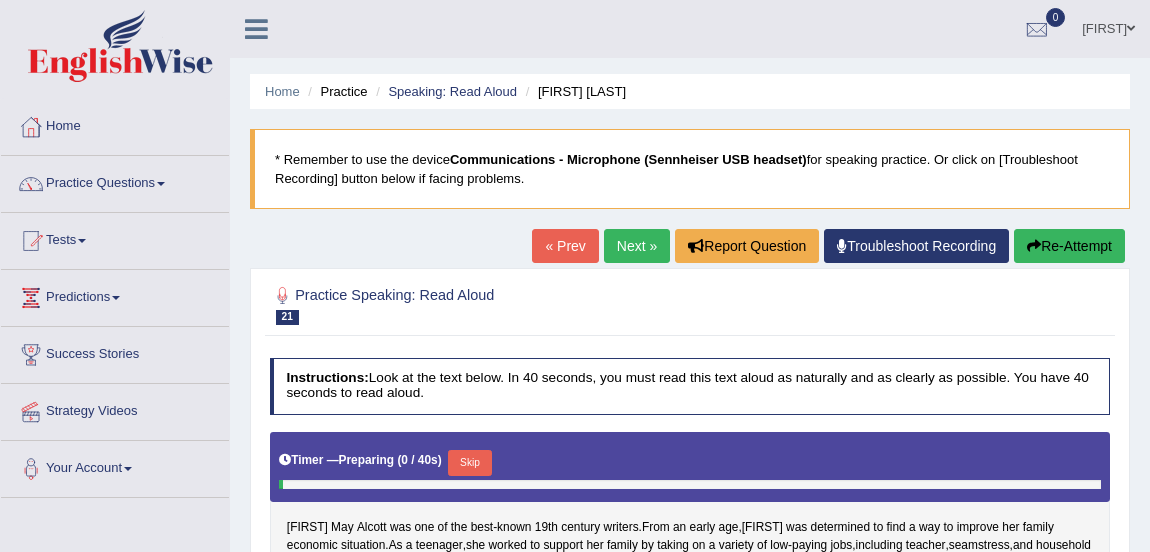 scroll, scrollTop: 0, scrollLeft: 0, axis: both 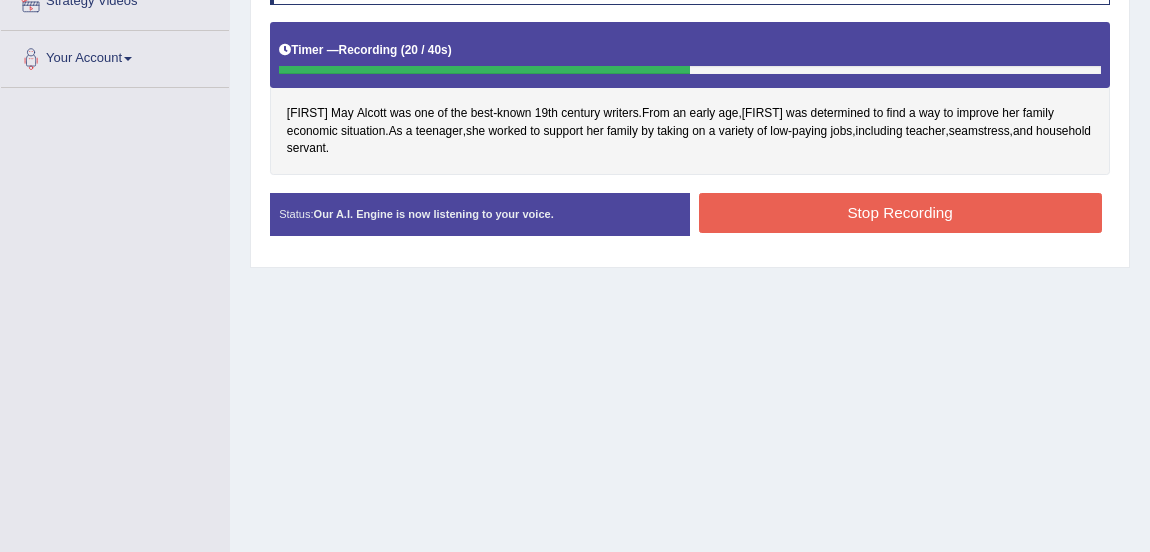 click on "Stop Recording" at bounding box center [900, 212] 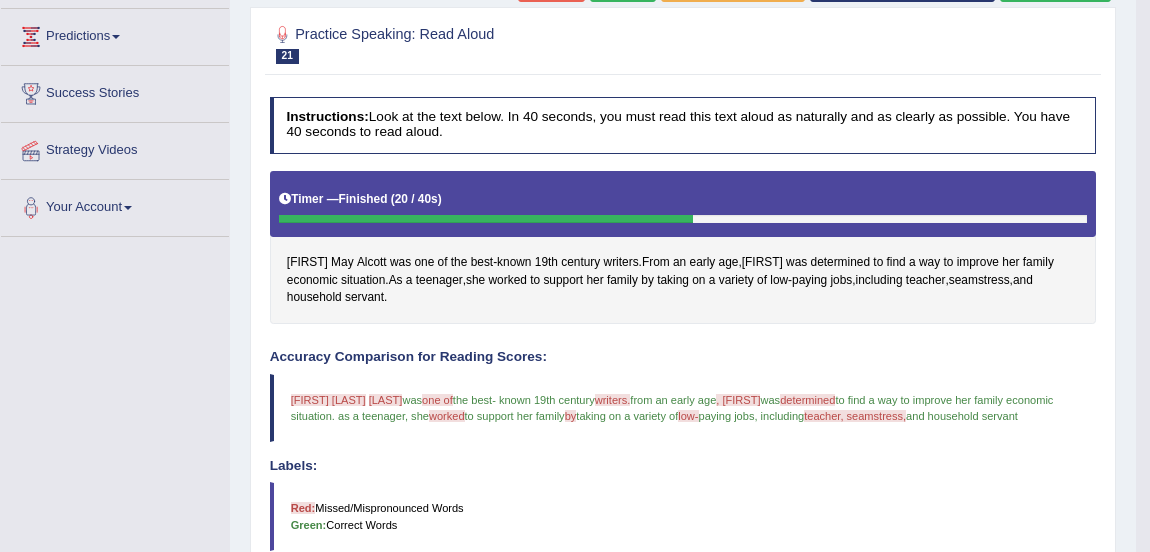 scroll, scrollTop: 190, scrollLeft: 0, axis: vertical 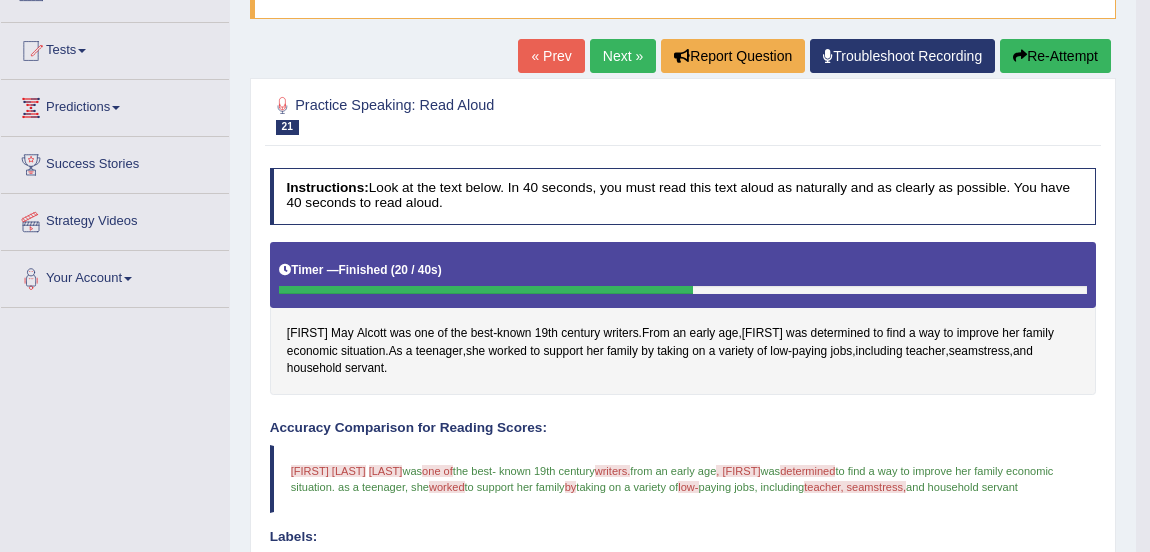 click on "Next »" at bounding box center (623, 56) 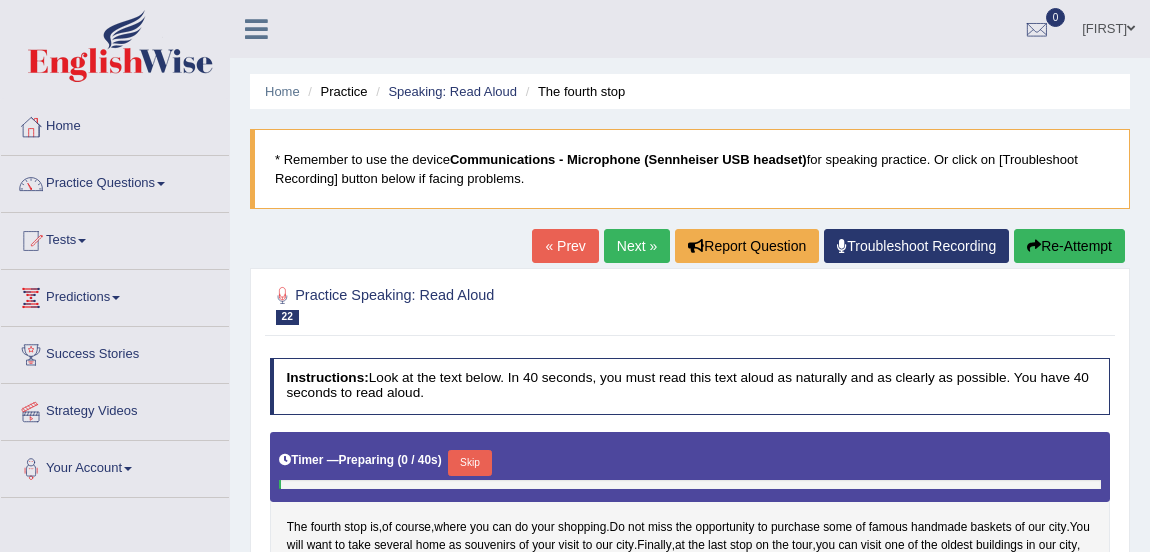 scroll, scrollTop: 0, scrollLeft: 0, axis: both 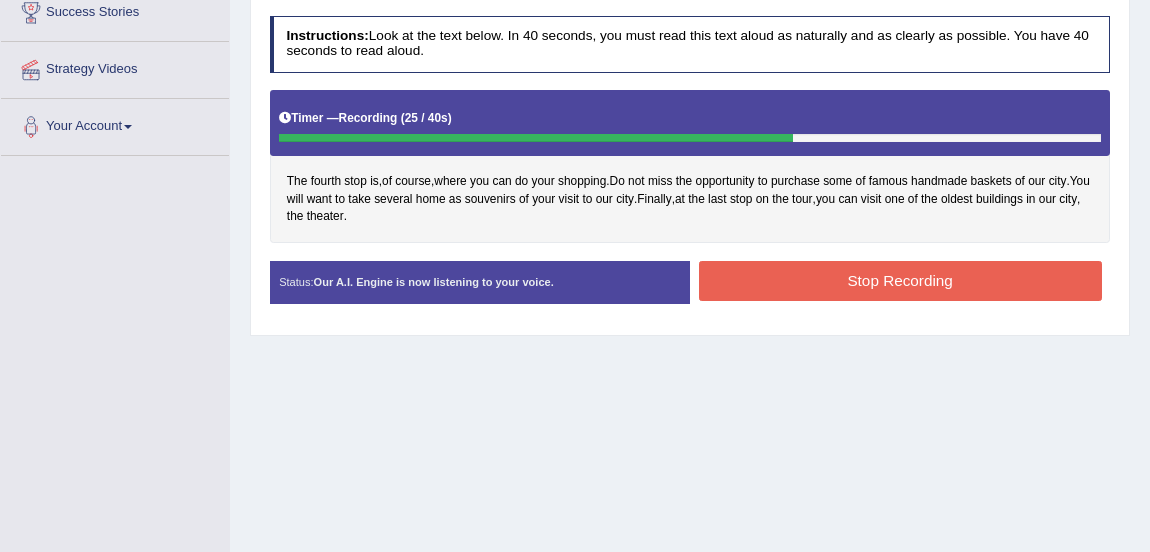 click on "Stop Recording" at bounding box center [900, 280] 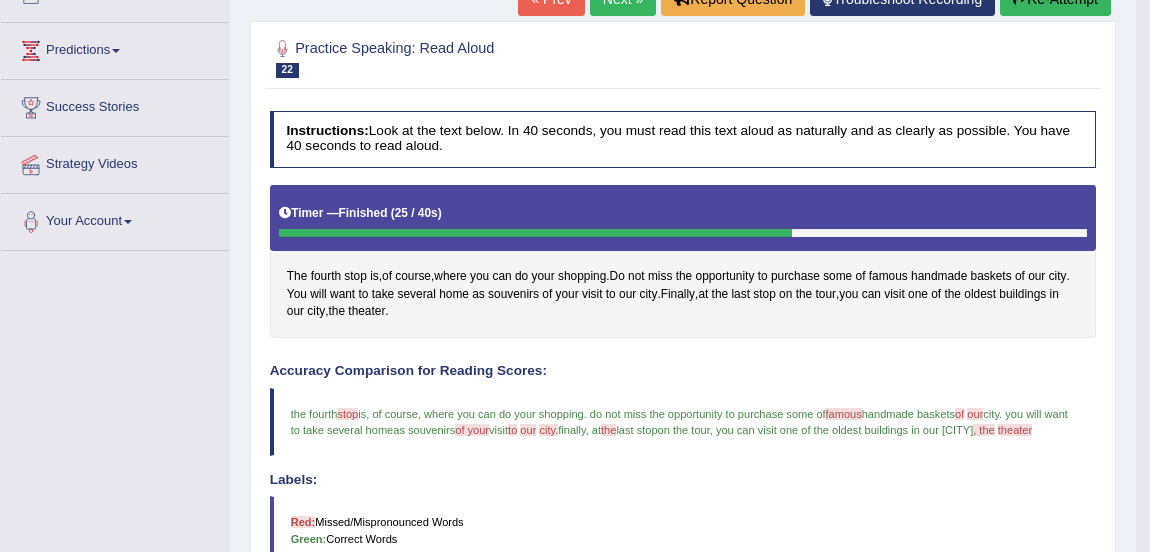 scroll, scrollTop: 240, scrollLeft: 0, axis: vertical 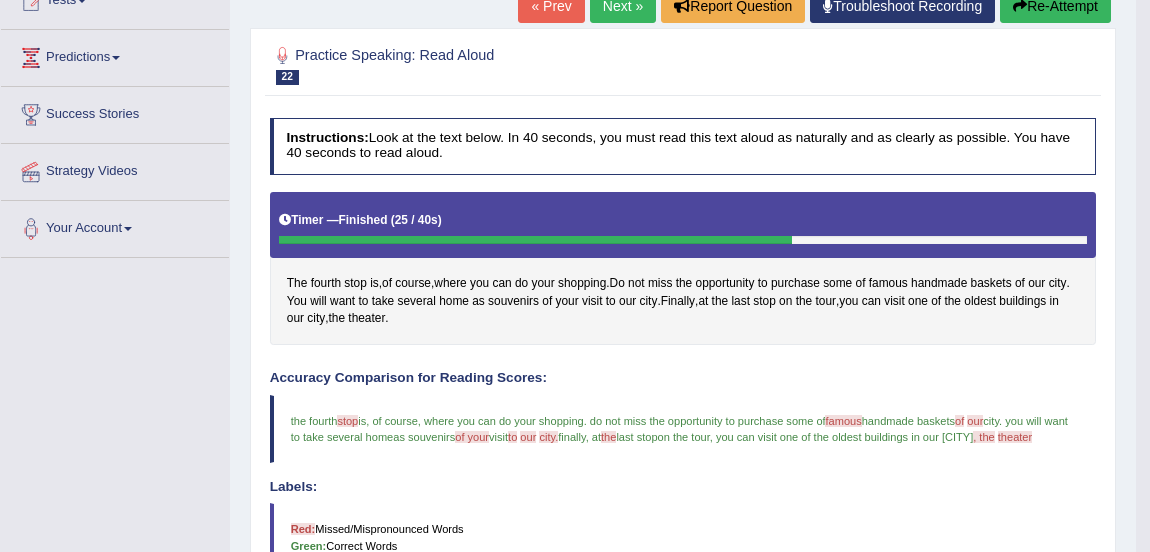 click on "Next »" at bounding box center [623, 6] 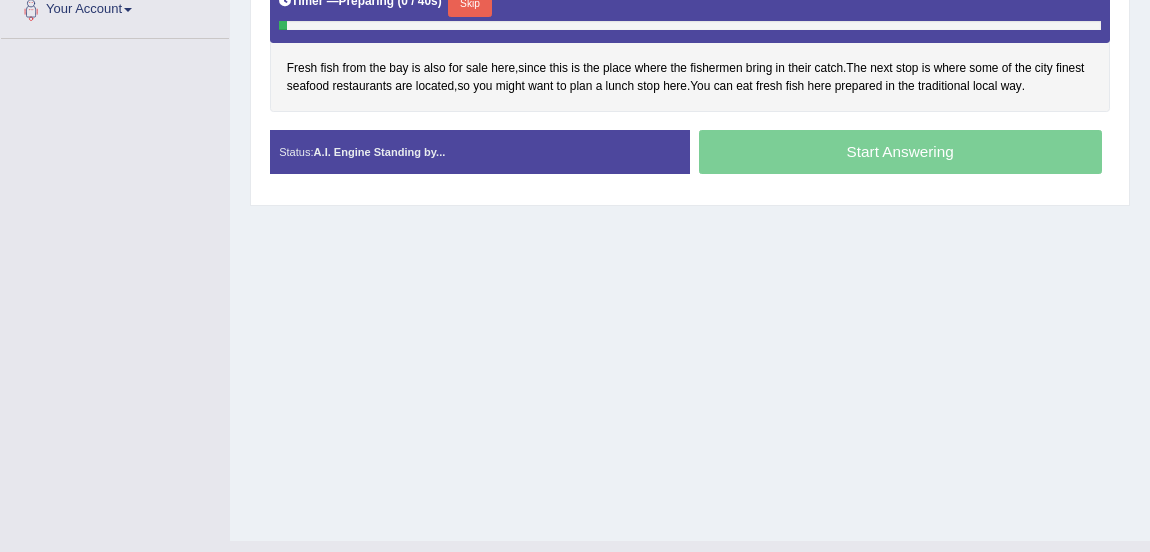 scroll, scrollTop: 470, scrollLeft: 0, axis: vertical 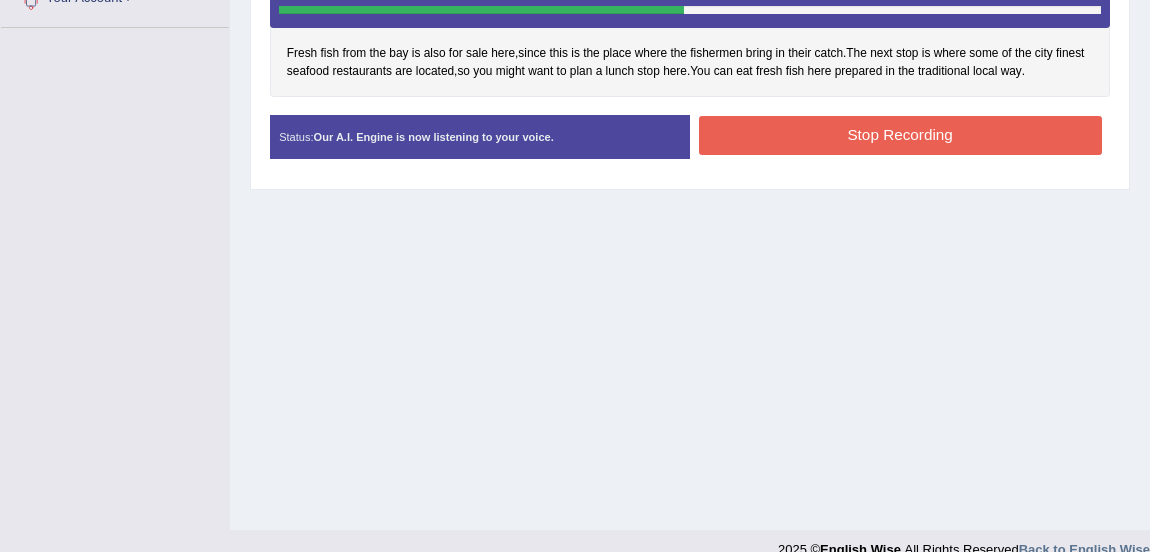 click on "Stop Recording" at bounding box center [900, 135] 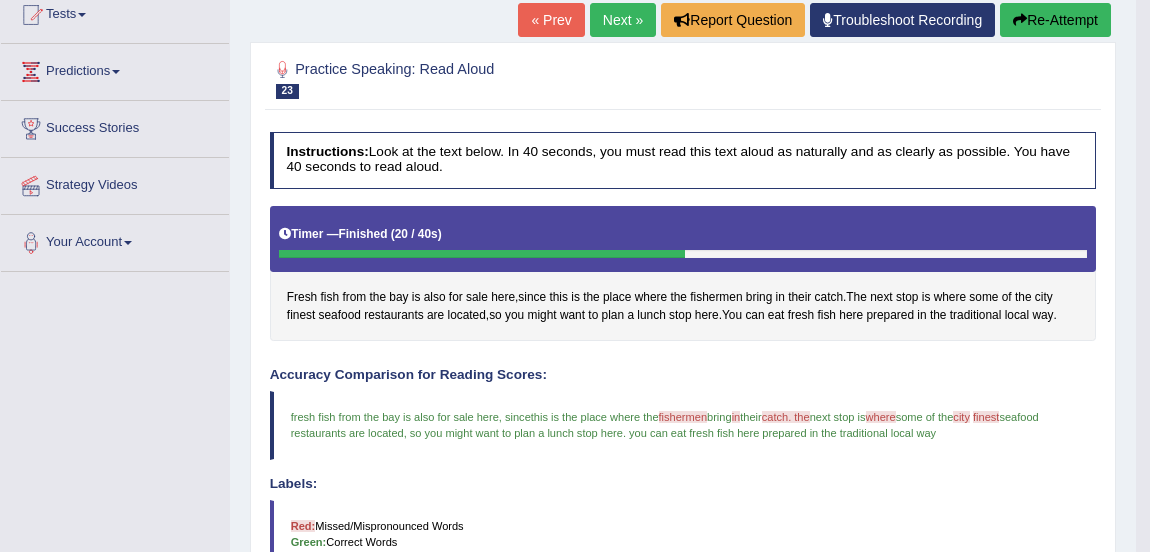 scroll, scrollTop: 223, scrollLeft: 0, axis: vertical 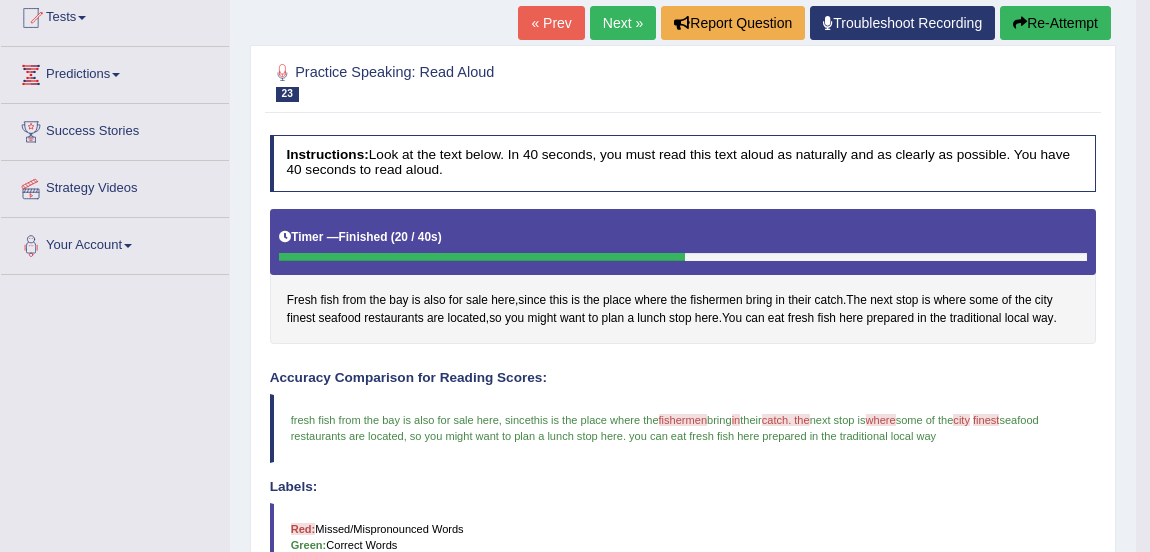 click on "Next »" at bounding box center (623, 23) 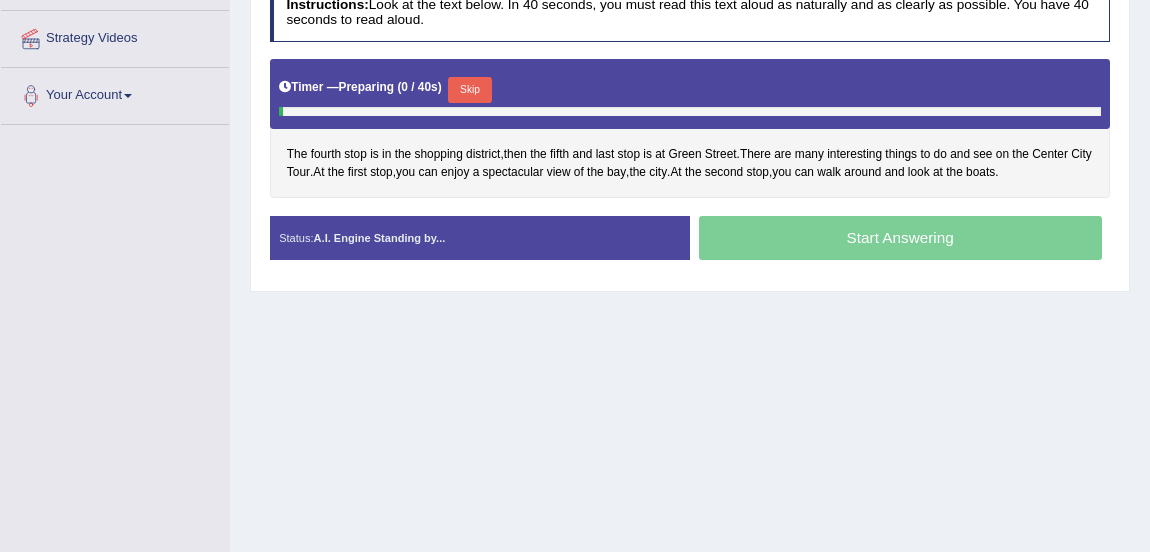scroll, scrollTop: 374, scrollLeft: 0, axis: vertical 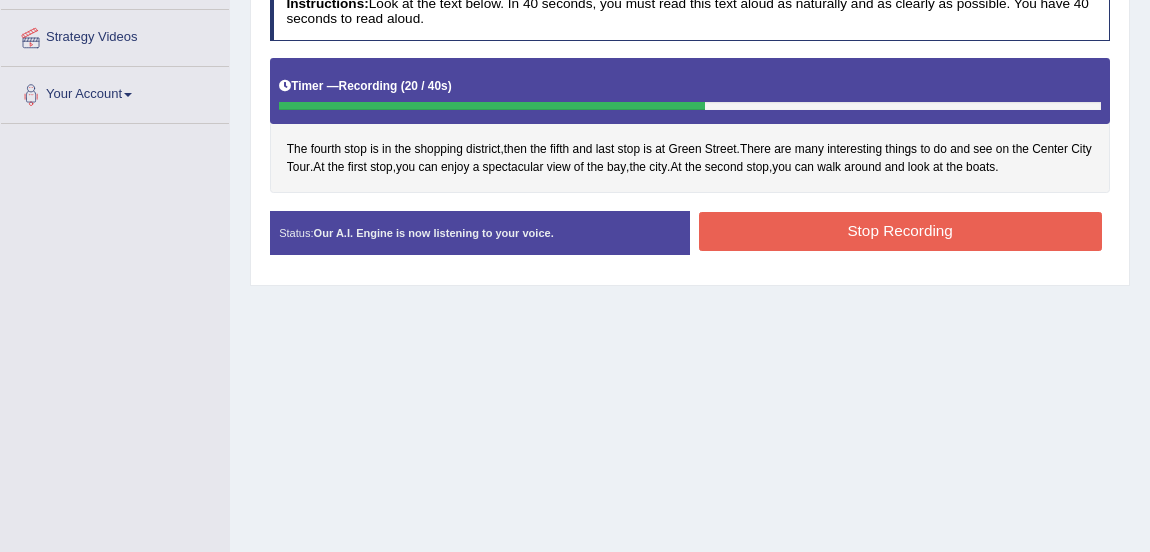 click on "Stop Recording" at bounding box center (900, 231) 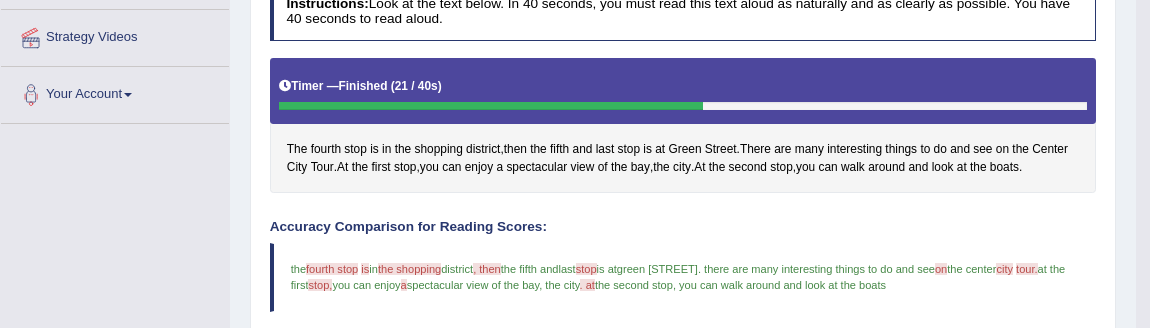 click on "the  fourth stop post   is office  in  the shopping  district , then  when  the fifth and  the  last  stop top  is at  the  green street .    there are many interesting things to do and see  on  the center  city cities to   tour.  at the first  stop,  job  you can enjoy  a  spectacular view of the bay ,    the city . at  and  the second stop ,    you can walk around and look at the boats" at bounding box center (683, 277) 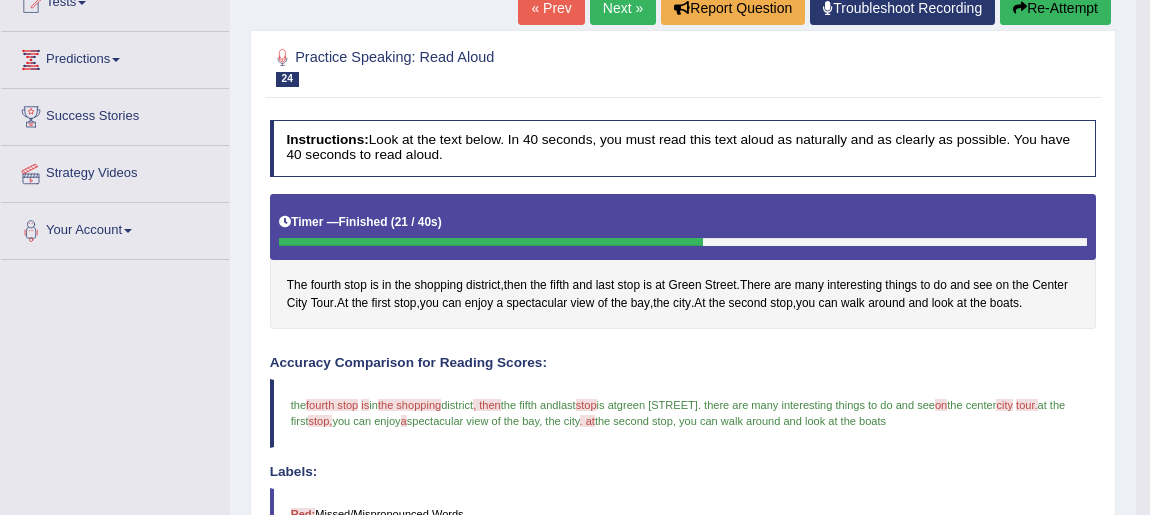 scroll, scrollTop: 219, scrollLeft: 0, axis: vertical 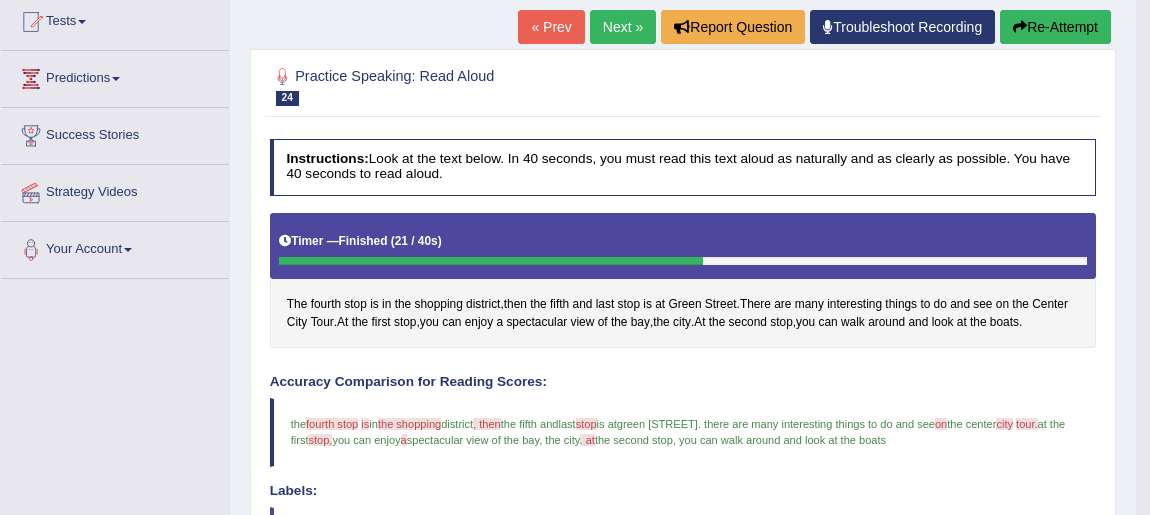 click on "Next »" at bounding box center [623, 27] 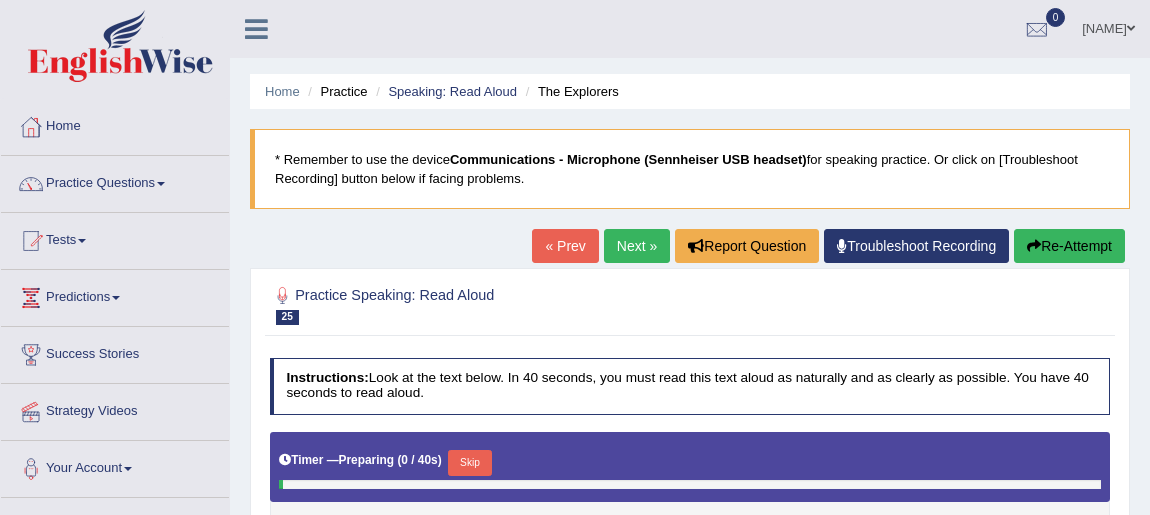 scroll, scrollTop: 0, scrollLeft: 0, axis: both 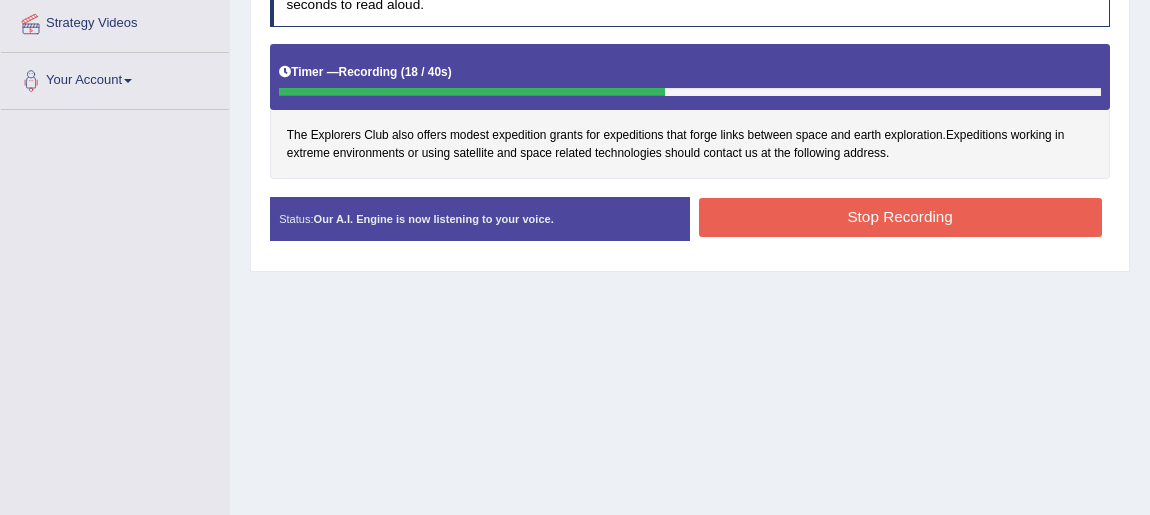 click on "Stop Recording" at bounding box center (900, 217) 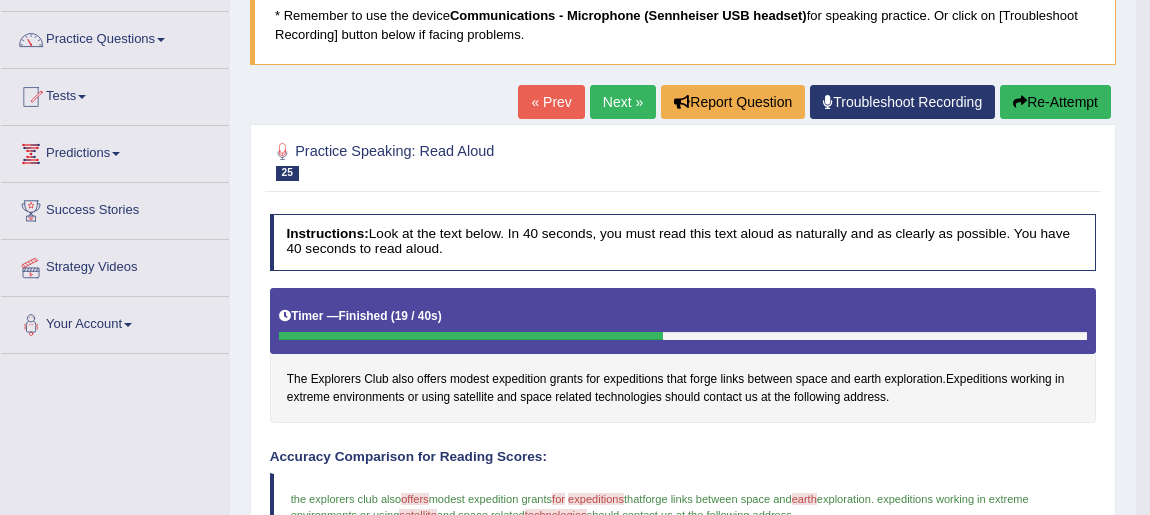 scroll, scrollTop: 125, scrollLeft: 0, axis: vertical 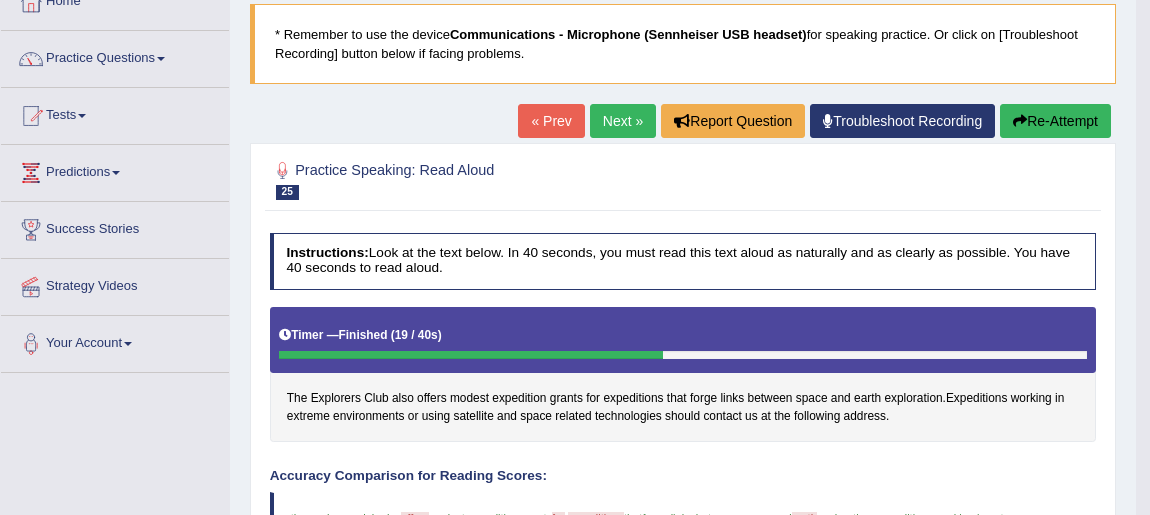 click on "Predictions" at bounding box center (115, 170) 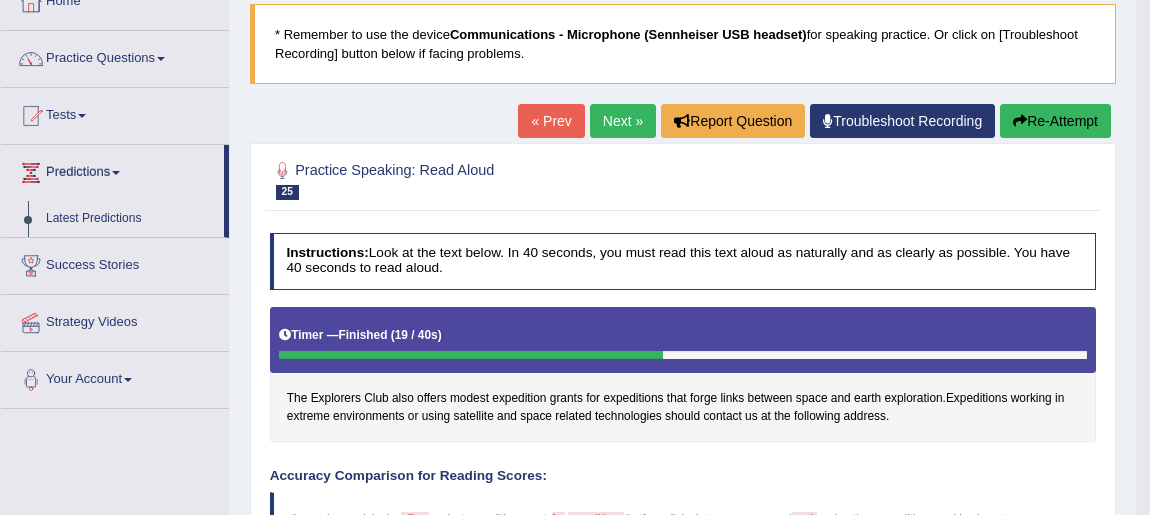 click at bounding box center (82, 116) 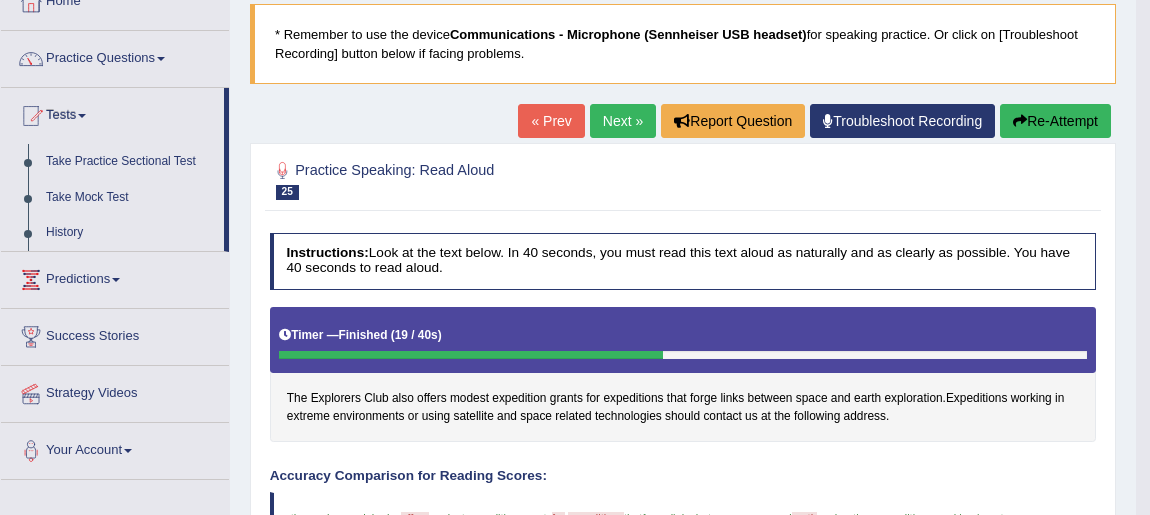 click on "Take Practice Sectional Test" at bounding box center [130, 162] 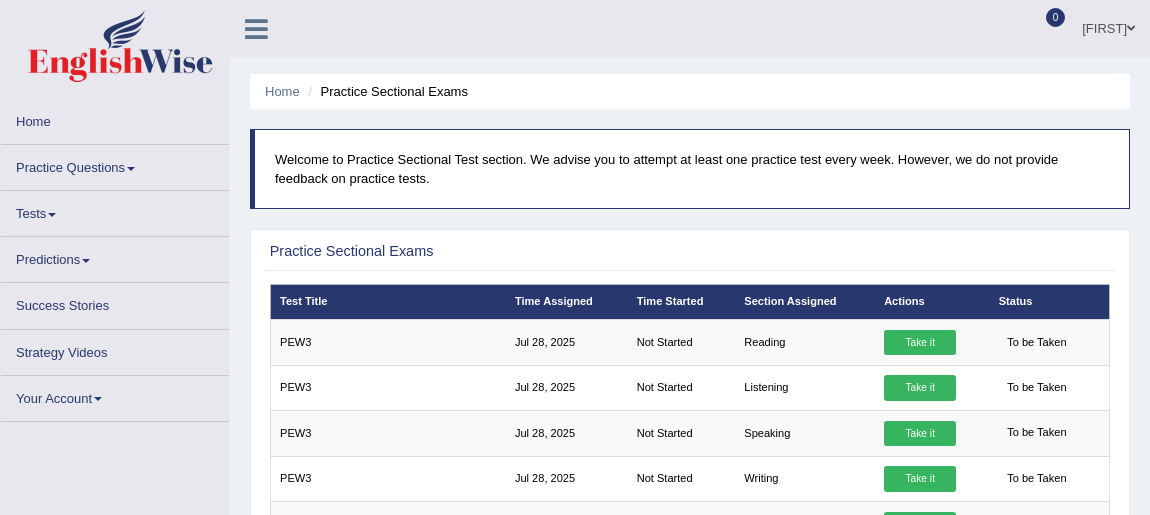 scroll, scrollTop: 0, scrollLeft: 0, axis: both 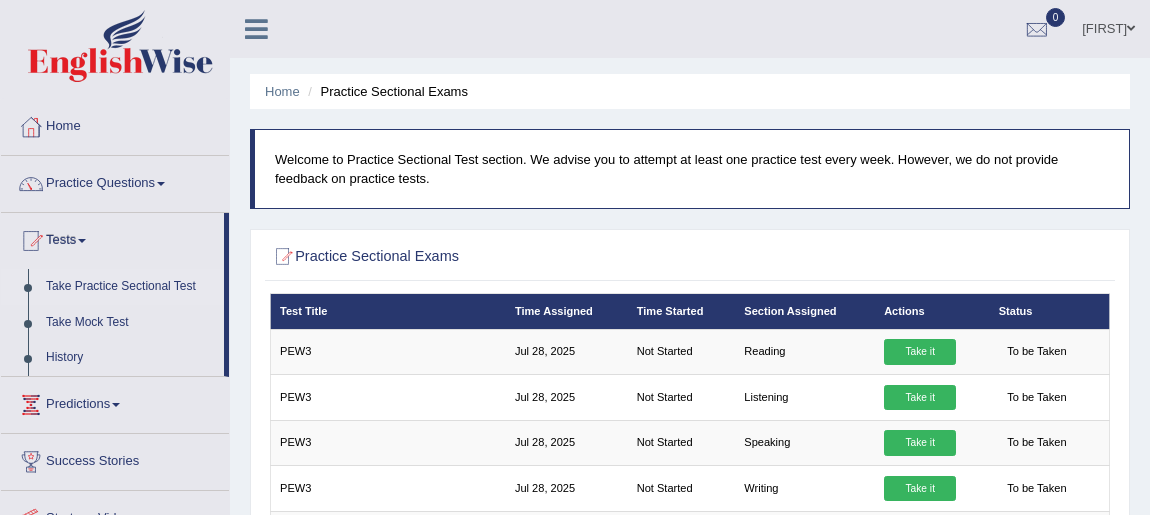 click at bounding box center (82, 241) 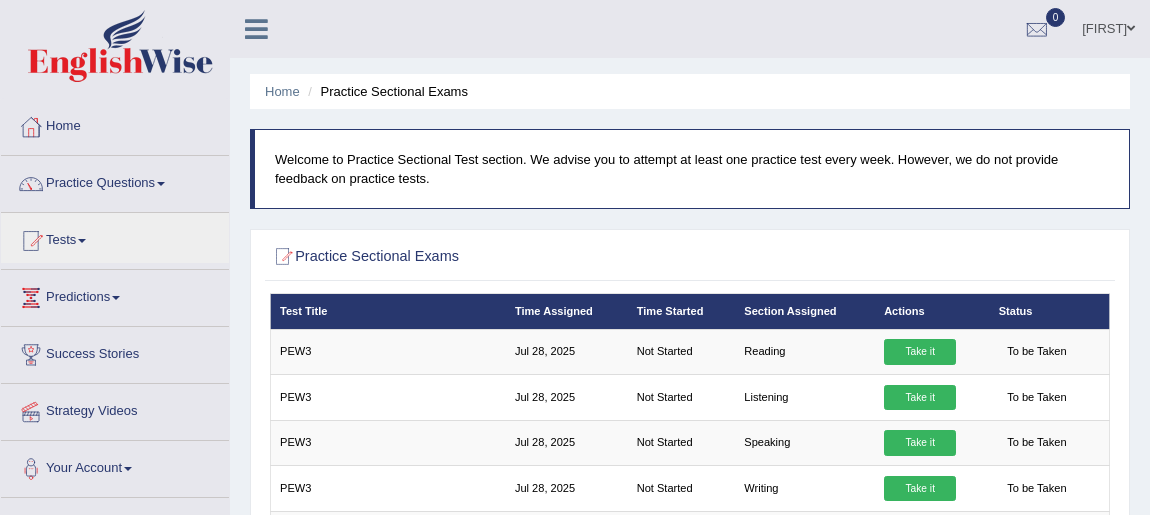 click on "Practice Questions" at bounding box center (115, 181) 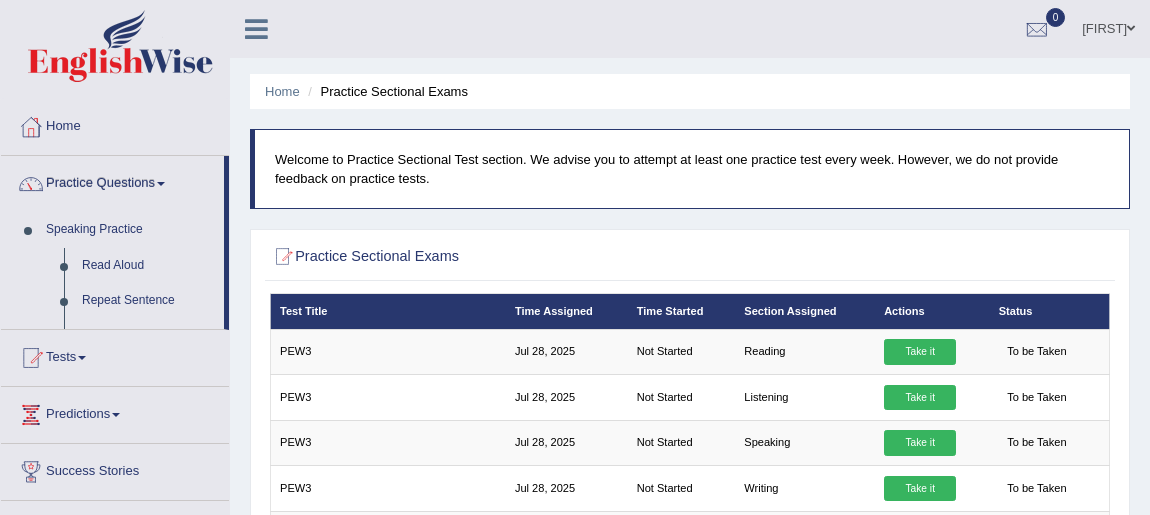 click on "Practice Questions" at bounding box center (112, 181) 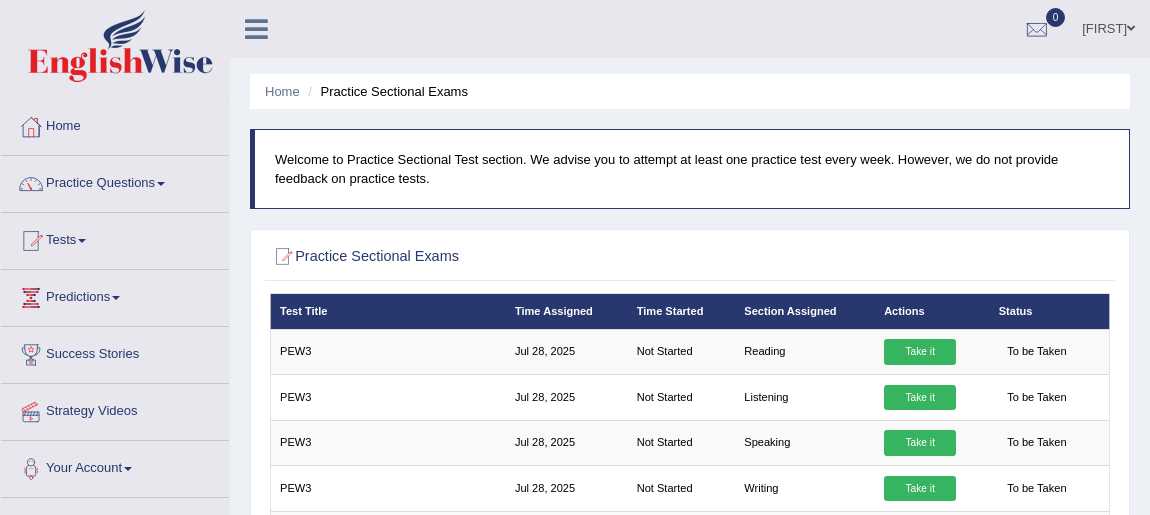 click on "Practice Questions" at bounding box center (115, 181) 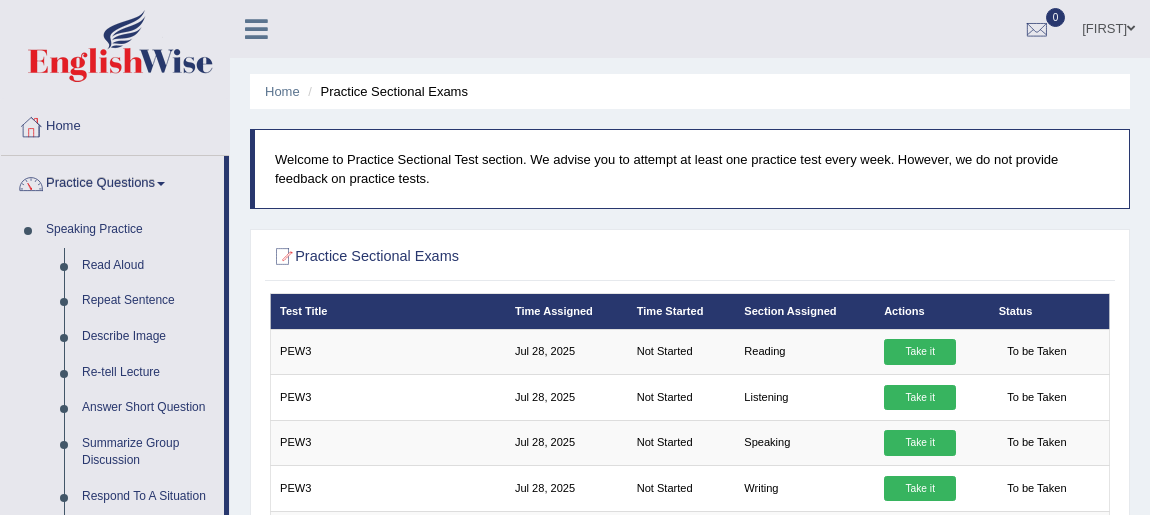 click on "Repeat Sentence" at bounding box center [148, 301] 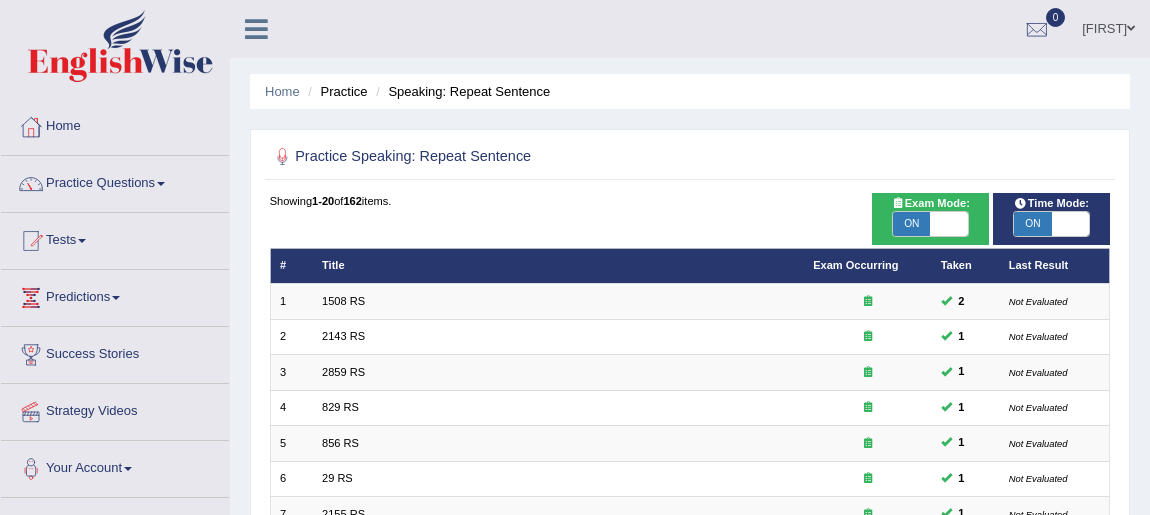 scroll, scrollTop: 0, scrollLeft: 0, axis: both 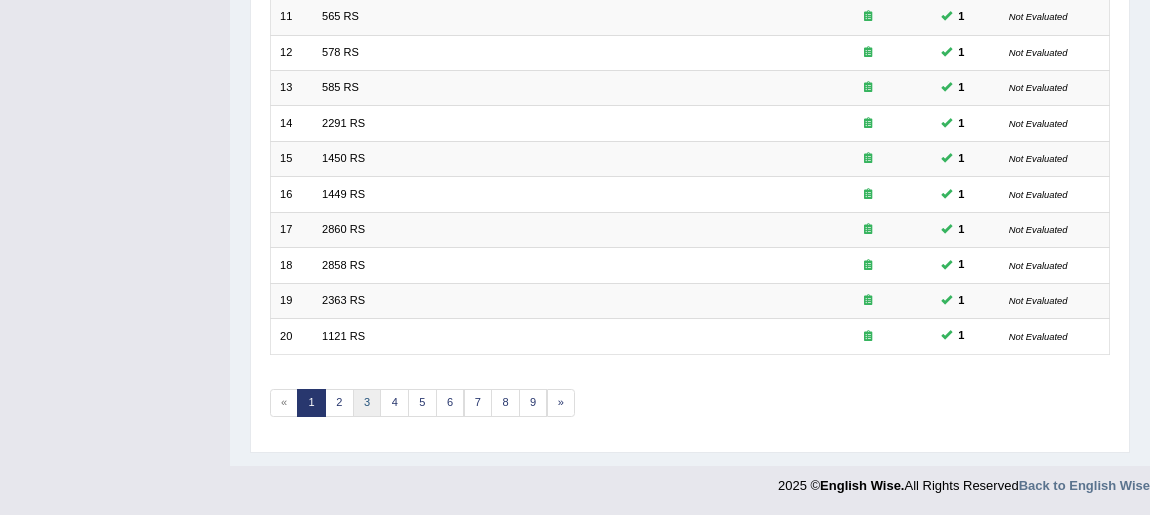 click on "3" at bounding box center (367, 403) 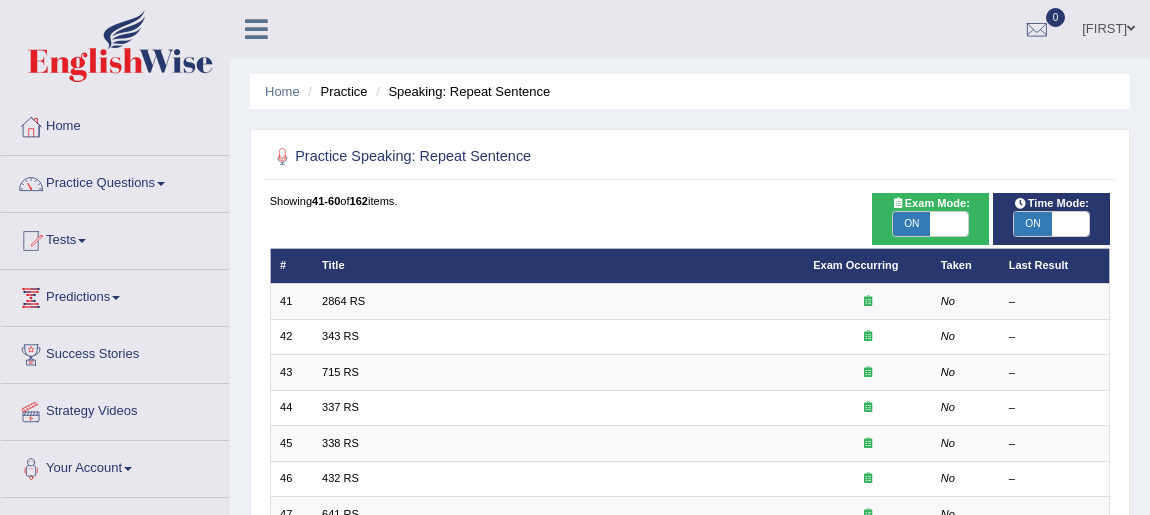 scroll, scrollTop: 0, scrollLeft: 0, axis: both 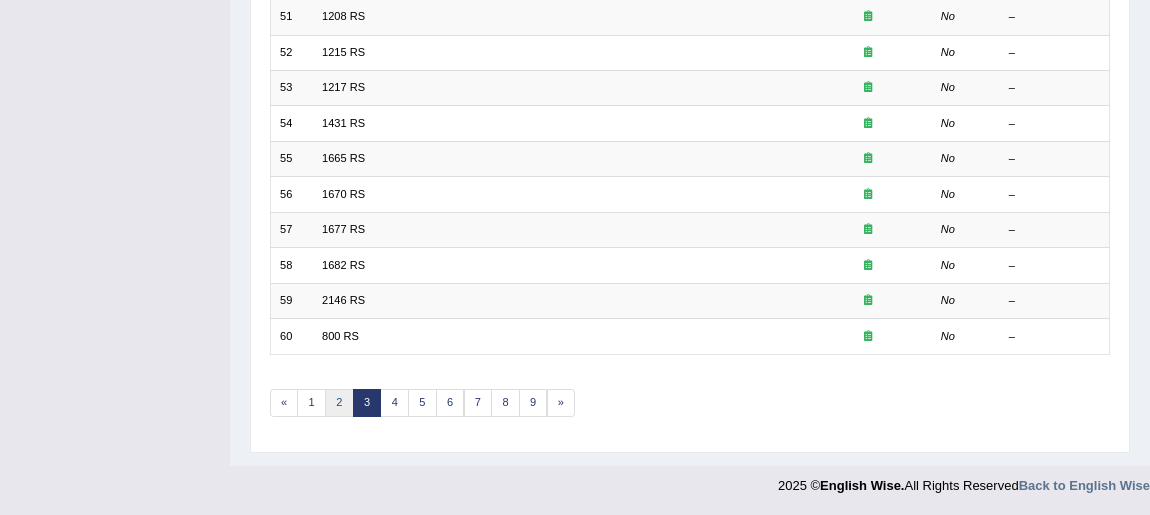 click on "2" at bounding box center [339, 403] 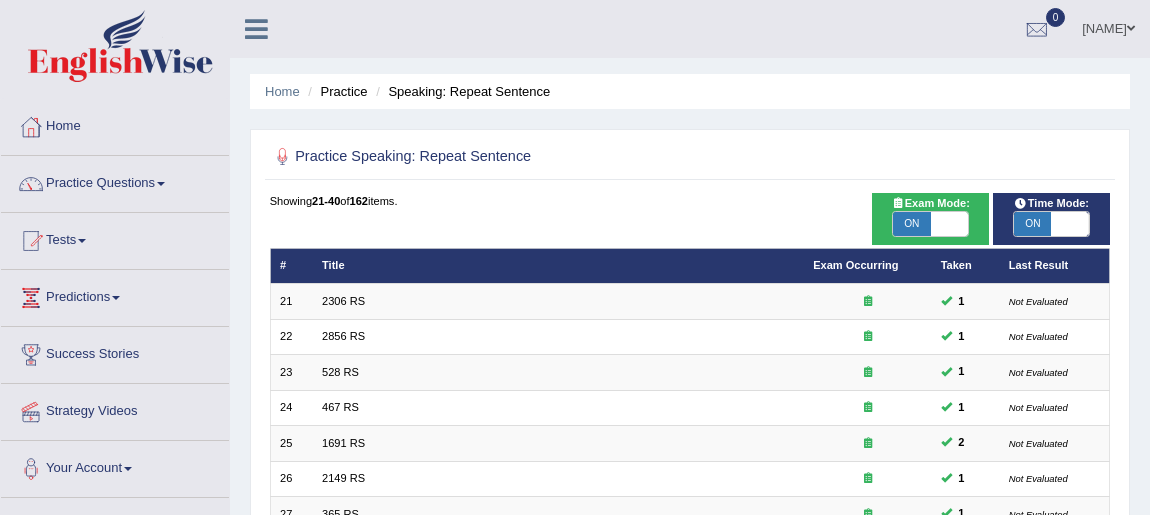 scroll, scrollTop: 0, scrollLeft: 0, axis: both 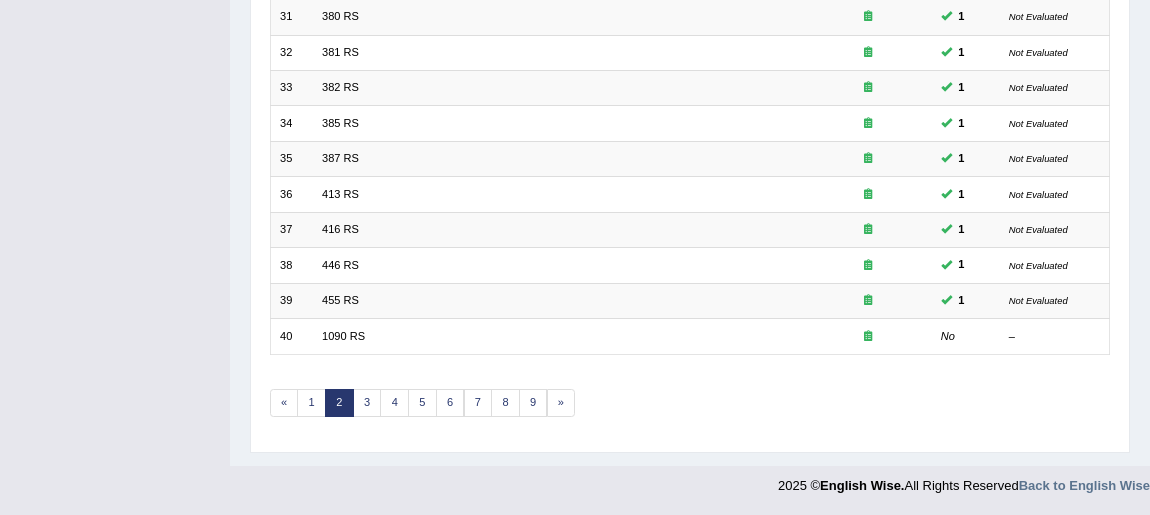 click on "1090 RS" at bounding box center (343, 336) 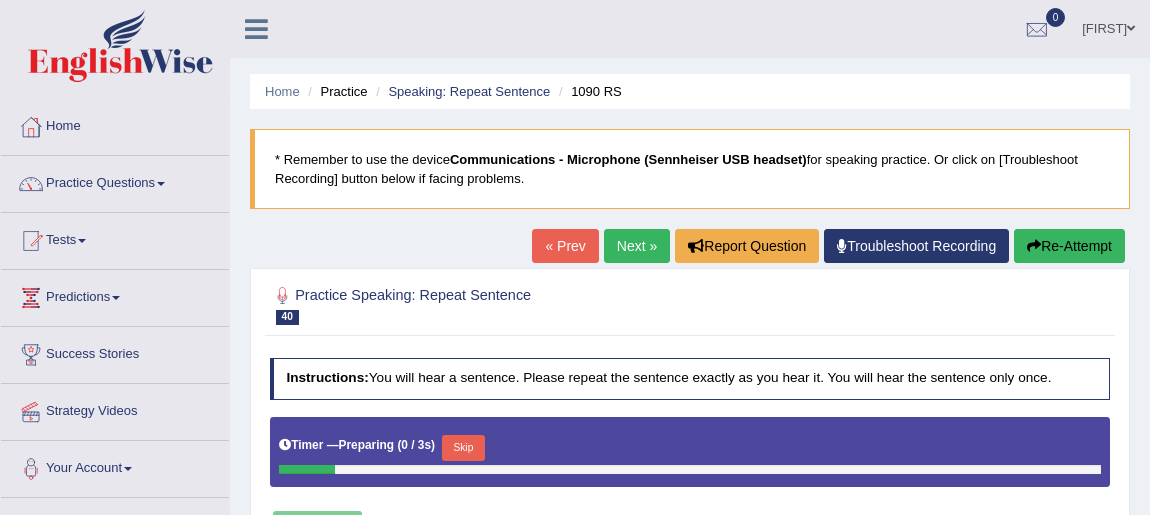 scroll, scrollTop: 0, scrollLeft: 0, axis: both 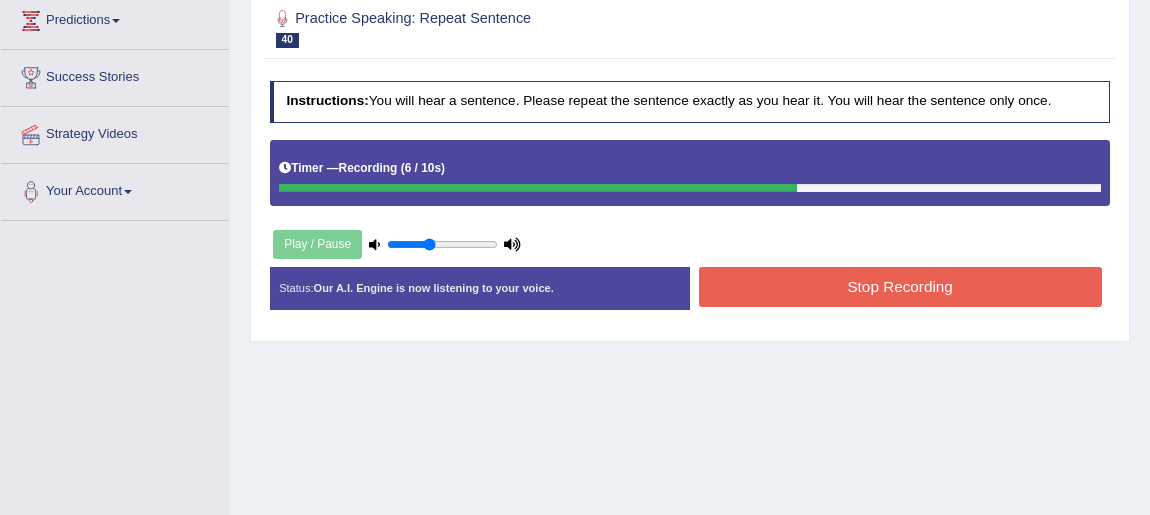 click on "Stop Recording" at bounding box center (900, 286) 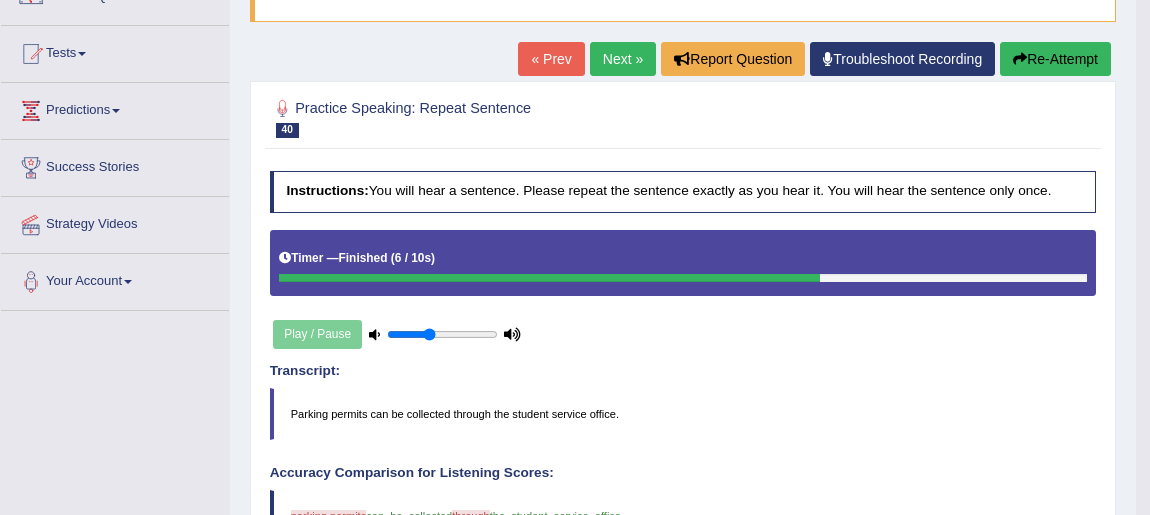 scroll, scrollTop: 103, scrollLeft: 0, axis: vertical 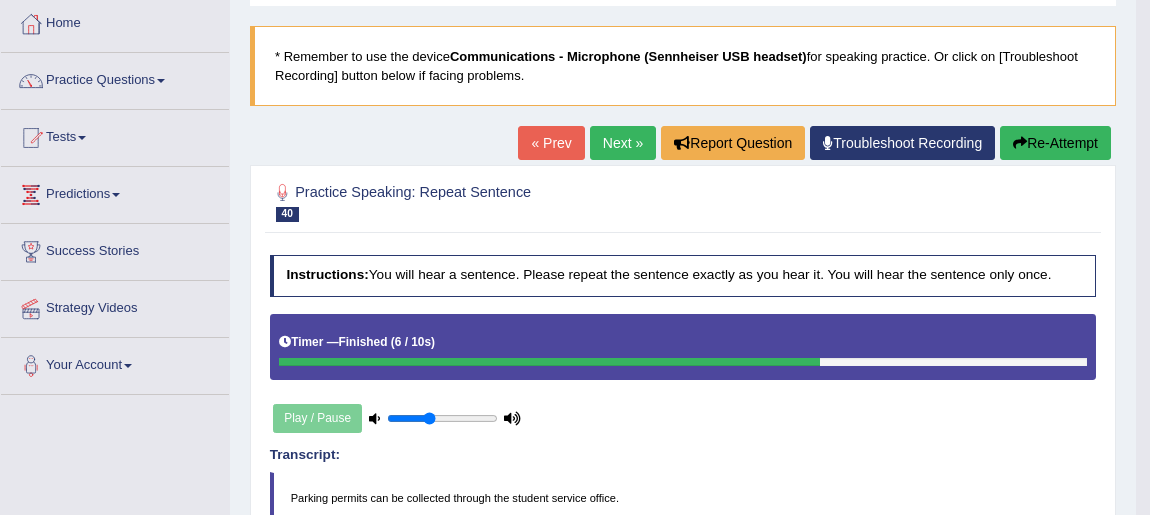 click on "Next »" at bounding box center (623, 143) 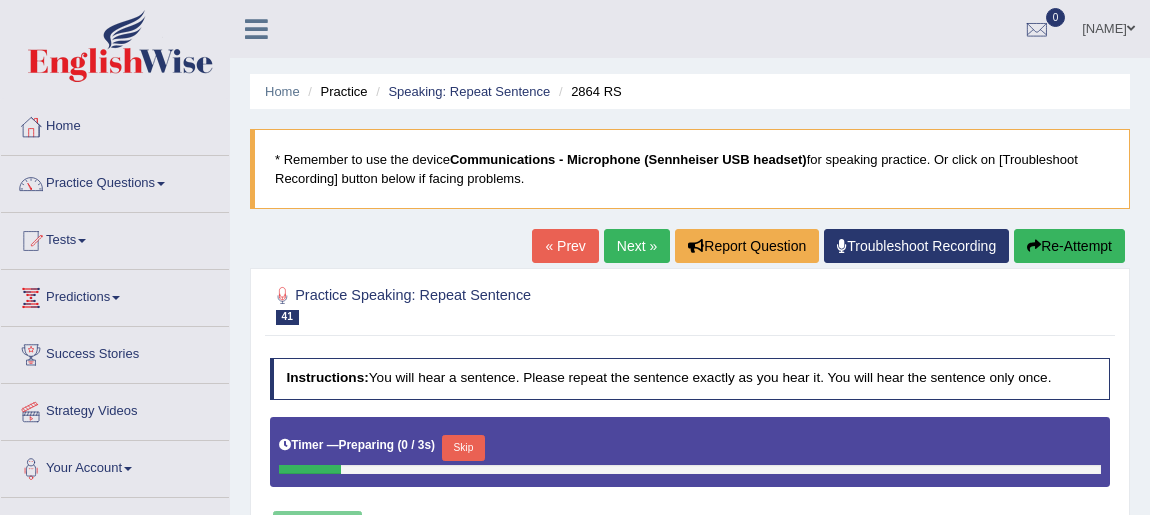 scroll, scrollTop: 0, scrollLeft: 0, axis: both 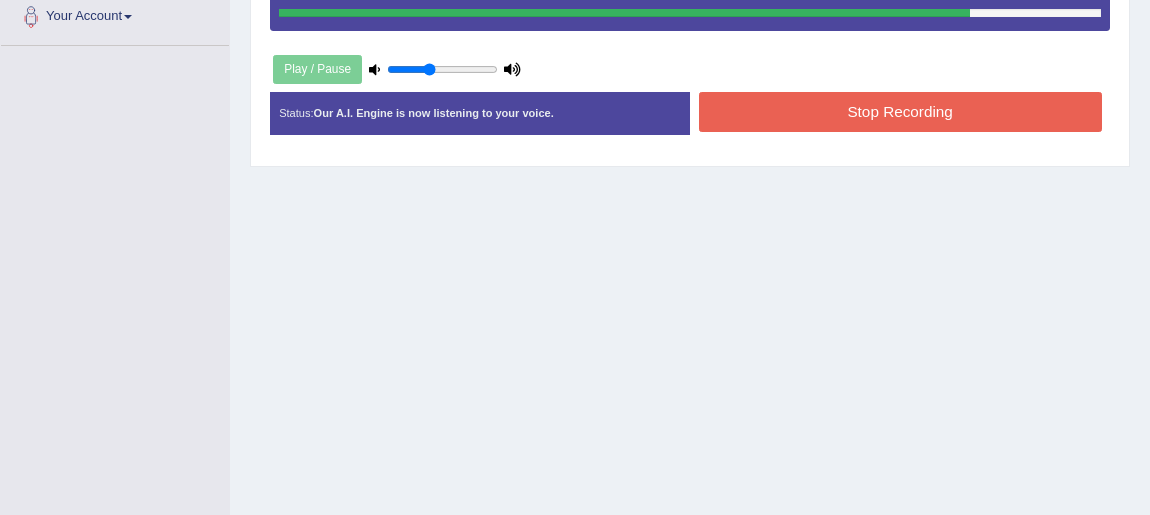 click on "Stop Recording" at bounding box center [900, 111] 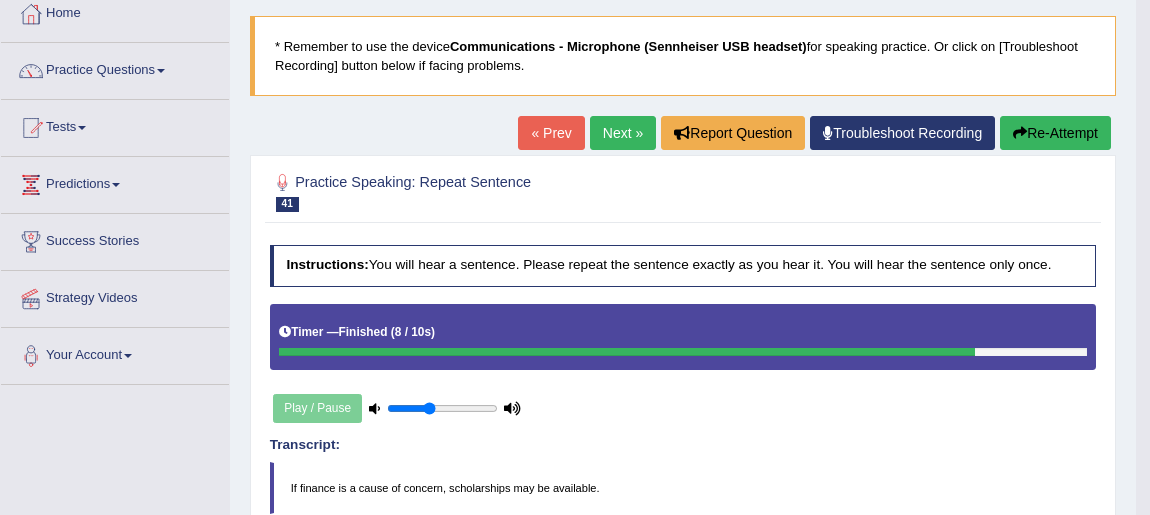 scroll, scrollTop: 105, scrollLeft: 0, axis: vertical 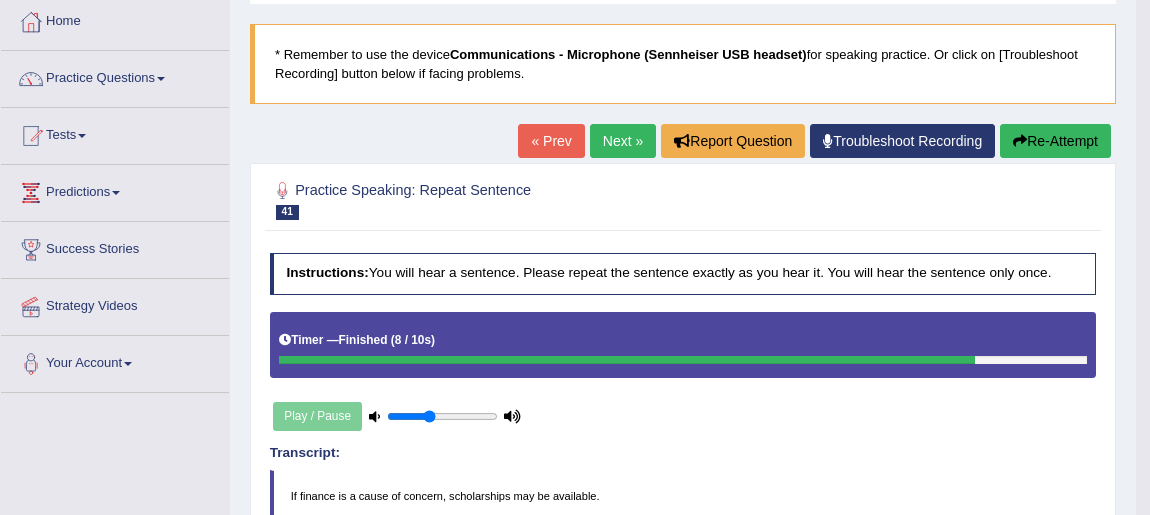 click on "Next »" at bounding box center (623, 141) 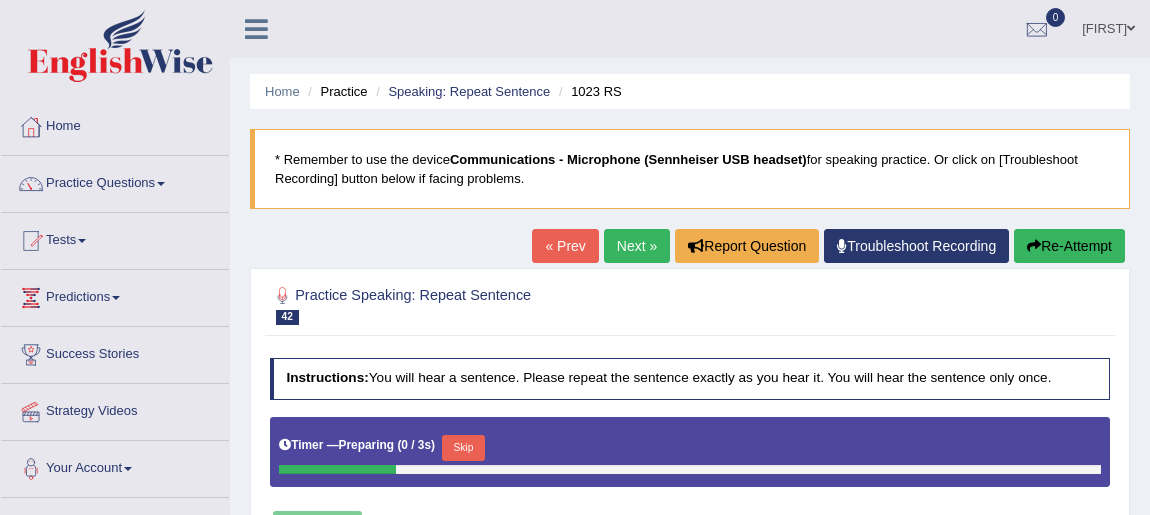 scroll, scrollTop: 0, scrollLeft: 0, axis: both 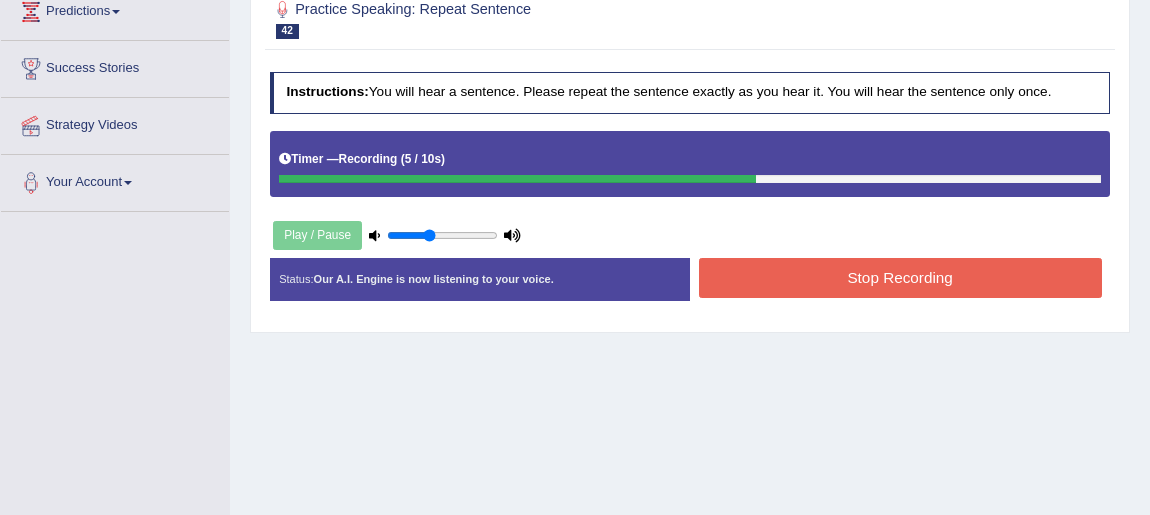 click on "Stop Recording" at bounding box center (900, 277) 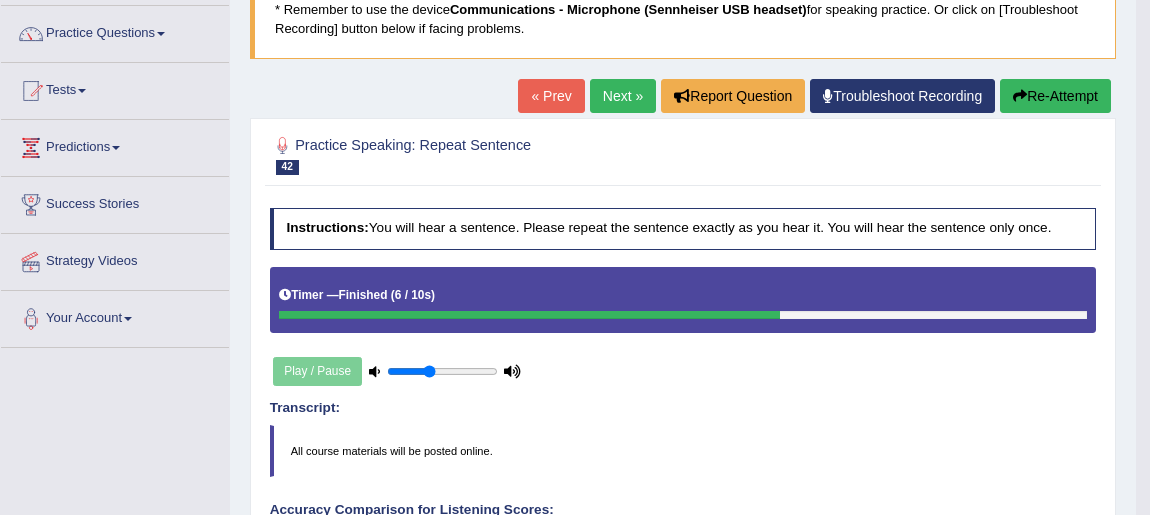 scroll, scrollTop: 147, scrollLeft: 0, axis: vertical 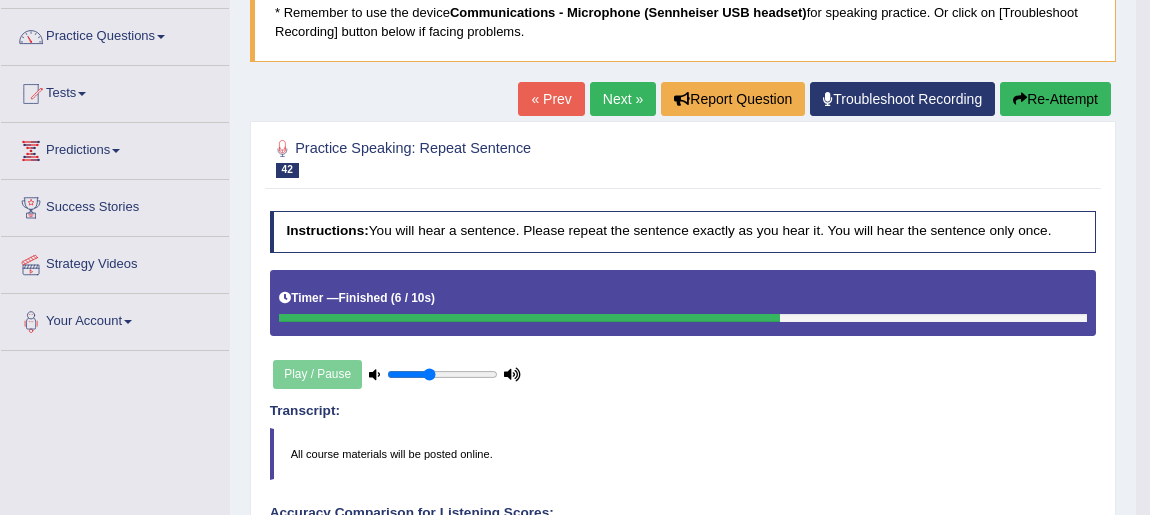 click on "Next »" at bounding box center [623, 99] 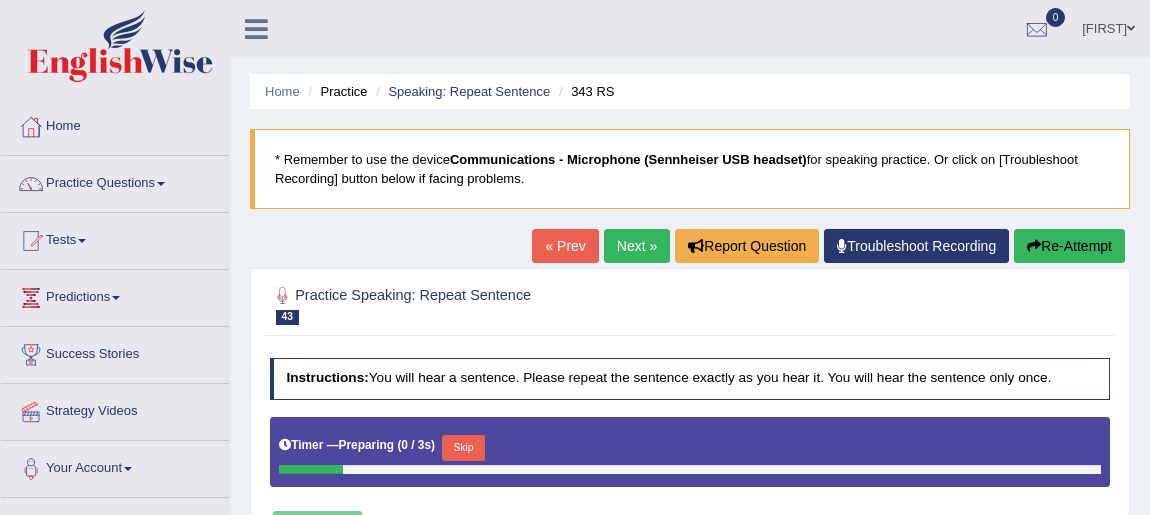 scroll, scrollTop: 0, scrollLeft: 0, axis: both 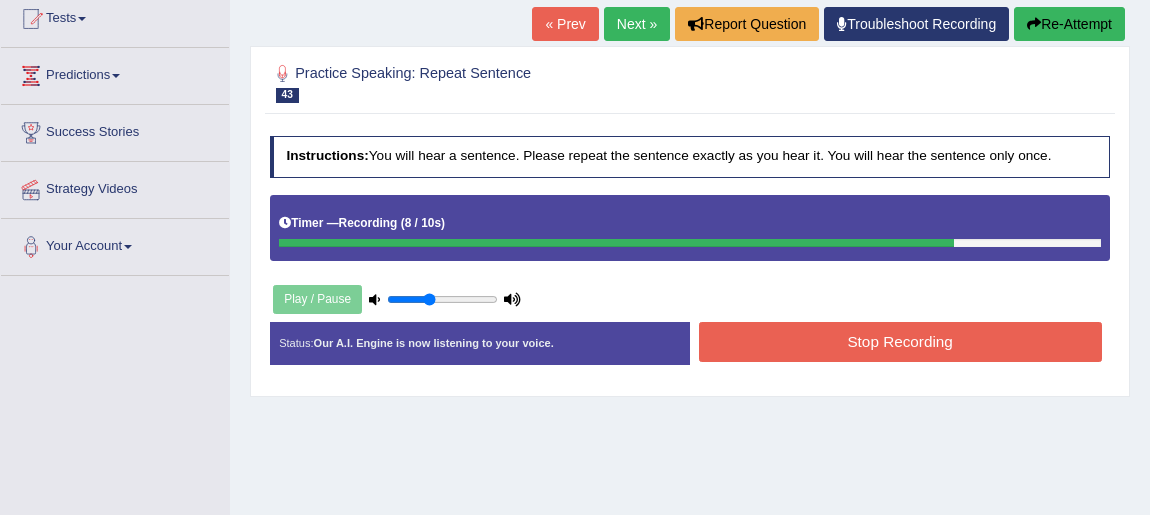click on "Stop Recording" at bounding box center [900, 341] 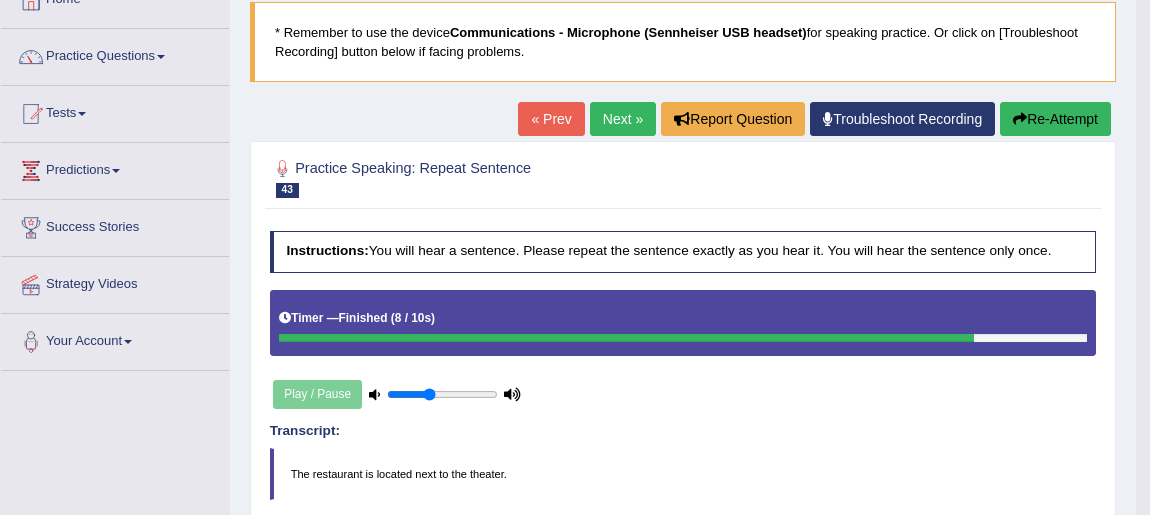 scroll, scrollTop: 120, scrollLeft: 0, axis: vertical 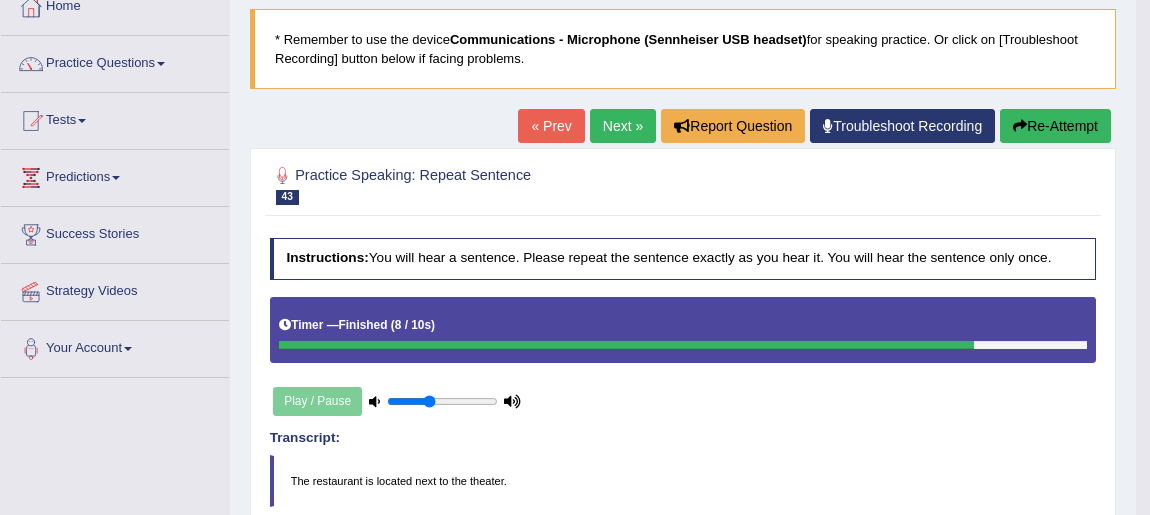 click on "Next »" at bounding box center (623, 126) 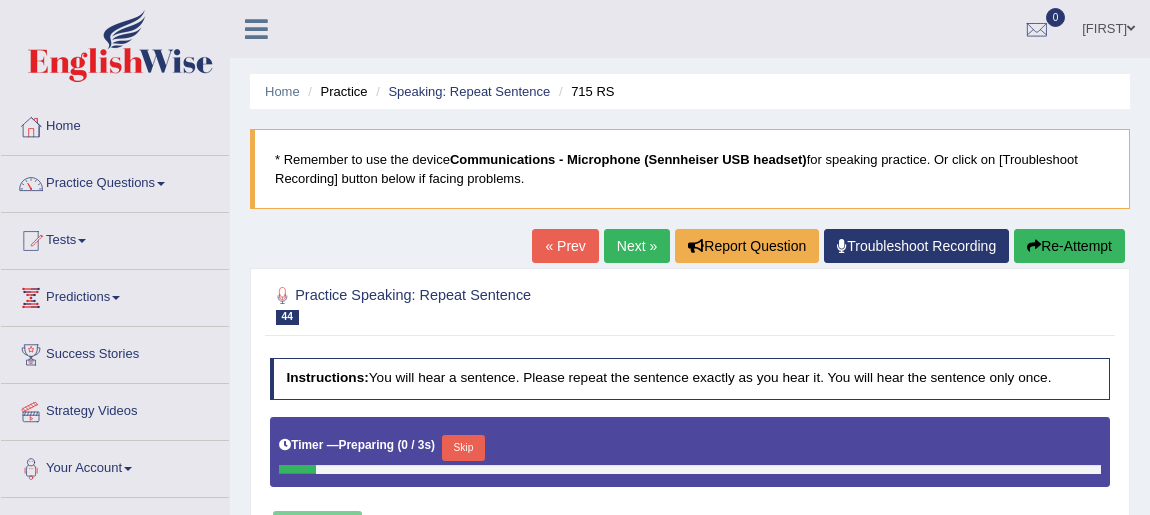 scroll, scrollTop: 0, scrollLeft: 0, axis: both 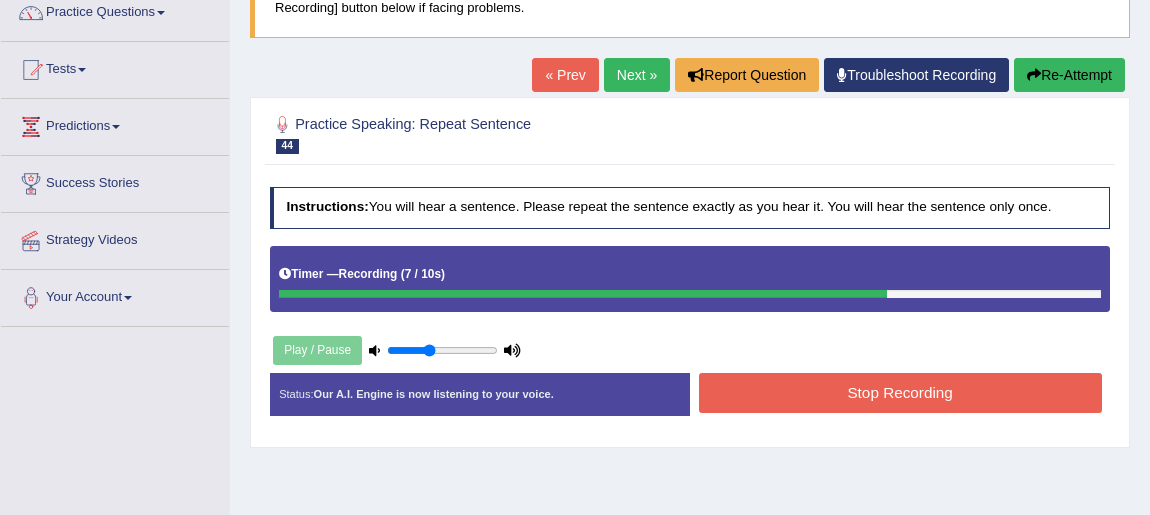 click on "Stop Recording" at bounding box center [900, 392] 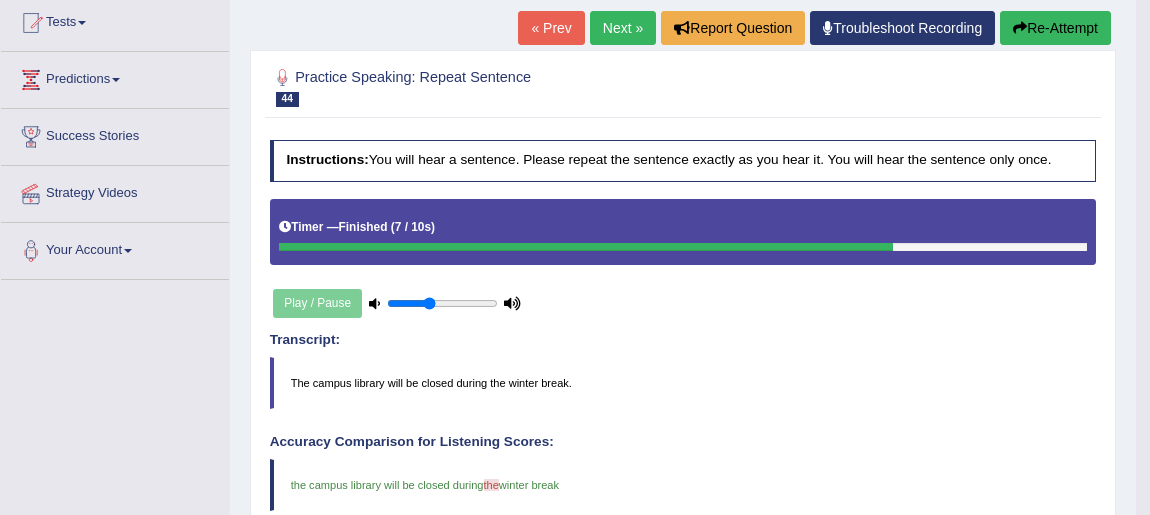 scroll, scrollTop: 203, scrollLeft: 0, axis: vertical 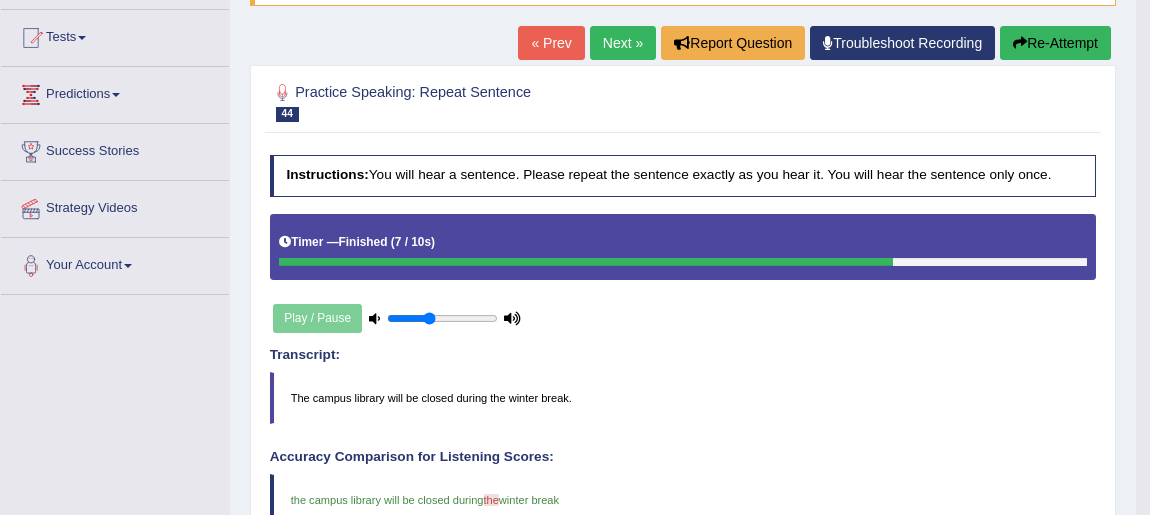 click on "Next »" at bounding box center (623, 43) 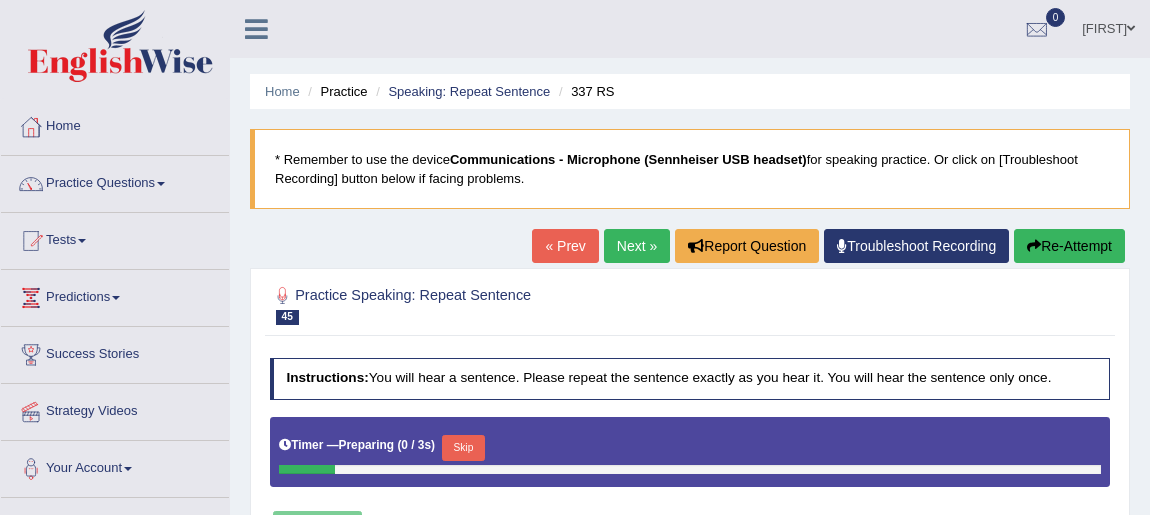 scroll, scrollTop: 0, scrollLeft: 0, axis: both 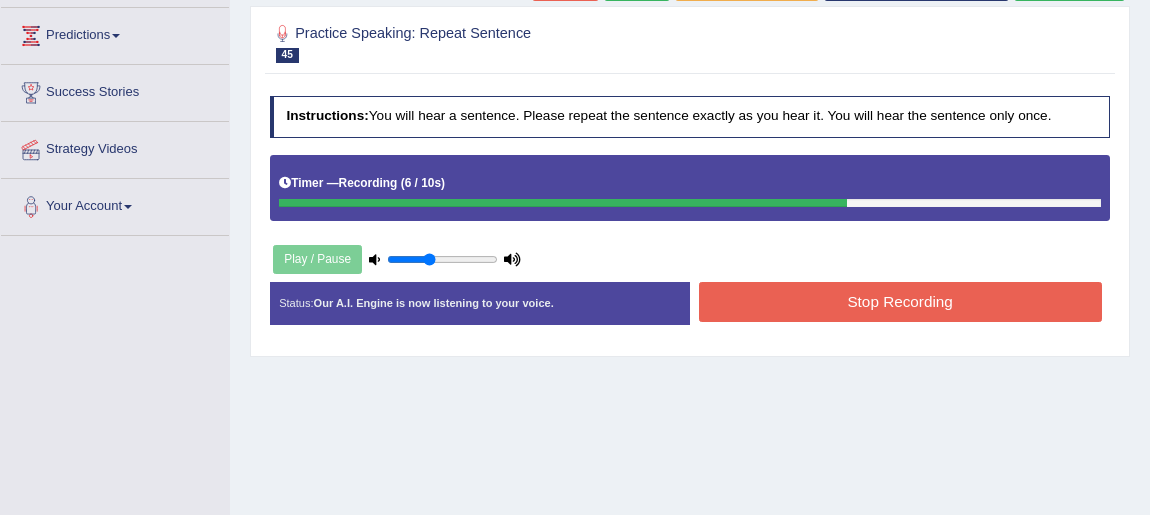 click on "Stop Recording" at bounding box center [900, 301] 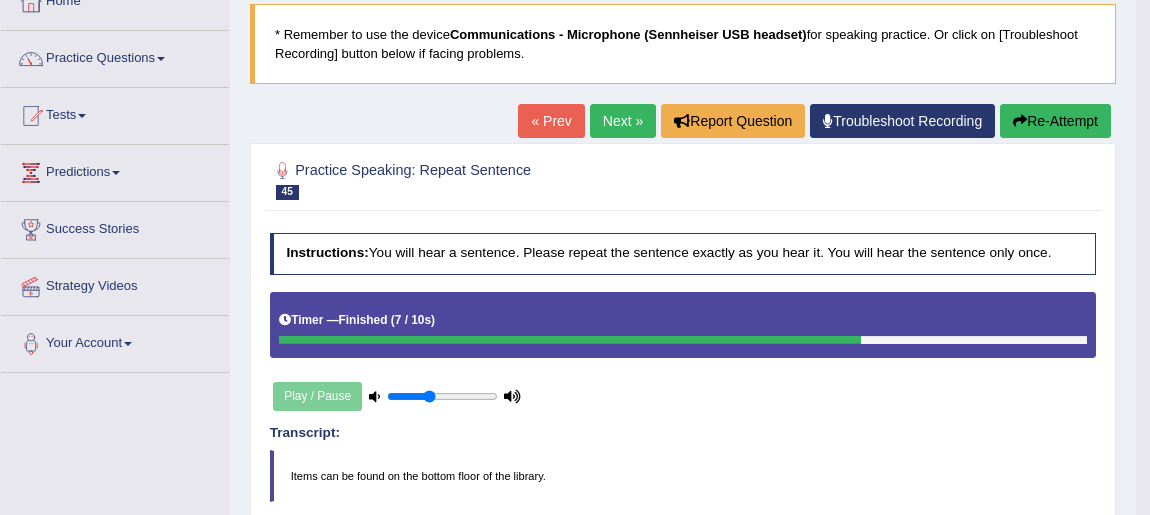 scroll, scrollTop: 123, scrollLeft: 0, axis: vertical 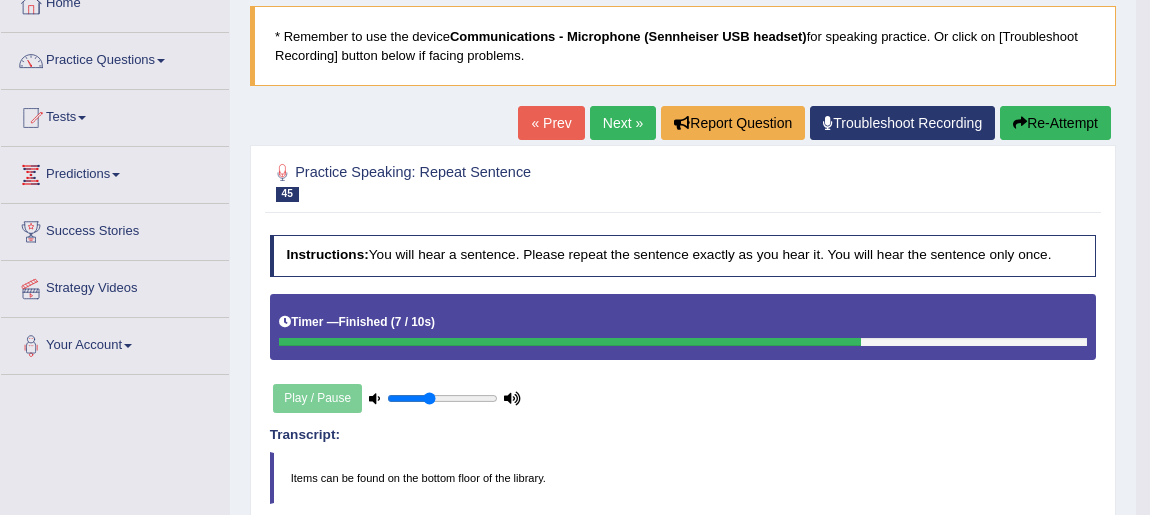 click on "Next »" at bounding box center (623, 123) 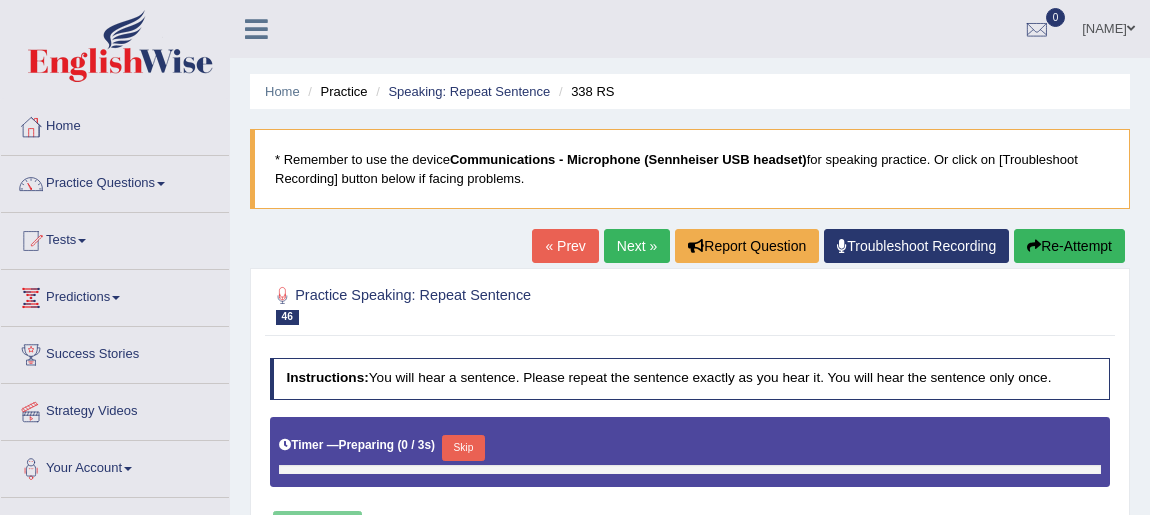 scroll, scrollTop: 0, scrollLeft: 0, axis: both 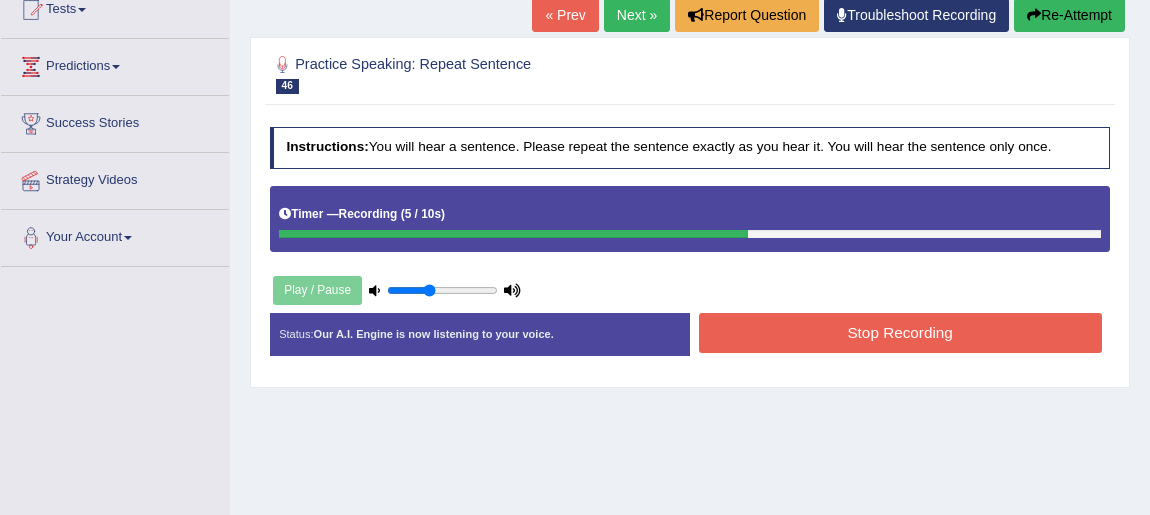 click on "Stop Recording" at bounding box center (900, 332) 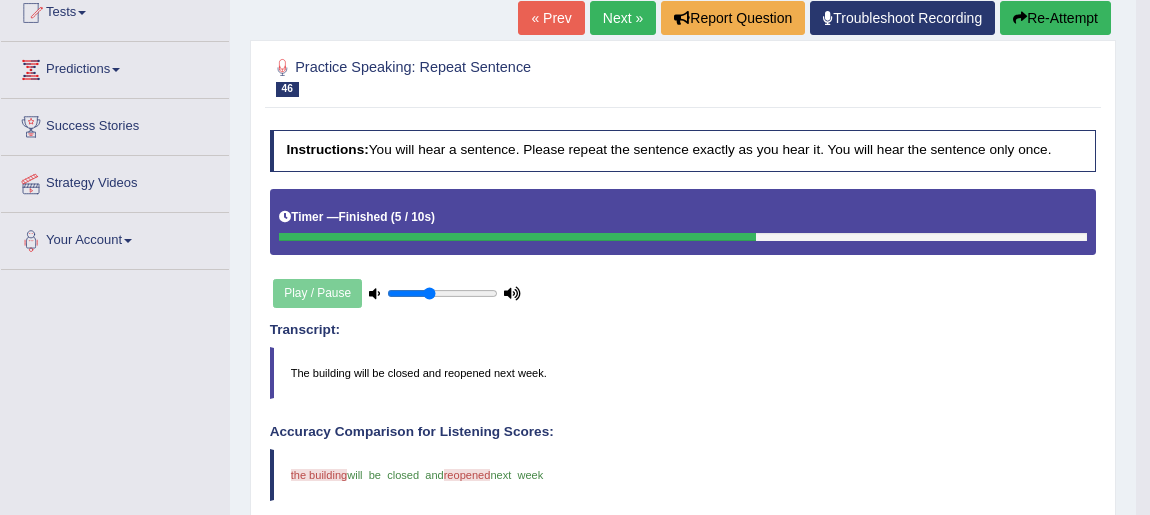 scroll, scrollTop: 227, scrollLeft: 0, axis: vertical 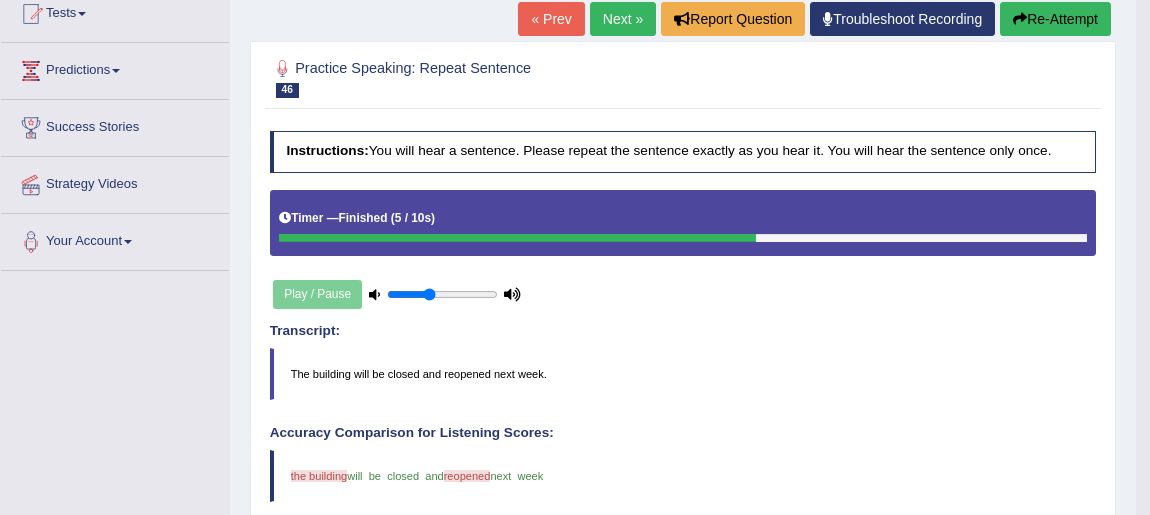 click on "Next »" at bounding box center (623, 19) 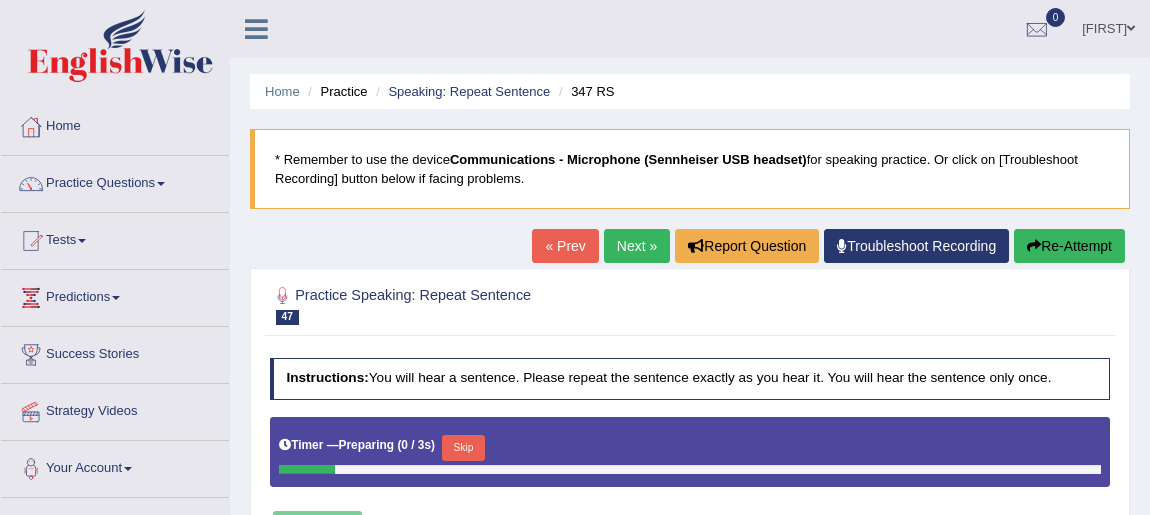 scroll, scrollTop: 0, scrollLeft: 0, axis: both 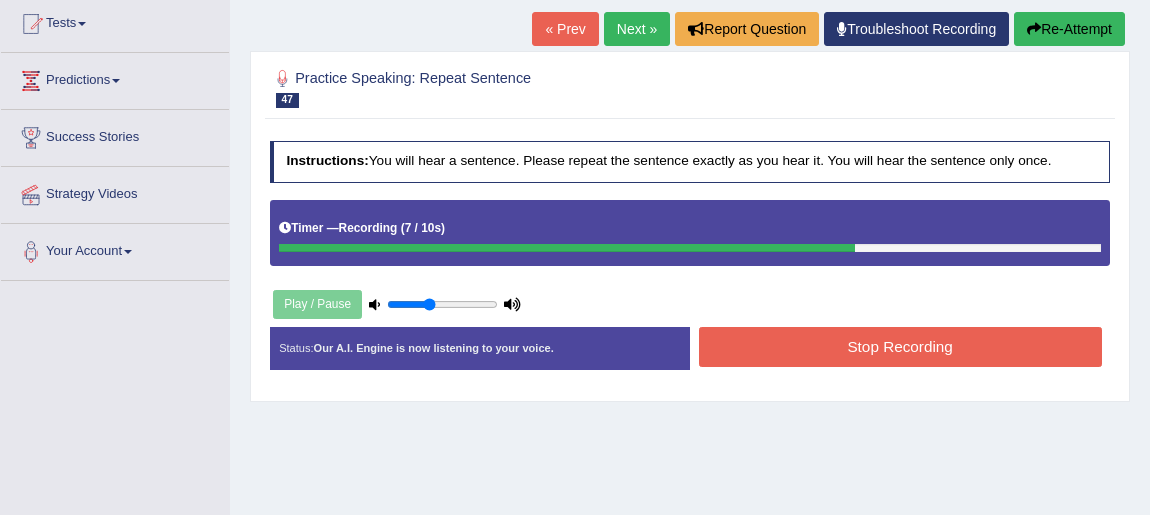 click on "Stop Recording" at bounding box center [900, 346] 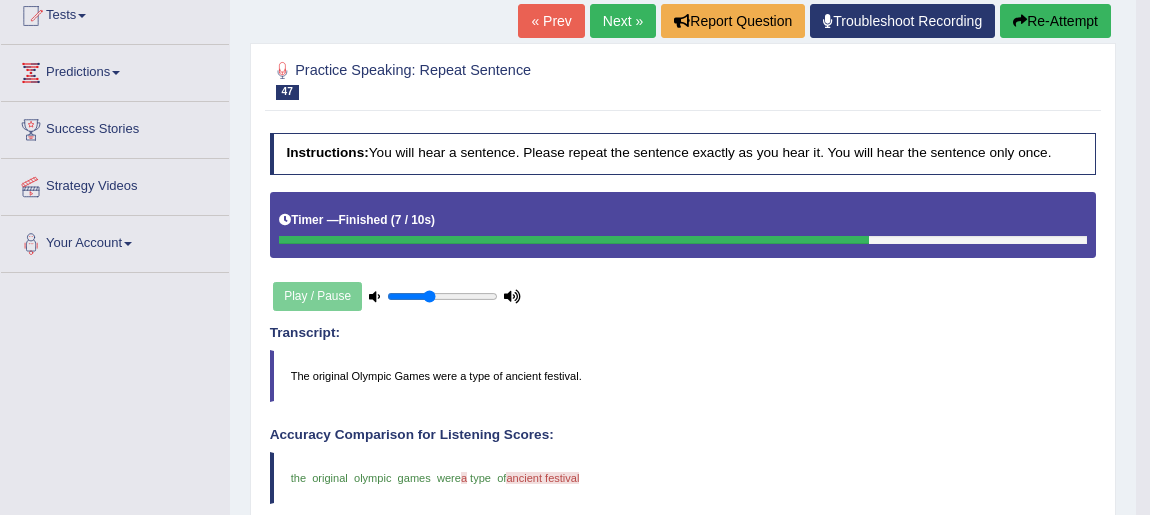 scroll, scrollTop: 193, scrollLeft: 0, axis: vertical 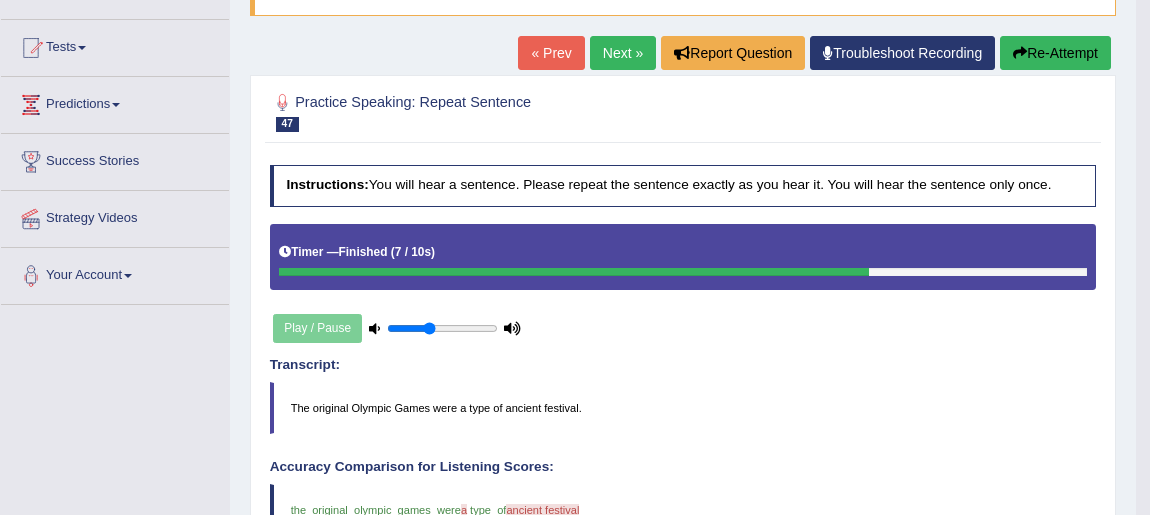 click on "Next »" at bounding box center (623, 53) 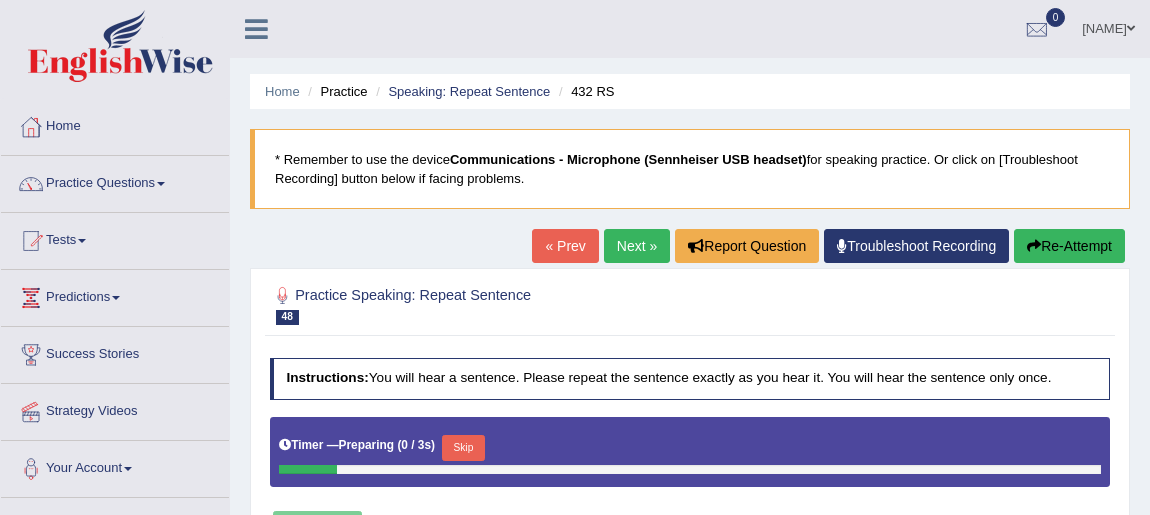 scroll, scrollTop: 0, scrollLeft: 0, axis: both 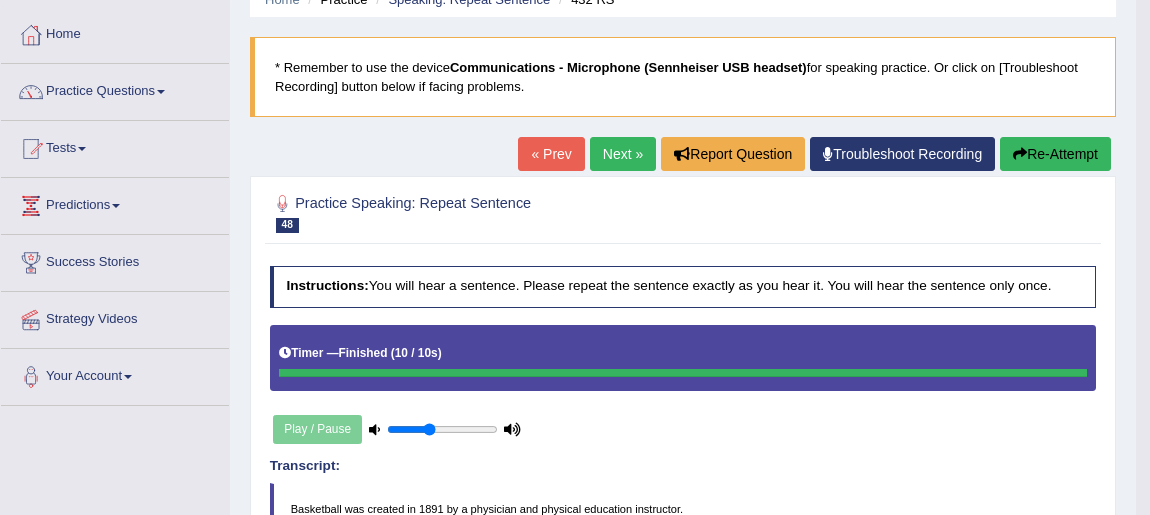 click on "Next »" at bounding box center [623, 154] 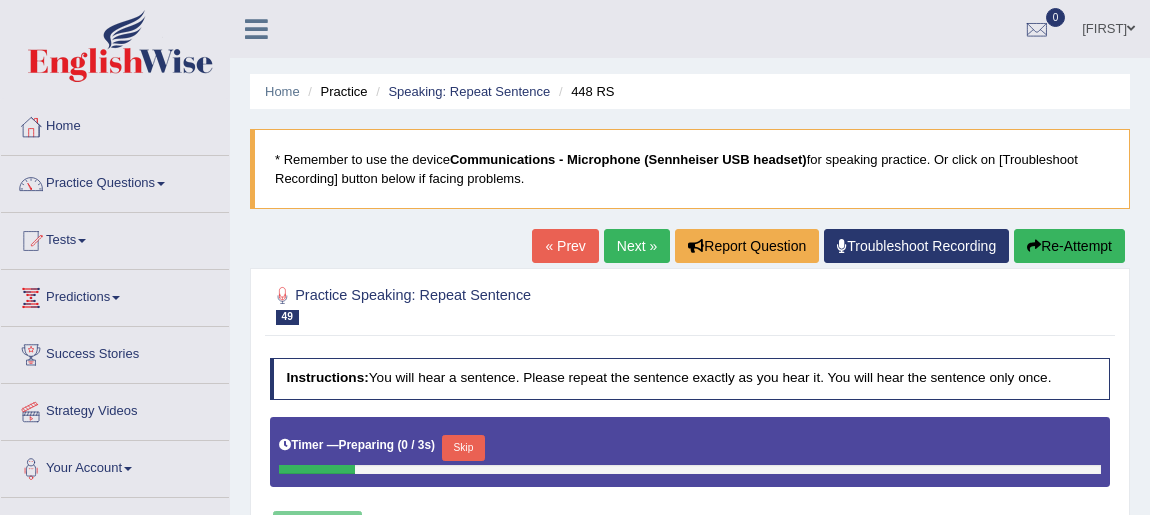 scroll, scrollTop: 0, scrollLeft: 0, axis: both 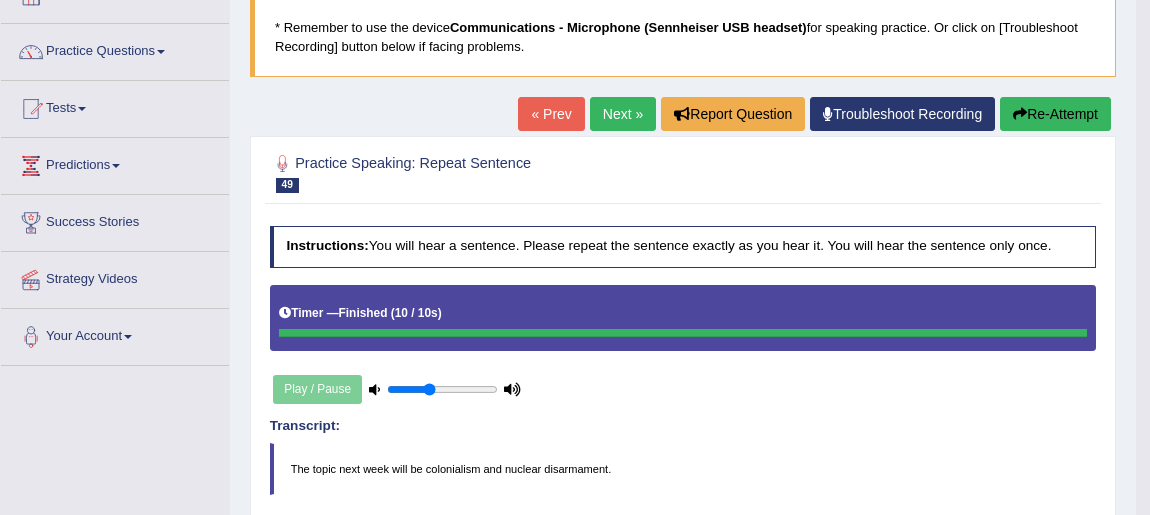 click on "Next »" at bounding box center (623, 114) 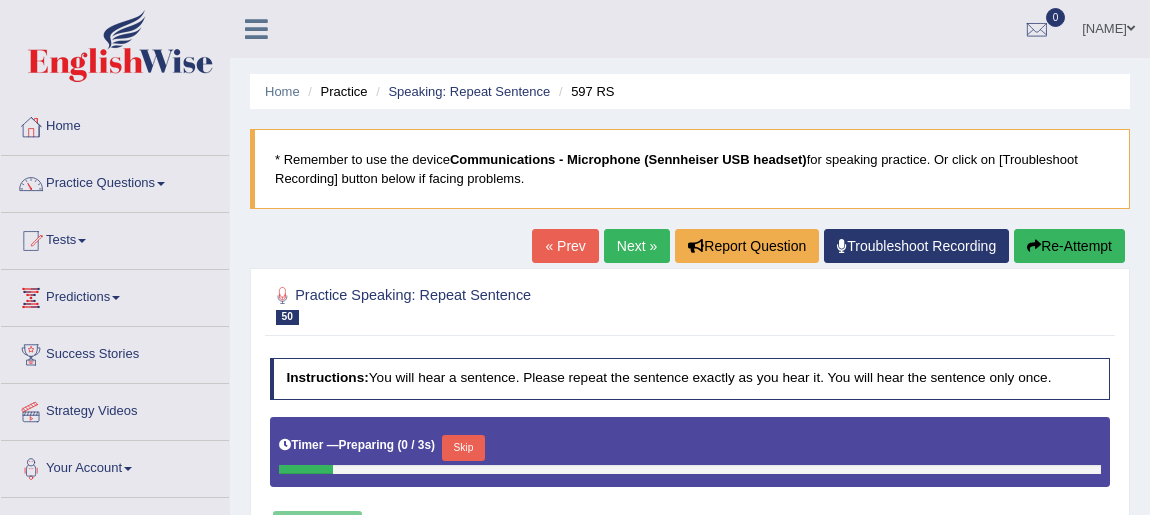 scroll, scrollTop: 0, scrollLeft: 0, axis: both 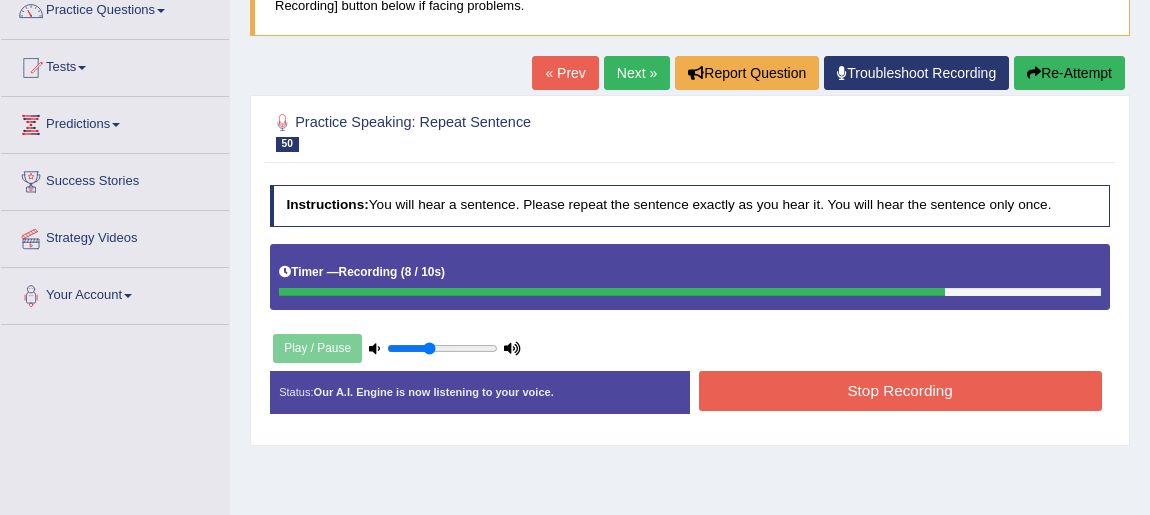 click on "Stop Recording" at bounding box center (900, 390) 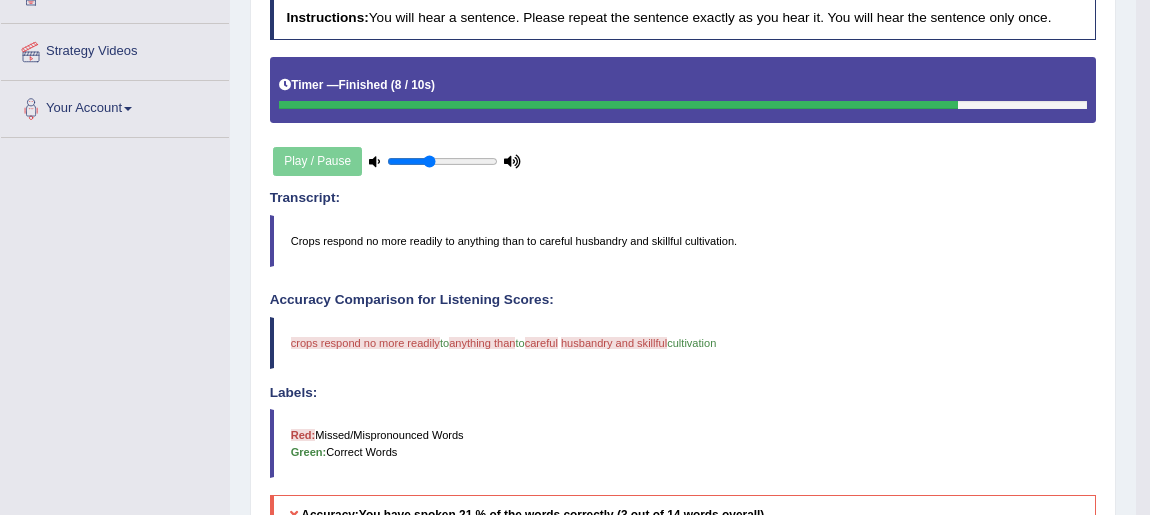 scroll, scrollTop: 364, scrollLeft: 0, axis: vertical 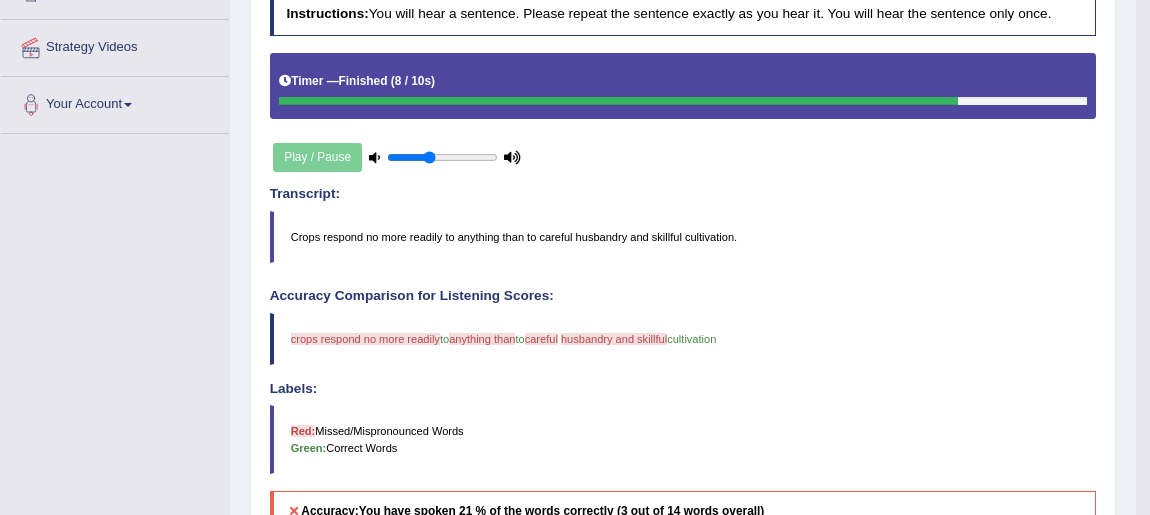 click on "crops respond no more readily drive  to  anything than spawn  to  careful no   husbandry and skillful more  cultivation" at bounding box center (683, 339) 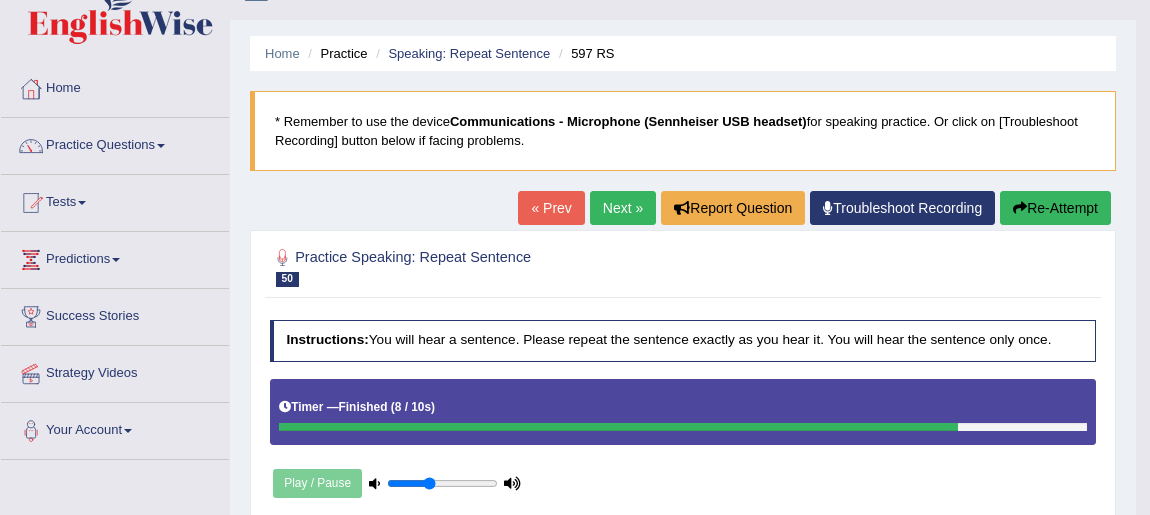 scroll, scrollTop: 28, scrollLeft: 0, axis: vertical 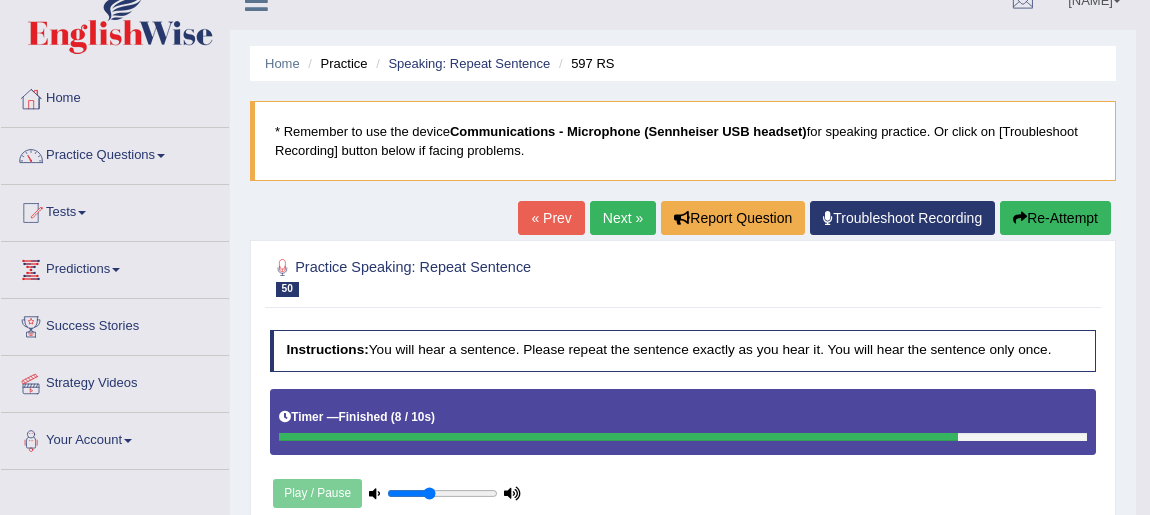 click on "Next »" at bounding box center [623, 218] 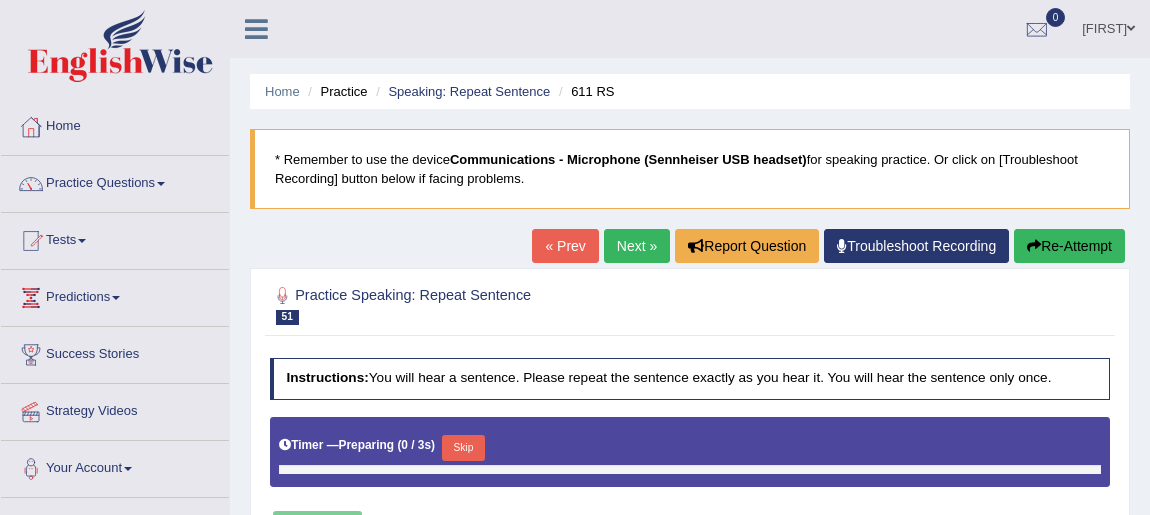 scroll, scrollTop: 0, scrollLeft: 0, axis: both 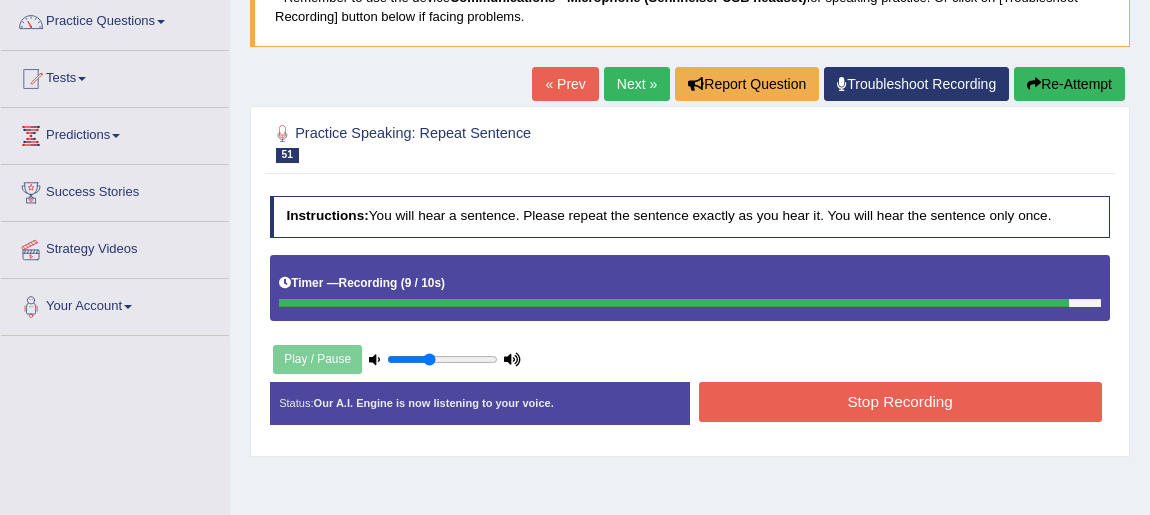 click on "Stop Recording" at bounding box center [900, 401] 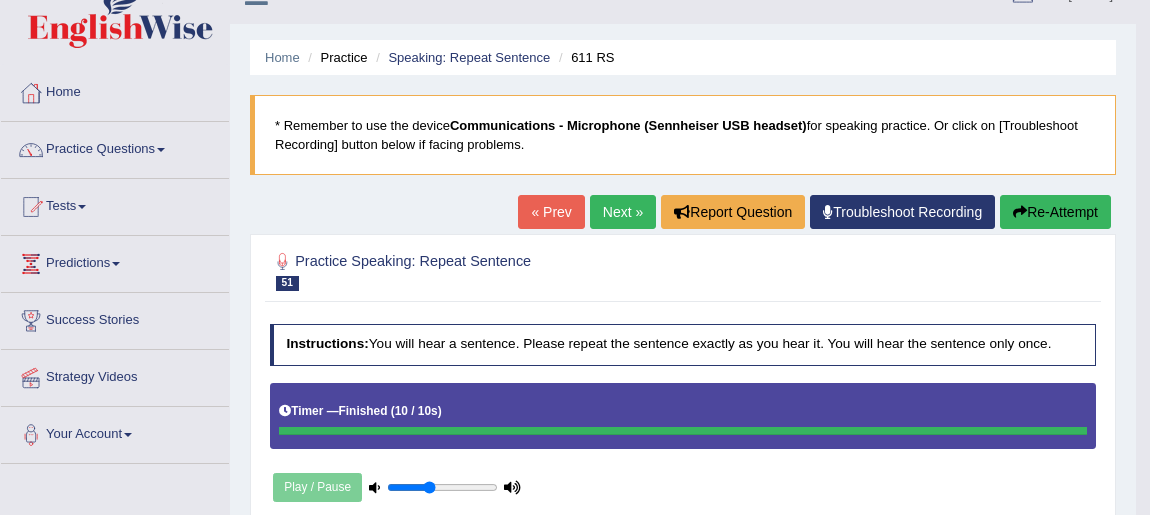 scroll, scrollTop: 0, scrollLeft: 0, axis: both 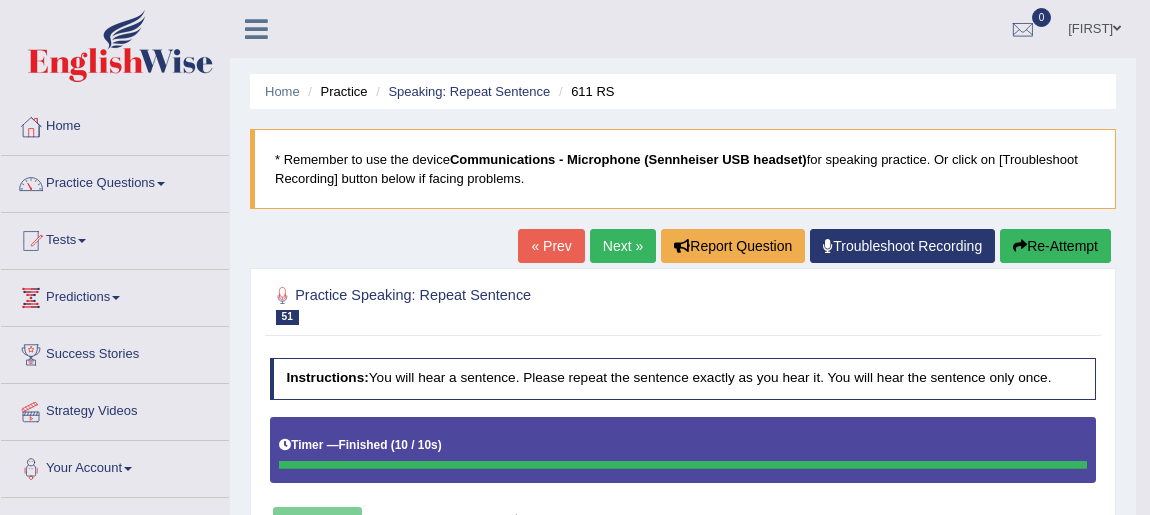 click on "Next »" at bounding box center (623, 246) 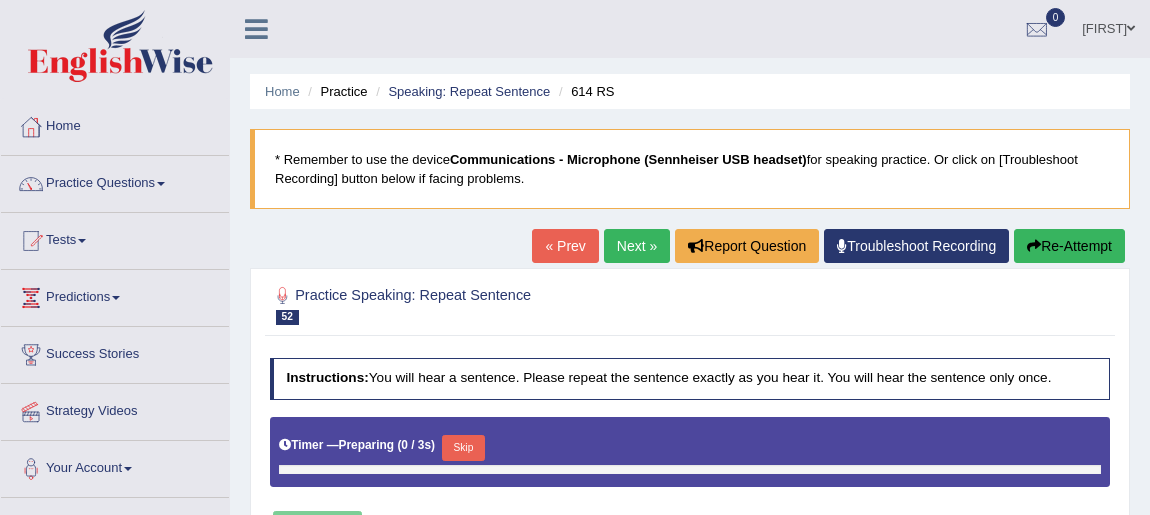 scroll, scrollTop: 0, scrollLeft: 0, axis: both 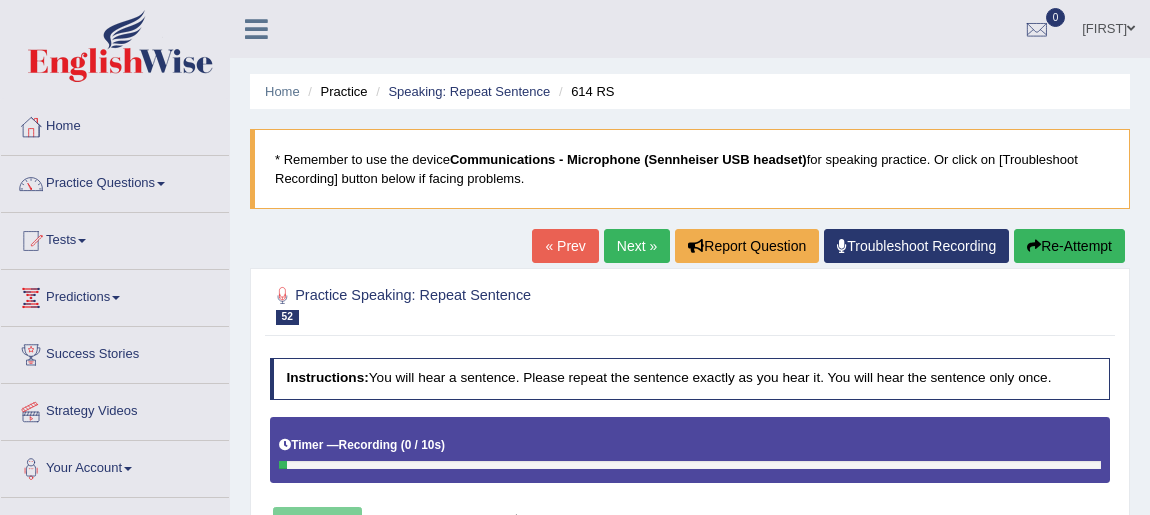 click on "Re-Attempt" at bounding box center [1069, 246] 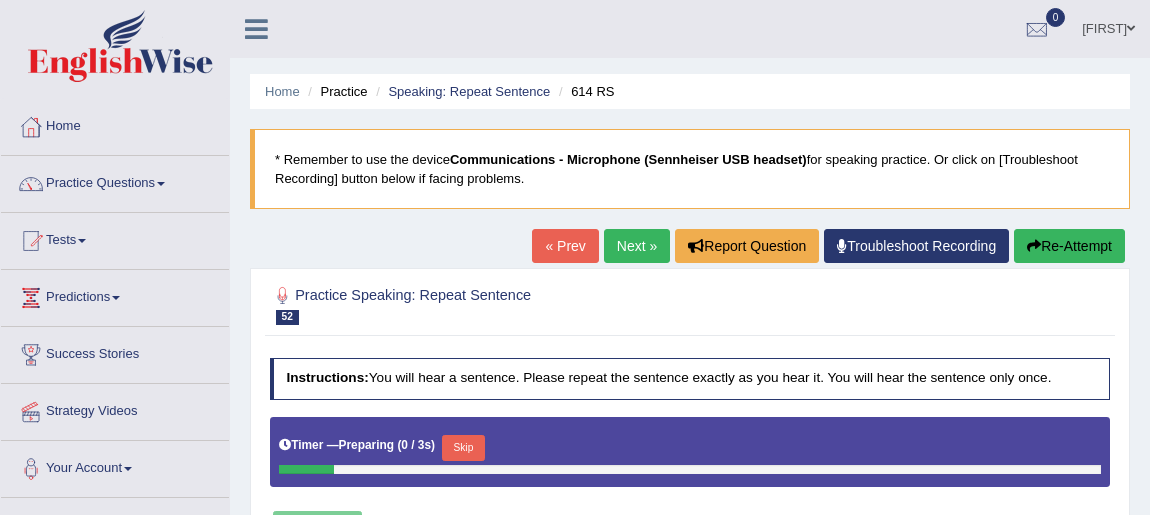 scroll, scrollTop: 0, scrollLeft: 0, axis: both 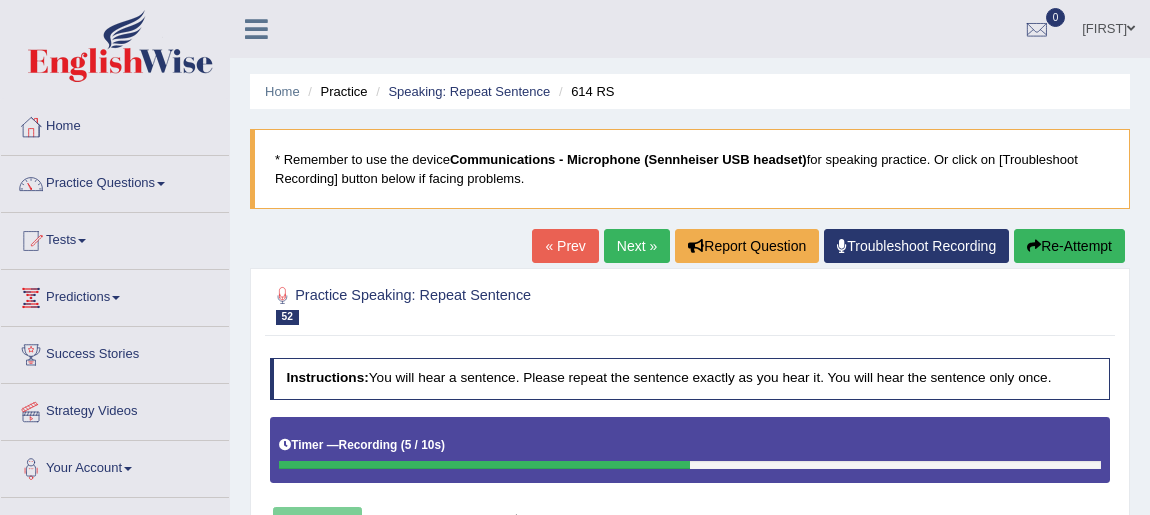 click on "Re-Attempt" at bounding box center [1069, 246] 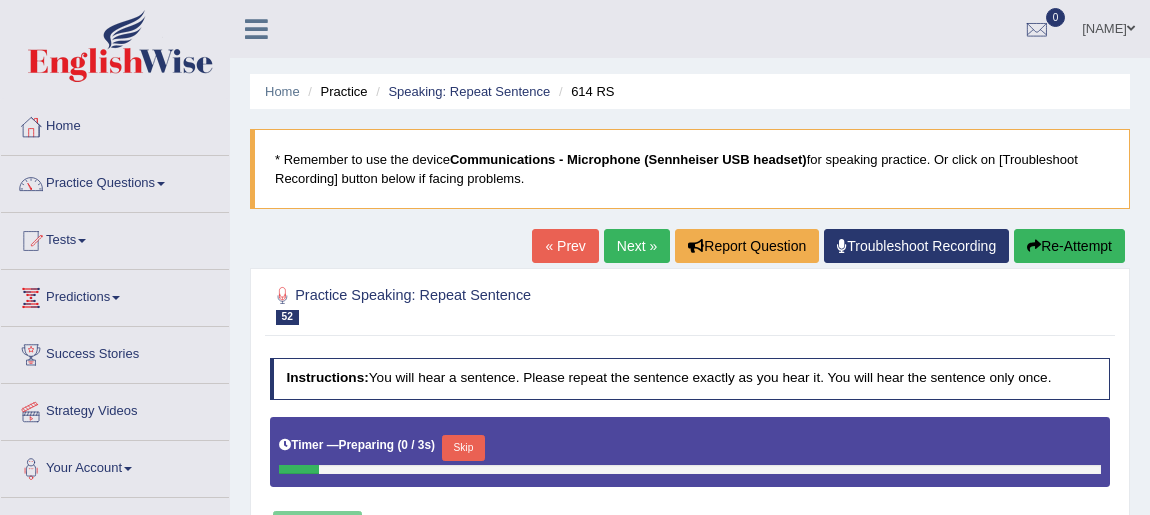 scroll, scrollTop: 0, scrollLeft: 0, axis: both 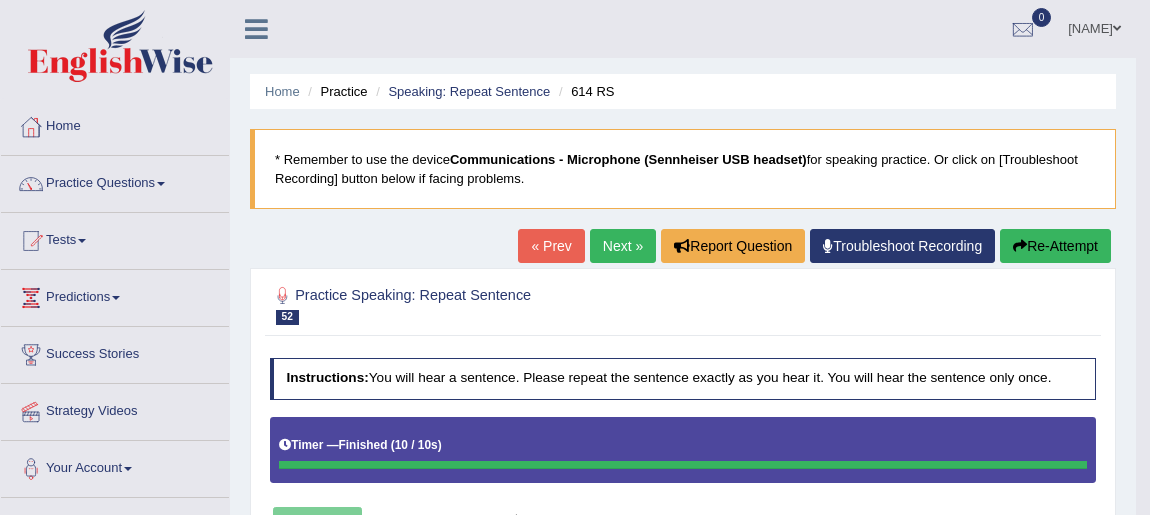 click on "Next »" at bounding box center (623, 246) 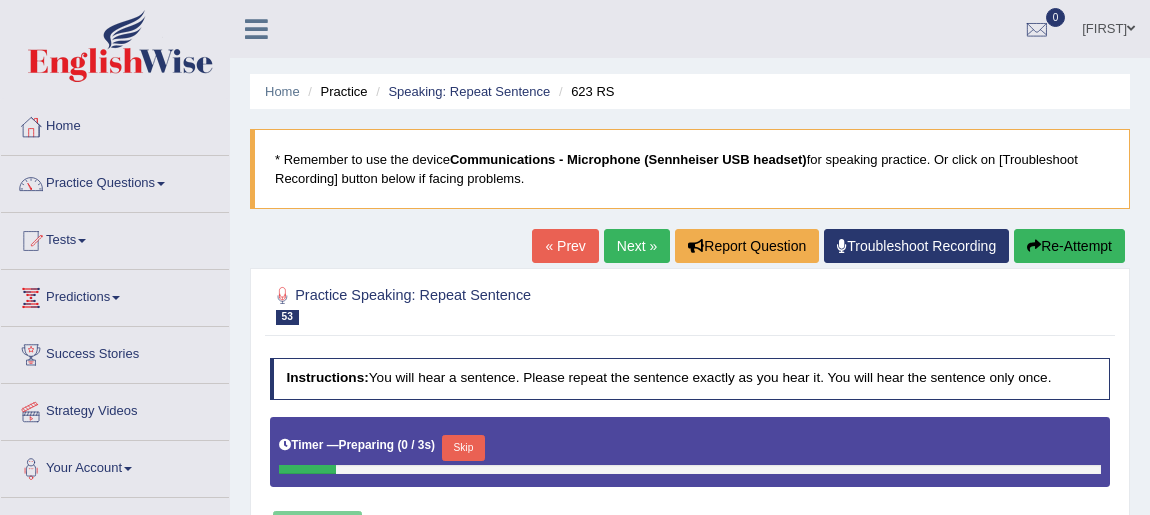scroll, scrollTop: 0, scrollLeft: 0, axis: both 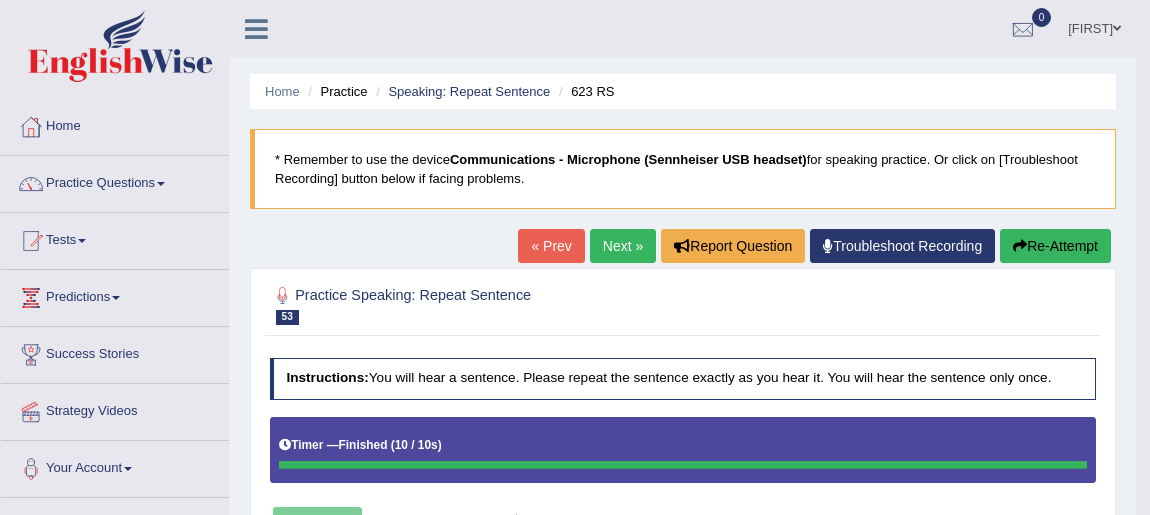 click on "Next »" at bounding box center (623, 246) 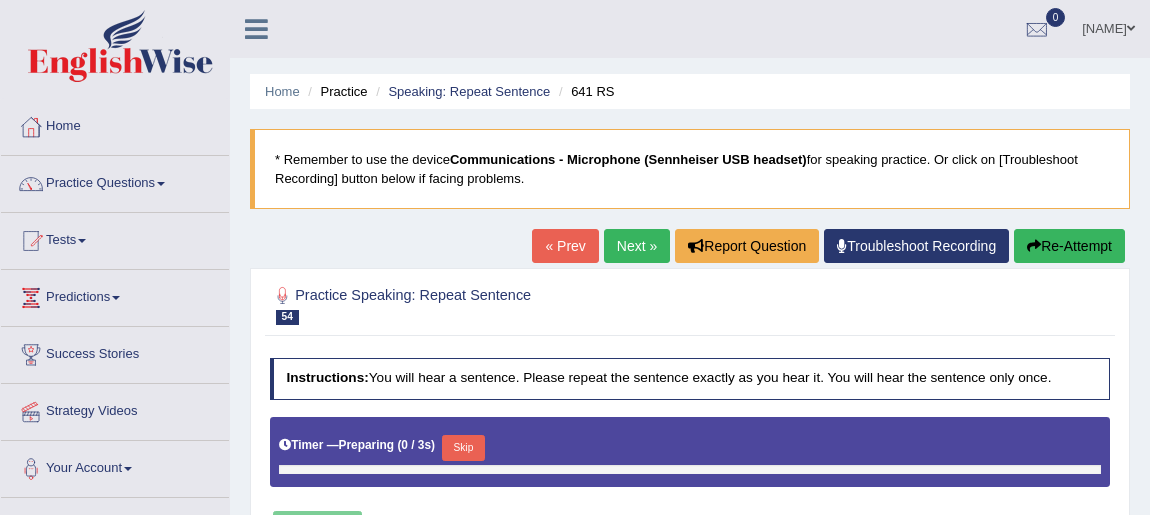scroll, scrollTop: 0, scrollLeft: 0, axis: both 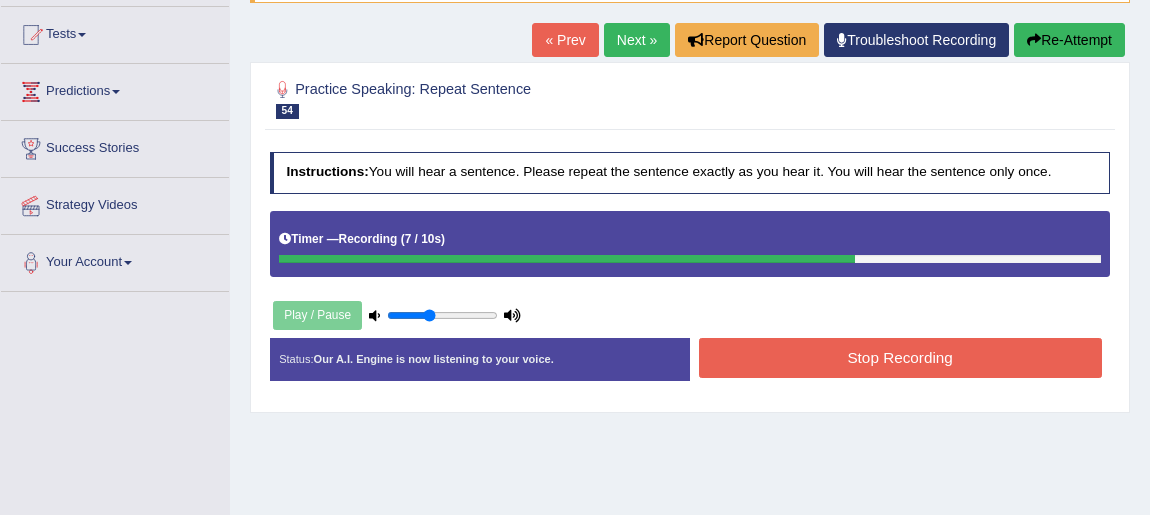 click on "Stop Recording" at bounding box center [900, 357] 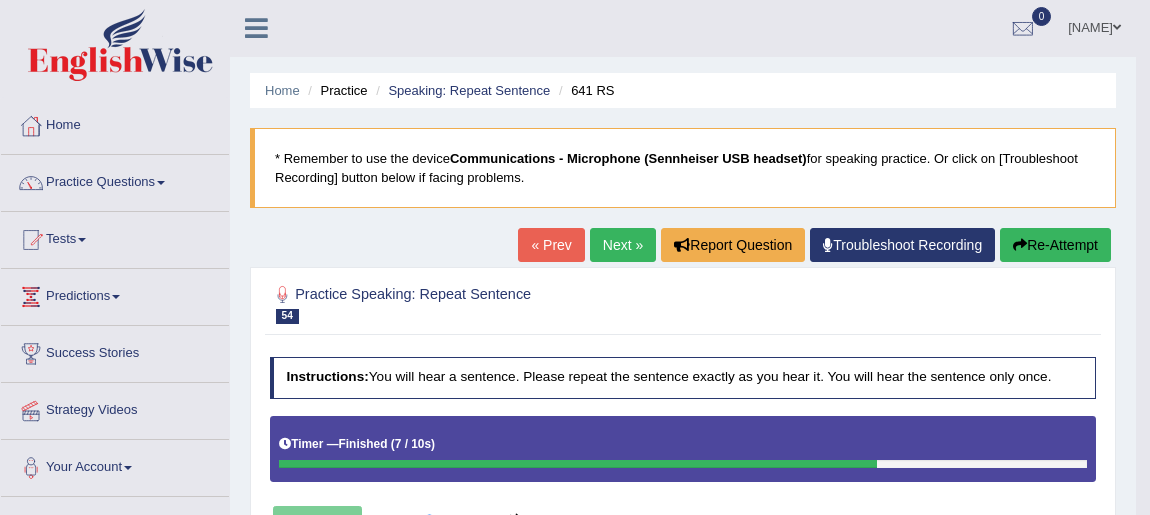 scroll, scrollTop: 0, scrollLeft: 0, axis: both 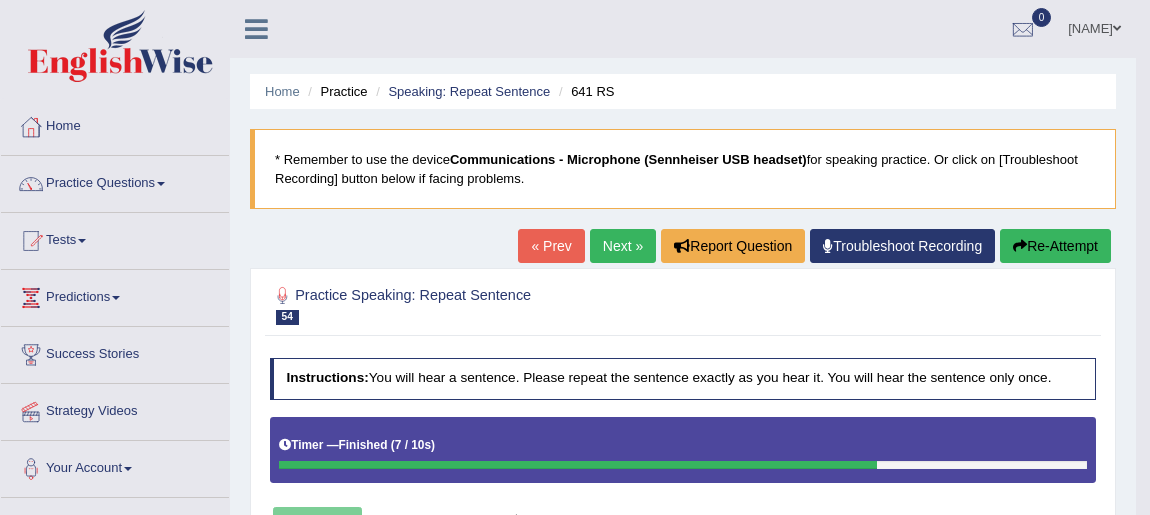 click on "Next »" at bounding box center (623, 246) 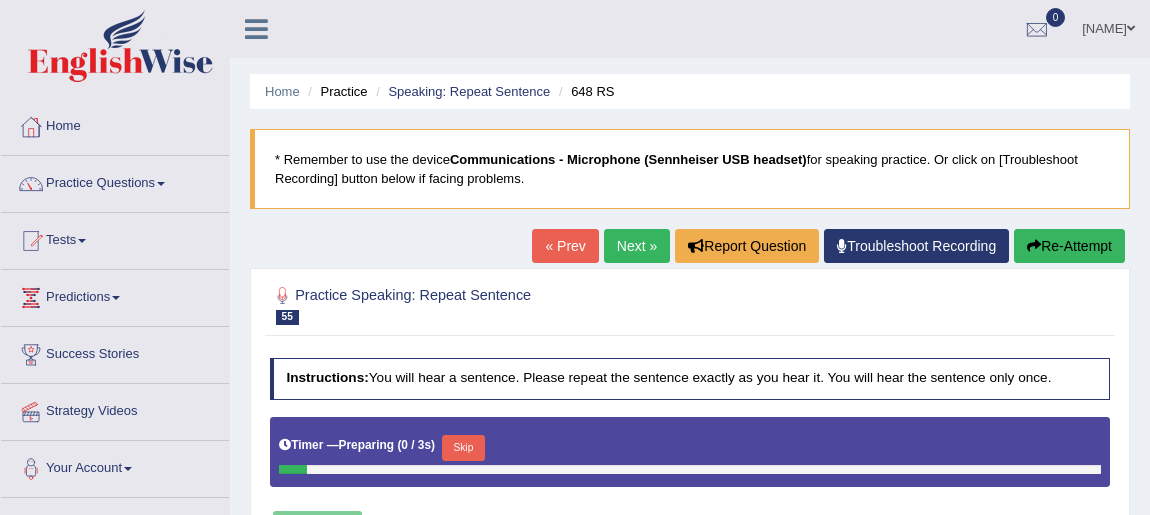 scroll, scrollTop: 0, scrollLeft: 0, axis: both 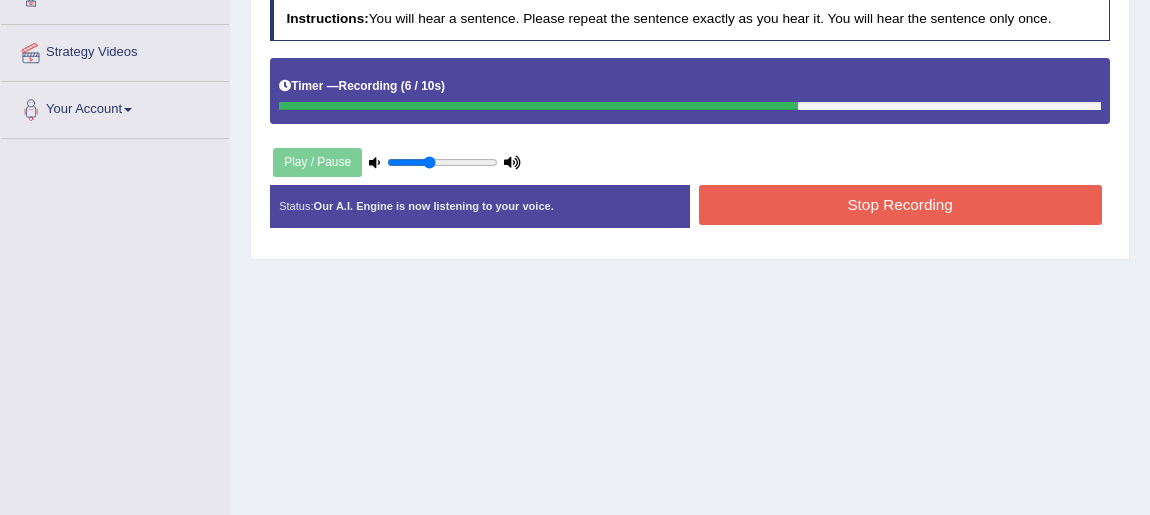 click on "Stop Recording" at bounding box center (900, 204) 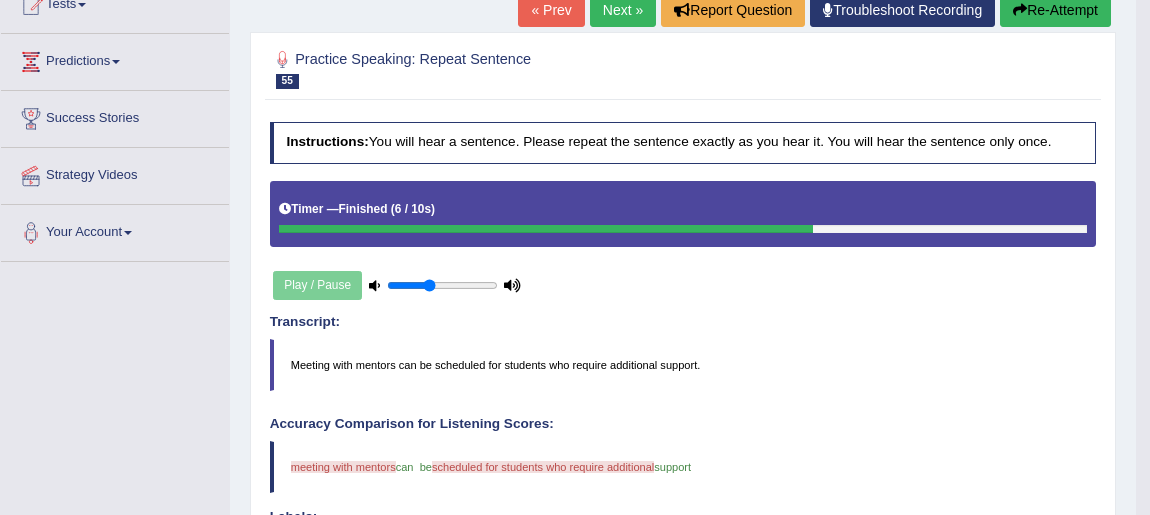 scroll, scrollTop: 221, scrollLeft: 0, axis: vertical 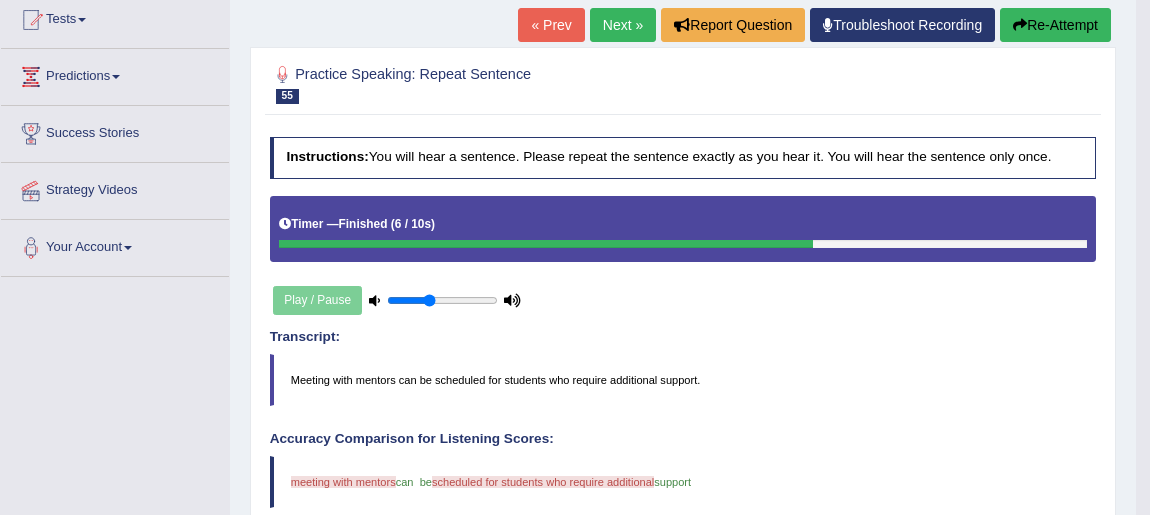 click on "Next »" at bounding box center [623, 25] 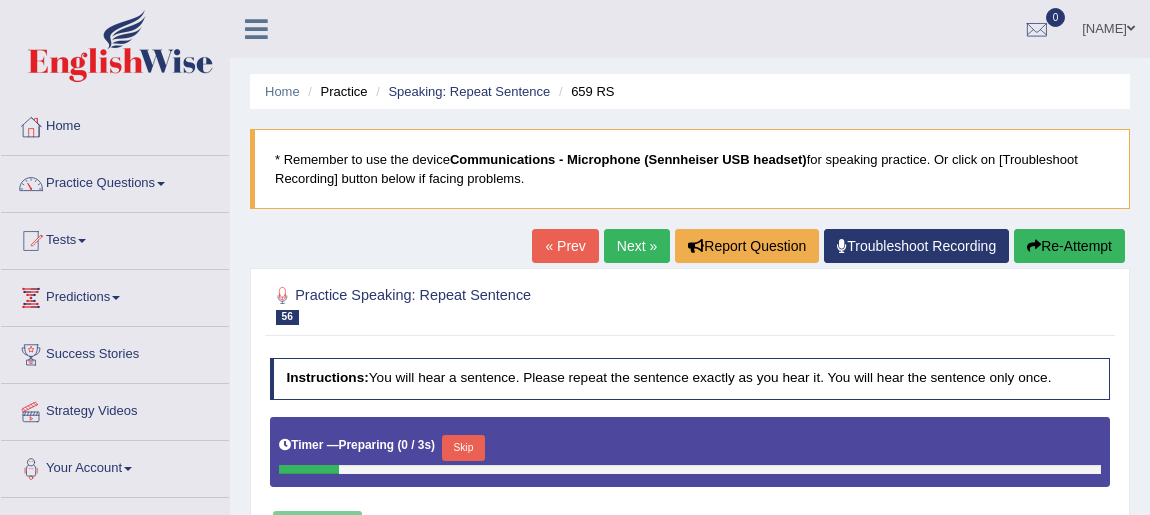 scroll, scrollTop: 0, scrollLeft: 0, axis: both 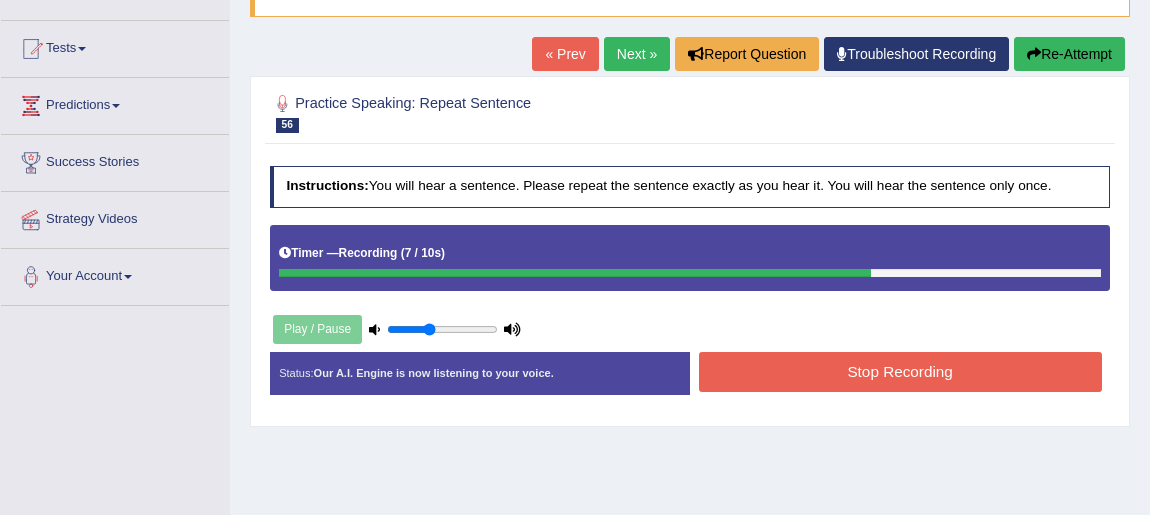 click on "Stop Recording" at bounding box center (900, 371) 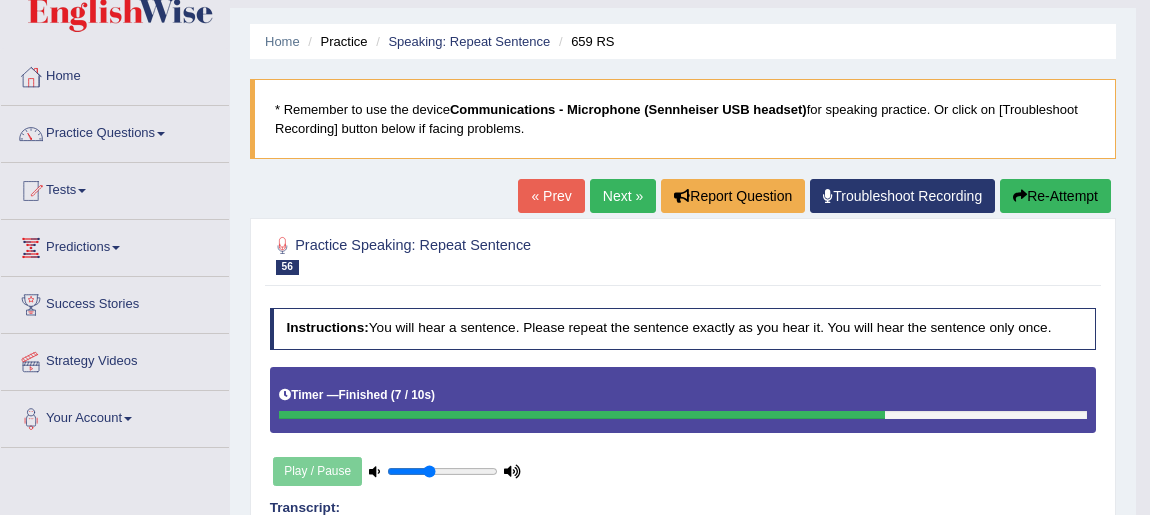 scroll, scrollTop: 0, scrollLeft: 0, axis: both 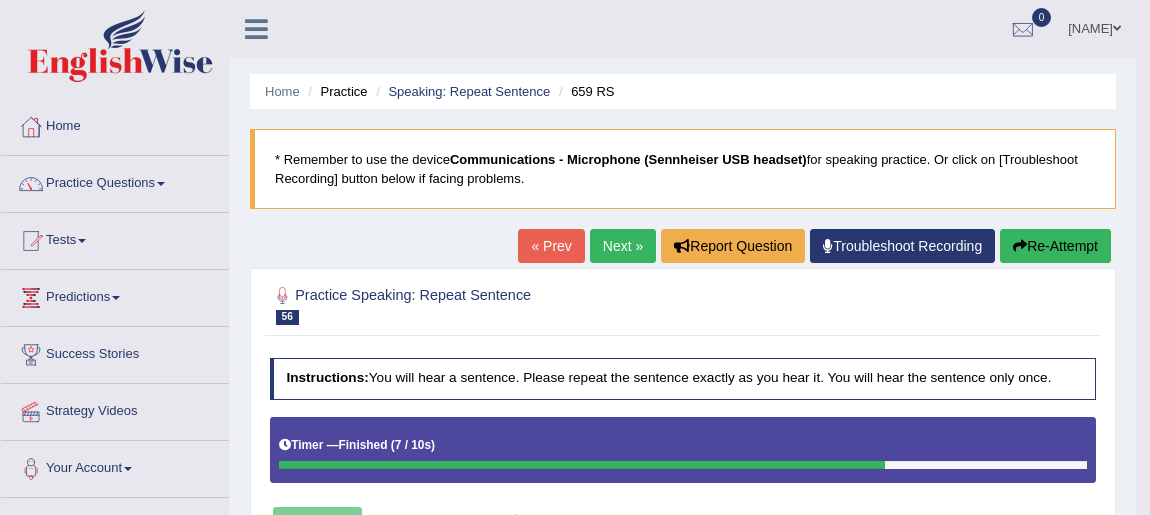 click on "Next »" at bounding box center (623, 246) 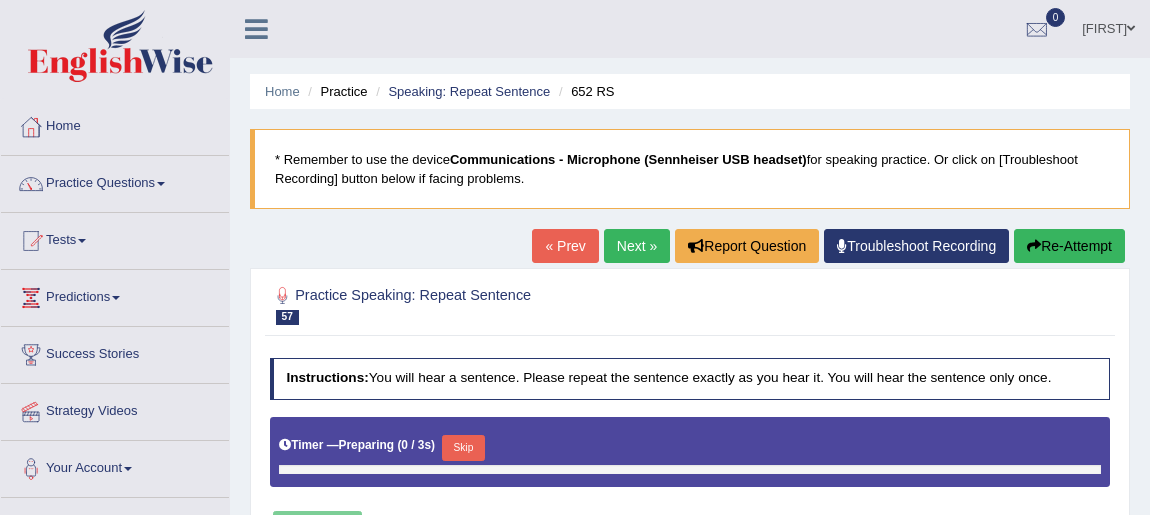 scroll, scrollTop: 0, scrollLeft: 0, axis: both 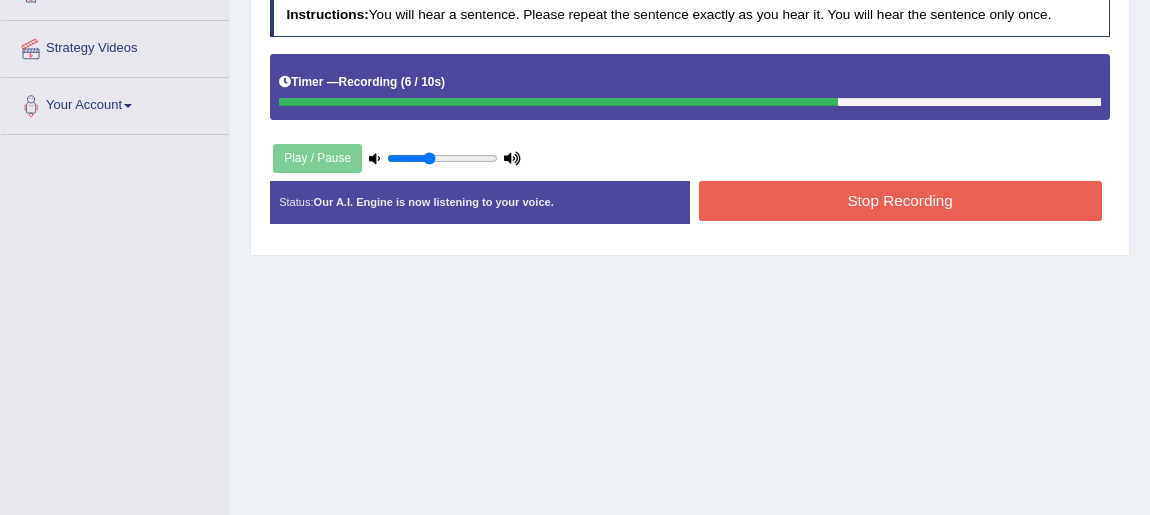 click on "Stop Recording" at bounding box center [900, 200] 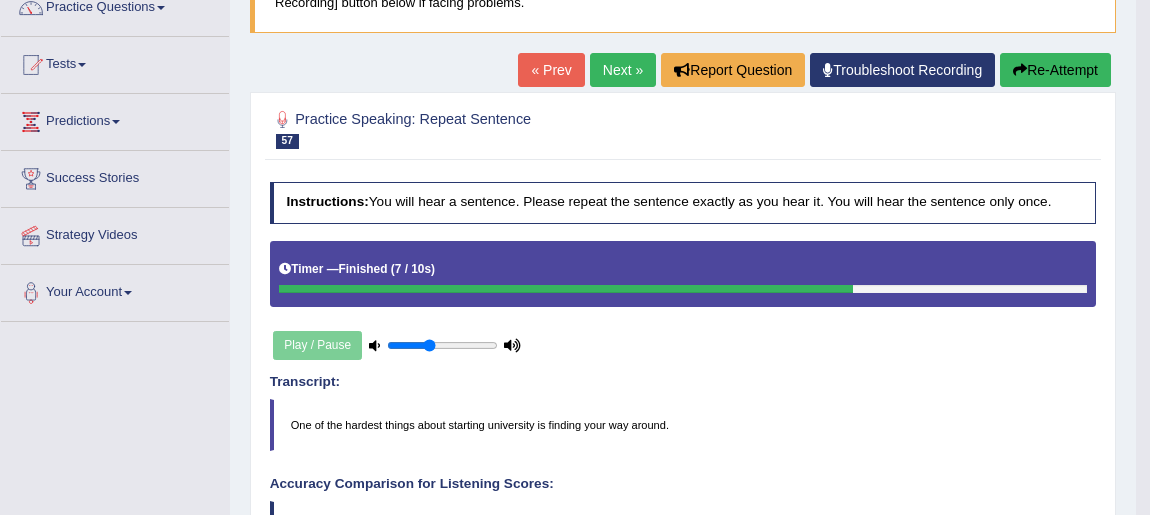 scroll, scrollTop: 130, scrollLeft: 0, axis: vertical 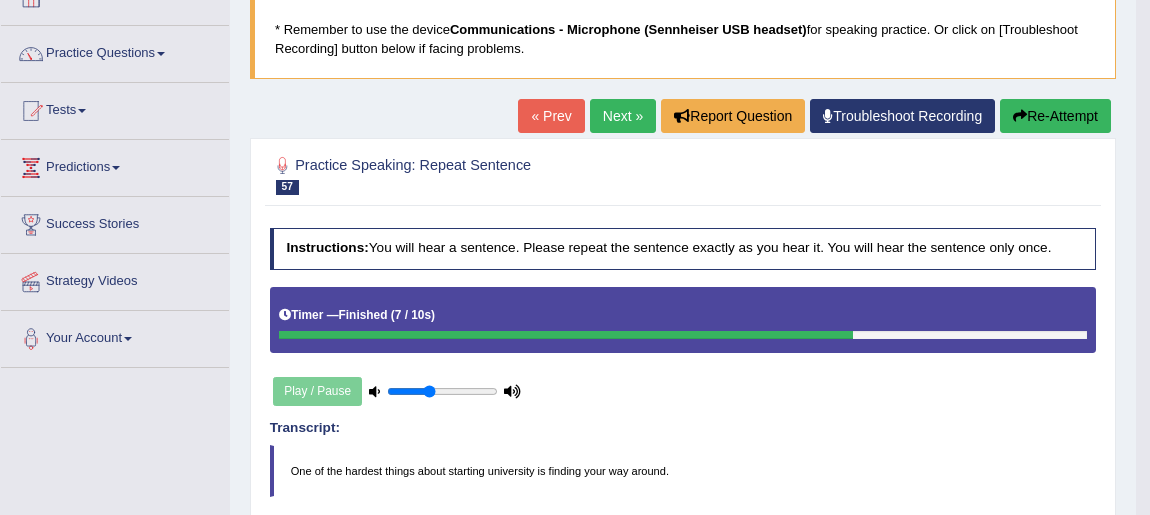 click on "Next »" at bounding box center [623, 116] 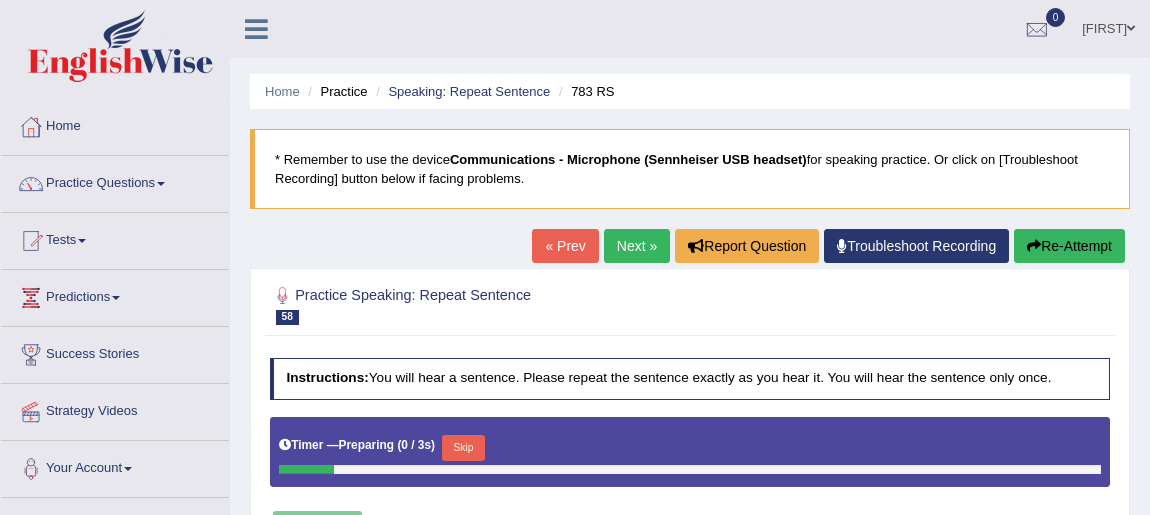 scroll, scrollTop: 0, scrollLeft: 0, axis: both 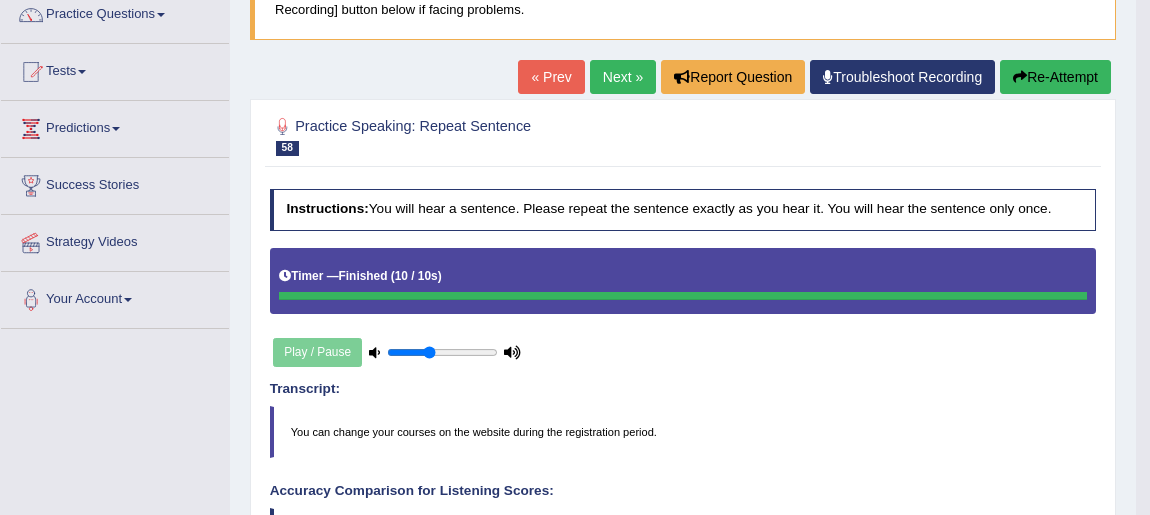 click on "Next »" at bounding box center [623, 77] 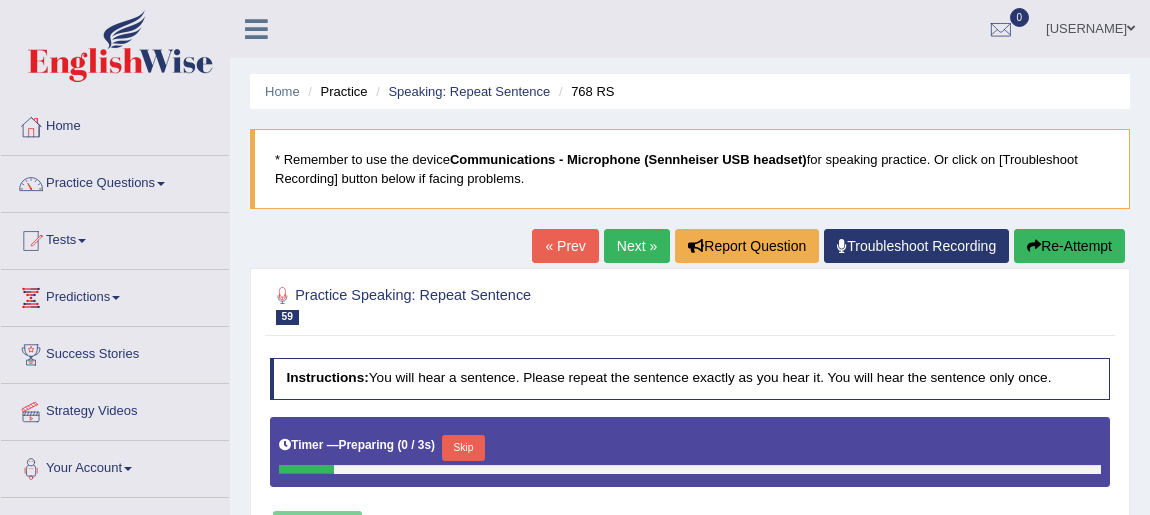 scroll, scrollTop: 0, scrollLeft: 0, axis: both 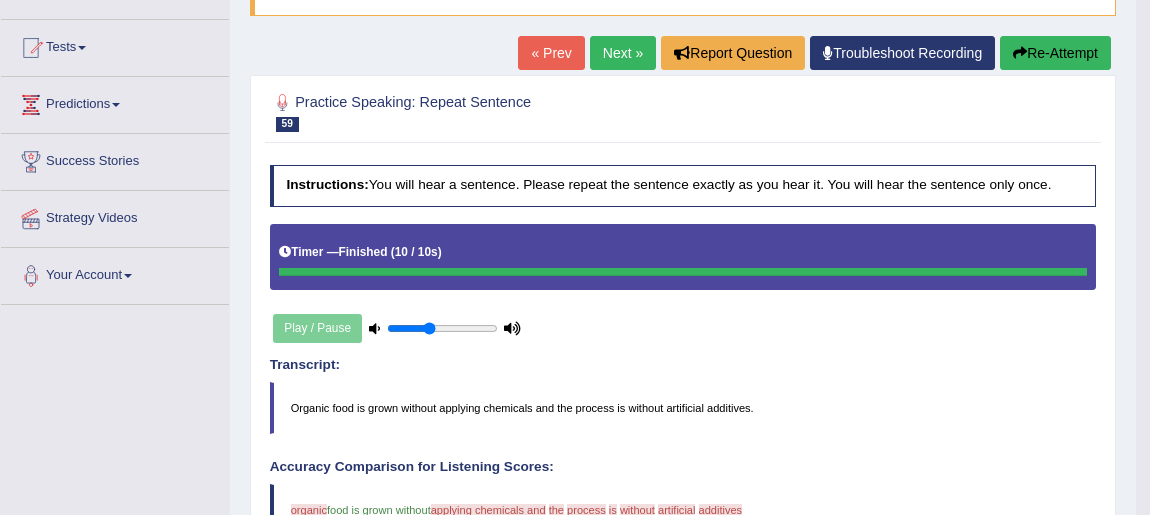 click on "Next »" at bounding box center [623, 53] 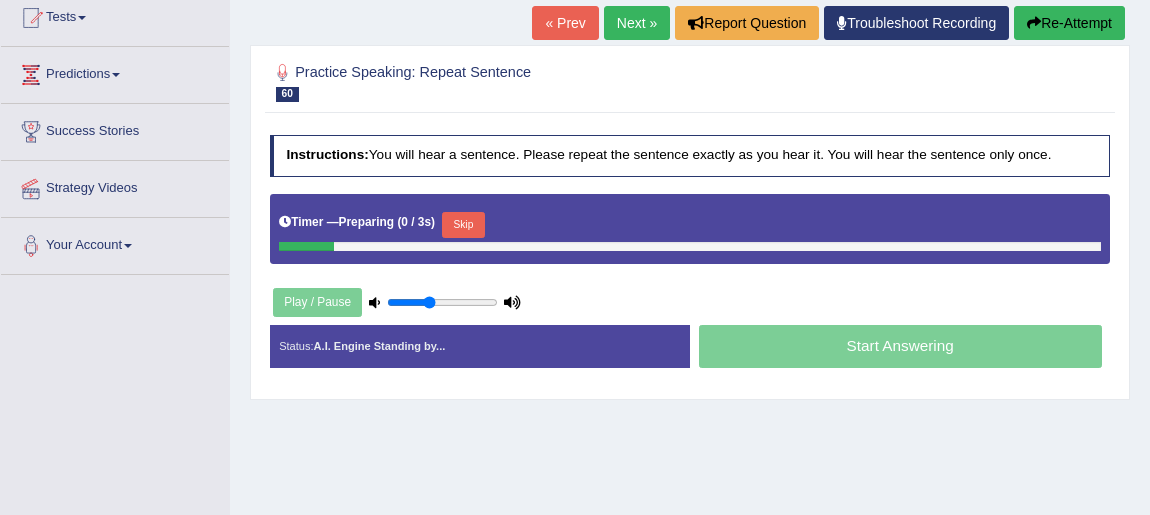 scroll, scrollTop: 0, scrollLeft: 0, axis: both 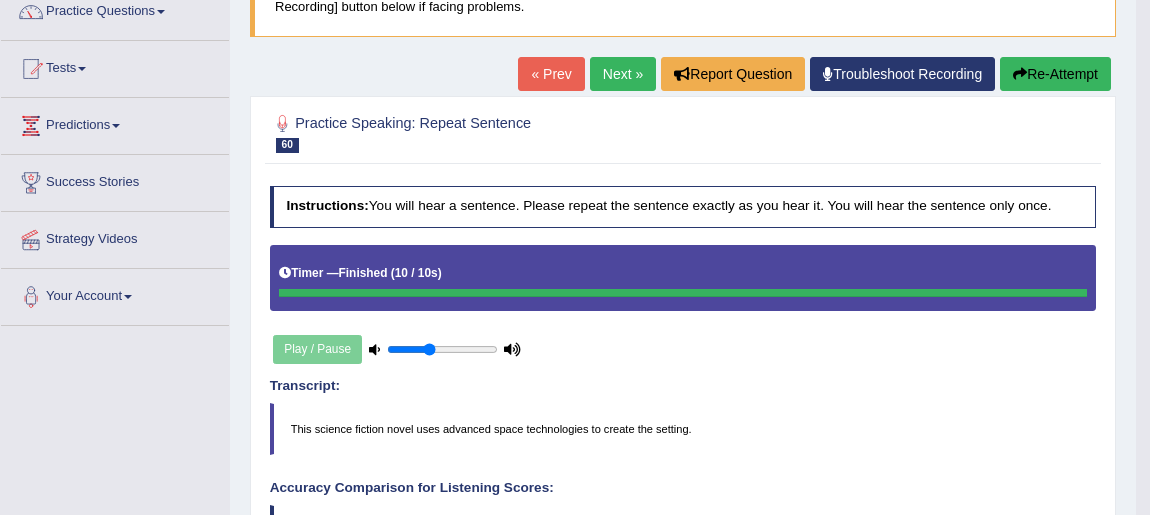 click on "Next »" at bounding box center (623, 74) 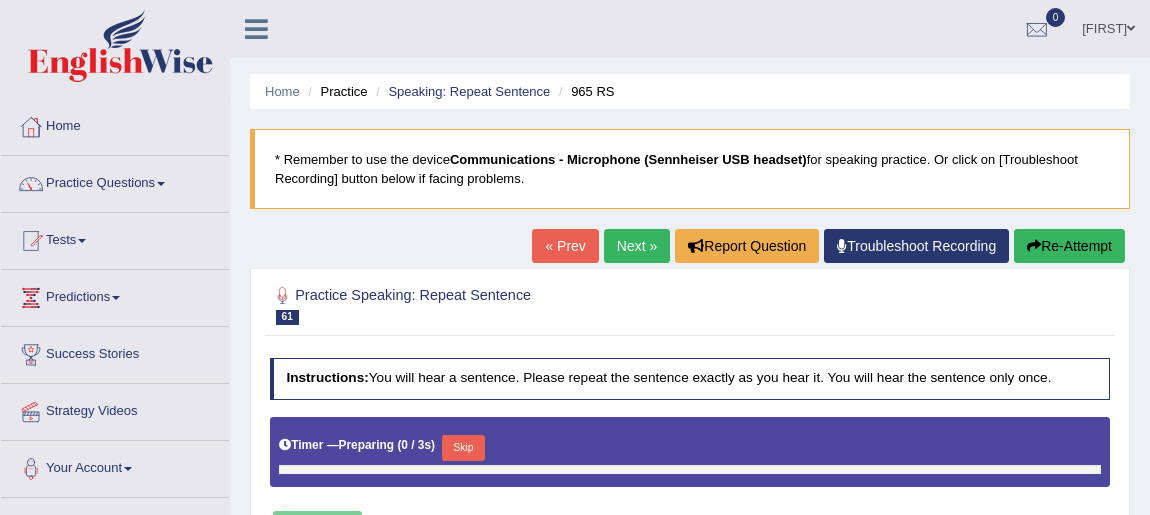 scroll, scrollTop: 0, scrollLeft: 0, axis: both 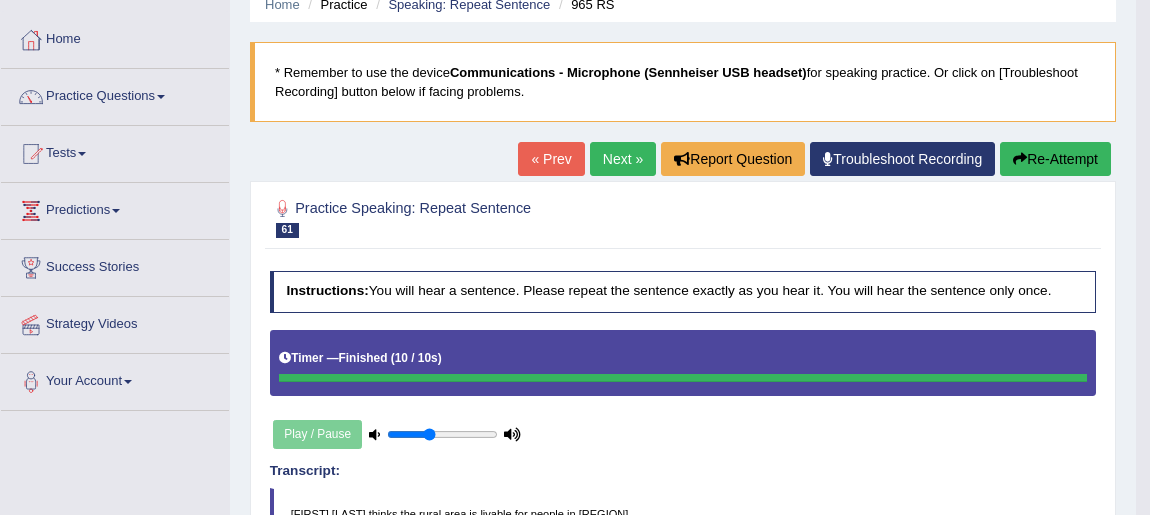 click on "Next »" at bounding box center [623, 159] 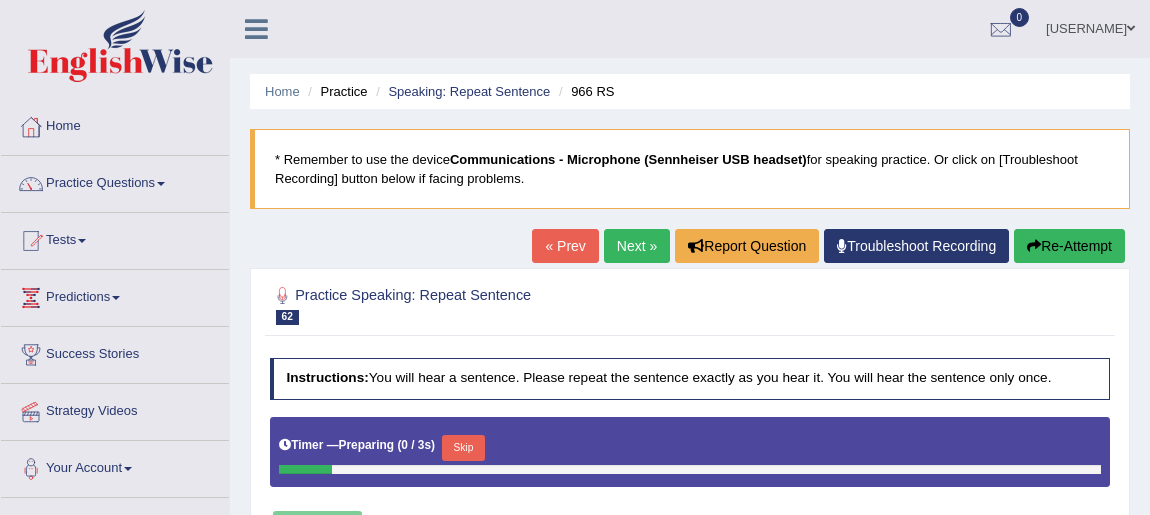 scroll, scrollTop: 0, scrollLeft: 0, axis: both 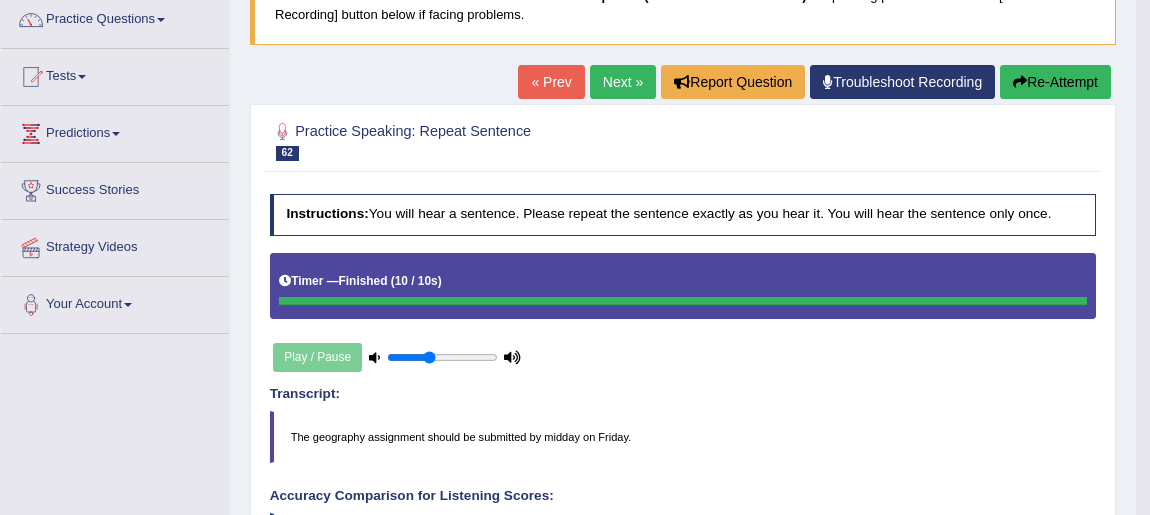 click on "Next »" at bounding box center (623, 82) 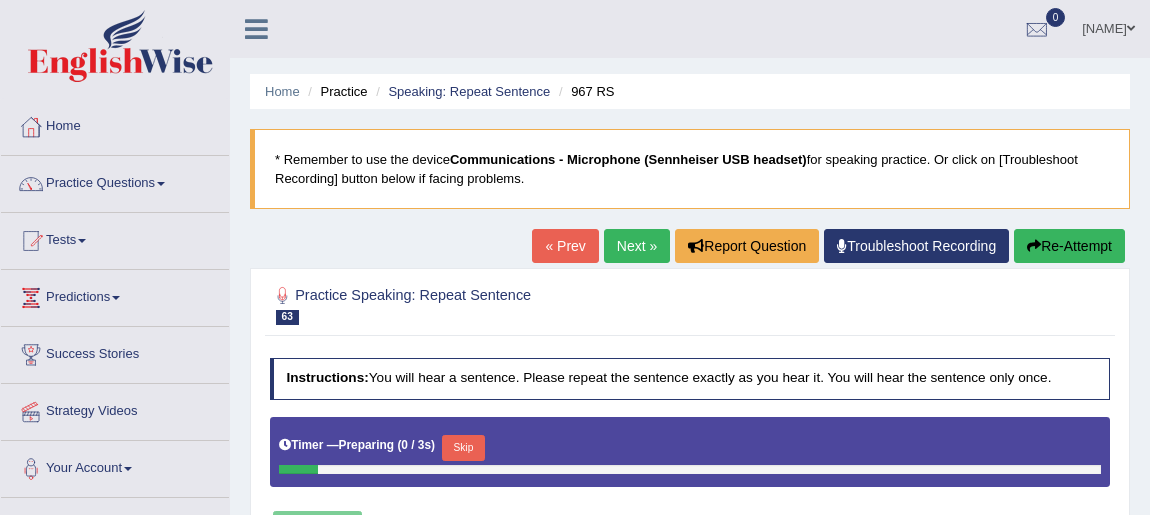scroll, scrollTop: 0, scrollLeft: 0, axis: both 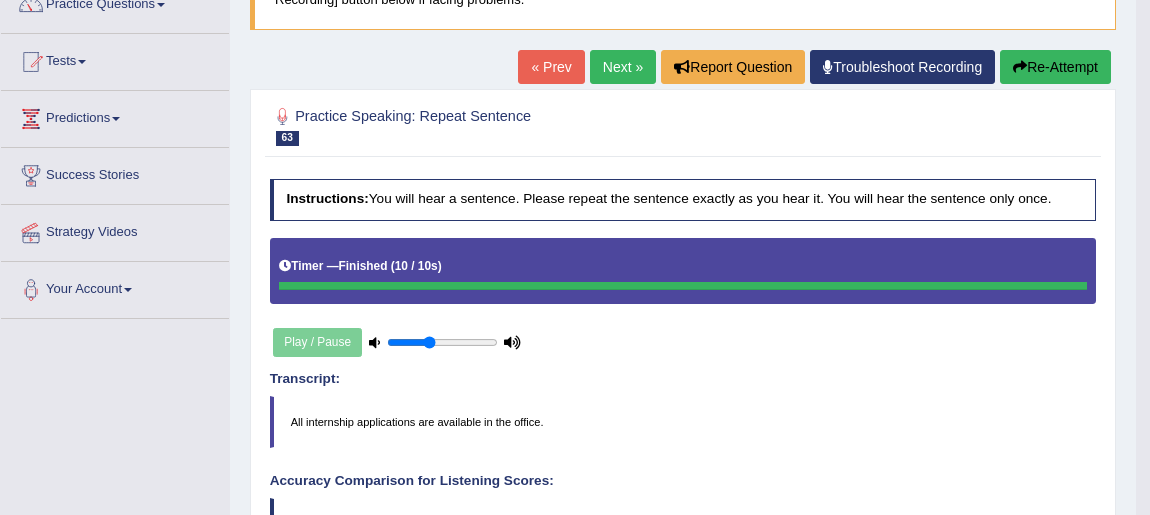 click on "Next »" at bounding box center [623, 67] 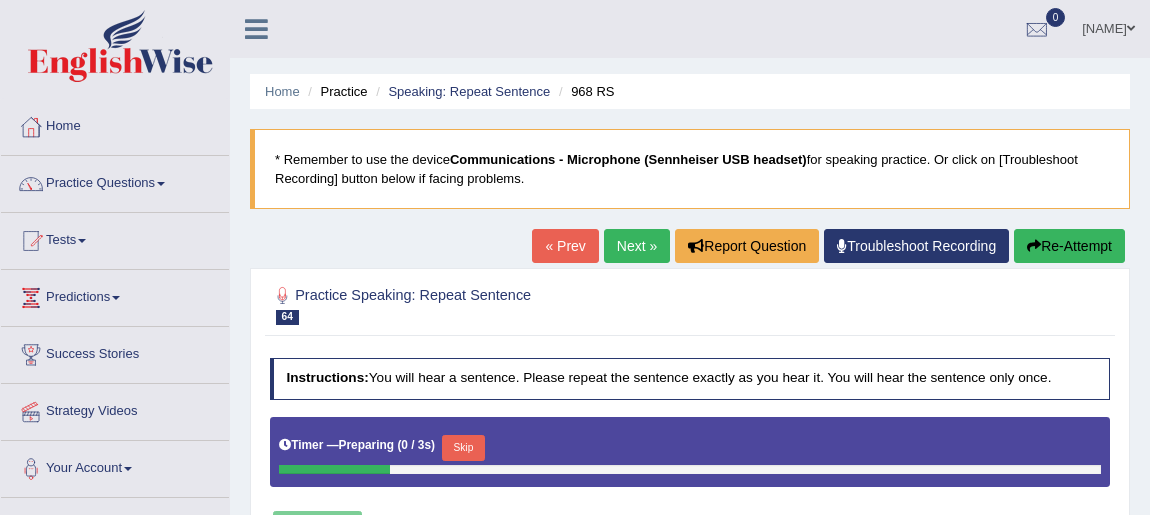 scroll, scrollTop: 98, scrollLeft: 0, axis: vertical 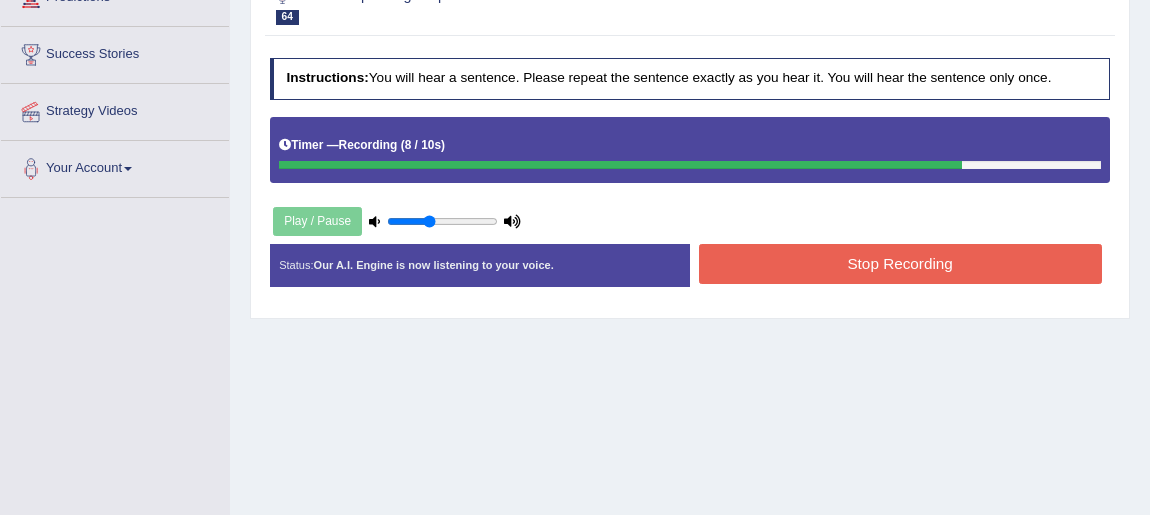 click on "Stop Recording" at bounding box center (900, 263) 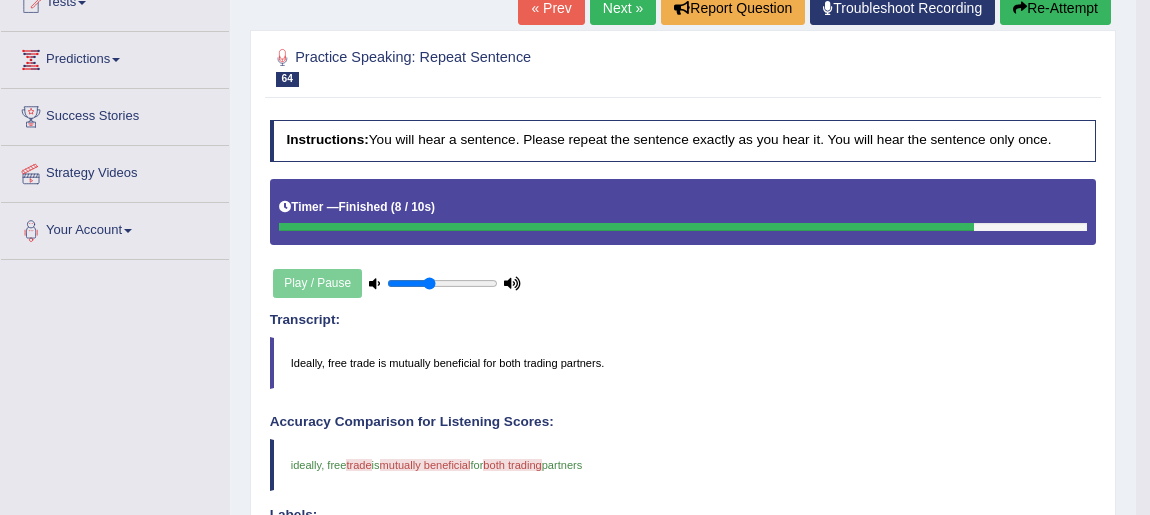 scroll, scrollTop: 226, scrollLeft: 0, axis: vertical 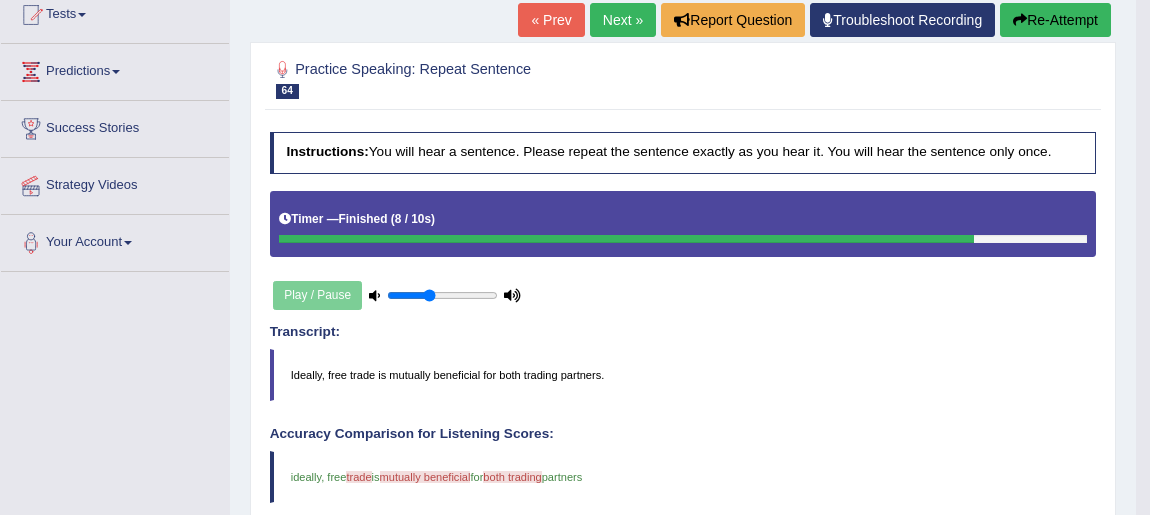click on "Next »" at bounding box center (623, 20) 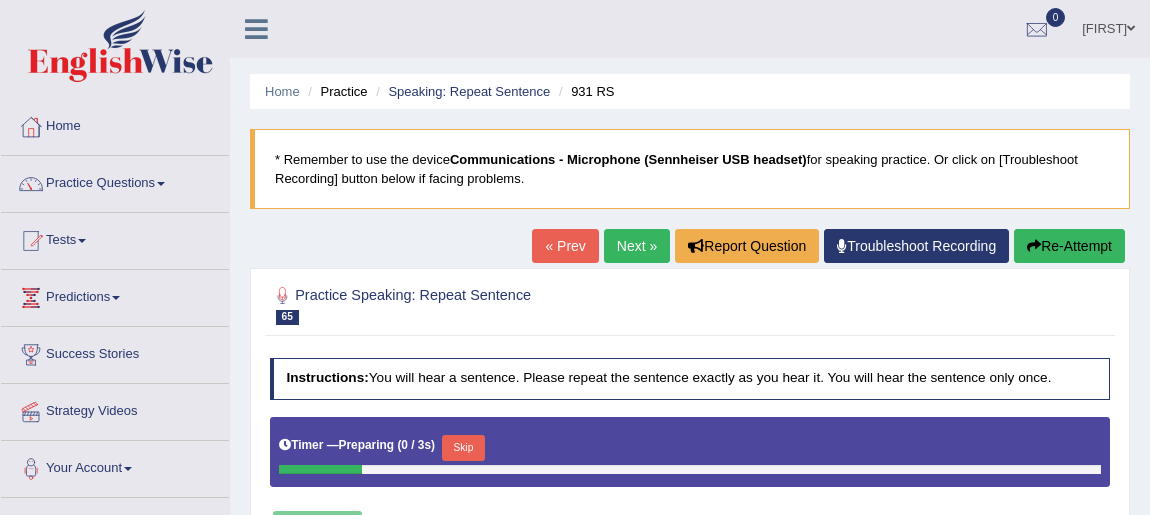 scroll, scrollTop: 0, scrollLeft: 0, axis: both 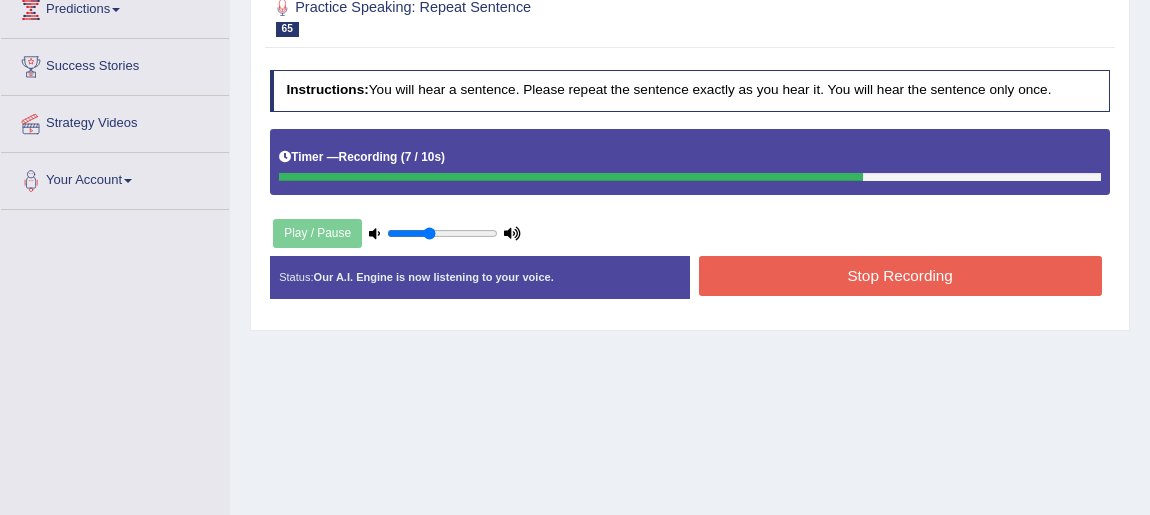 click on "Stop Recording" at bounding box center [900, 275] 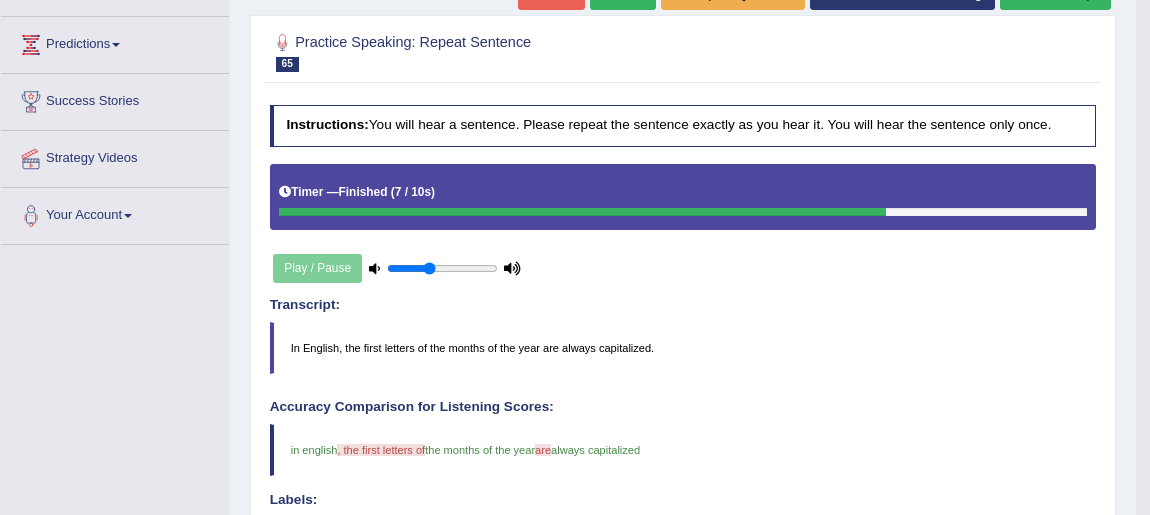 scroll, scrollTop: 208, scrollLeft: 0, axis: vertical 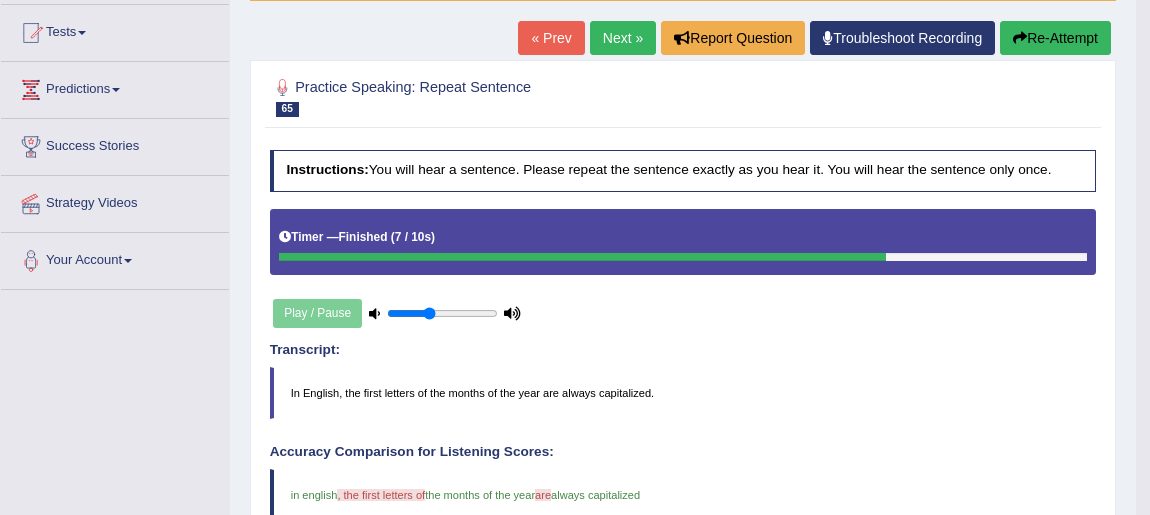 click on "Next »" at bounding box center [623, 38] 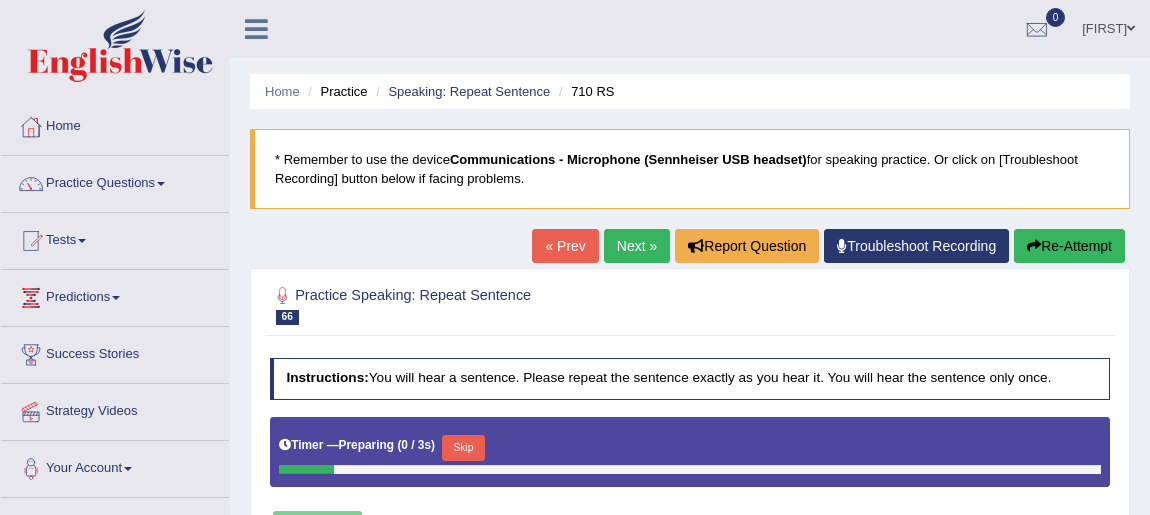scroll, scrollTop: 0, scrollLeft: 0, axis: both 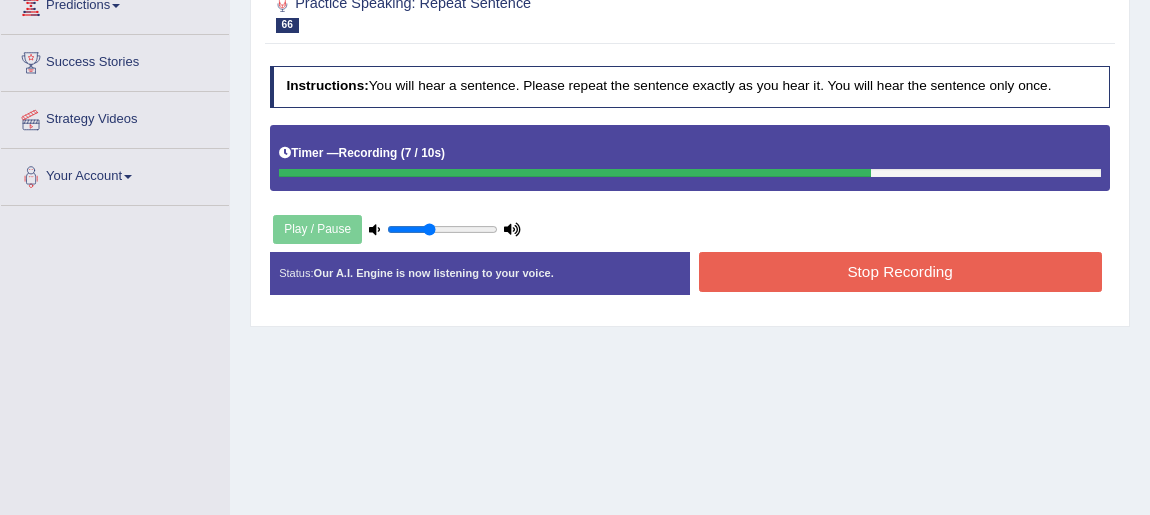 click on "Stop Recording" at bounding box center [900, 271] 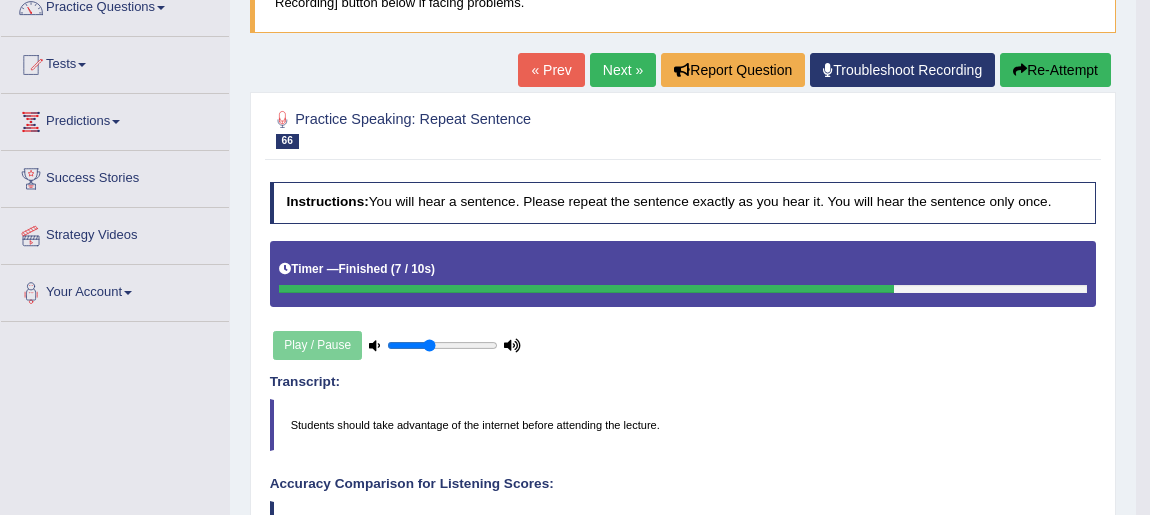 scroll, scrollTop: 175, scrollLeft: 0, axis: vertical 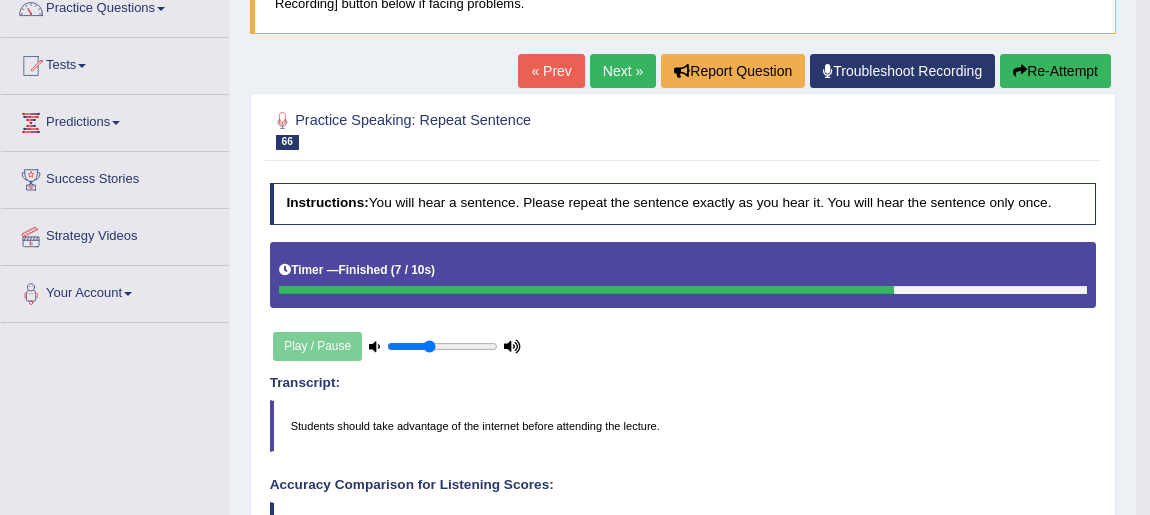 click on "Next »" at bounding box center [623, 71] 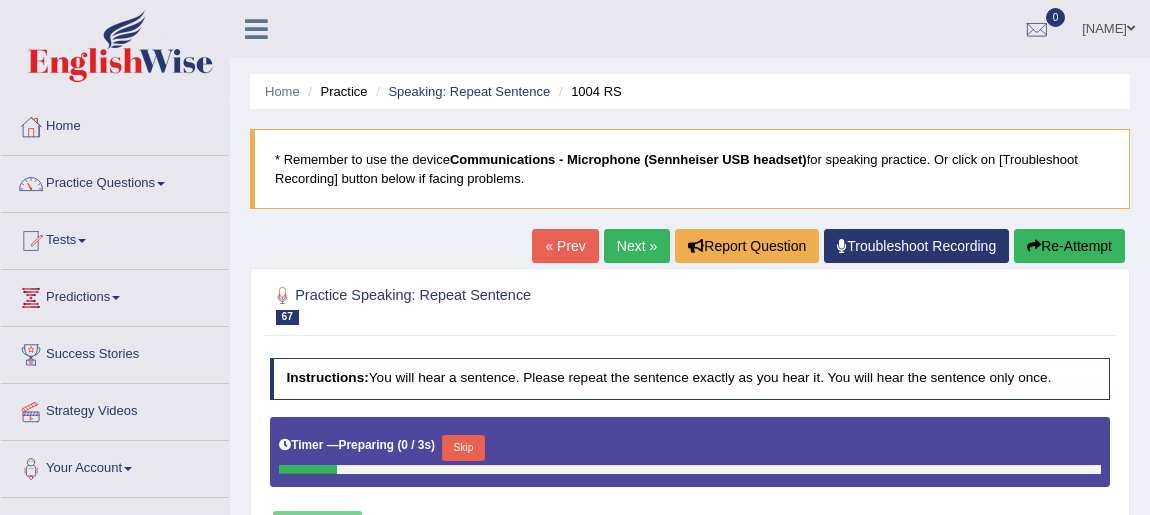 scroll, scrollTop: 0, scrollLeft: 0, axis: both 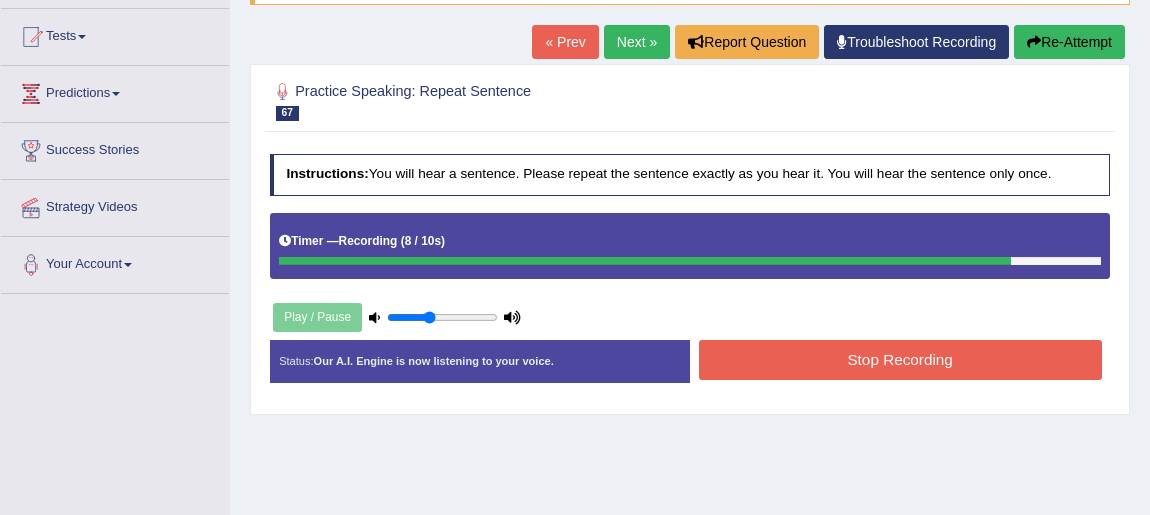 click on "Stop Recording" at bounding box center [900, 359] 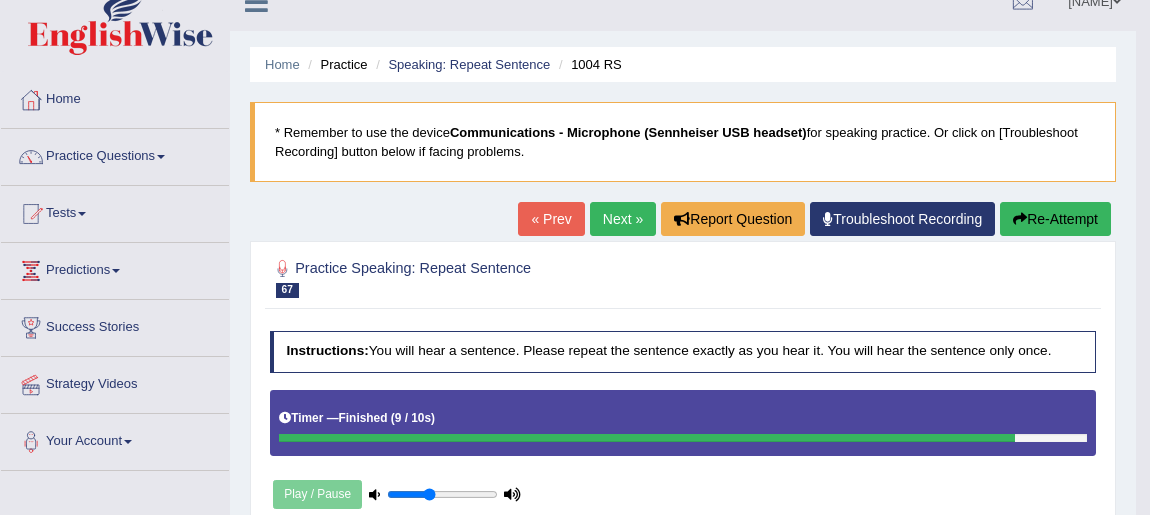 scroll, scrollTop: 0, scrollLeft: 0, axis: both 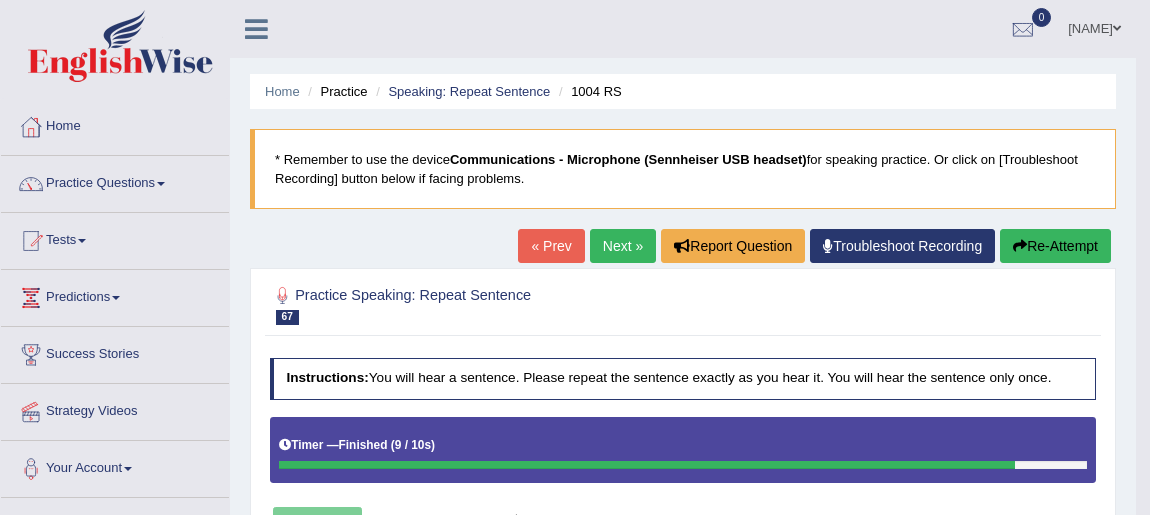 click on "Next »" at bounding box center [623, 246] 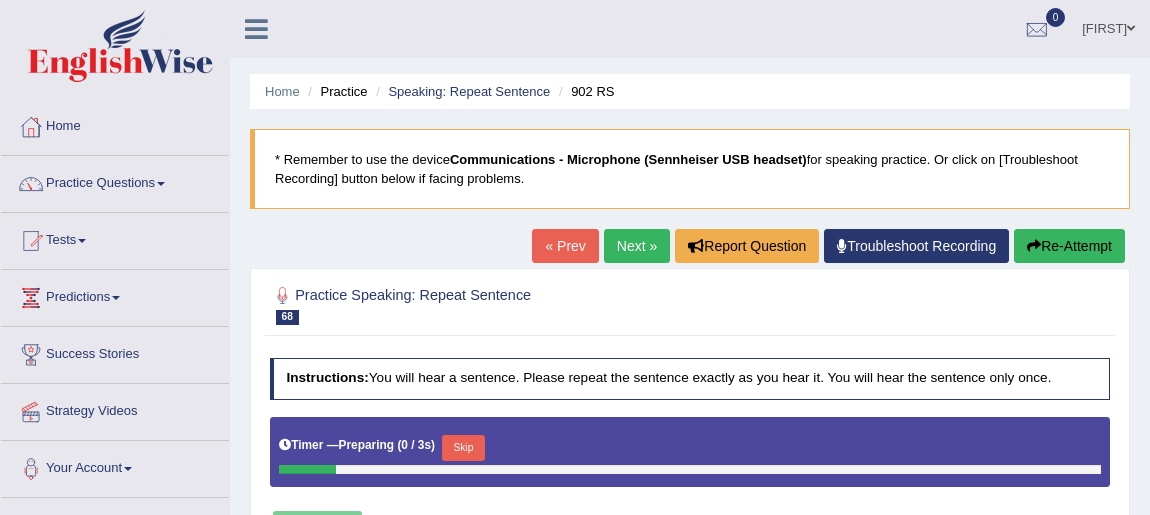 scroll, scrollTop: 0, scrollLeft: 0, axis: both 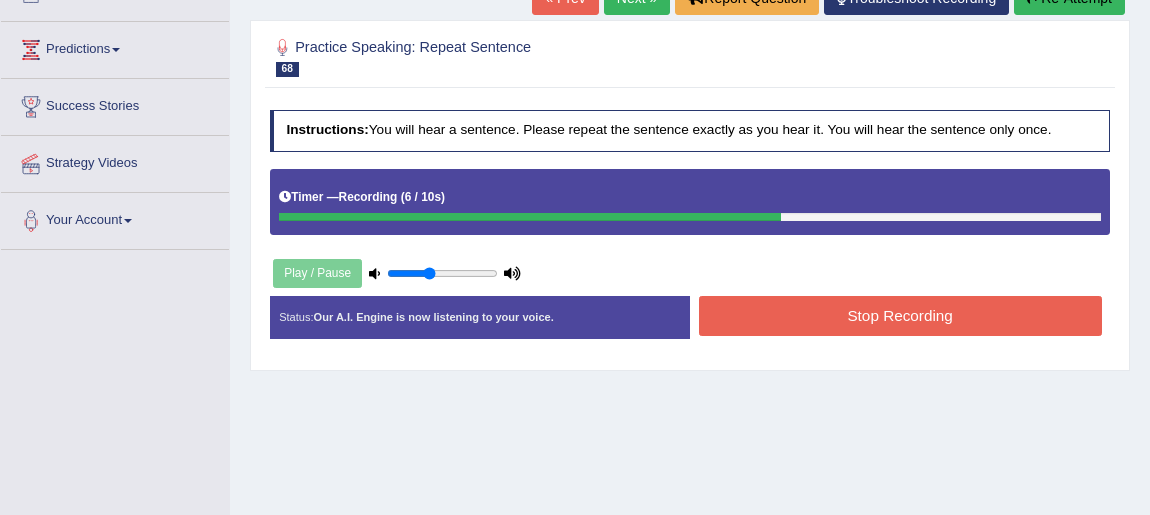 click on "Stop Recording" at bounding box center [900, 315] 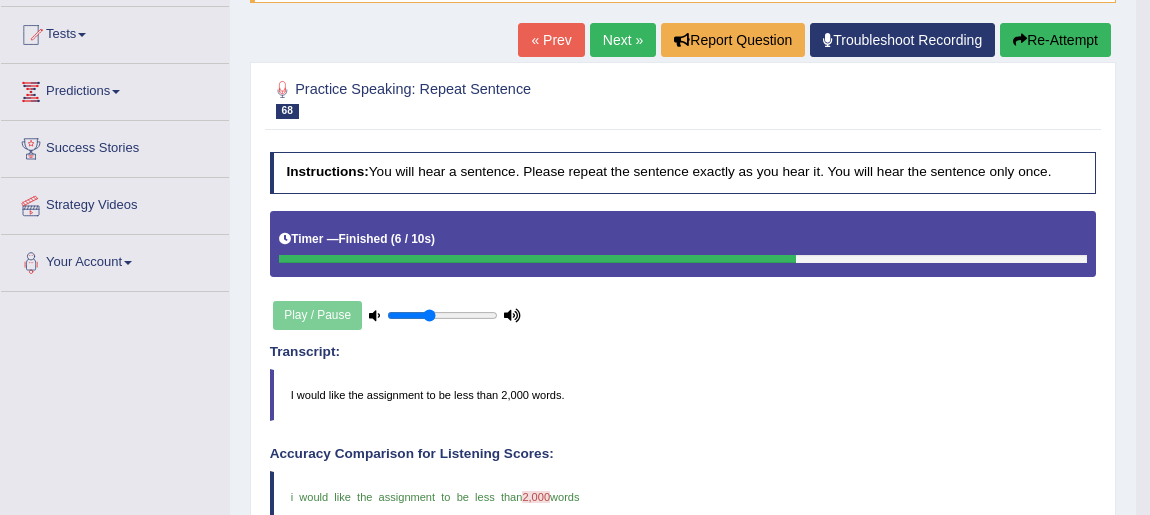 scroll, scrollTop: 199, scrollLeft: 0, axis: vertical 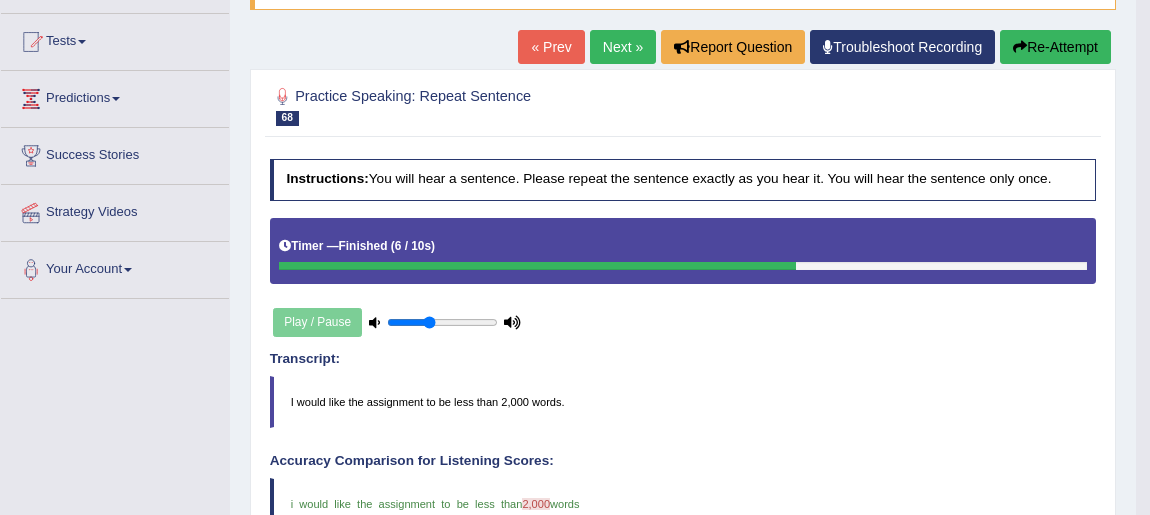 click on "Next »" at bounding box center [623, 47] 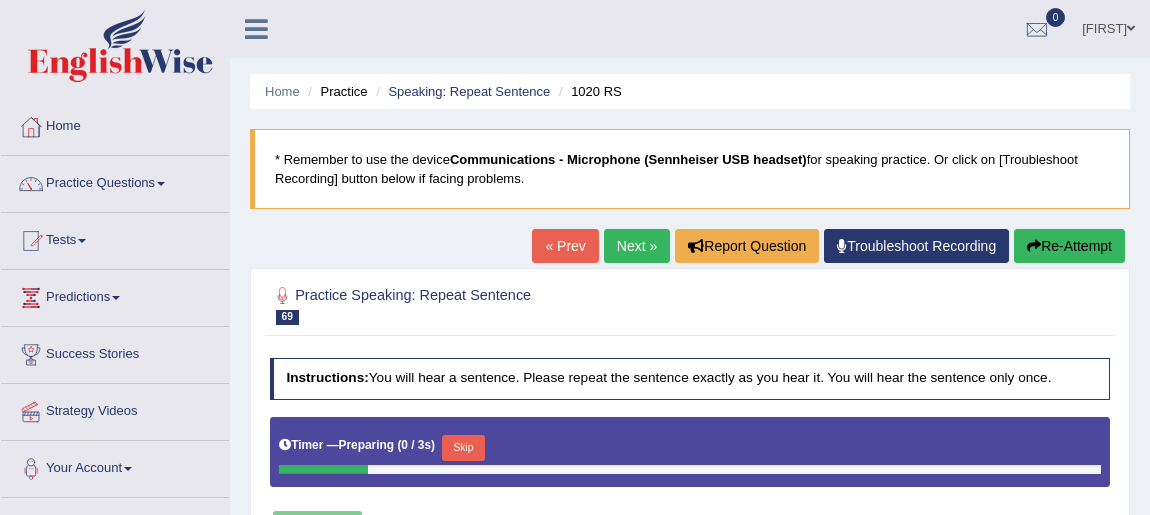scroll, scrollTop: 0, scrollLeft: 0, axis: both 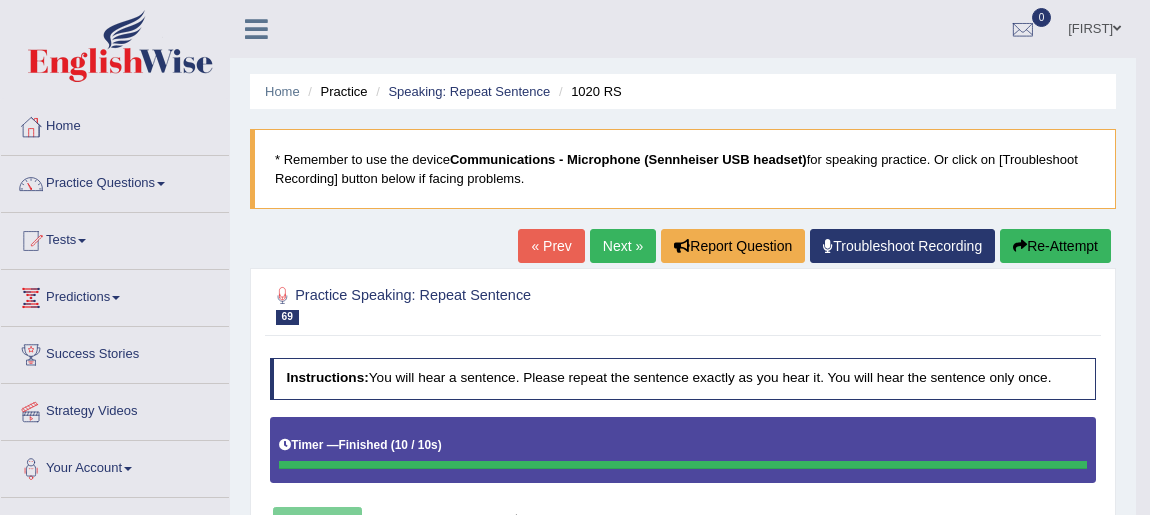click on "Home" at bounding box center (115, 124) 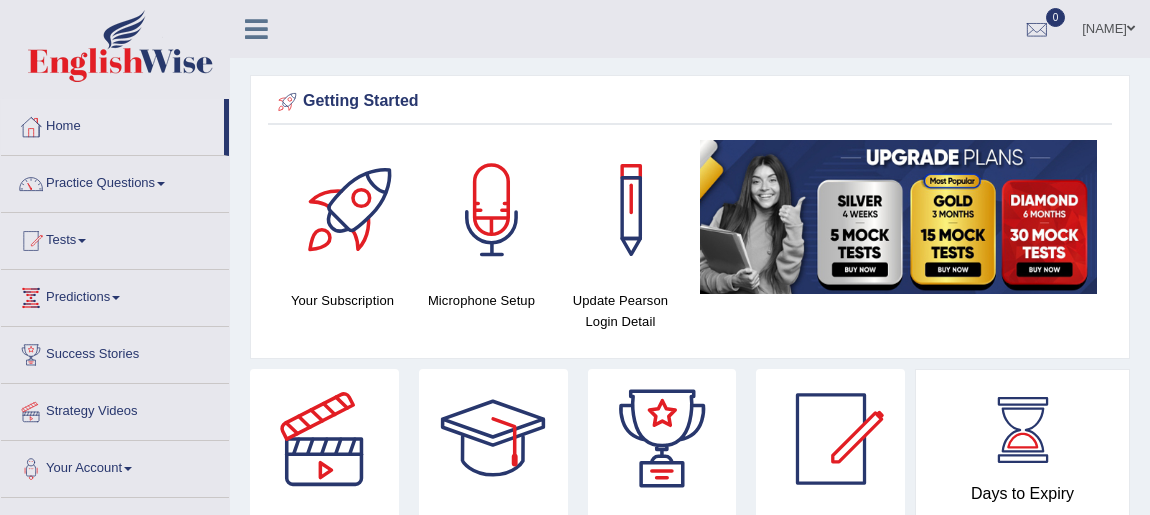 scroll, scrollTop: 0, scrollLeft: 0, axis: both 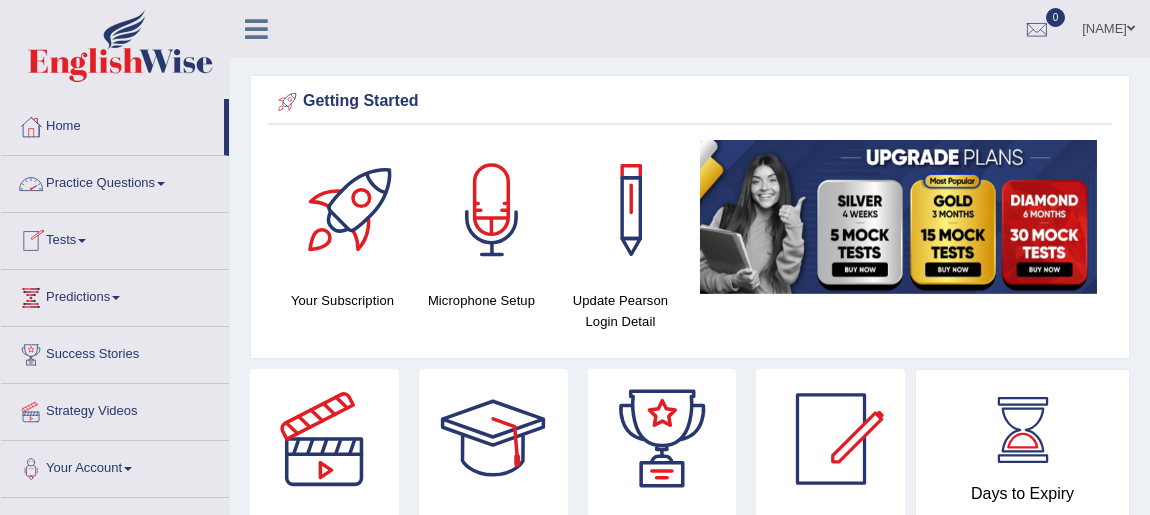 click on "Practice Questions" at bounding box center (115, 181) 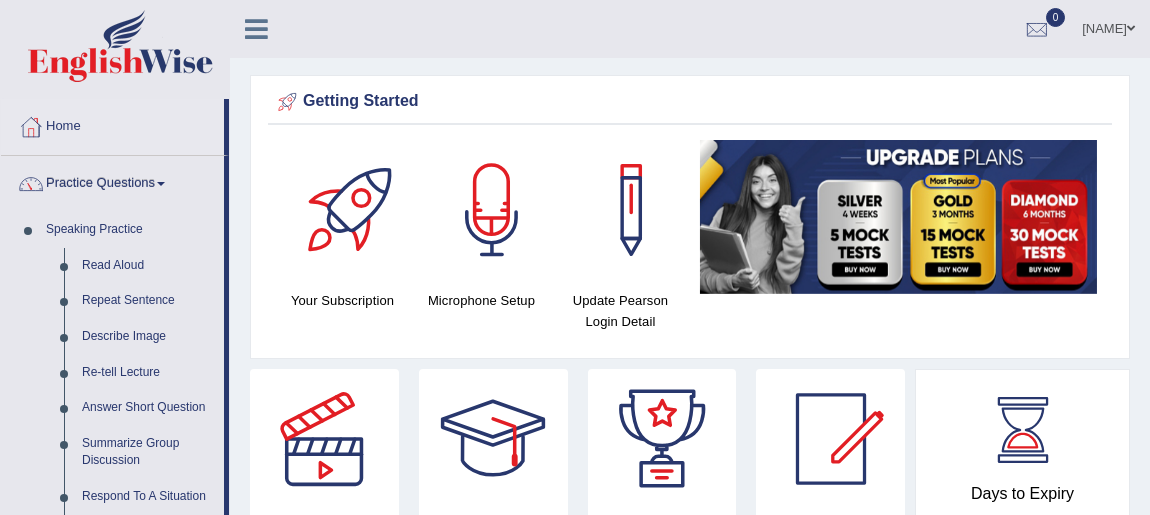 click on "Describe Image" at bounding box center (148, 337) 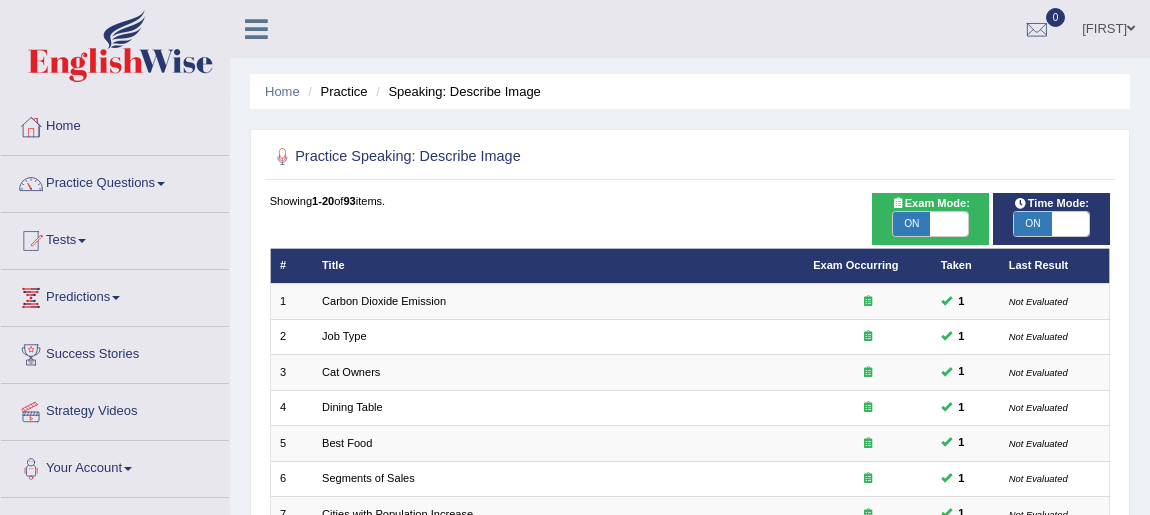scroll, scrollTop: 0, scrollLeft: 0, axis: both 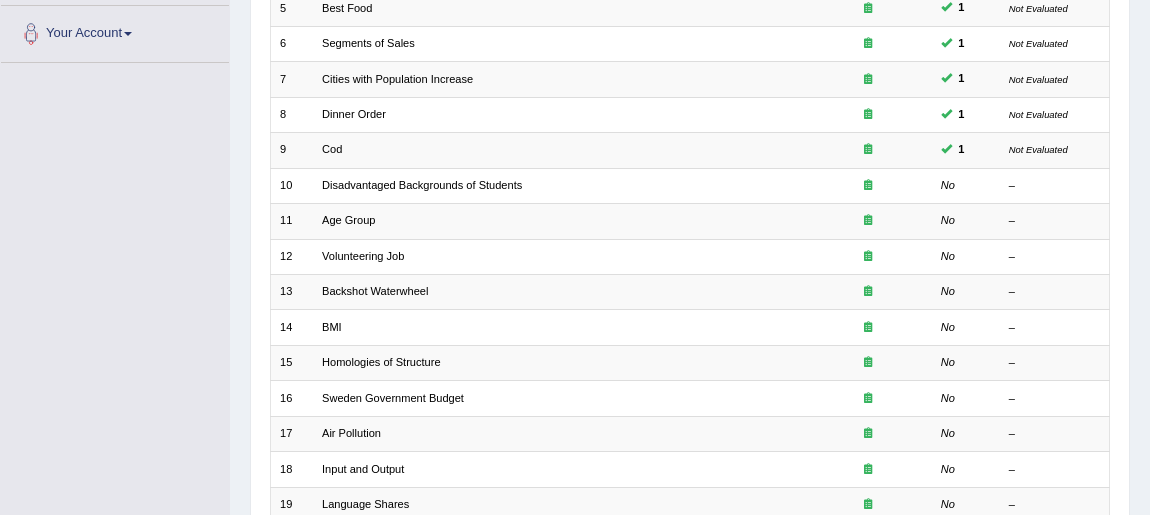 click on "Disadvantaged Backgrounds of Students" at bounding box center [422, 185] 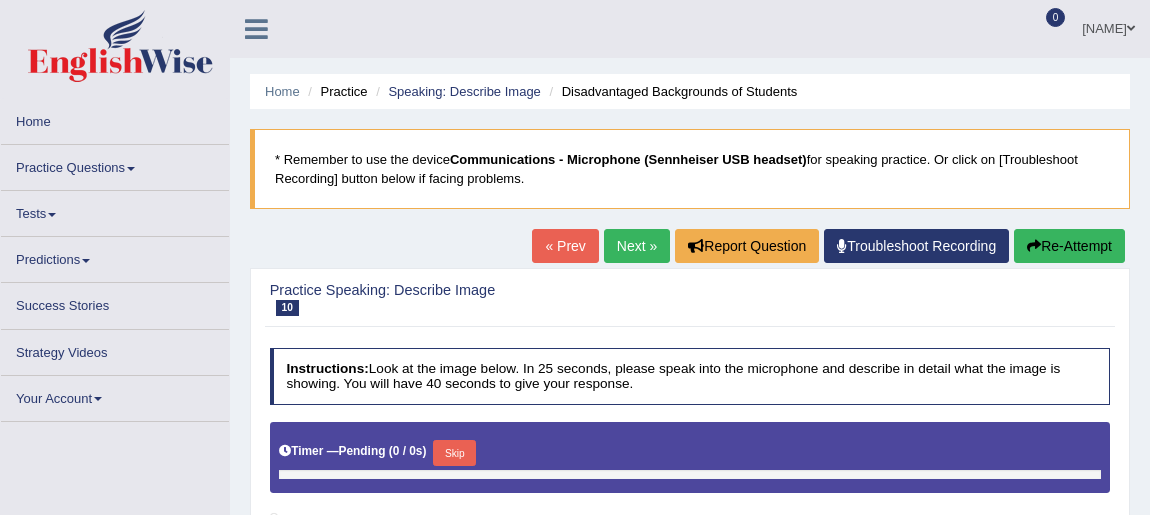 scroll, scrollTop: 0, scrollLeft: 0, axis: both 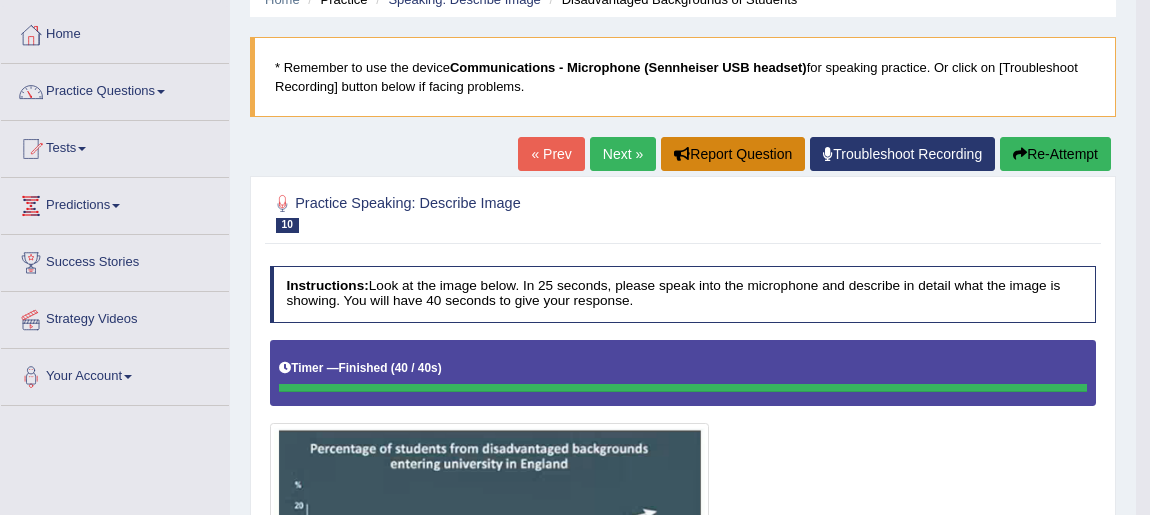 click on "Report Question" at bounding box center [733, 154] 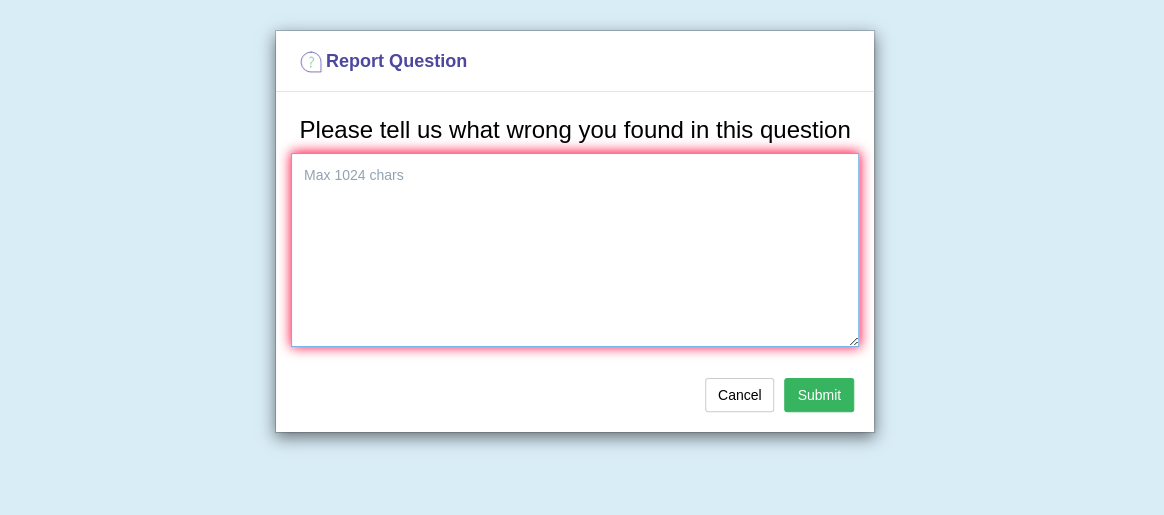 click at bounding box center (575, 250) 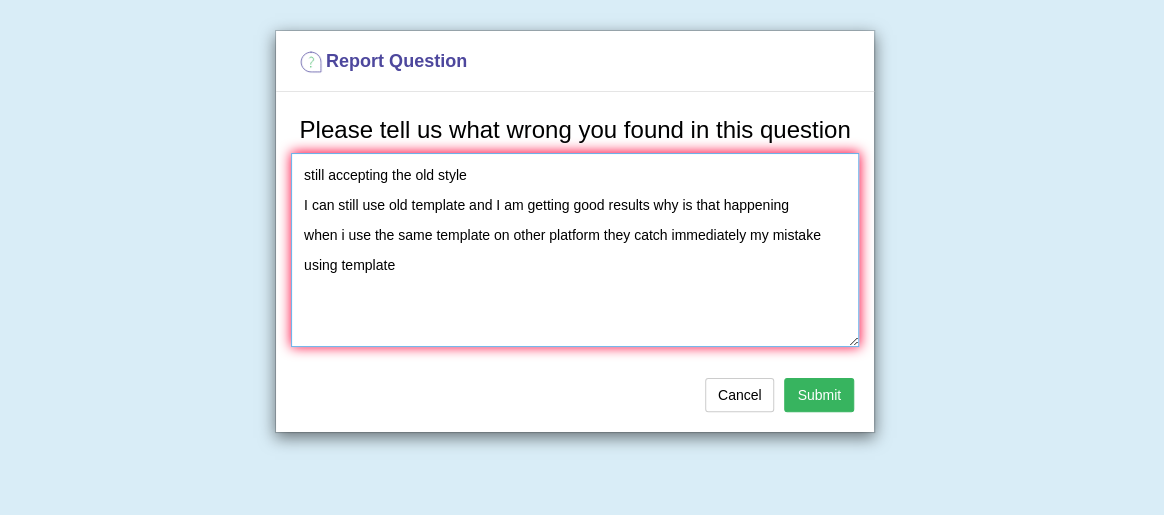 type on "still accepting the old style
I can still use old template and I am getting good results why is that happening
when i use the same template on other platform they catch immediately my mistake using template" 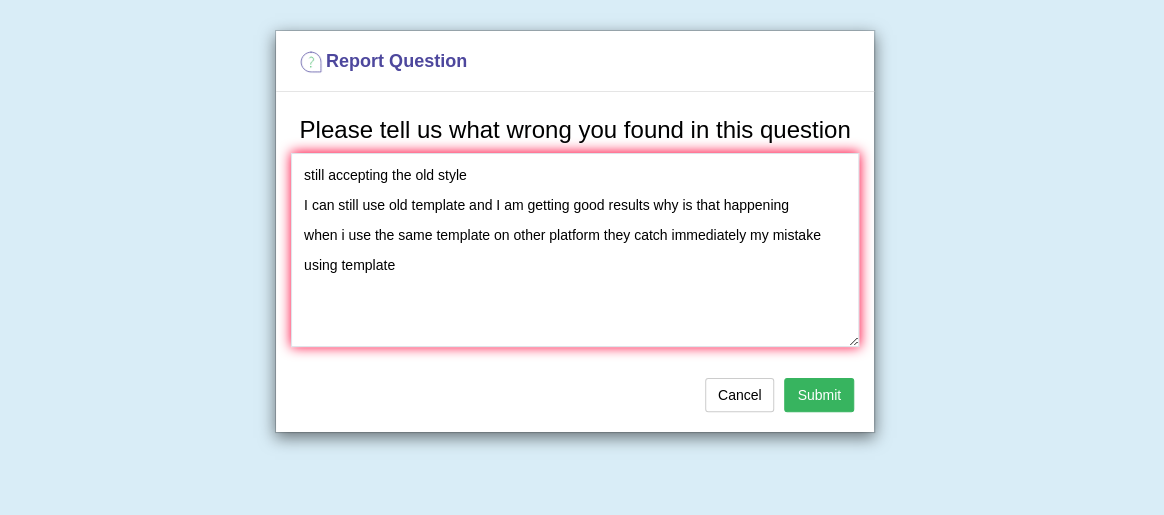click on "Submit" at bounding box center [819, 395] 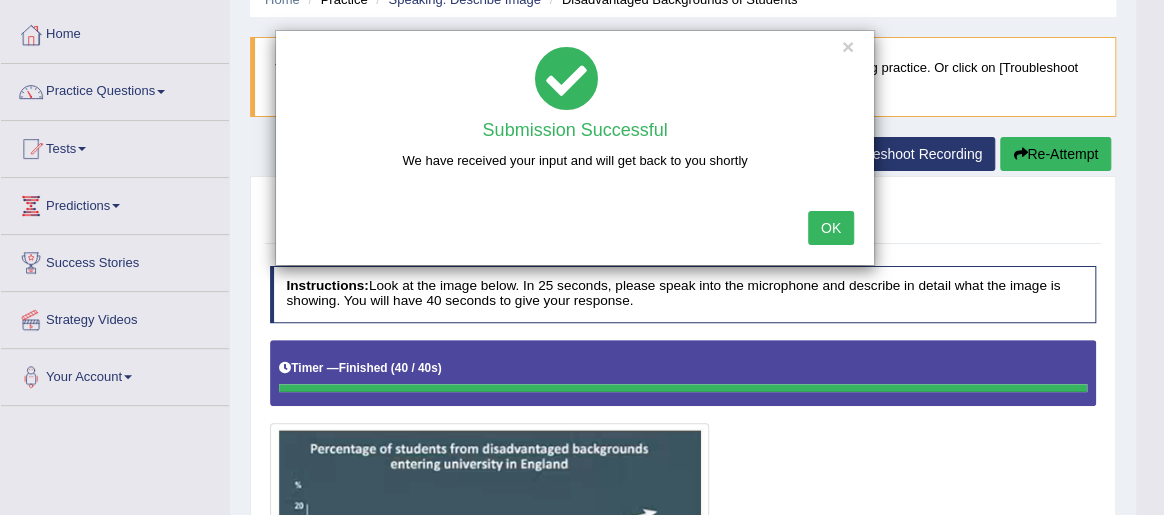 click on "OK" at bounding box center [831, 228] 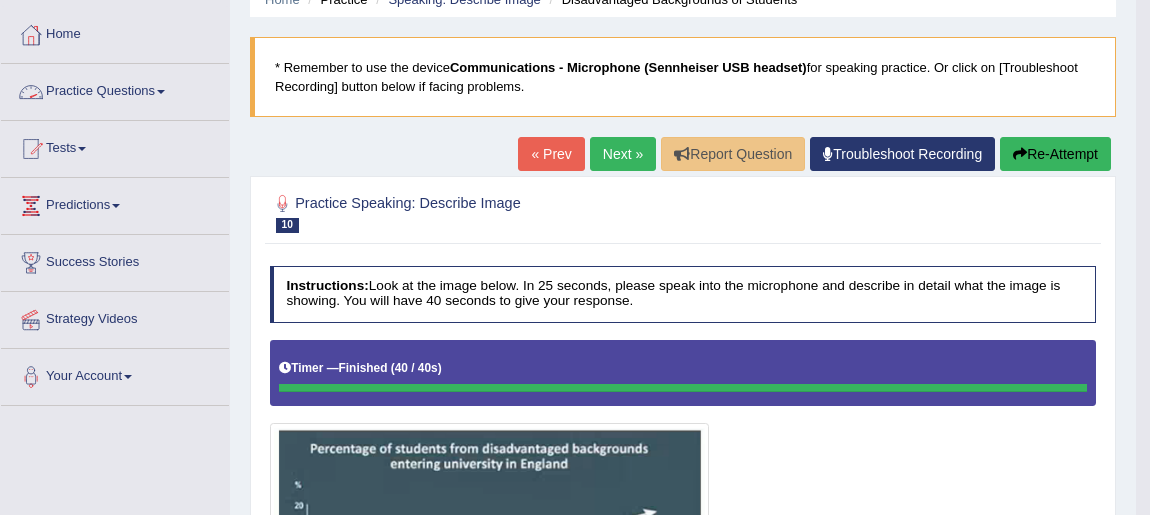 click on "Practice Questions" at bounding box center (115, 89) 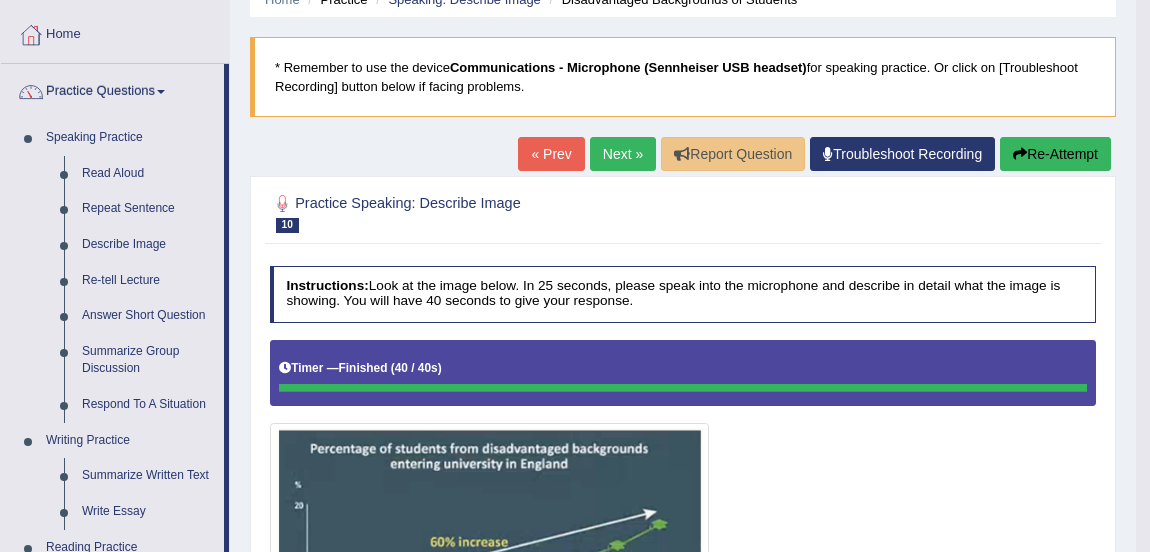 click on "Describe Image" at bounding box center (148, 245) 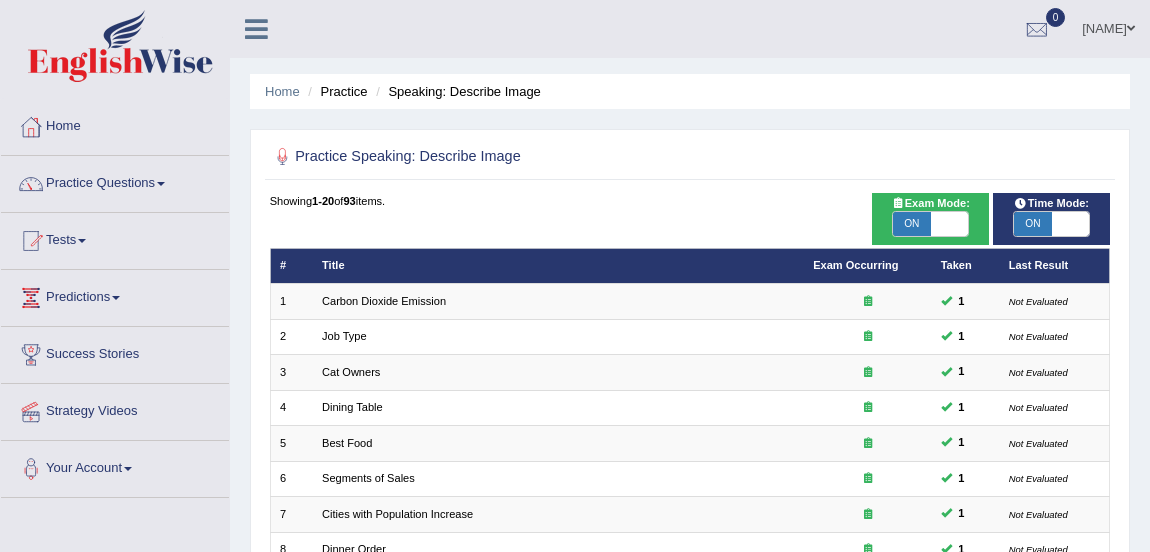 scroll, scrollTop: 0, scrollLeft: 0, axis: both 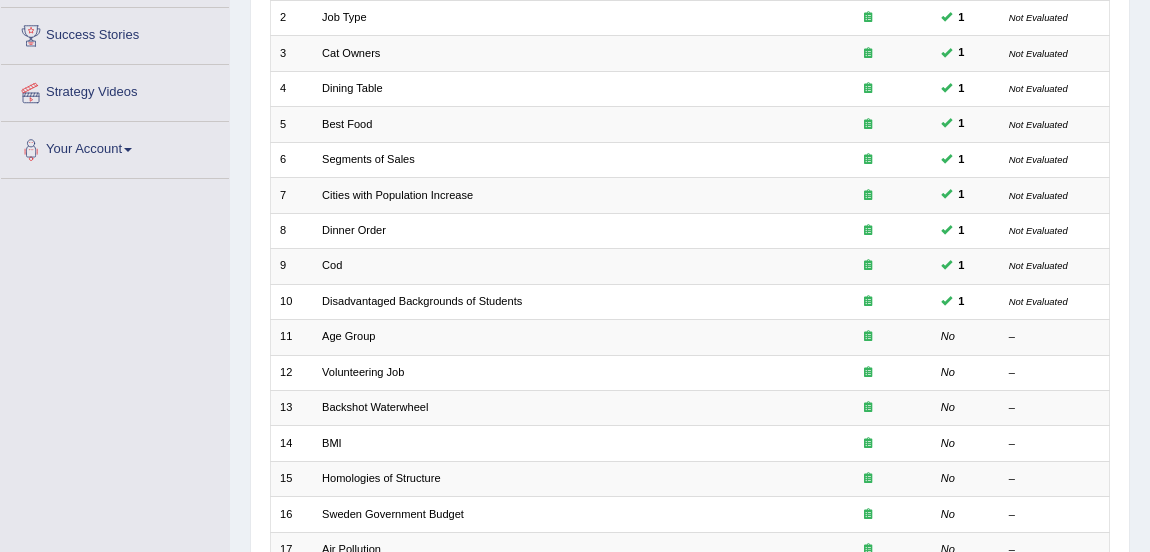 click on "Age Group" at bounding box center (348, 336) 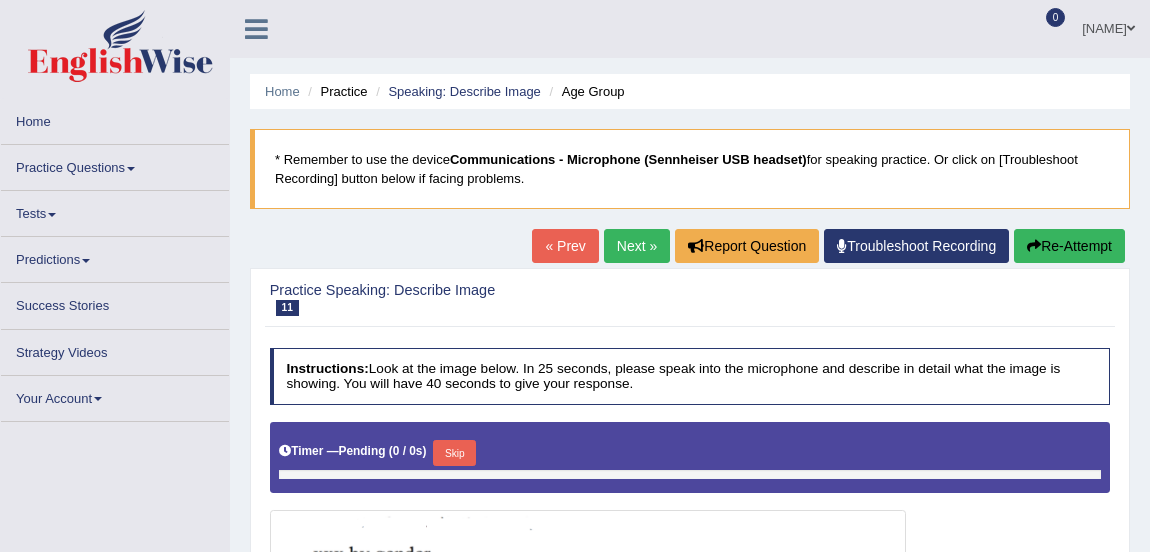 scroll, scrollTop: 0, scrollLeft: 0, axis: both 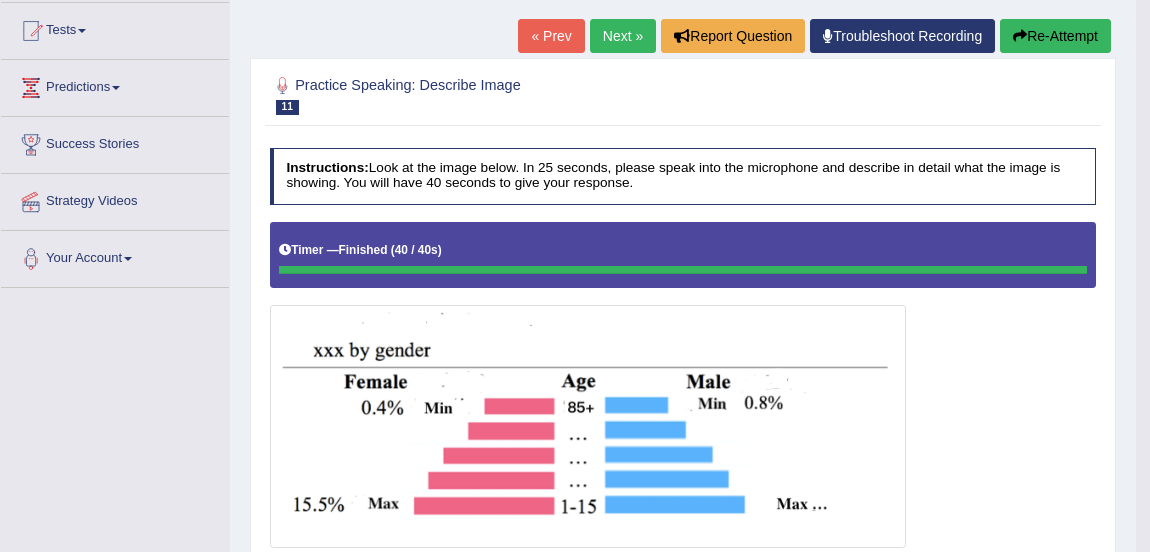 click on "Re-Attempt" at bounding box center (1055, 36) 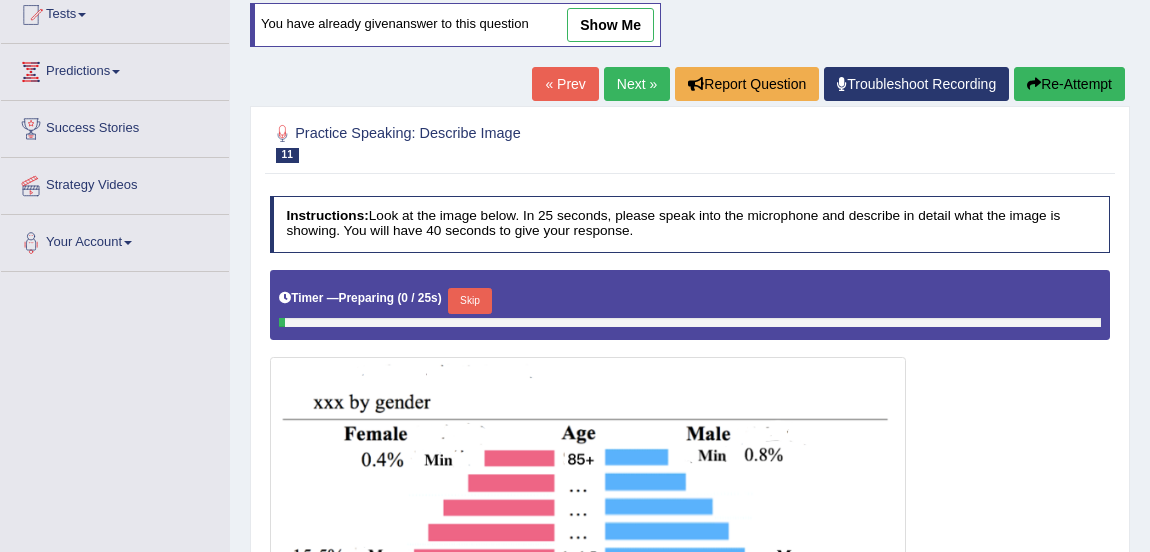 scroll, scrollTop: 226, scrollLeft: 0, axis: vertical 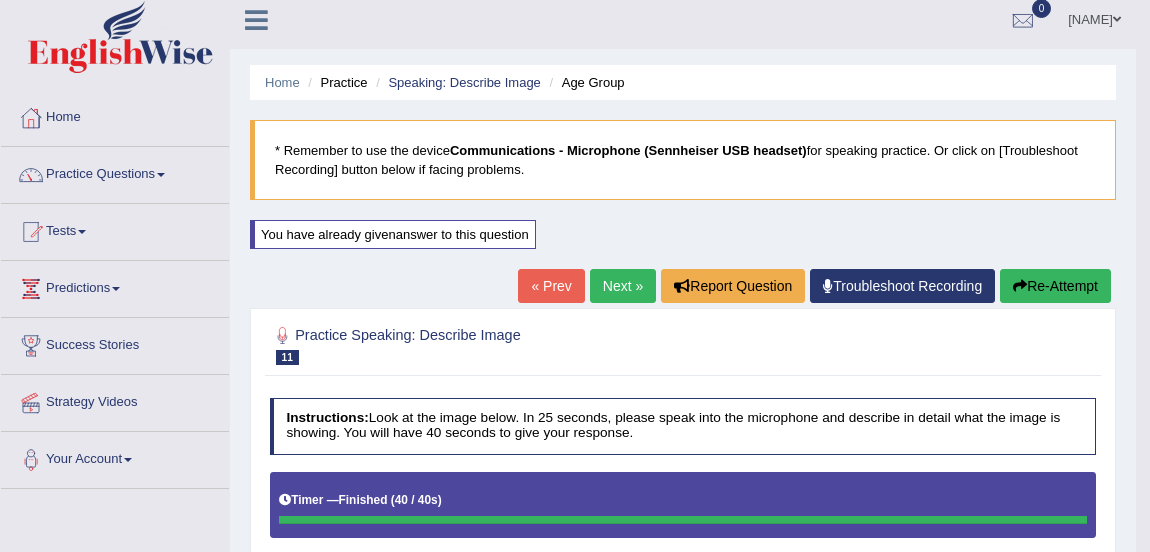 click on "Practice Questions" at bounding box center [115, 172] 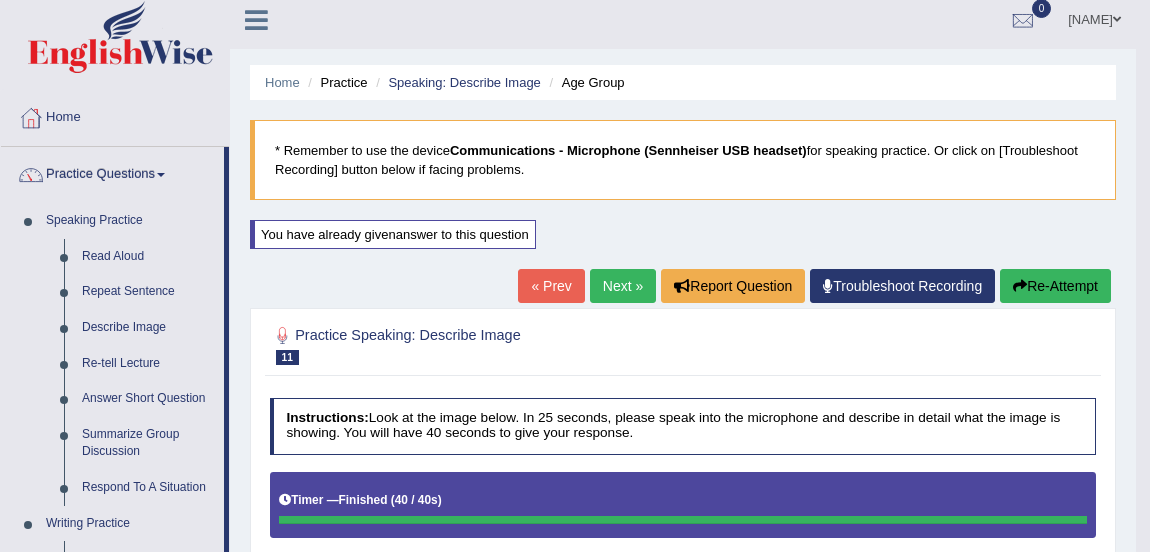 click on "Respond To A Situation" at bounding box center (148, 488) 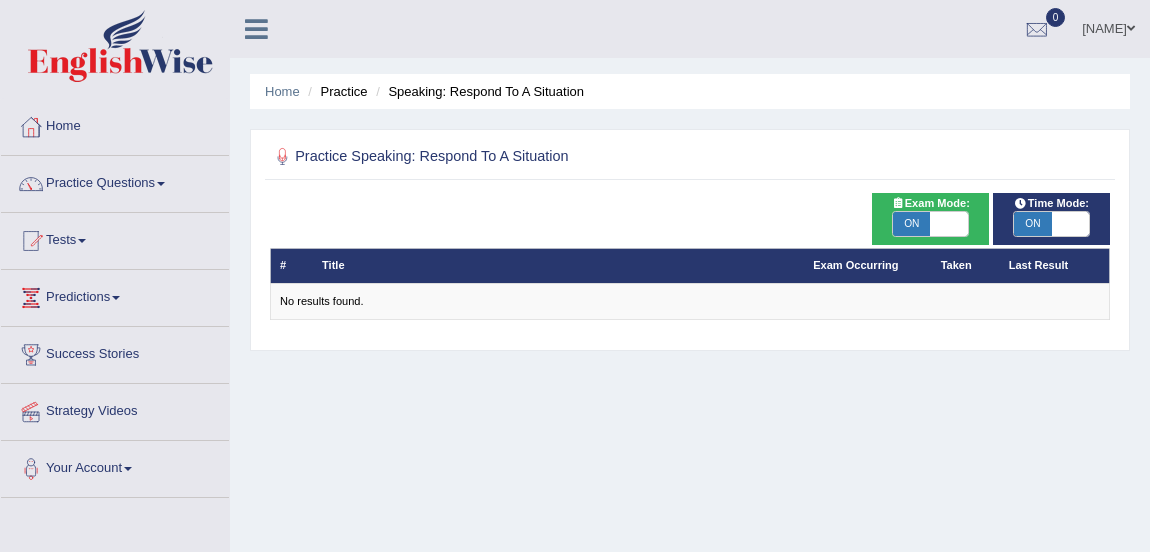 scroll, scrollTop: 0, scrollLeft: 0, axis: both 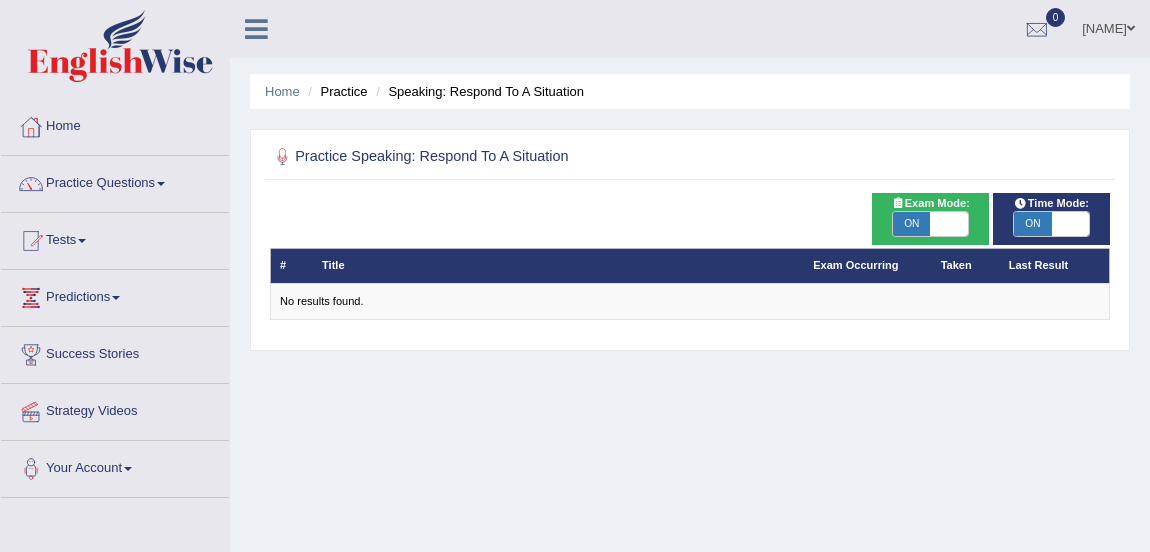 click on "ON" at bounding box center [911, 224] 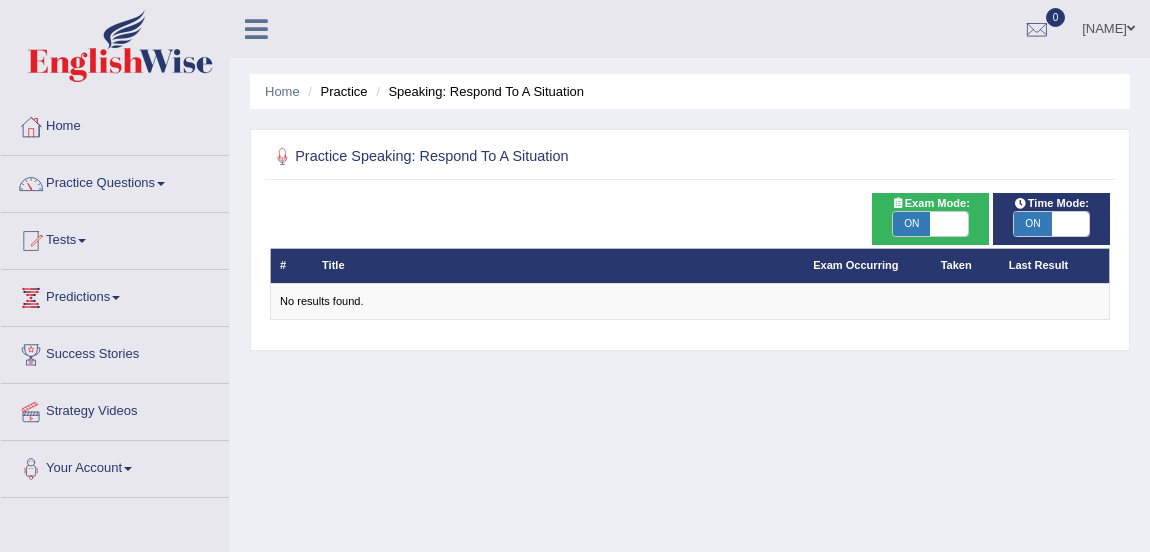 checkbox on "false" 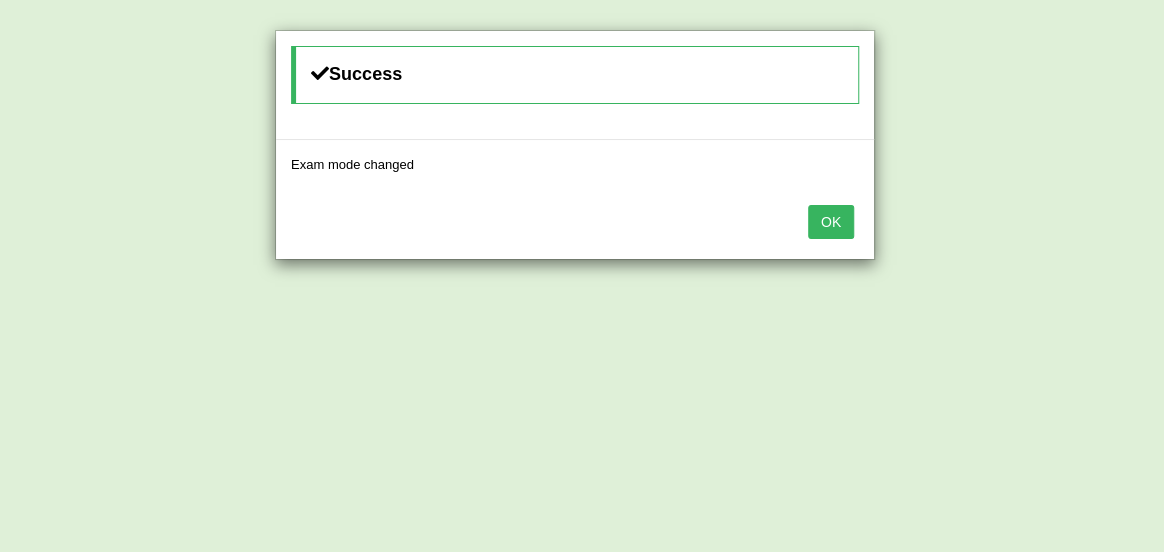 click on "OK" at bounding box center [831, 222] 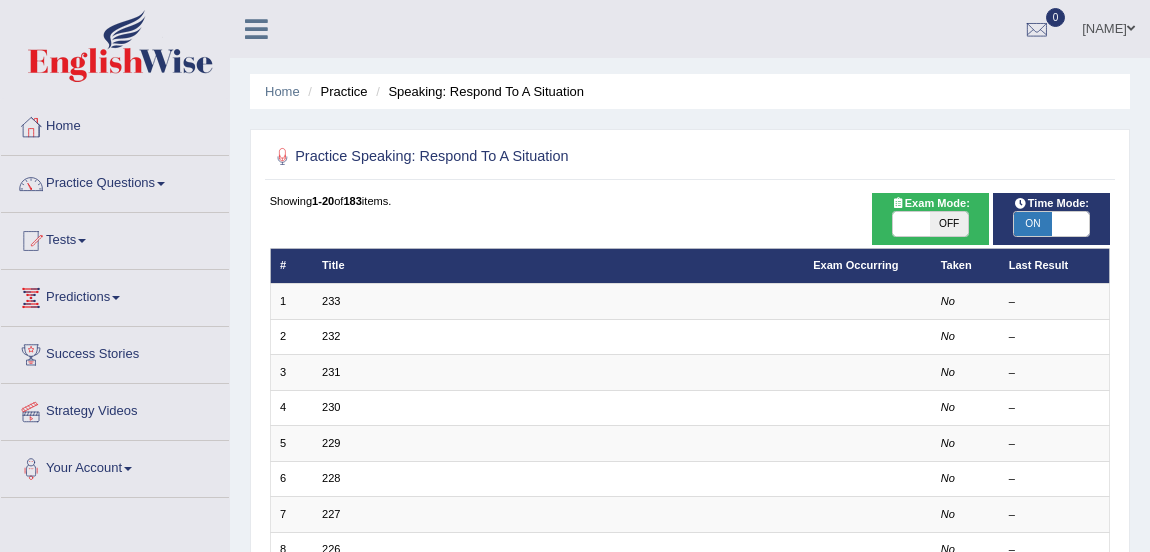 scroll, scrollTop: 0, scrollLeft: 0, axis: both 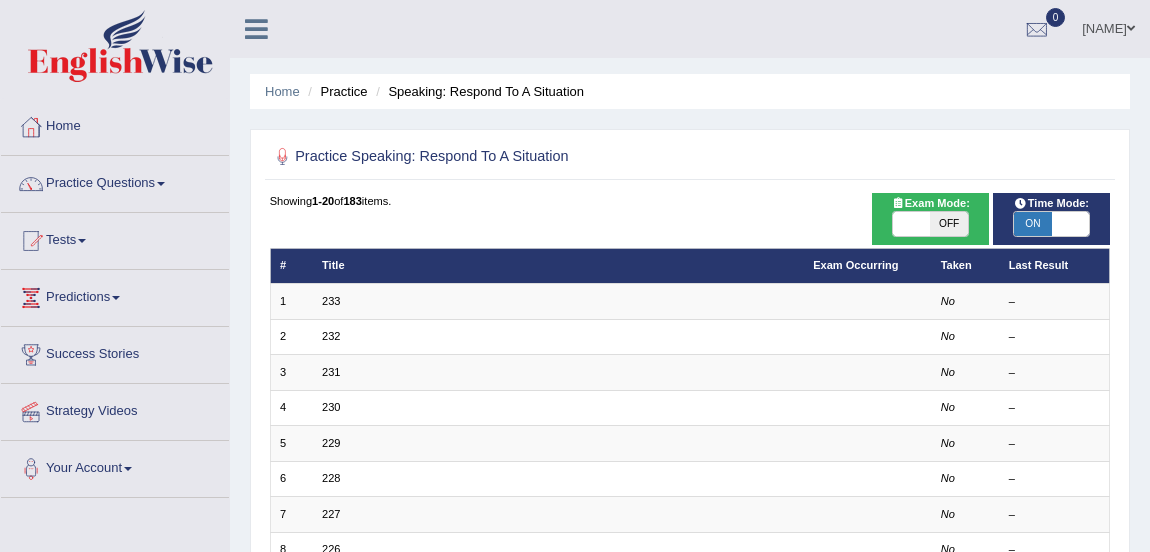 click on "233" at bounding box center (331, 301) 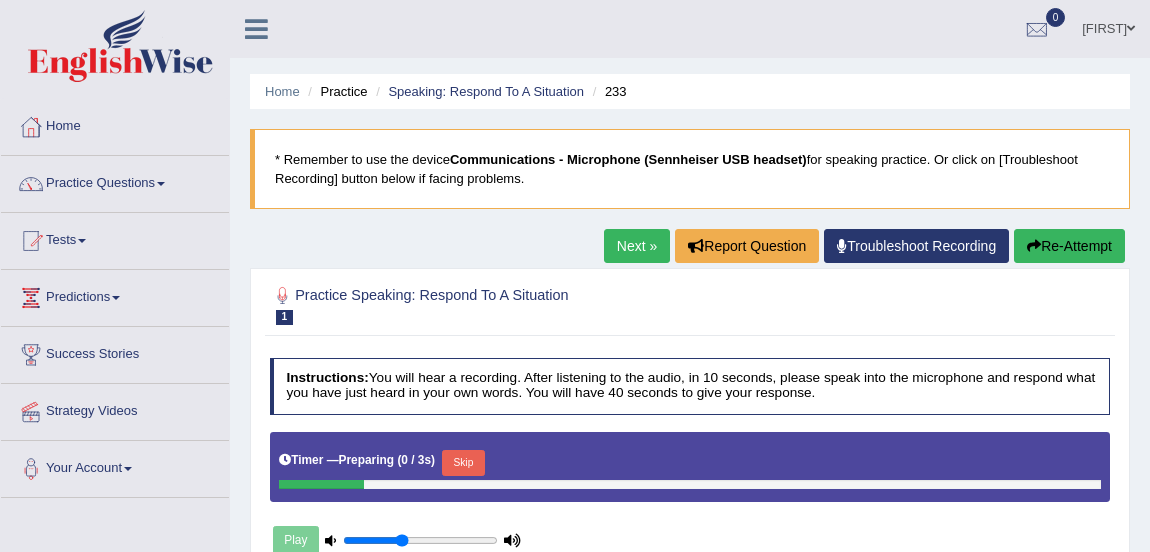 scroll, scrollTop: 0, scrollLeft: 0, axis: both 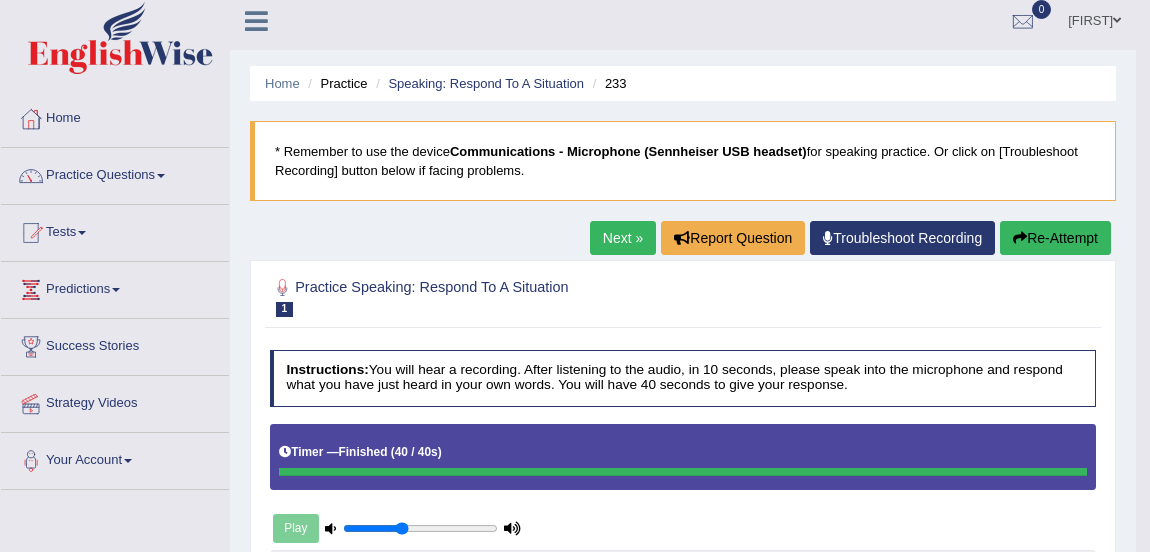 click on "Practice Questions" at bounding box center (115, 173) 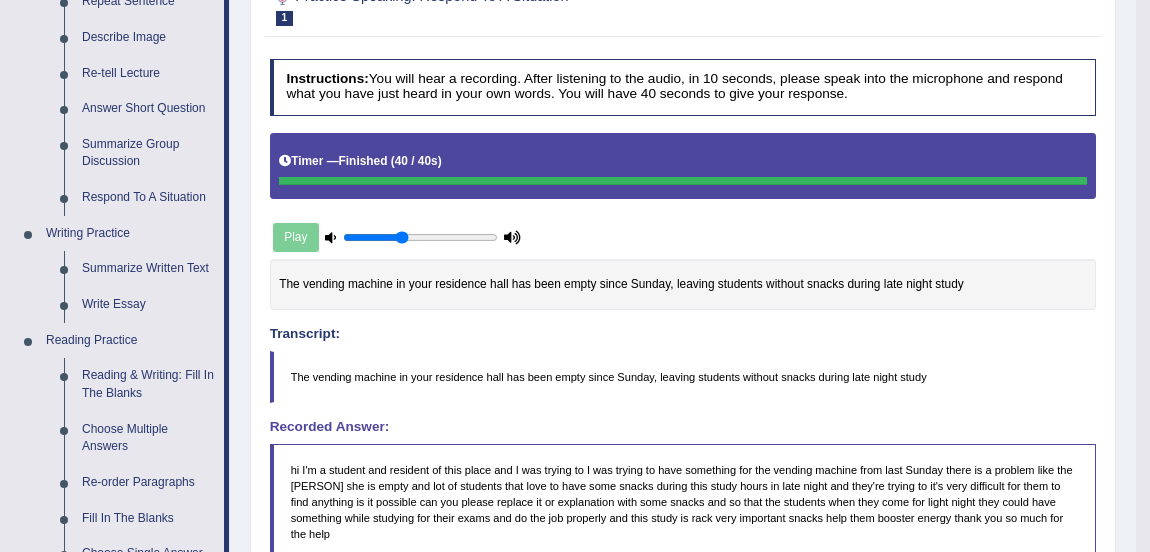 scroll, scrollTop: 302, scrollLeft: 0, axis: vertical 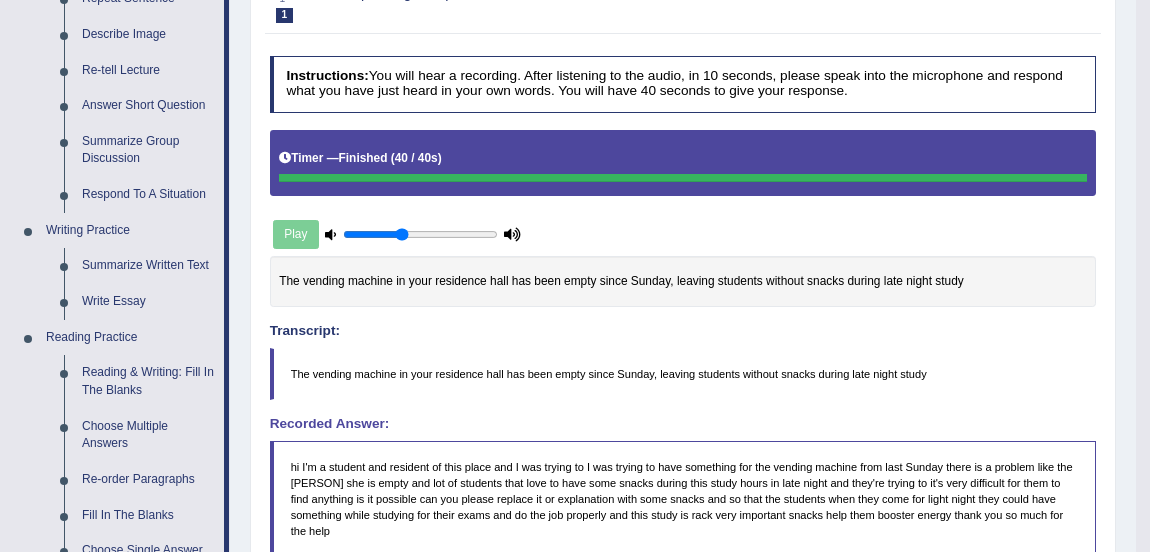 click on "Reading & Writing: Fill In The Blanks" at bounding box center (148, 381) 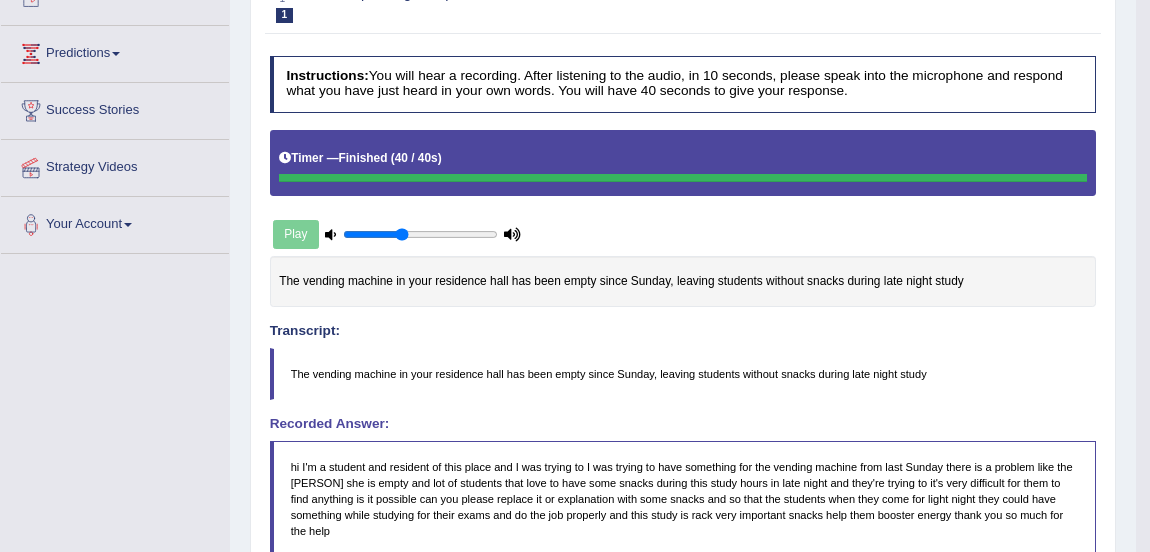 scroll, scrollTop: 370, scrollLeft: 0, axis: vertical 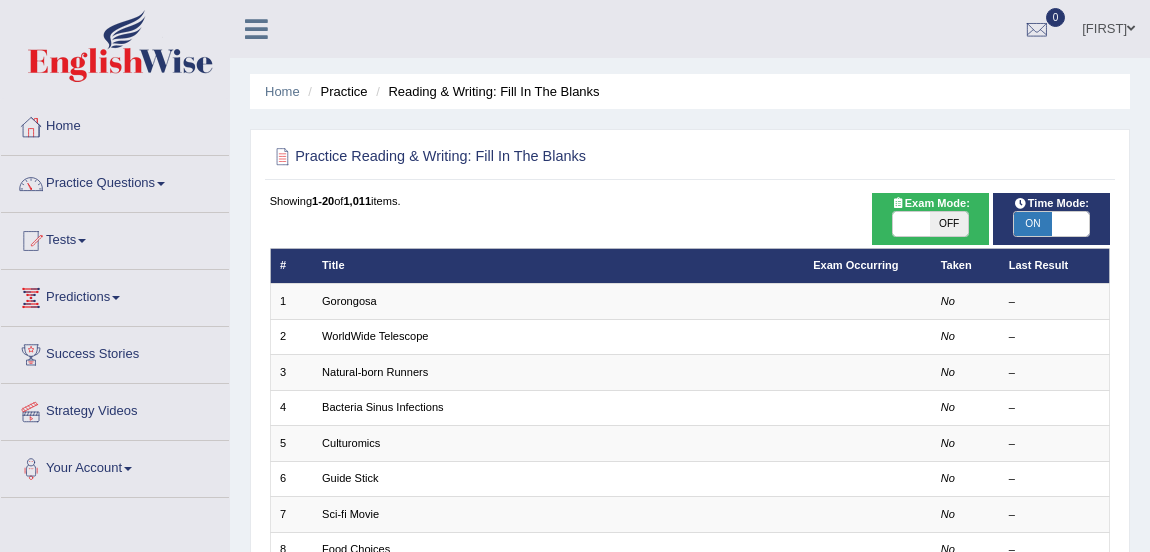 click at bounding box center (911, 224) 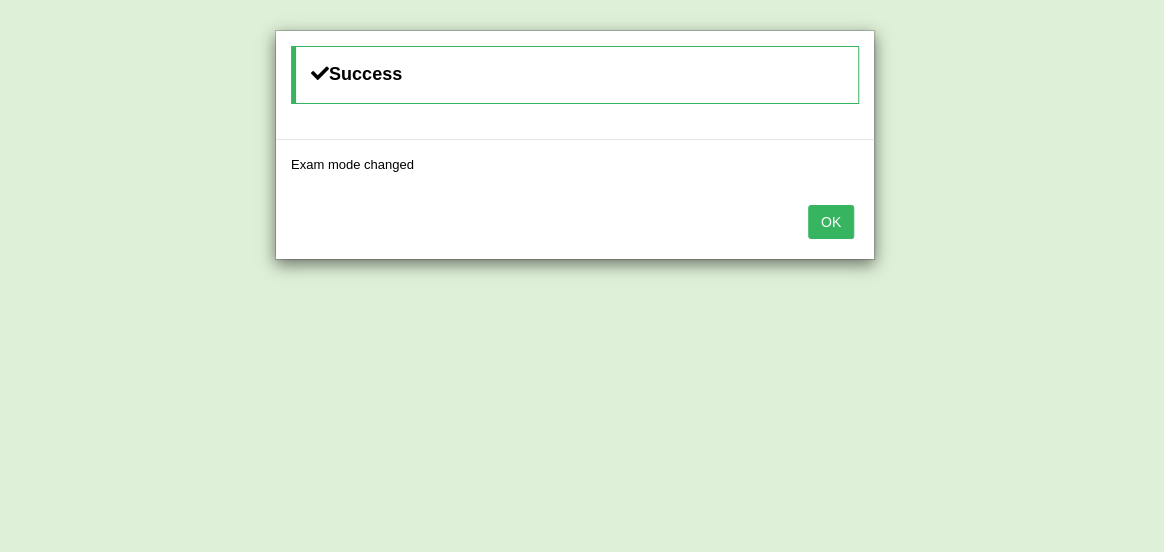 click on "OK" at bounding box center [831, 222] 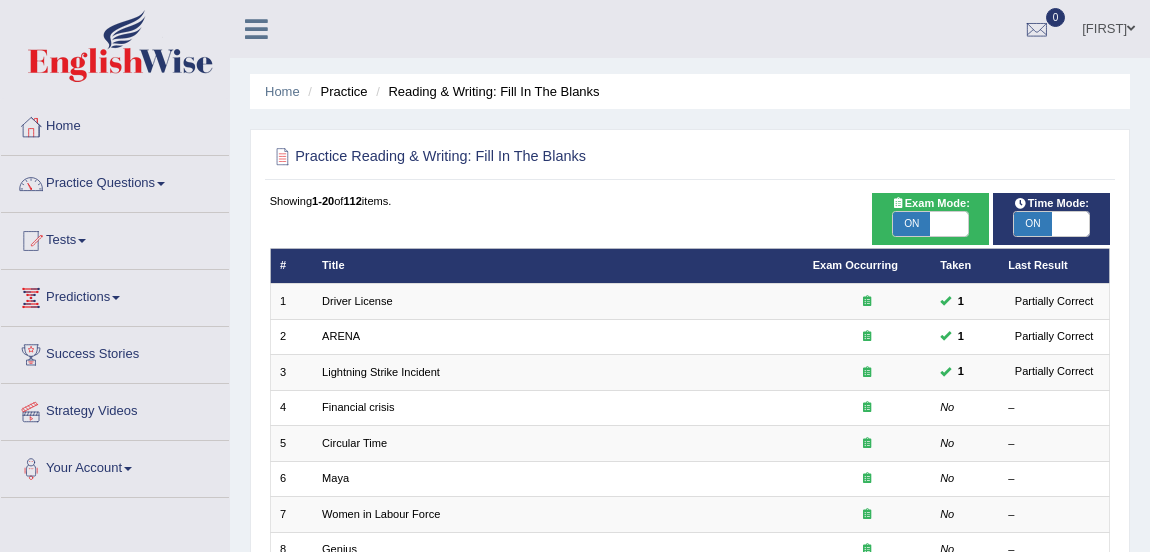 scroll, scrollTop: 0, scrollLeft: 0, axis: both 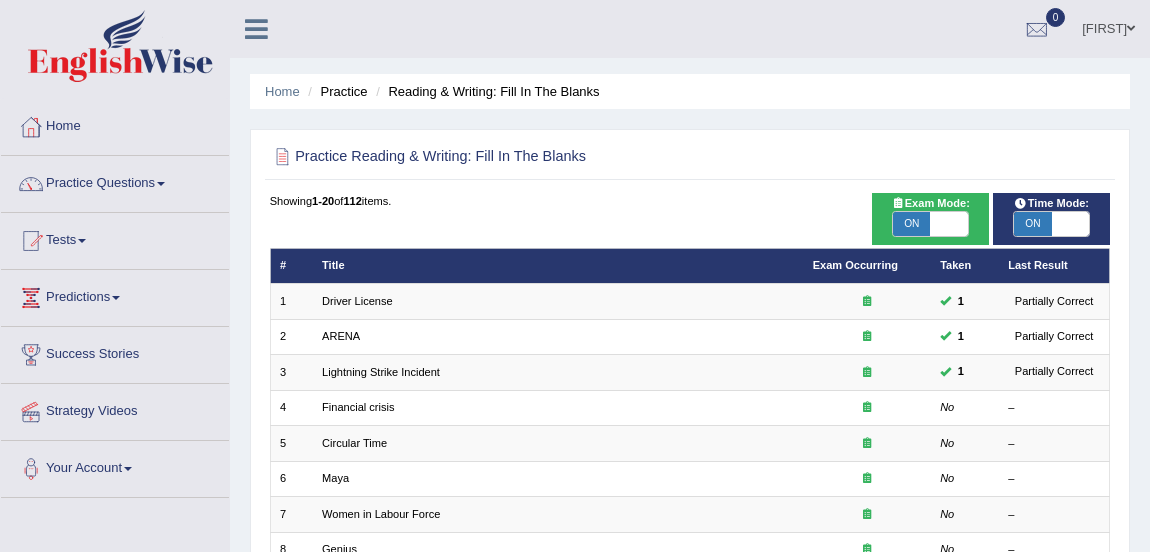 click on "Financial crisis" at bounding box center [358, 407] 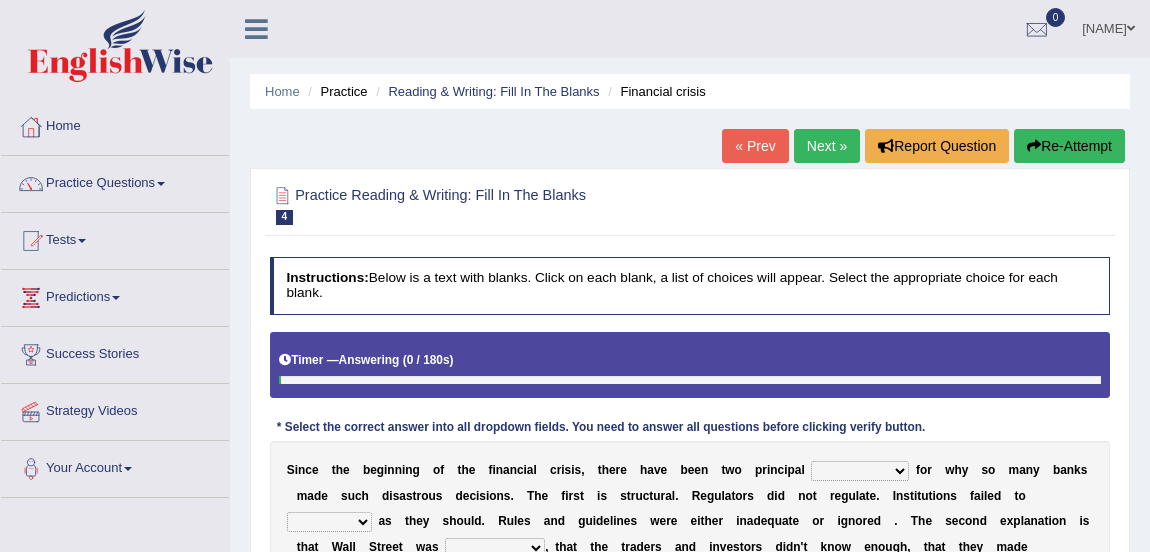 scroll, scrollTop: 0, scrollLeft: 0, axis: both 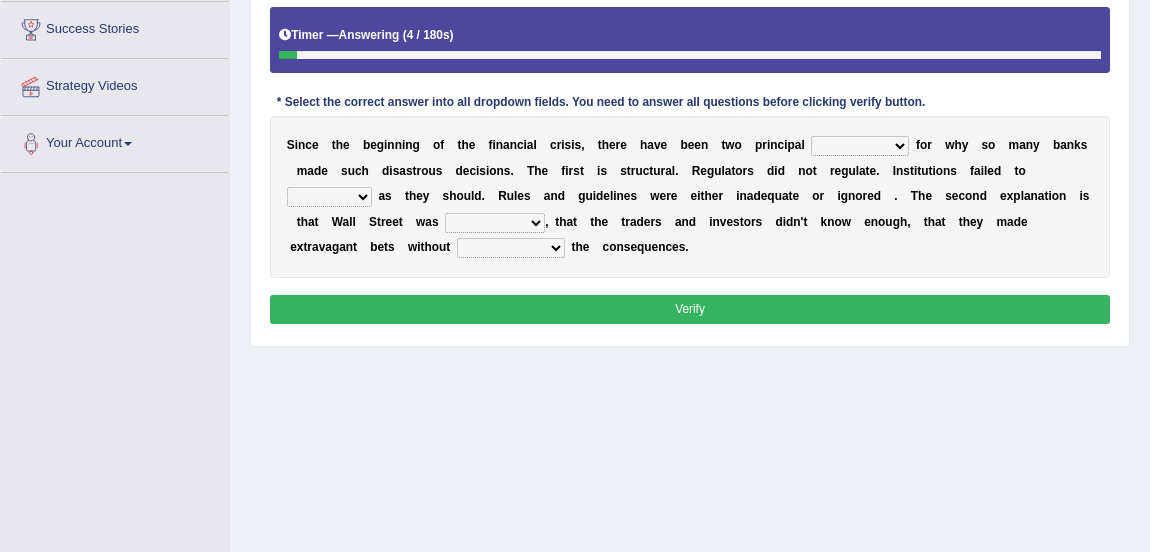 click on "explanations debates excuses examples" at bounding box center (860, 146) 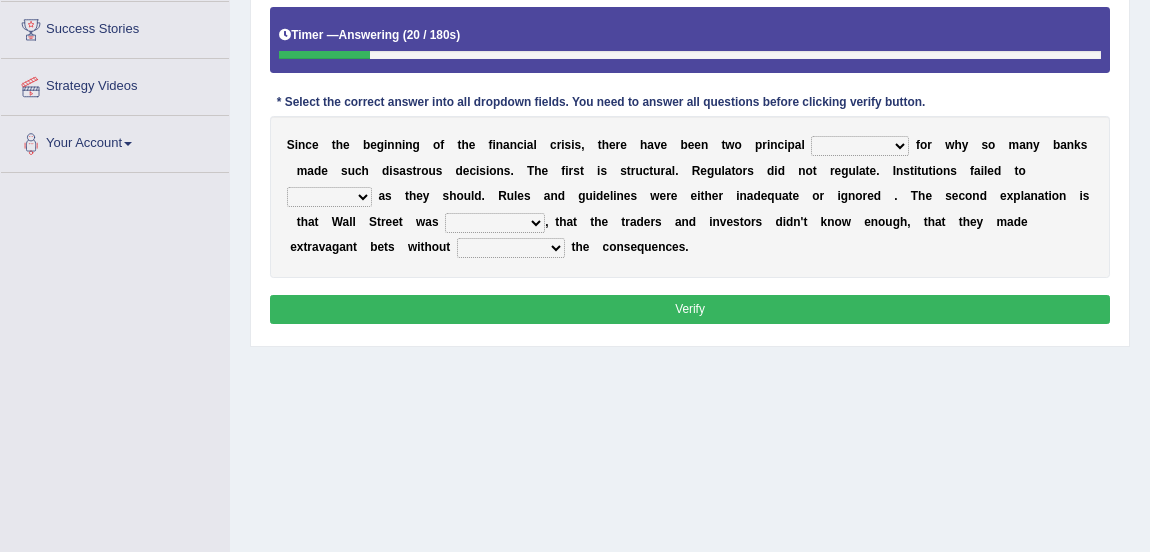 select on "debates" 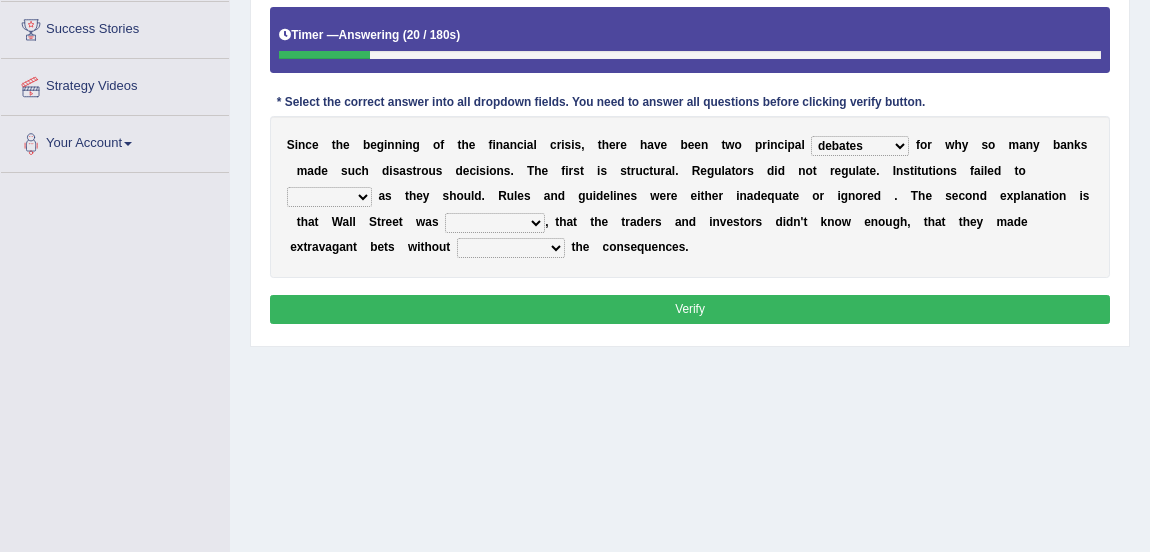 click on "explanations debates excuses examples" at bounding box center (860, 146) 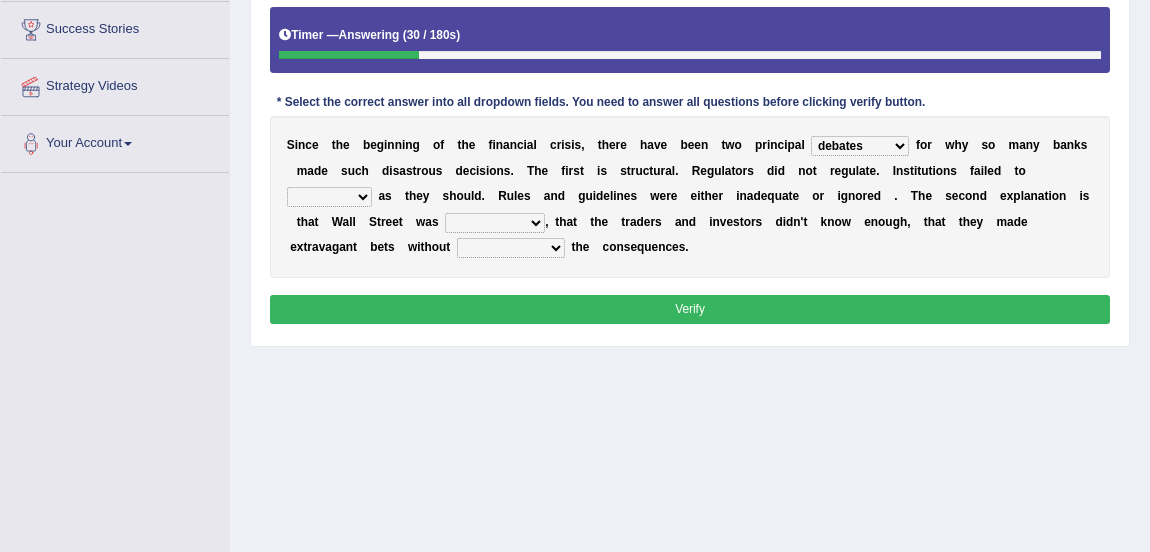 click on "function use stabilize maintain" at bounding box center (329, 197) 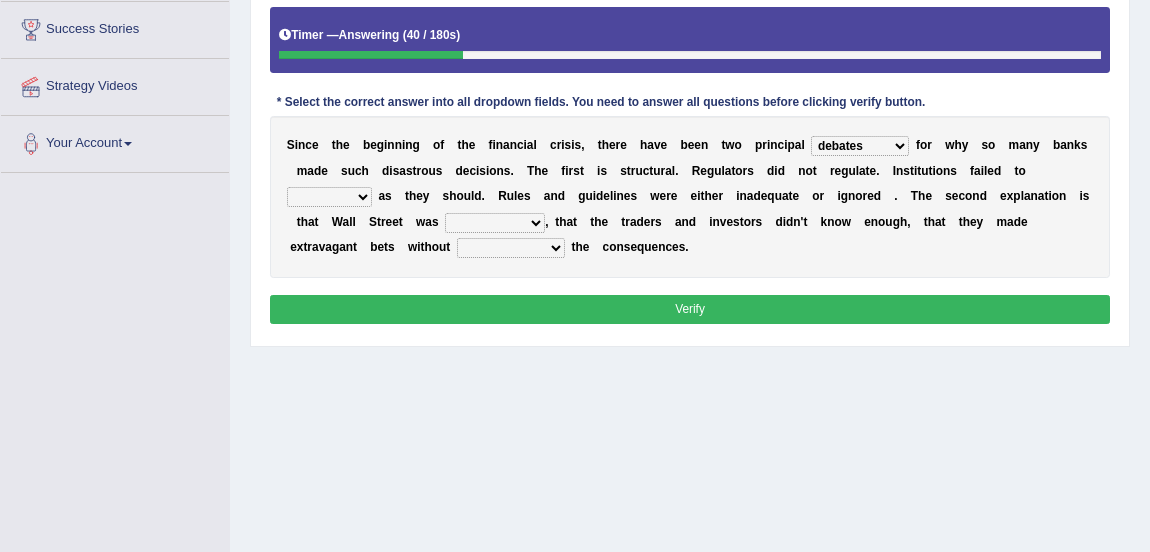 select on "function" 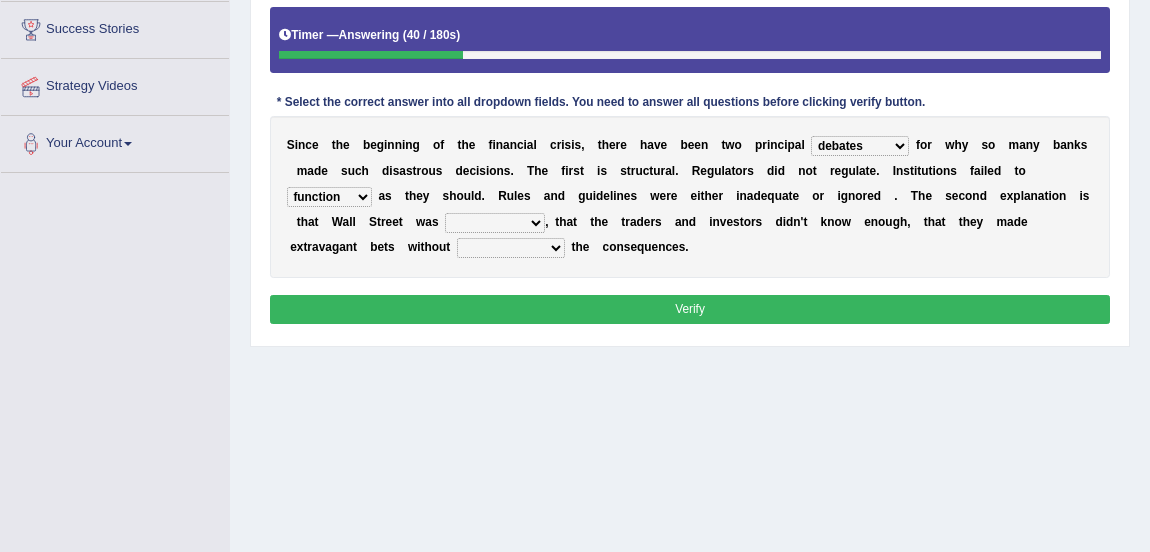 click on "function use stabilize maintain" at bounding box center (329, 197) 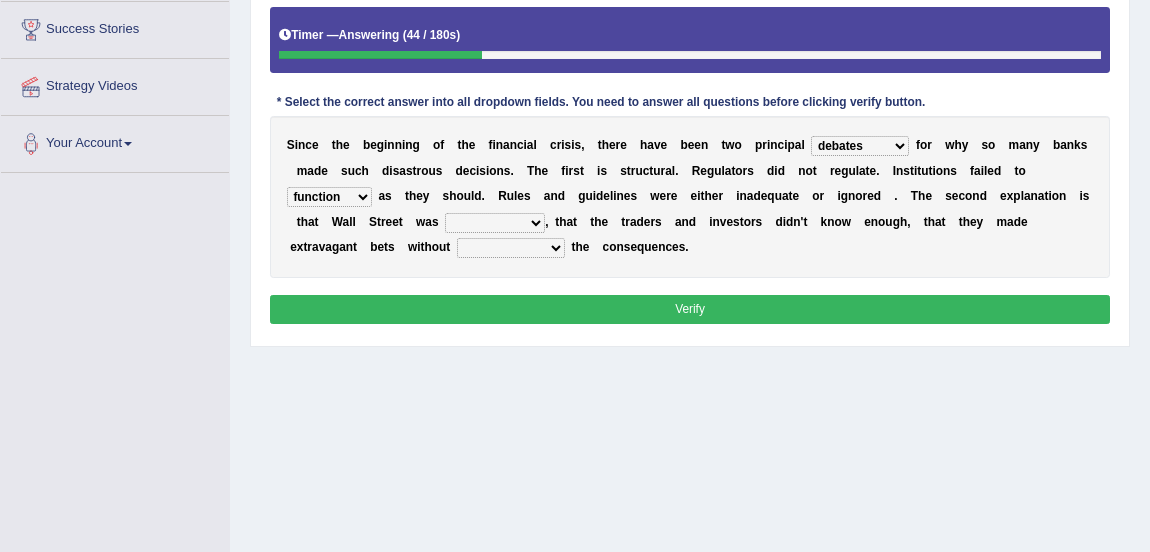 click on "rough rampant incompetent irresponsible" at bounding box center [495, 223] 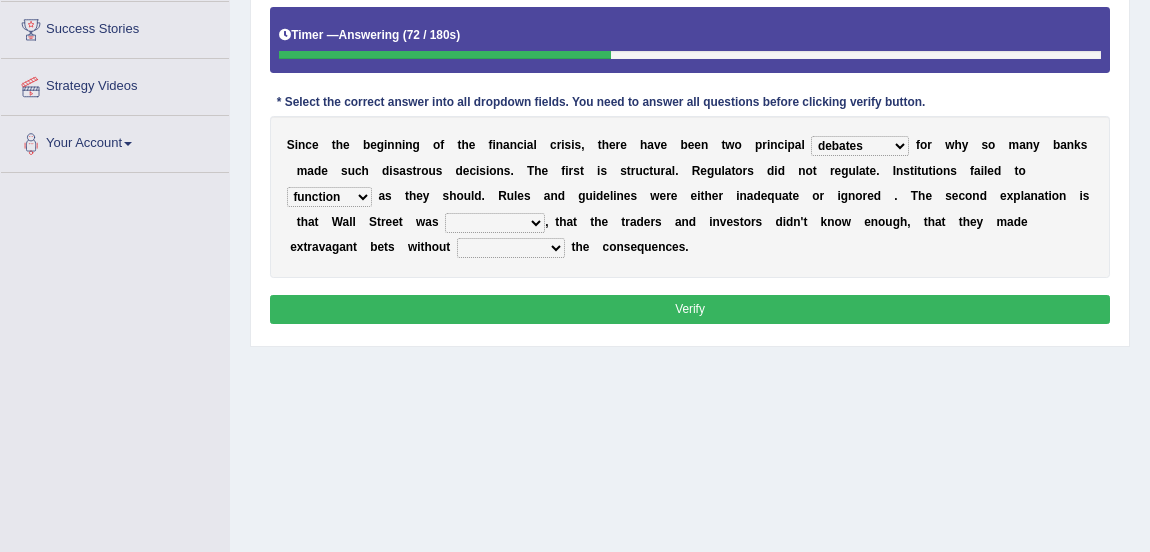 select on "rampant" 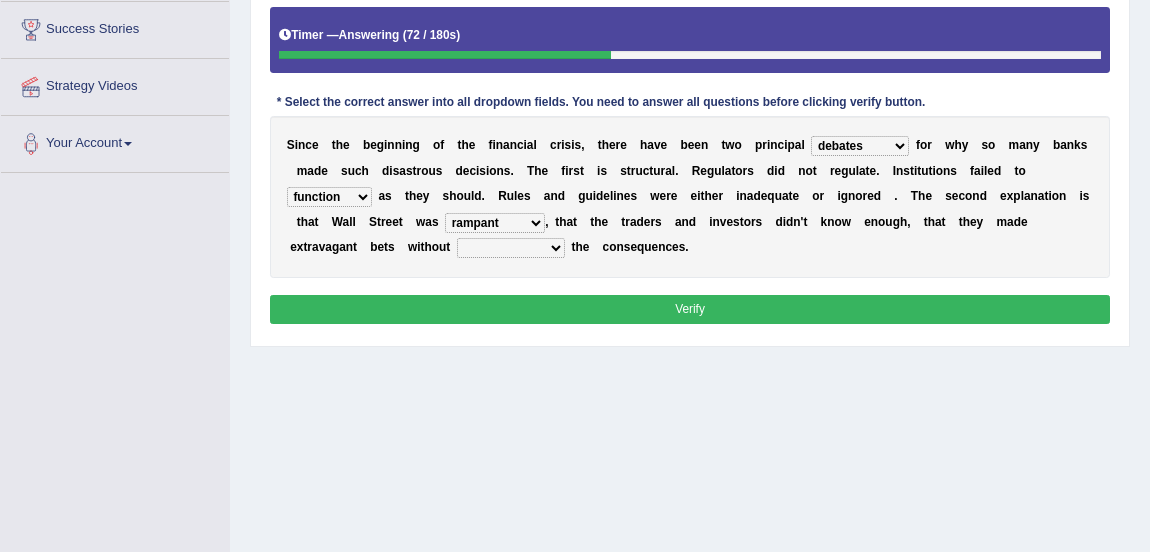 click on "rough rampant incompetent irresponsible" at bounding box center [495, 223] 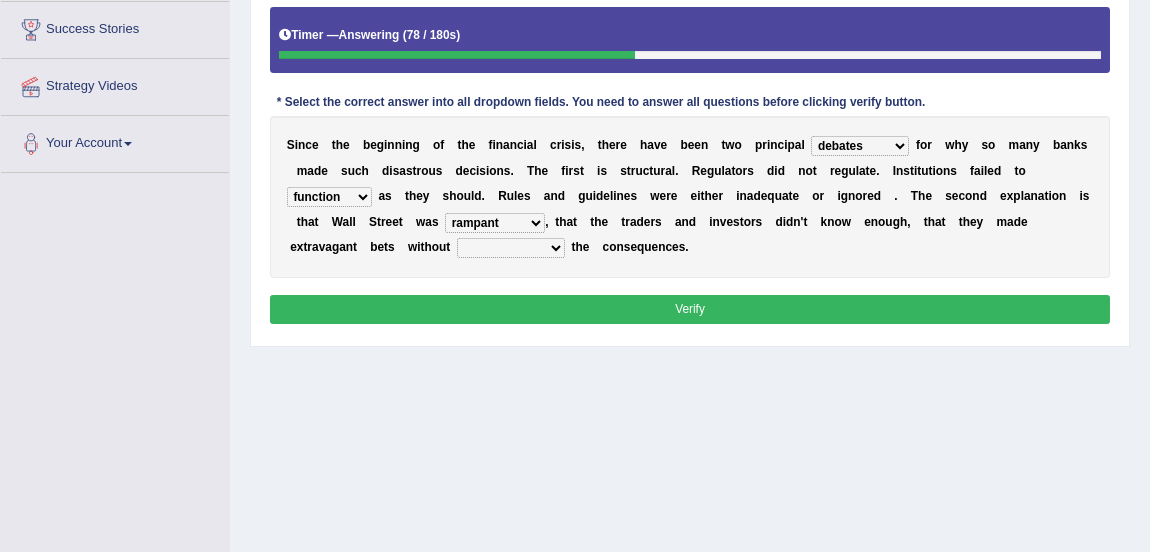 click on "counting understanding correcting valuing" at bounding box center [511, 248] 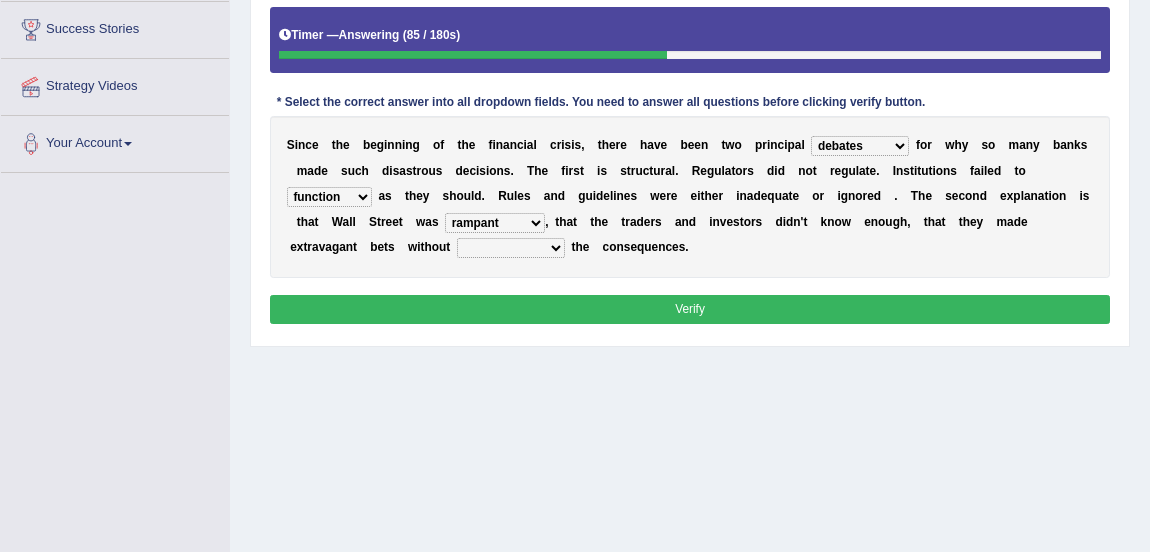 select on "understanding" 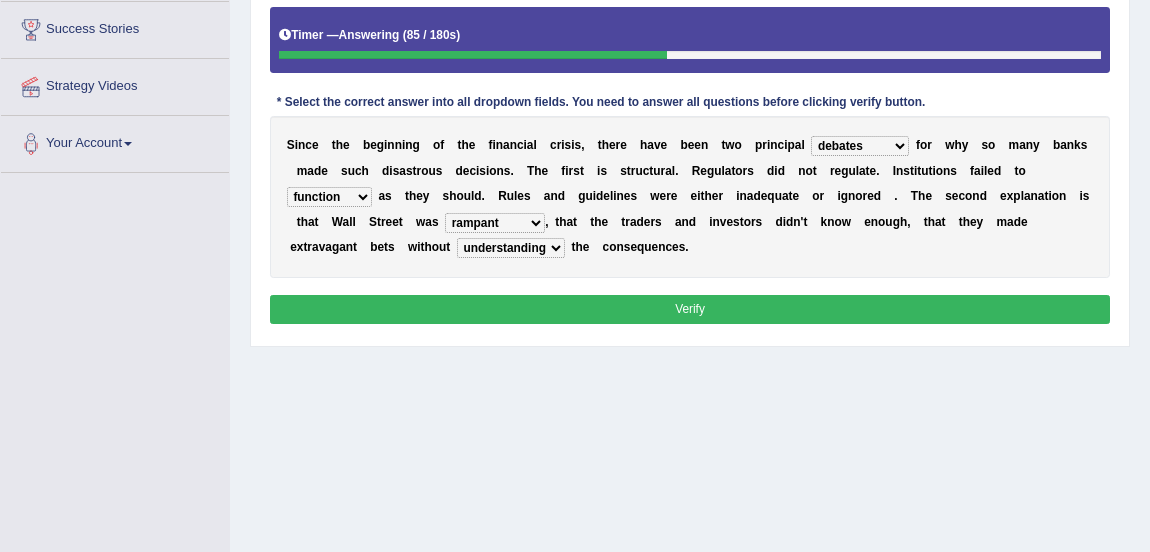 click on "counting understanding correcting valuing" at bounding box center [511, 248] 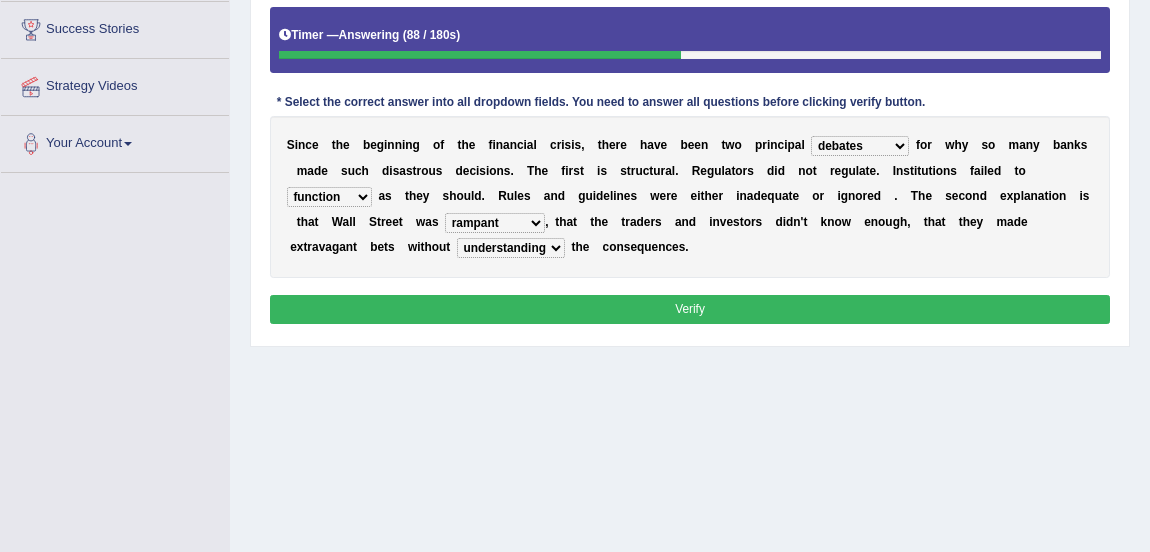 click on "rough rampant incompetent irresponsible" at bounding box center [495, 223] 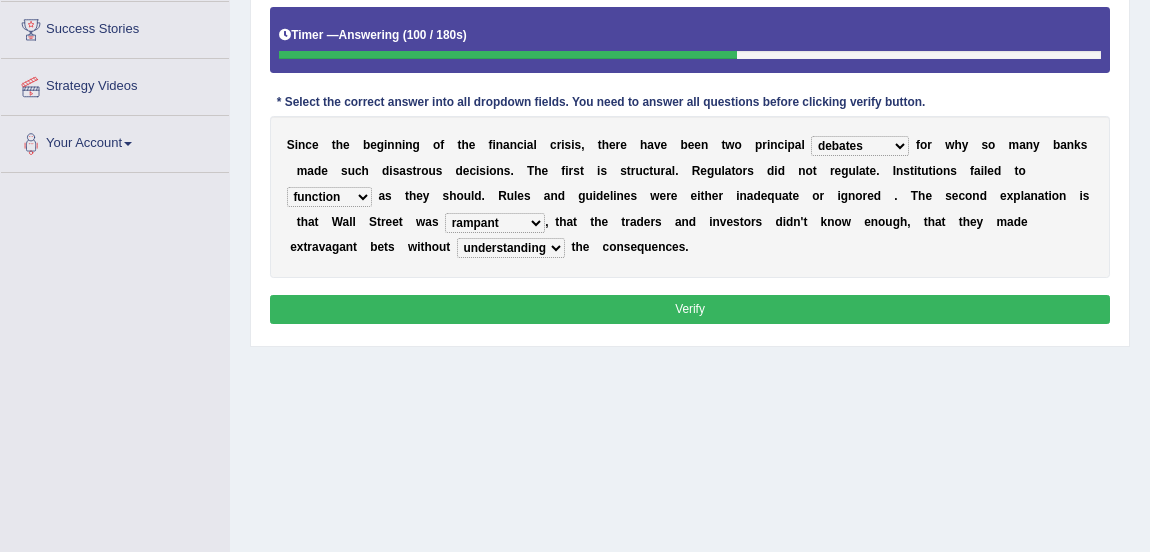 select on "rough" 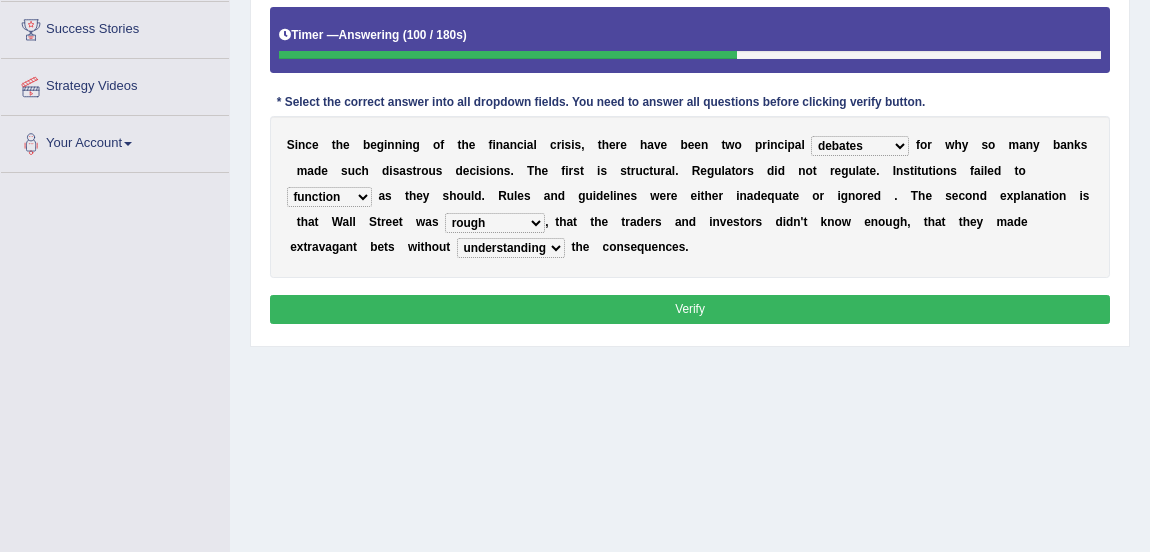 click on "rough rampant incompetent irresponsible" at bounding box center (495, 223) 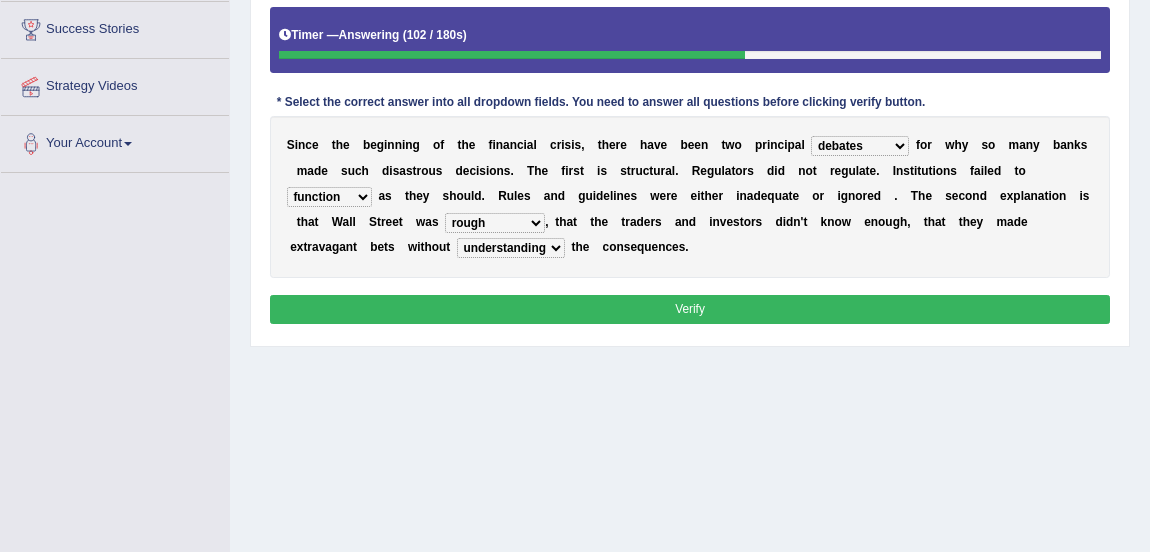 click on "Verify" at bounding box center [690, 309] 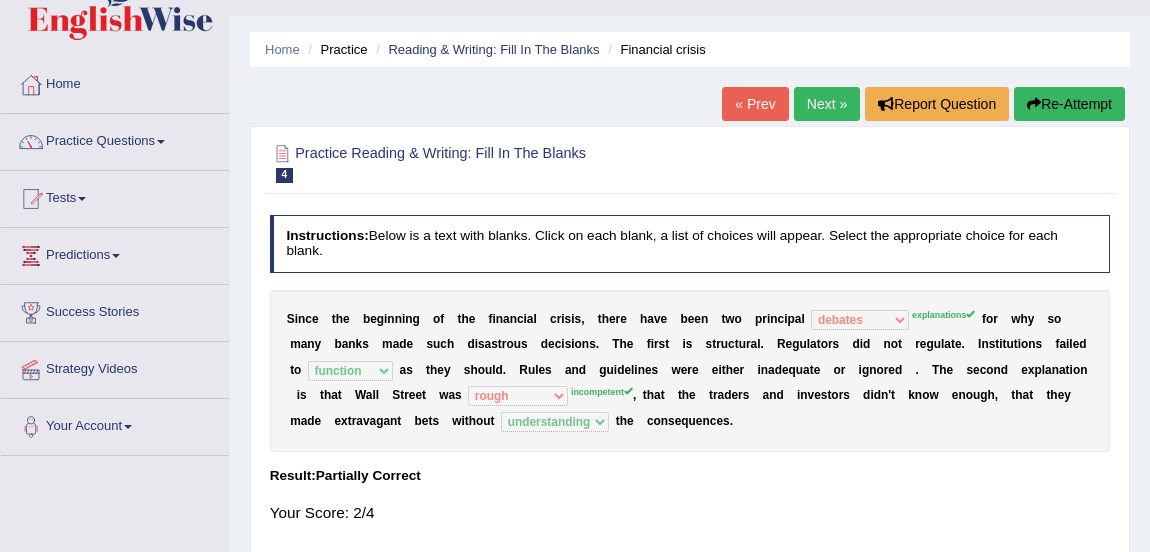 scroll, scrollTop: 28, scrollLeft: 0, axis: vertical 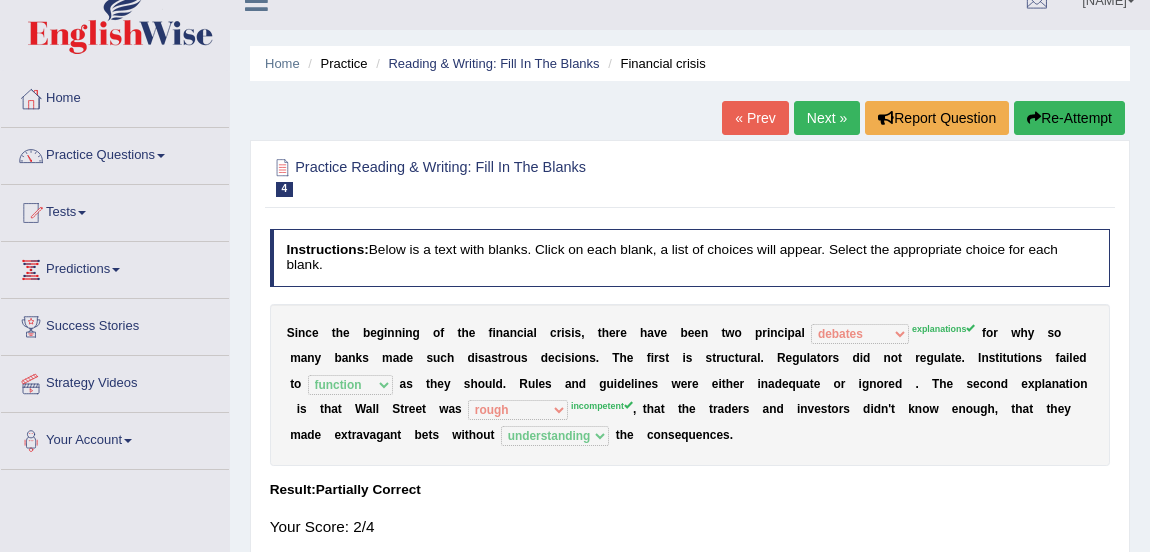 click on "Next »" at bounding box center (827, 118) 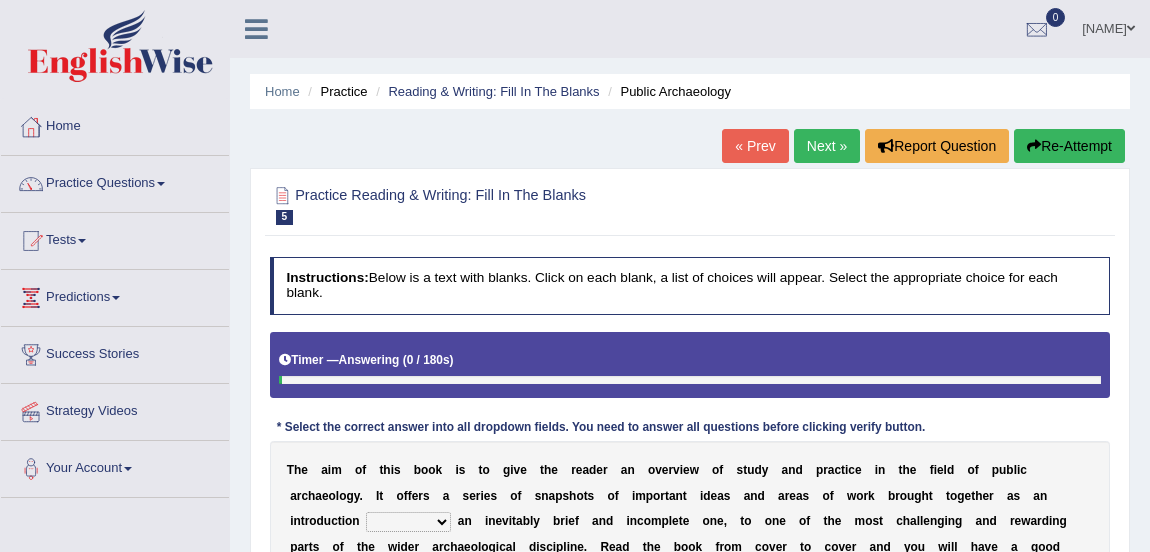 scroll, scrollTop: 0, scrollLeft: 0, axis: both 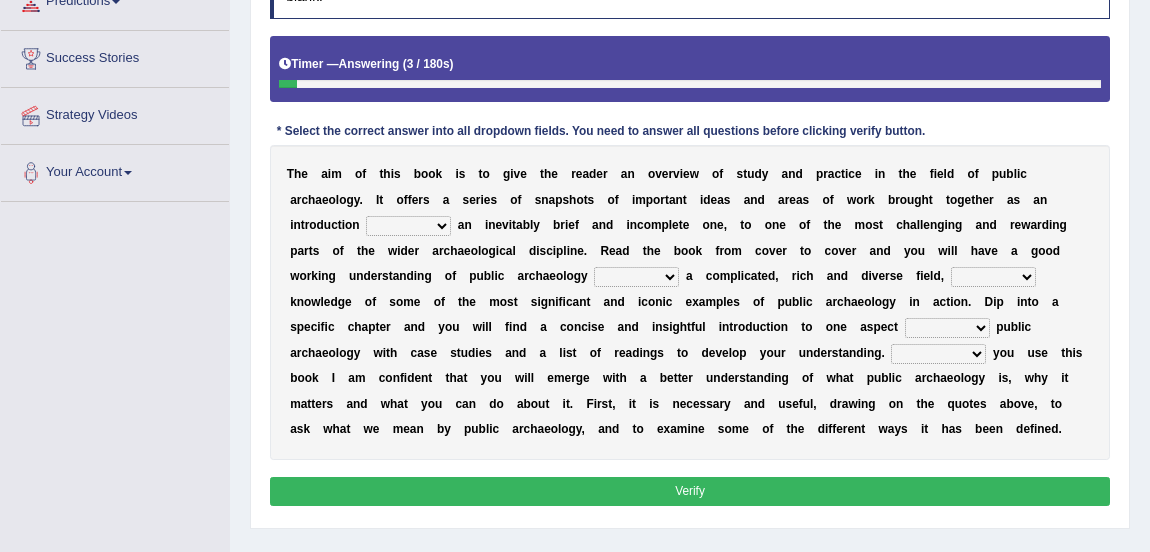 click on "because albeit unless despite" at bounding box center [408, 226] 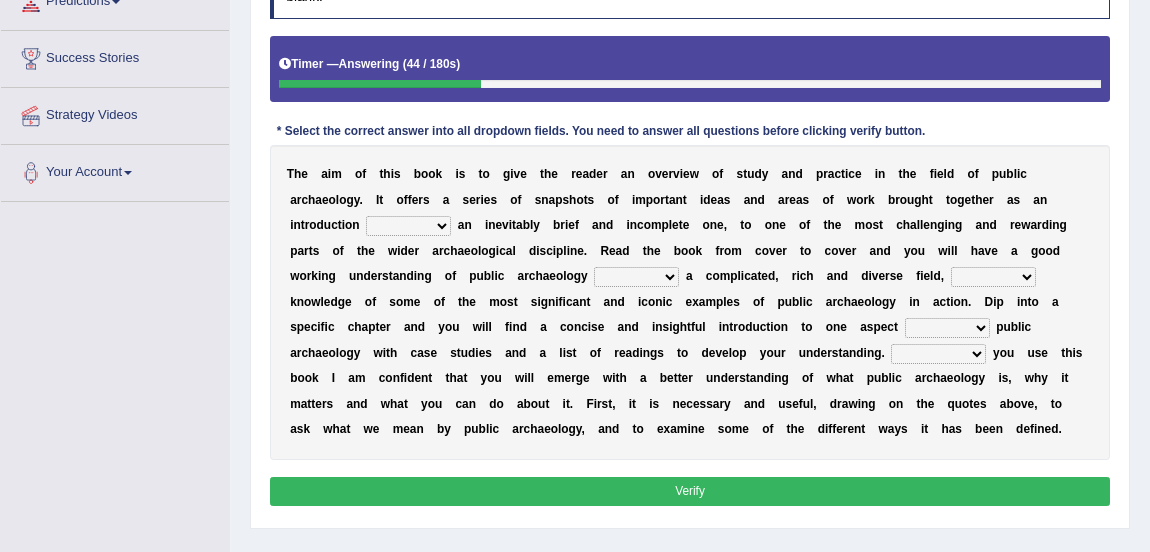click on "Instructions:  Below is a text with blanks. Click on each blank, a list of choices will appear. Select the appropriate choice for each blank.
Timer —  Answering   ( 44 / 180s ) Skip * Select the correct answer into all dropdown fields. You need to answer all questions before clicking verify button. T h e       a i m       o f       t h i s       b o o k       i s       t o       g i v e       t h e       r e a d e r       a n       o v e r v i e w       o f       s t u d y       a n d       p r a c t i c e       i n       t h e       f i e l d       o f       p u b l i c       a r c h a e o l o g y .       I t       o f f e r s       a       s e r i e s       o f       s n a p s h o t s       o f       i m p o r t a n t       i d e a s       a n d       a r e a s       o f       w o r k       b r o u g h t       t o g e t h e r       a s       a n       i n t r o d u c t i o n    because albeit unless despite    a" at bounding box center [689, 236] 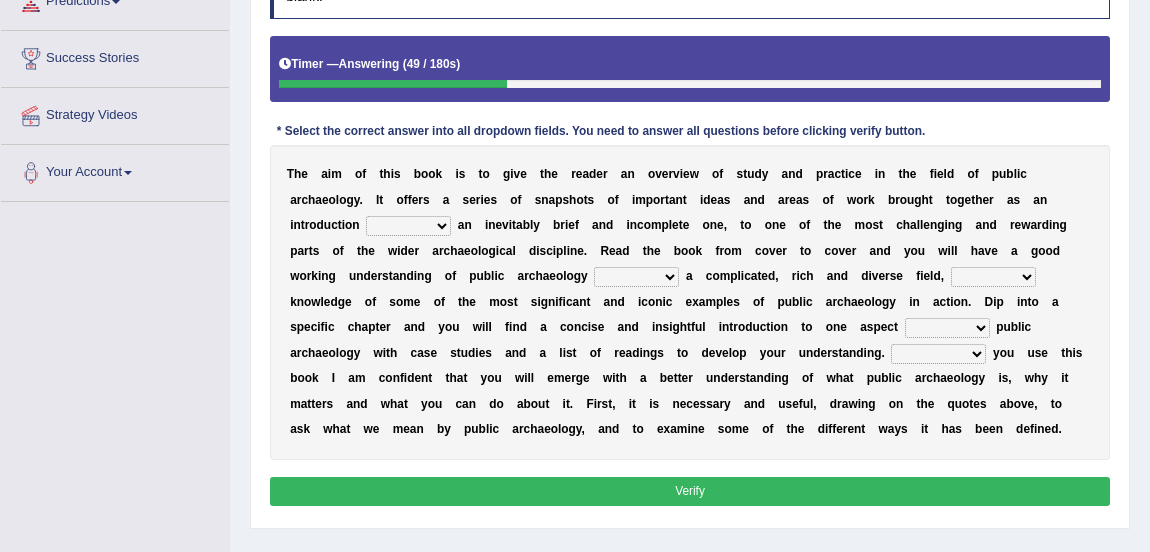click on "because albeit unless despite" at bounding box center (408, 226) 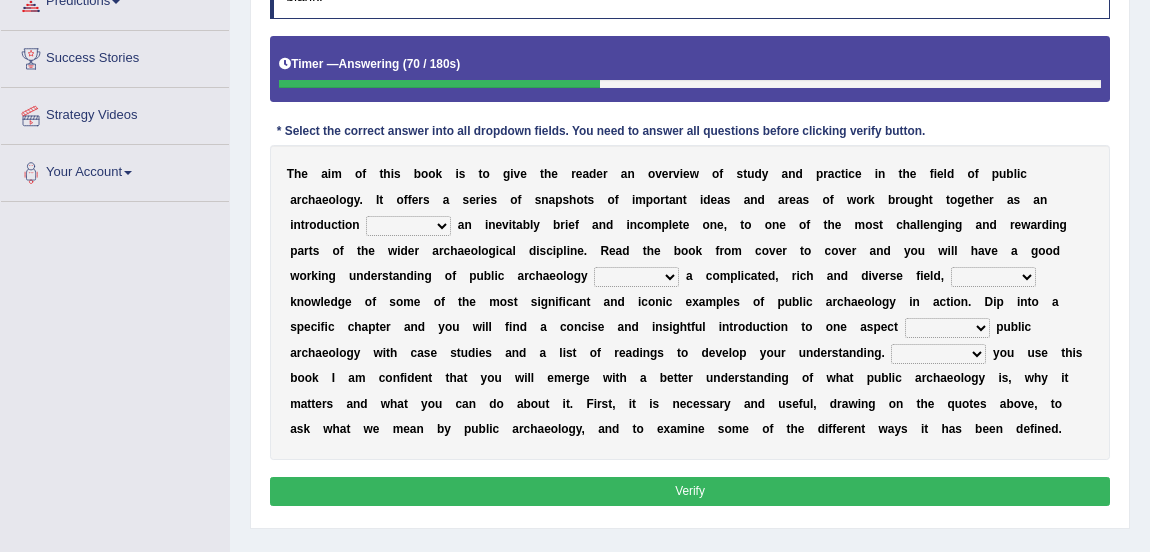select on "despite" 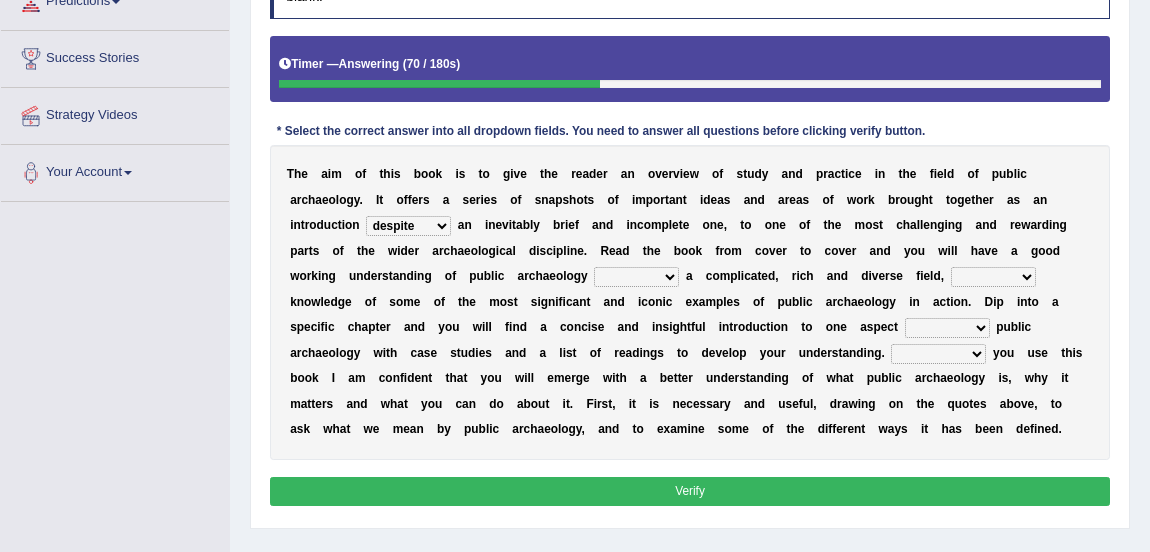 click on "because albeit unless despite" at bounding box center [408, 226] 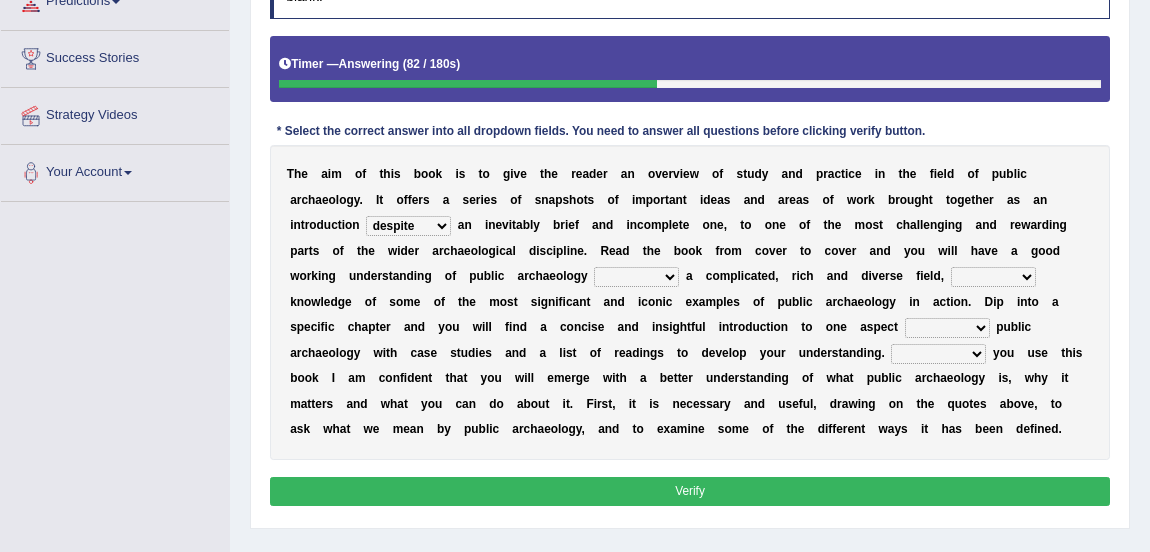 click on "for along with as" at bounding box center [636, 277] 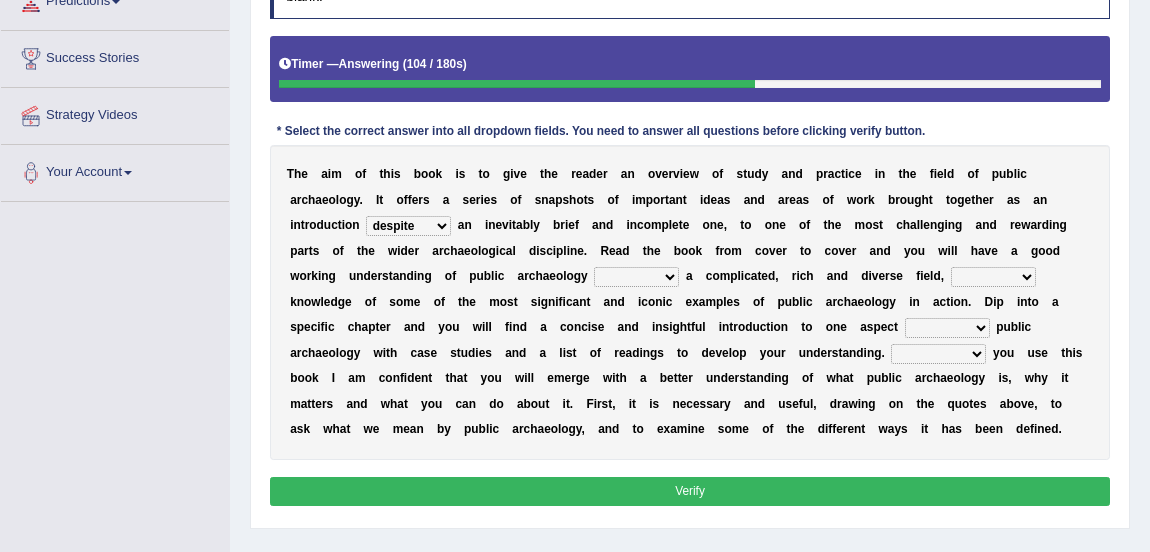 select on "for" 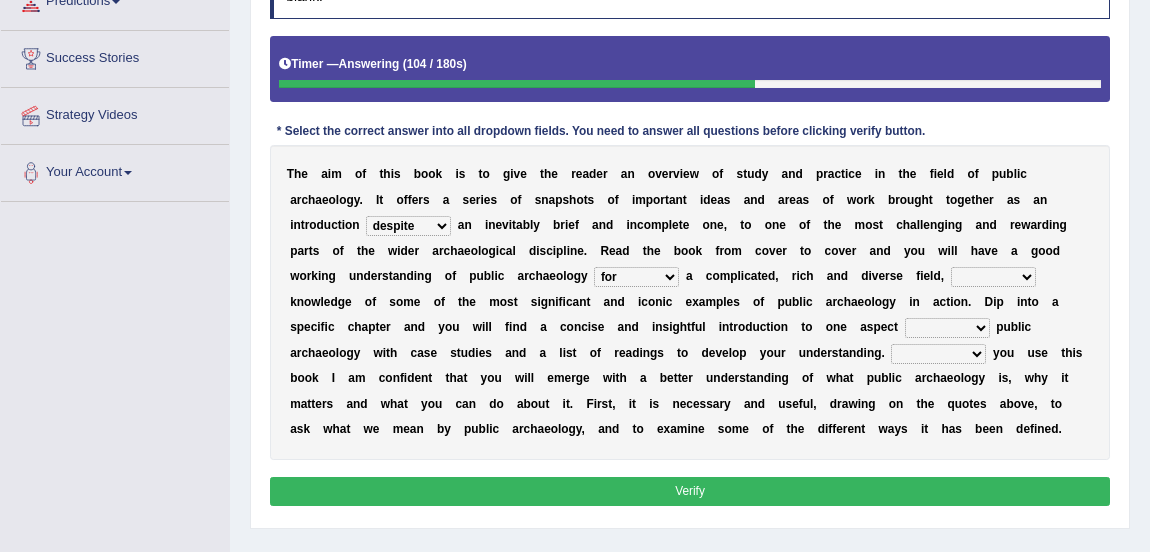 click on "for along with as" at bounding box center [636, 277] 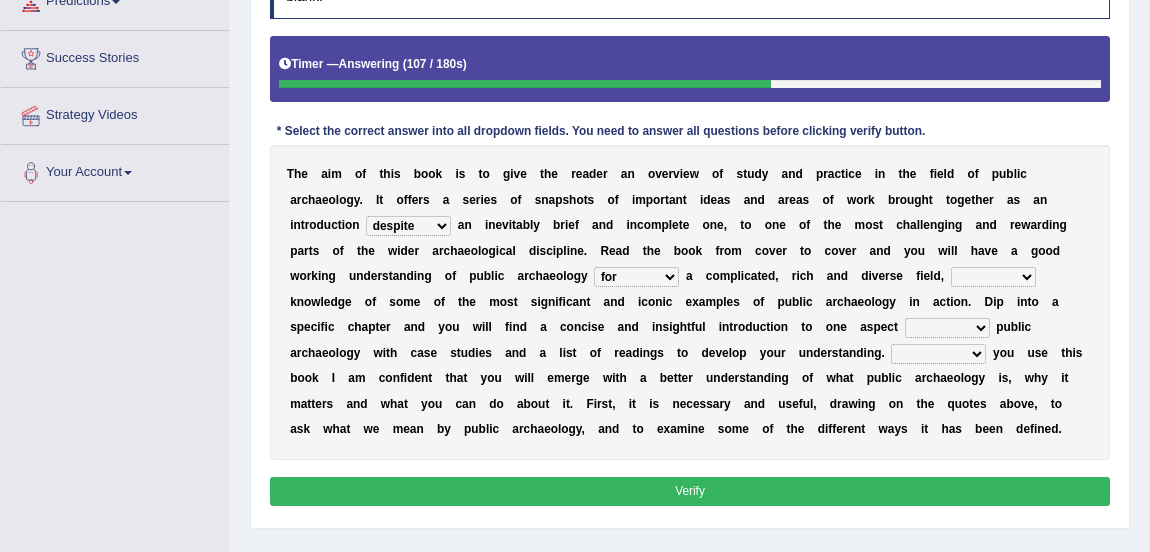 click on "despite of whatever as well as as though" at bounding box center [993, 277] 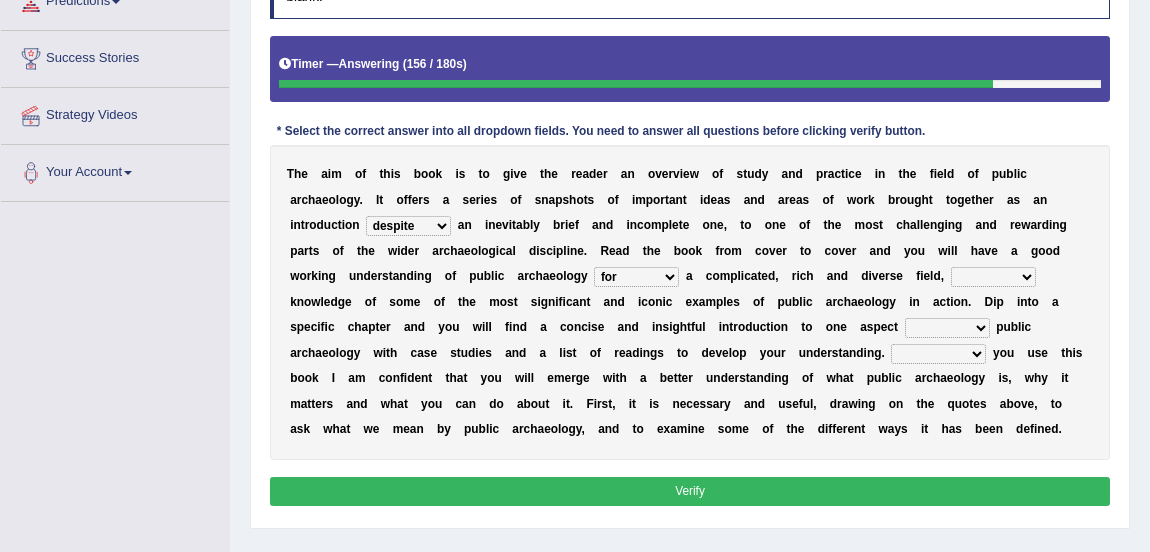 select on "despite of" 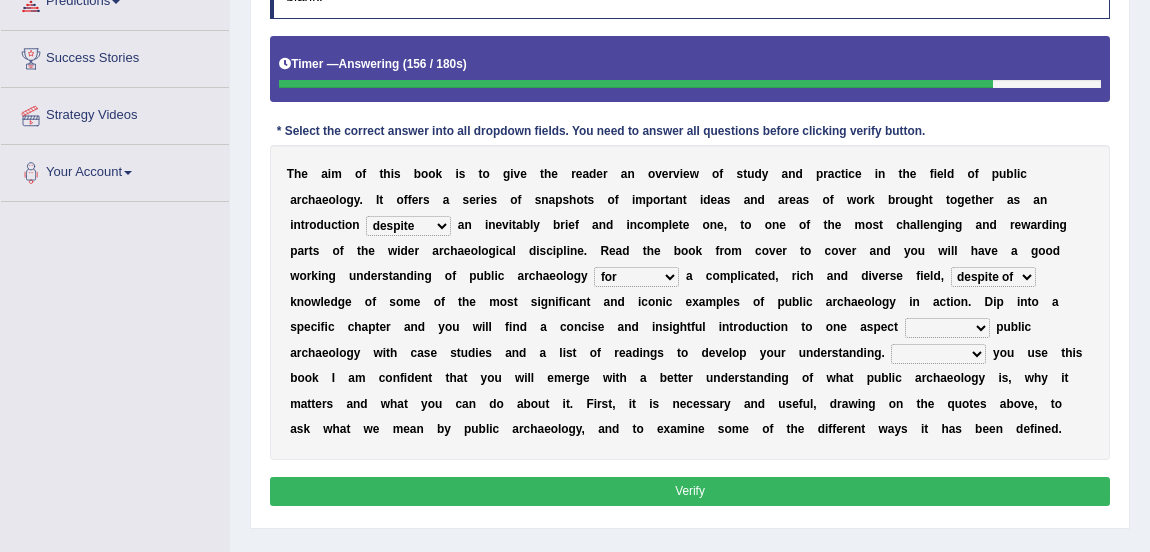 click on "despite of whatever as well as as though" at bounding box center (993, 277) 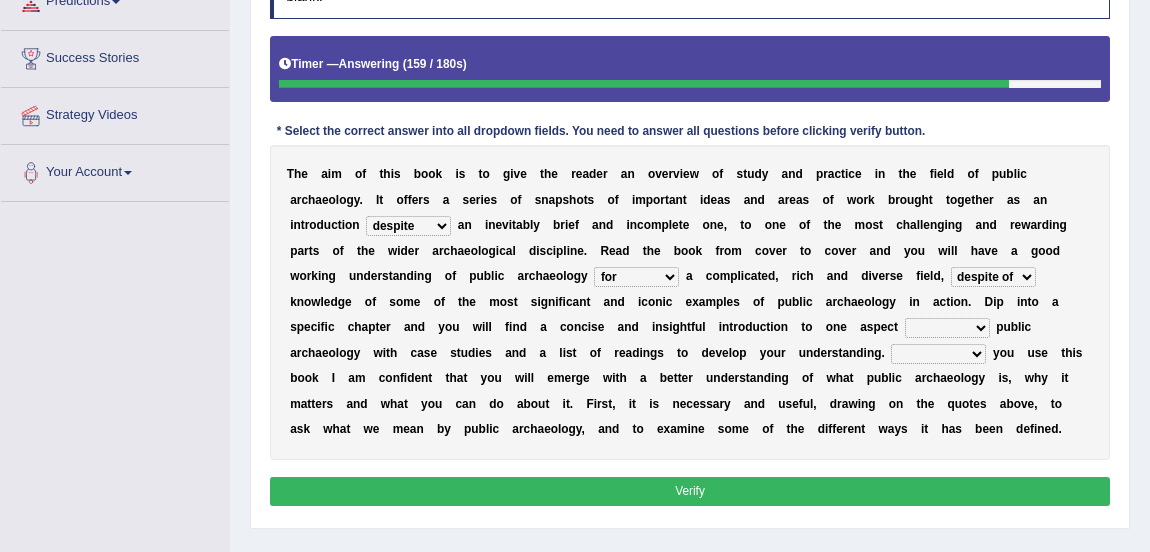 click on "despite of whatever as well as as though" at bounding box center (993, 277) 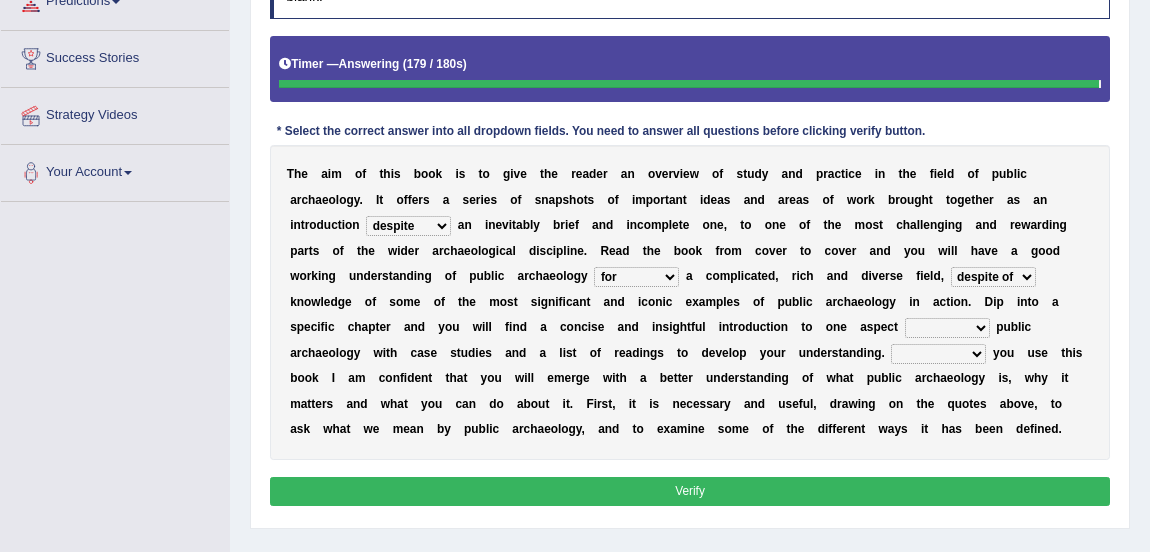 click on "despite of whatever as well as as though" at bounding box center [993, 277] 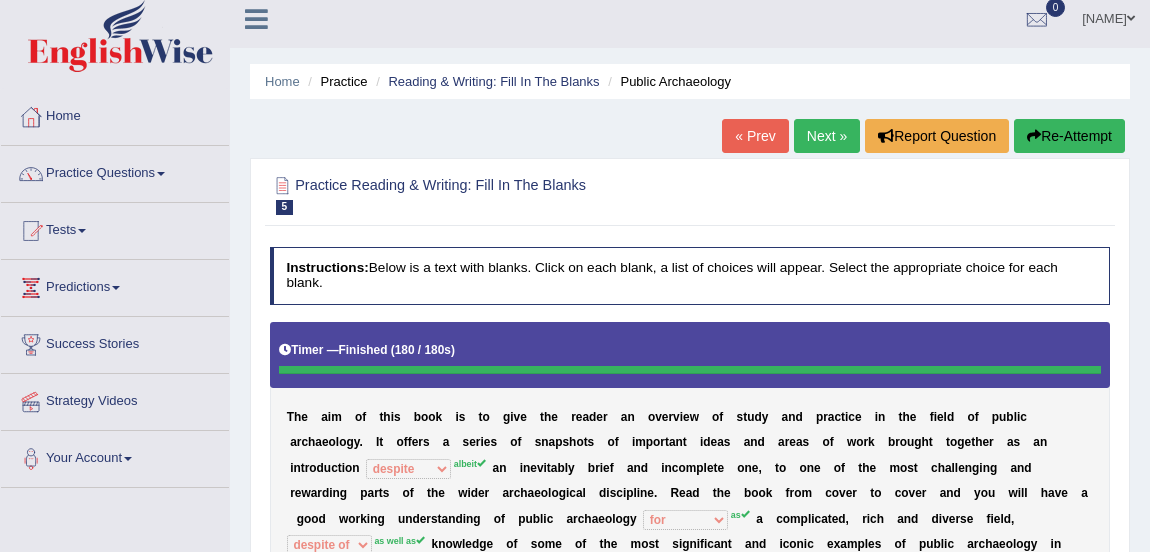 scroll, scrollTop: 0, scrollLeft: 0, axis: both 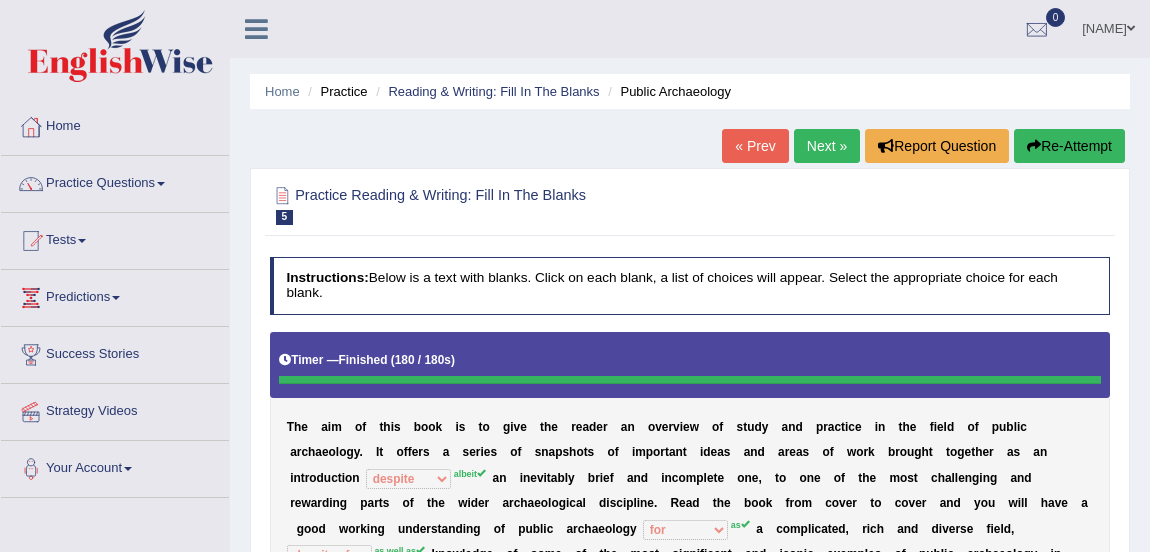 click on "Next »" at bounding box center (827, 146) 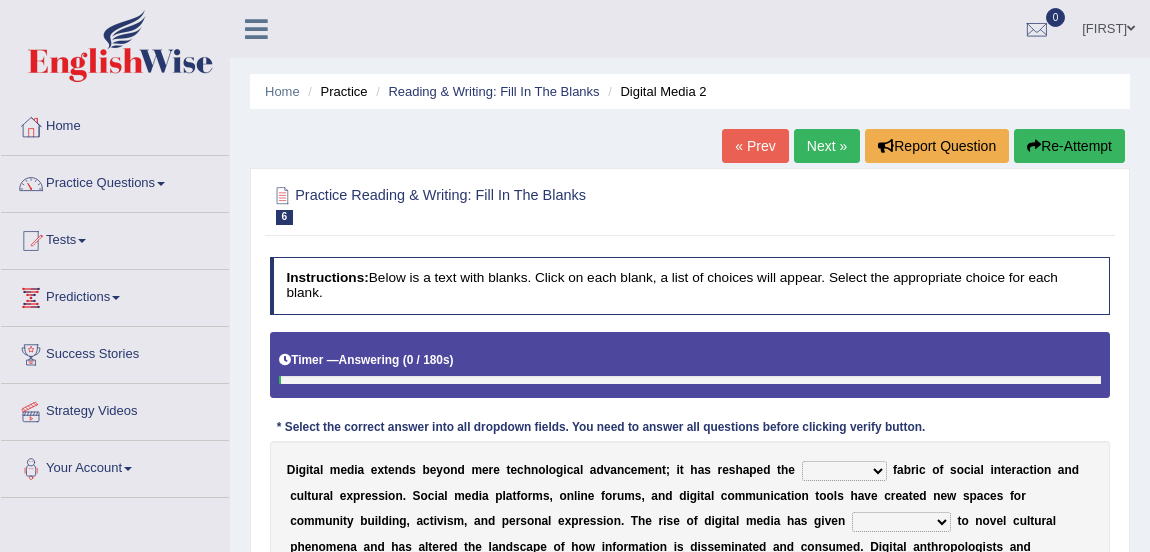 scroll, scrollTop: 0, scrollLeft: 0, axis: both 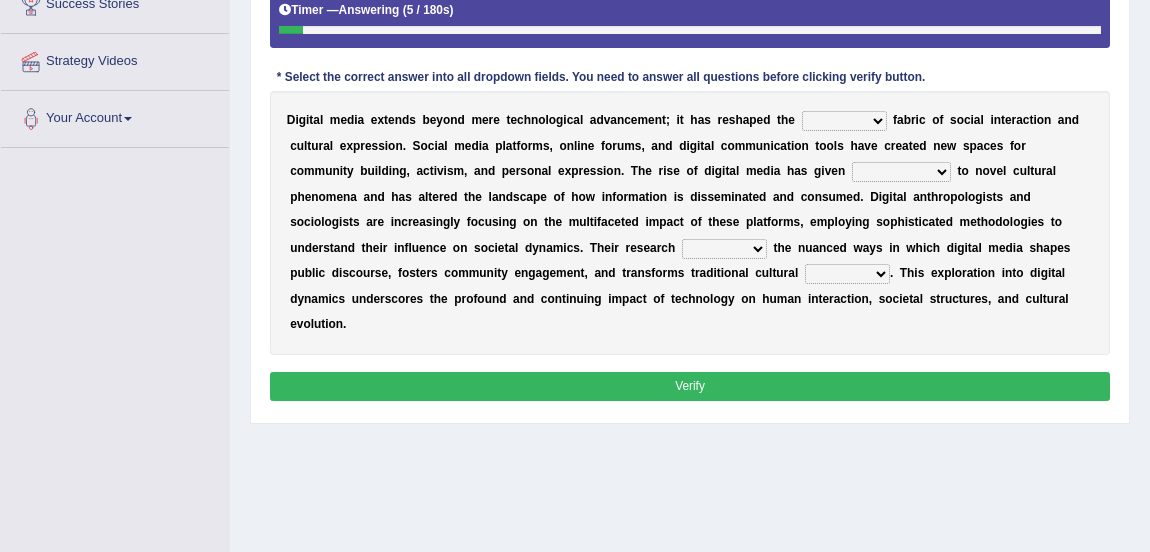 click on "p" at bounding box center [973, 146] 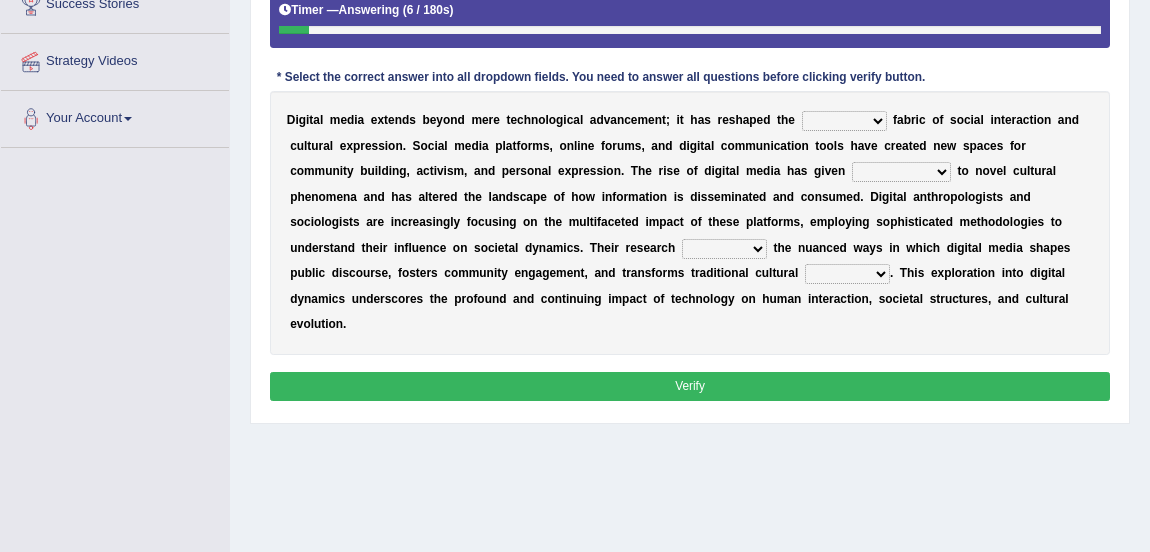 click on "very somehow somewhat both" at bounding box center (844, 121) 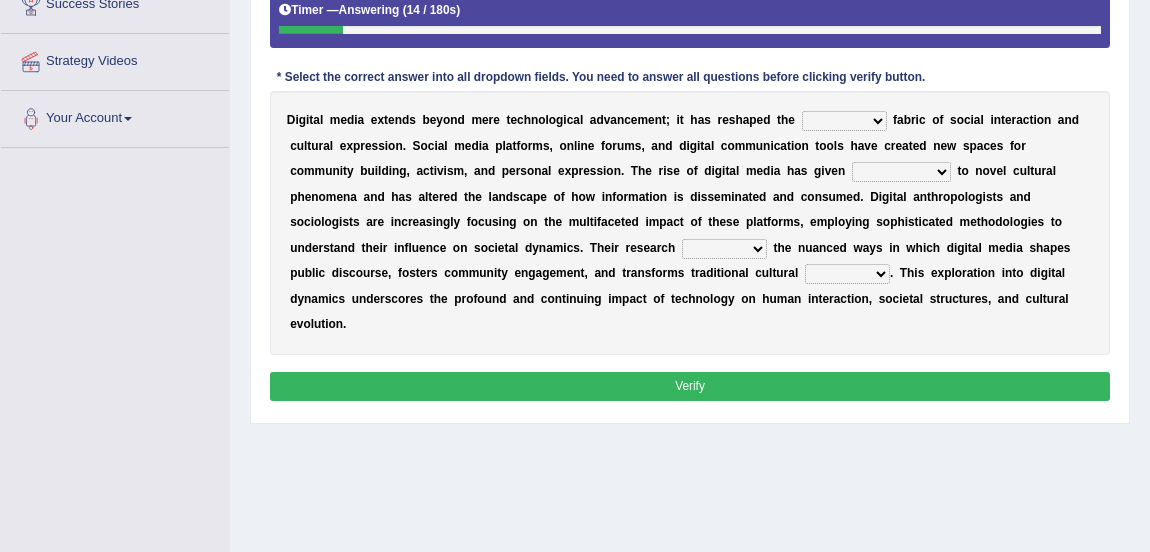 select on "very" 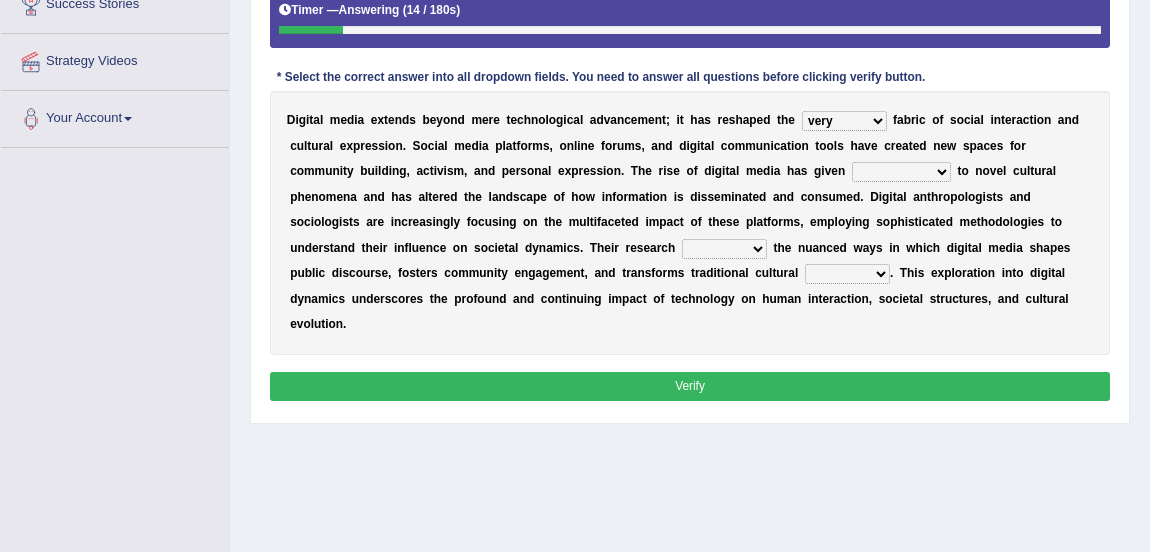 click on "very somehow somewhat both" at bounding box center (844, 121) 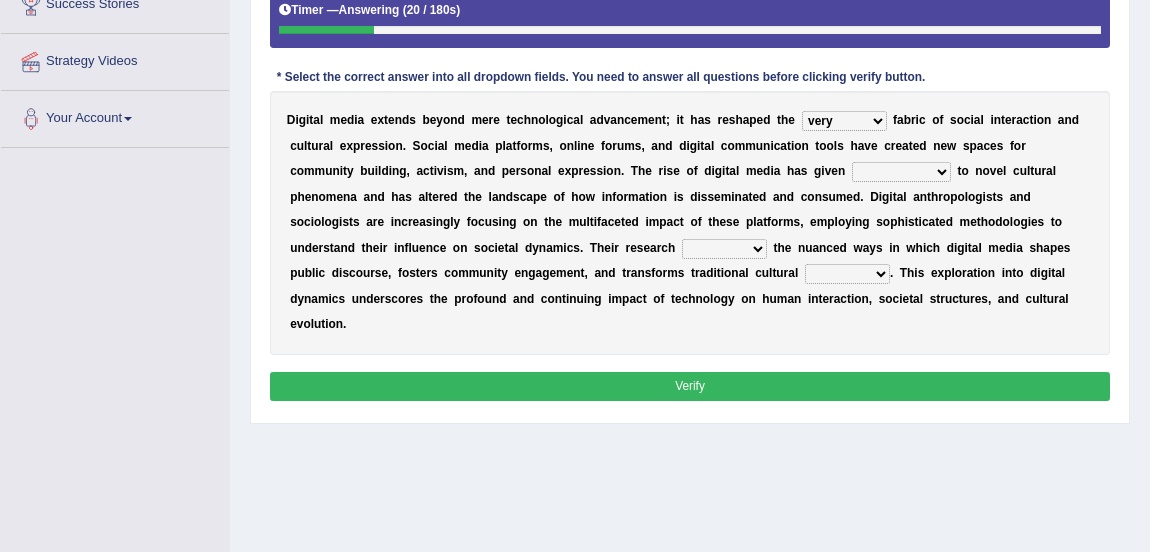 click on "movement sight development birth" at bounding box center [901, 172] 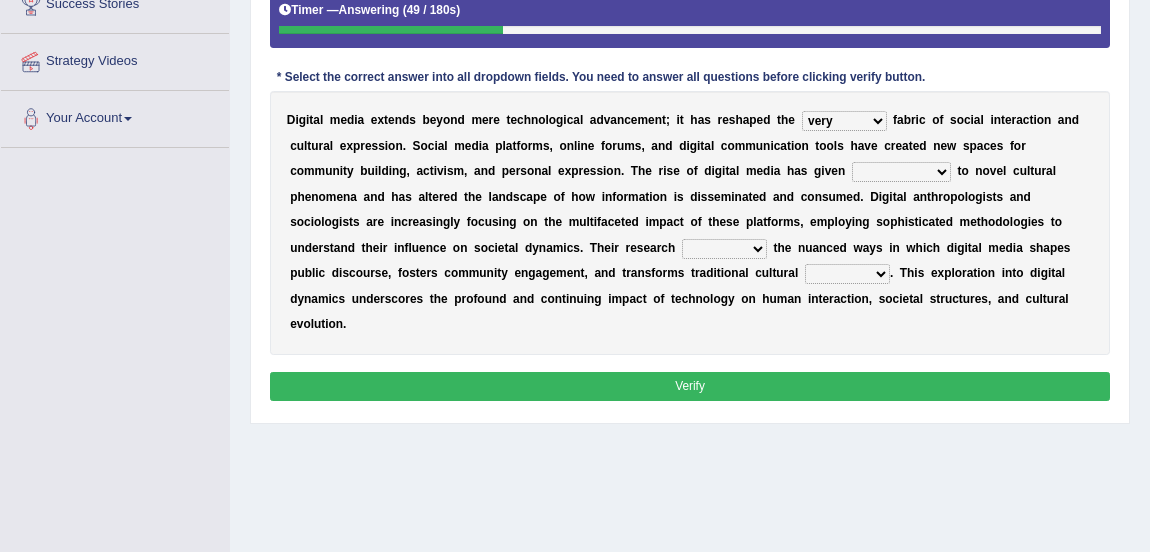 select on "birth" 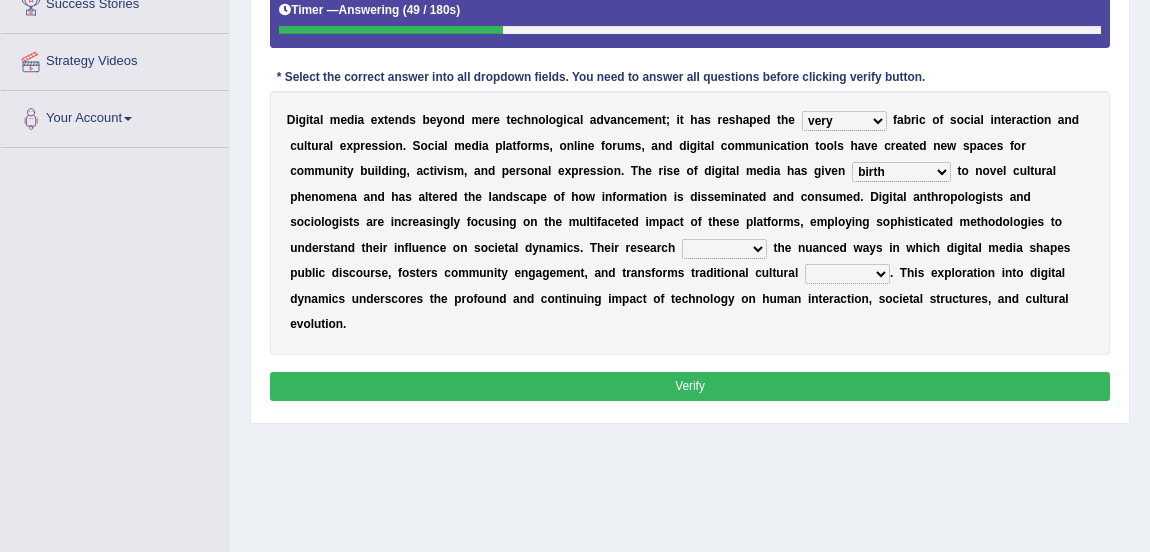 click on "movement sight development birth" at bounding box center [901, 172] 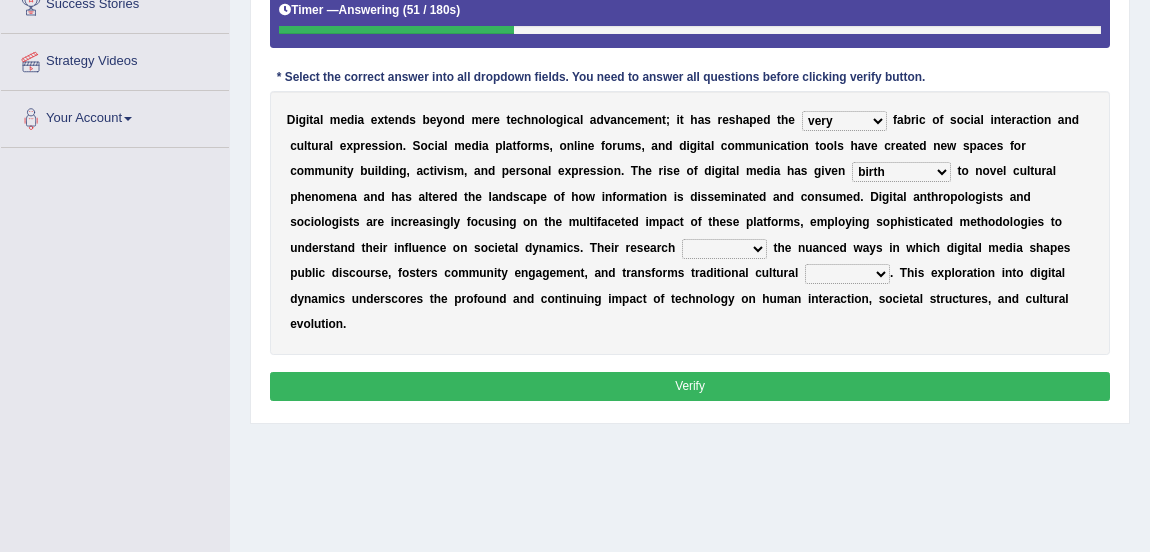 click on "installs examines claims admits" at bounding box center [724, 249] 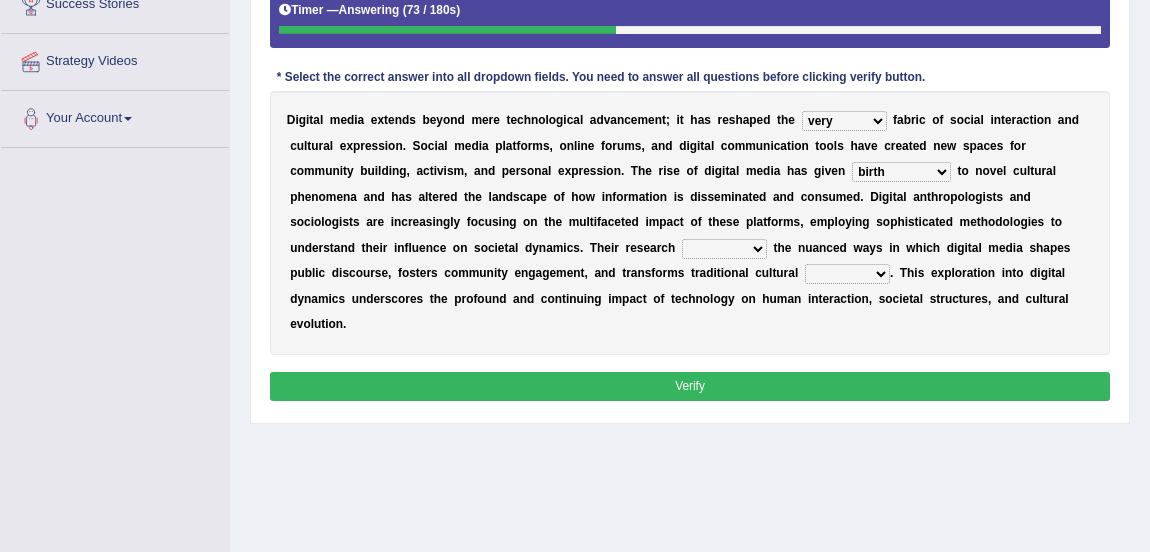 select on "examines" 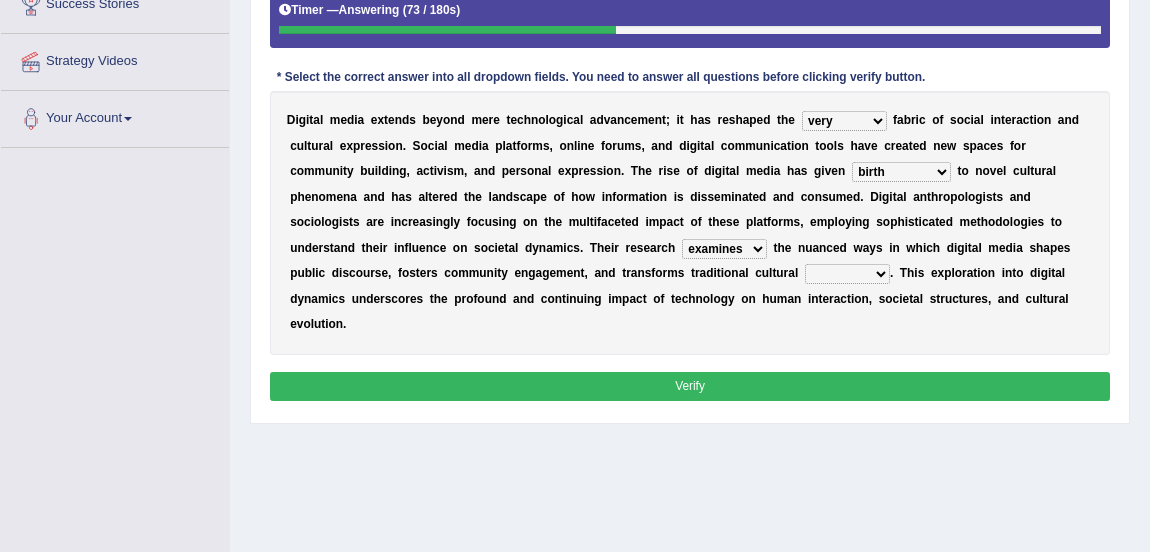 click on "installs examines claims admits" at bounding box center (724, 249) 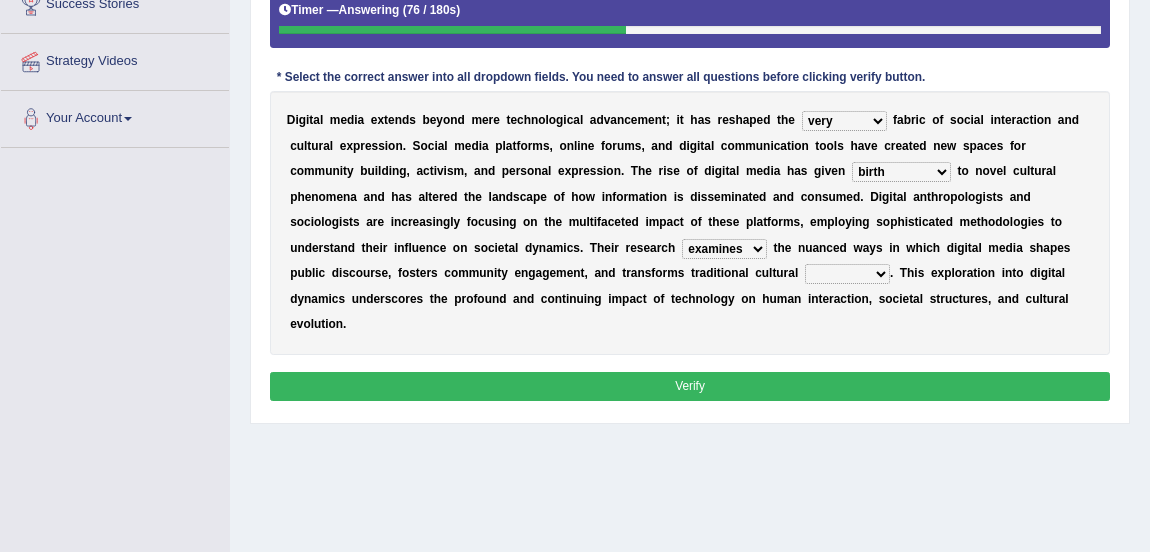 click on "practices manuals cores comments" at bounding box center (847, 274) 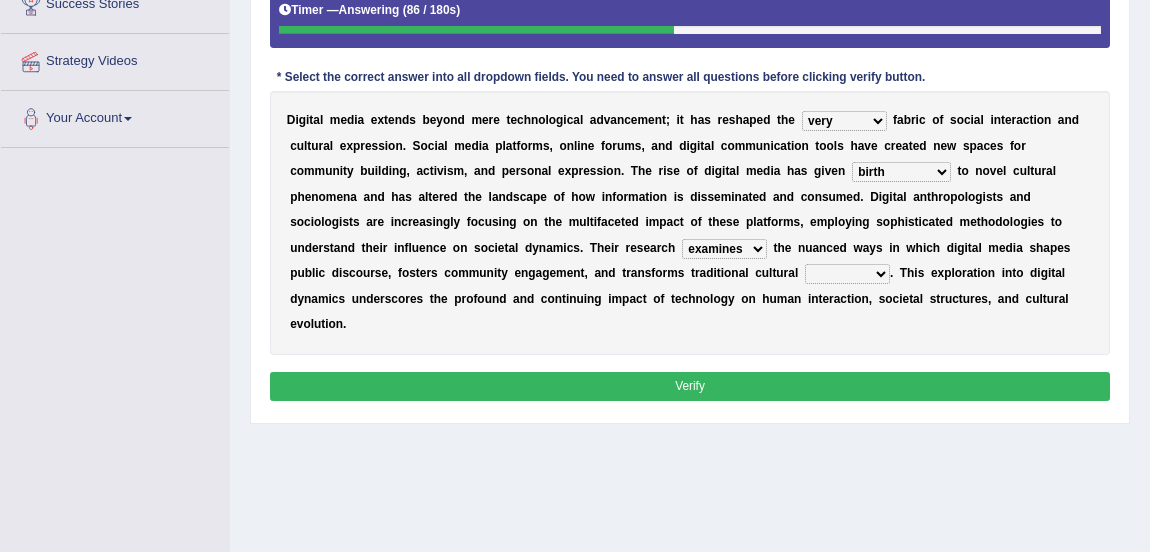 select on "practices" 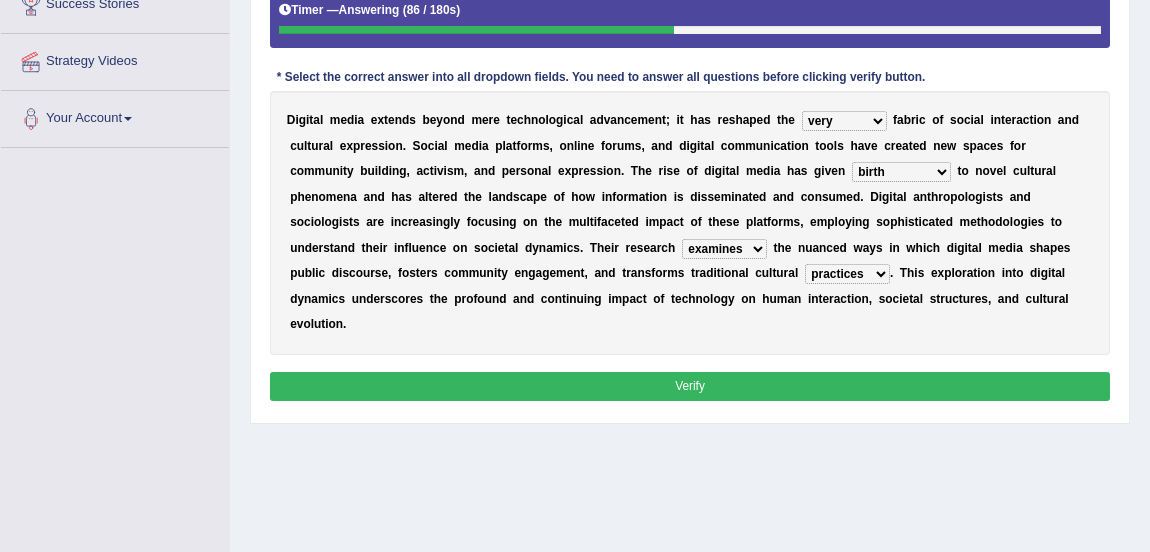 click on "practices manuals cores comments" at bounding box center (847, 274) 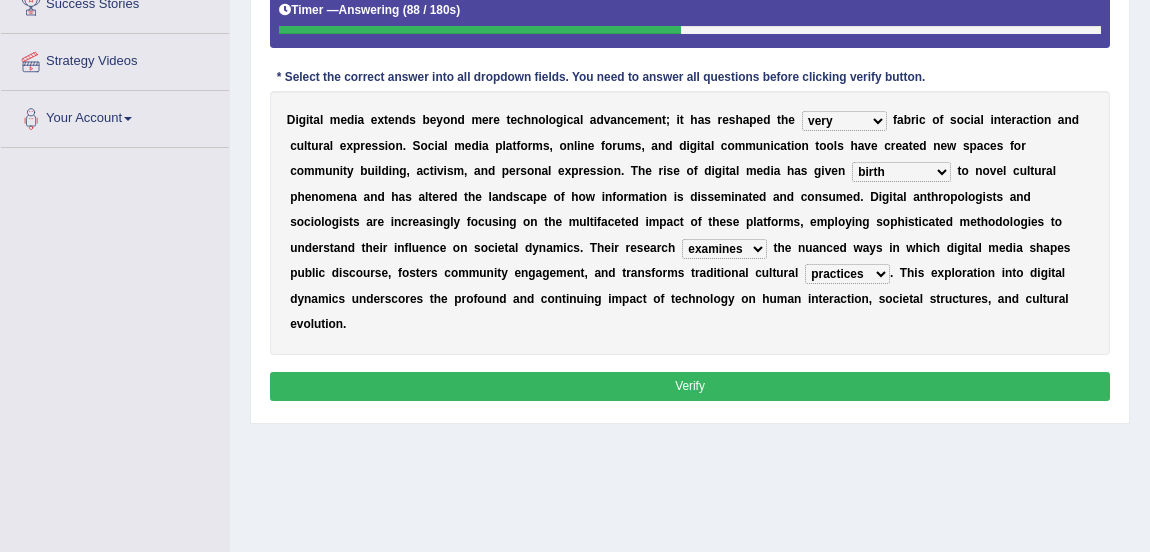 click on "Verify" at bounding box center (690, 386) 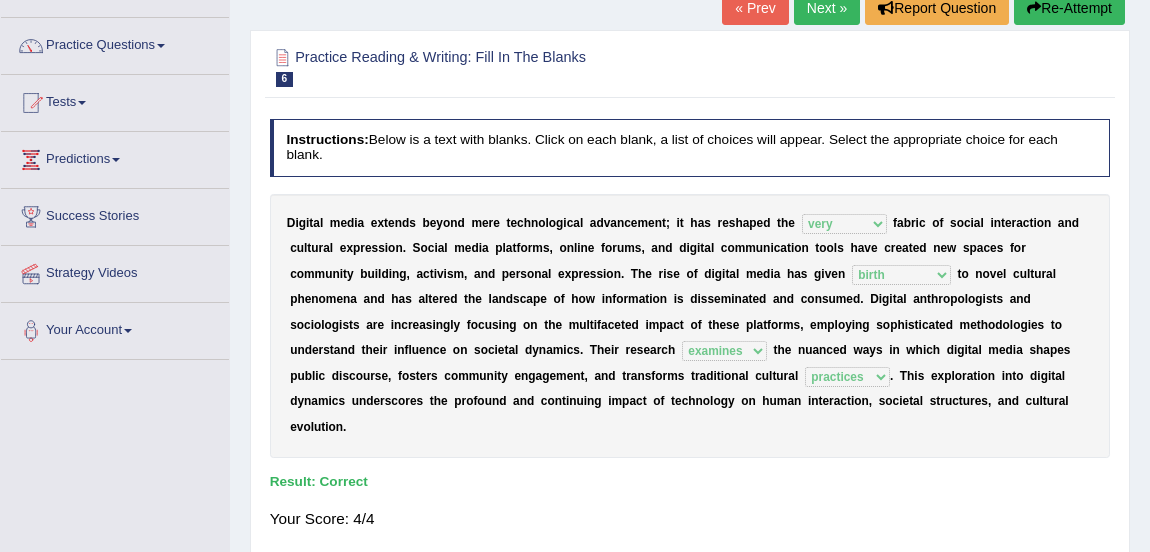 scroll, scrollTop: 129, scrollLeft: 0, axis: vertical 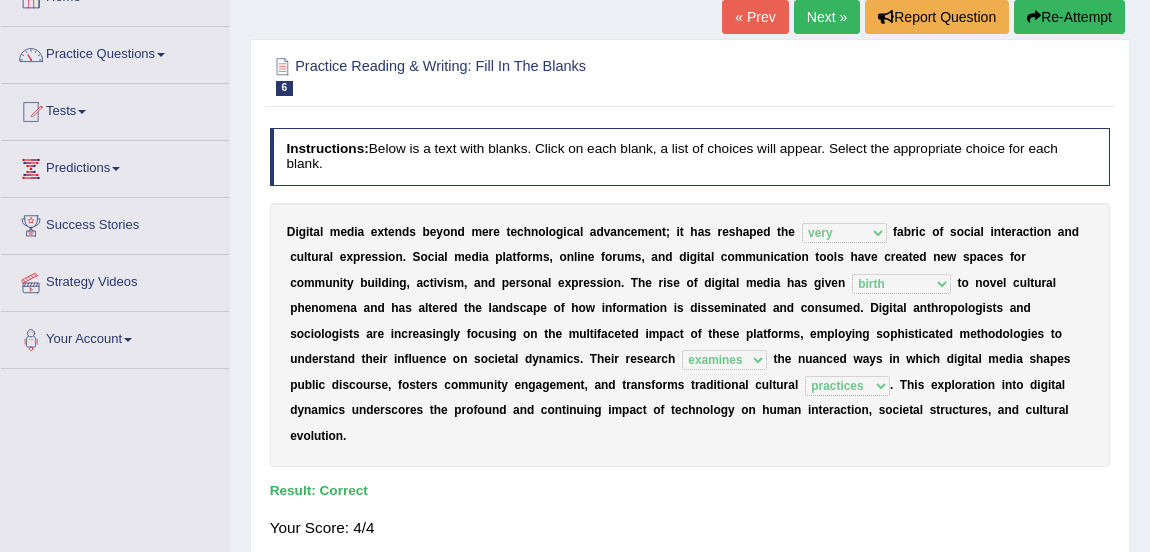 click on "Next »" at bounding box center (827, 17) 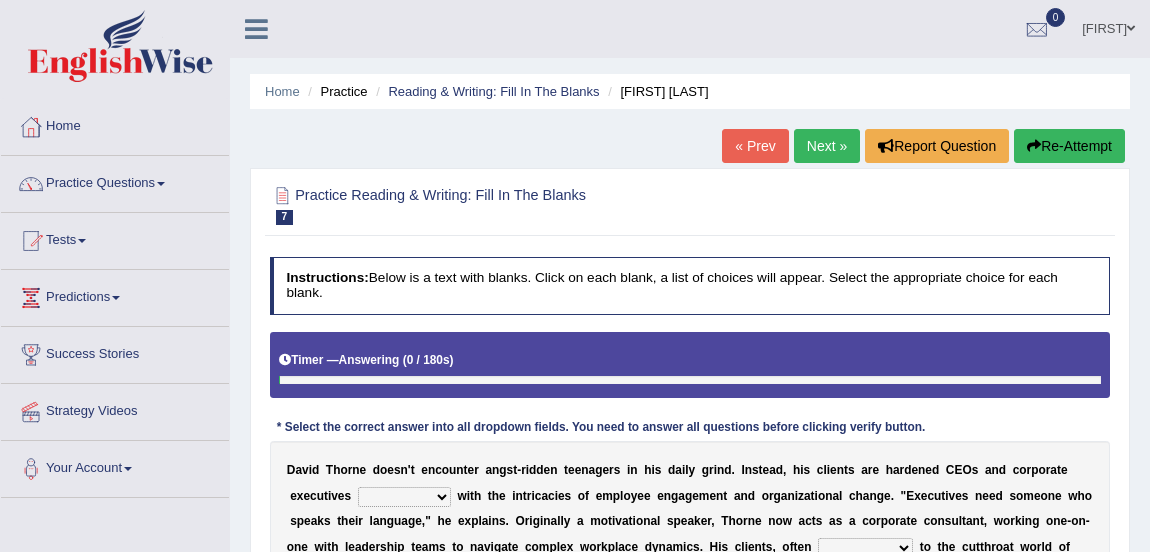 scroll, scrollTop: 20, scrollLeft: 0, axis: vertical 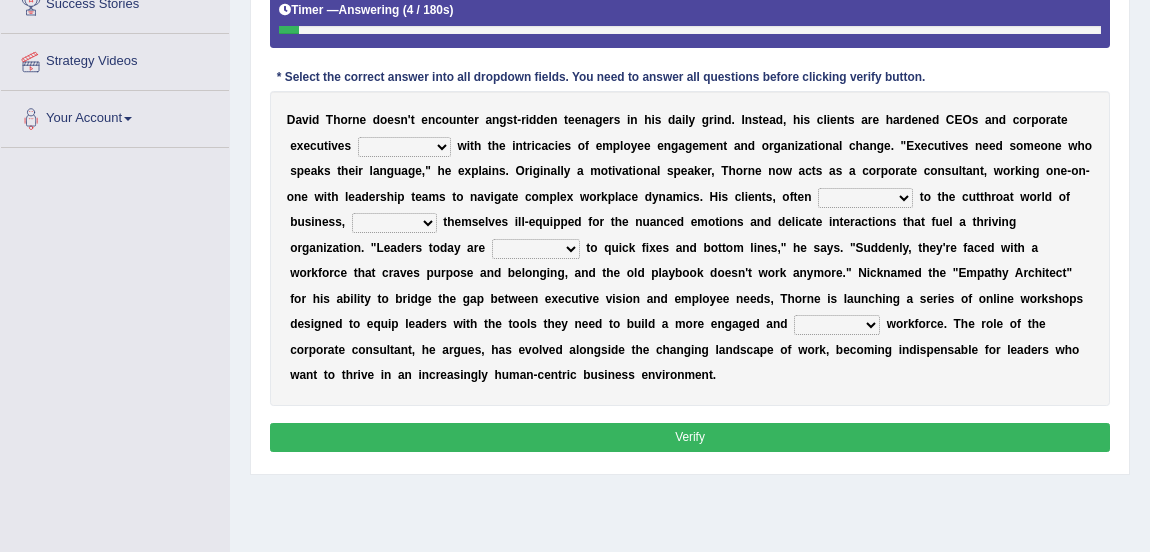 click on "mastering subscribing grappling disputing" at bounding box center (404, 147) 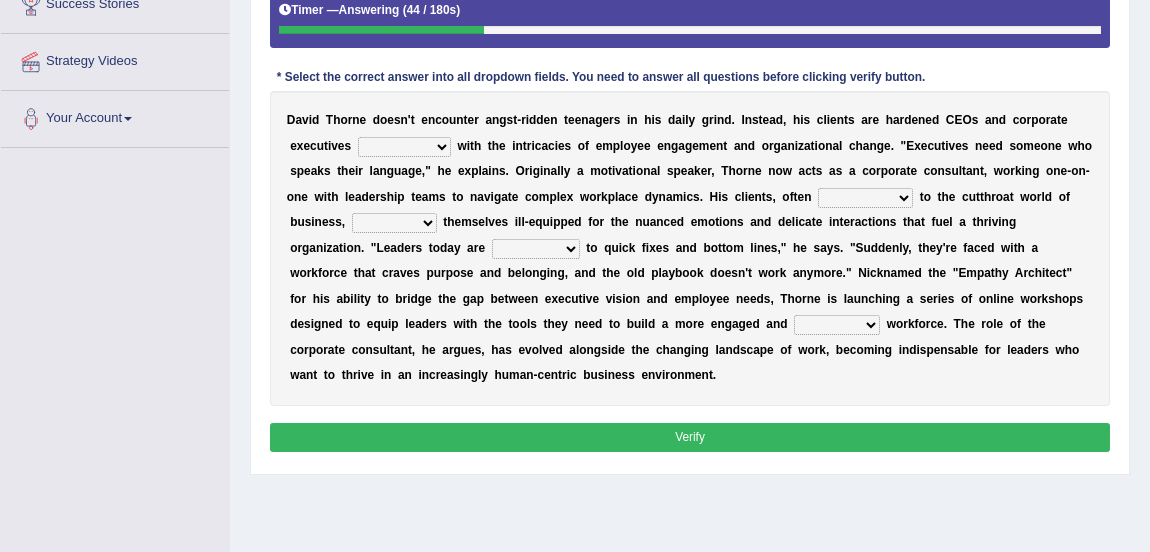 click on "Toggle navigation
Home
Practice Questions   Speaking Practice Read Aloud
Repeat Sentence
Describe Image
Re-tell Lecture
Answer Short Question
Summarize Group Discussion
Respond To A Situation
Writing Practice  Summarize Written Text
Write Essay
Reading Practice  Reading & Writing: Fill In The Blanks
Choose Multiple Answers
Re-order Paragraphs
Fill In The Blanks
Choose Single Answer
Listening Practice  Summarize Spoken Text
Highlight Incorrect Words
Highlight Correct Summary
Select Missing Word
Choose Single Answer
Choose Multiple Answers
Fill In The Blanks
Write From Dictation
Pronunciation
Tests  Take Practice Sectional Test
Take Mock Test" at bounding box center (575, 170) 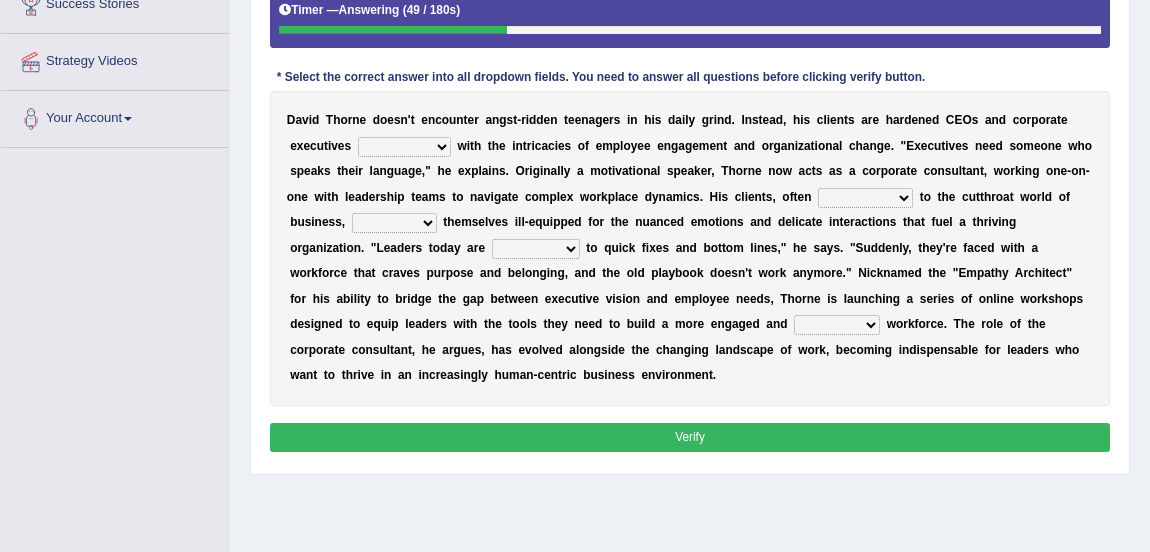 click on "applicable immune accustomed allergic" at bounding box center [865, 198] 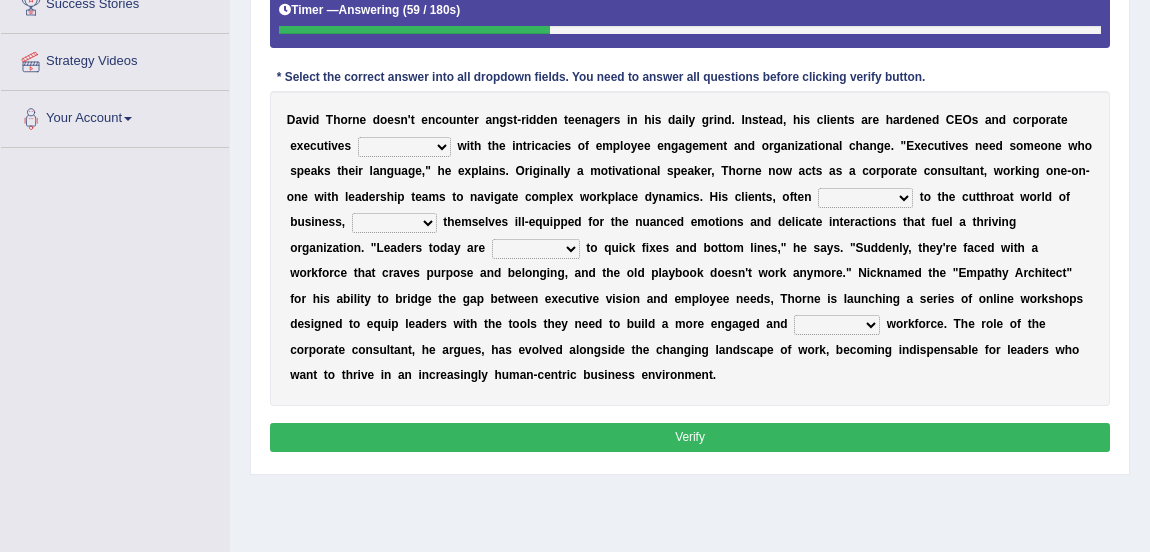 select on "accustomed" 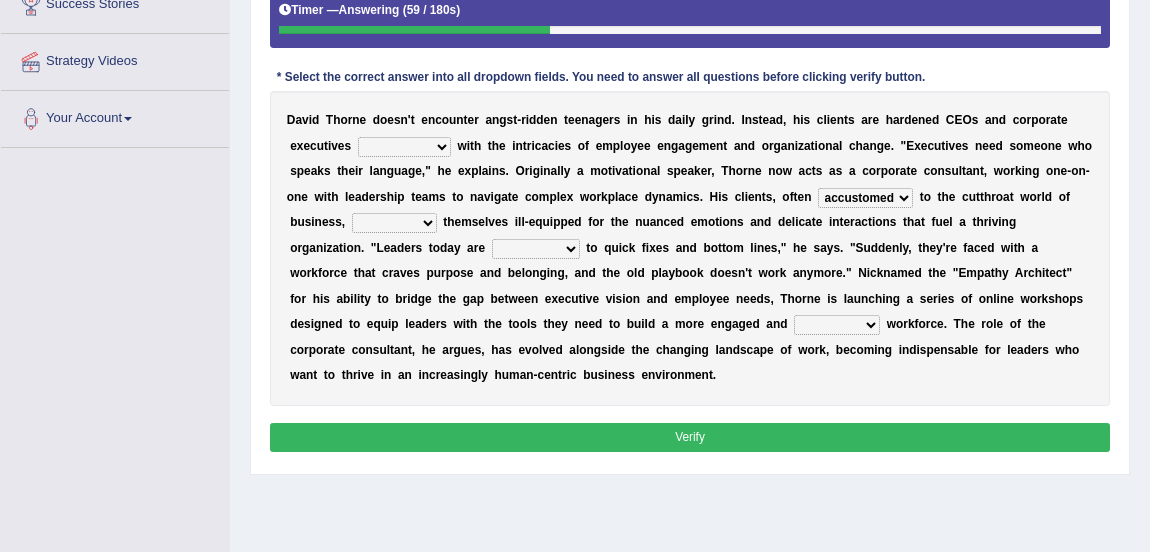 click on "applicable immune accustomed allergic" at bounding box center [865, 198] 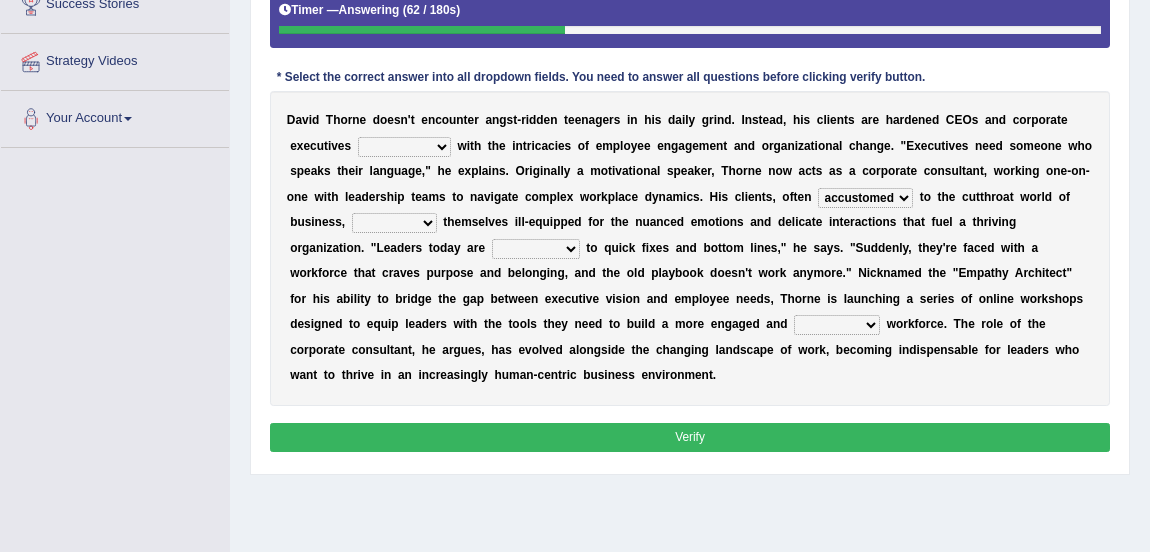 click on "assure note find seem" at bounding box center [394, 223] 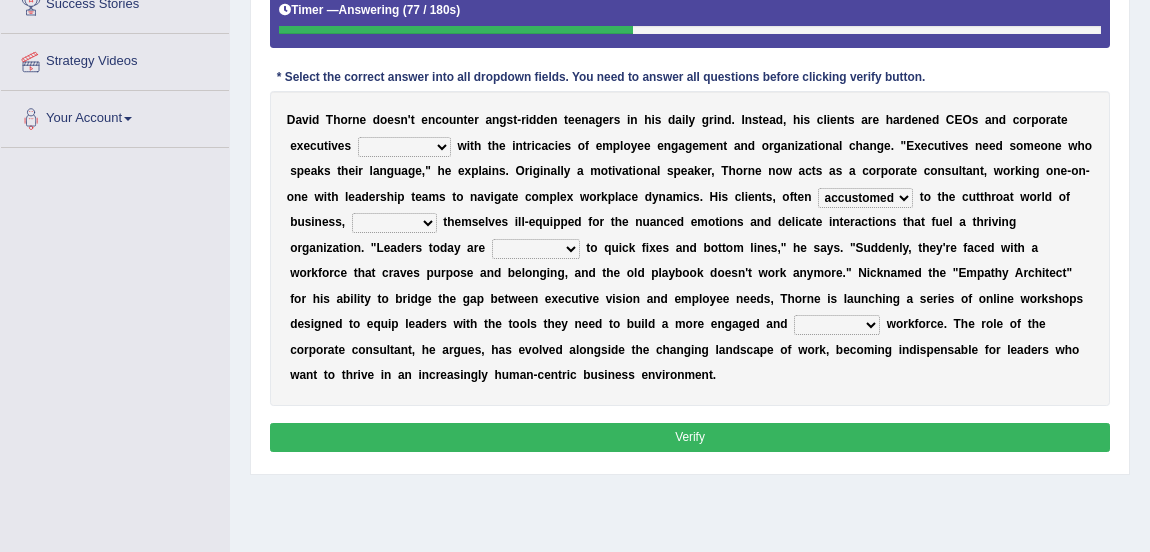select on "find" 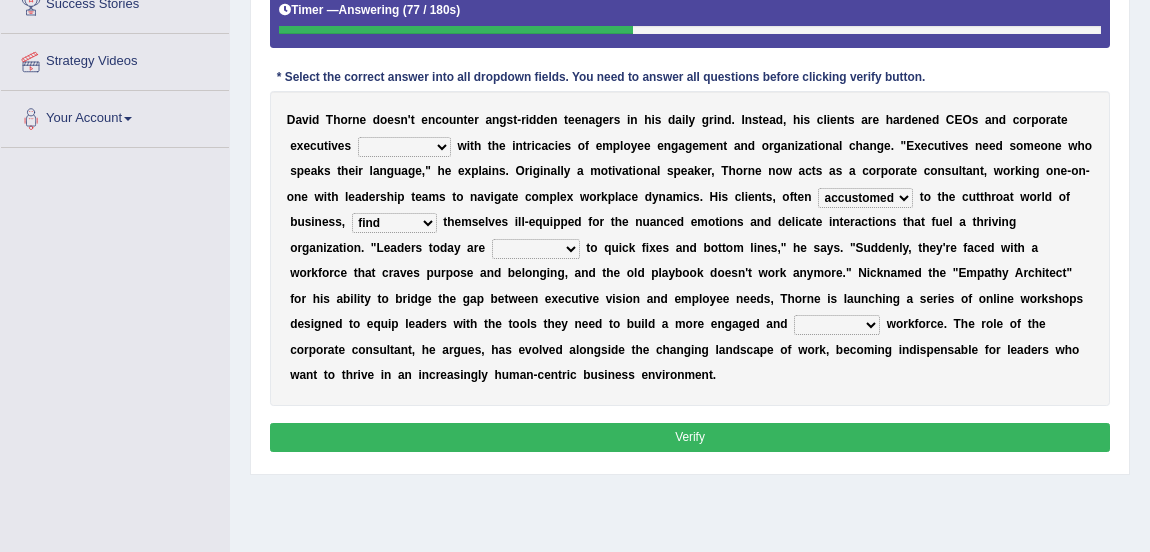 click on "assure note find seem" at bounding box center (394, 223) 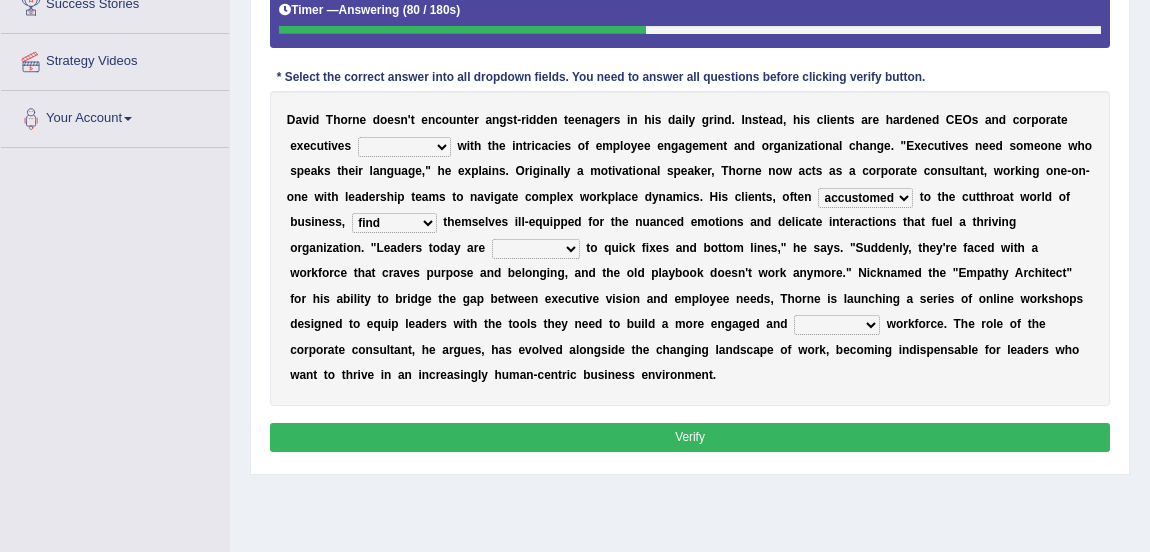 click on "to use using used being used" at bounding box center [536, 249] 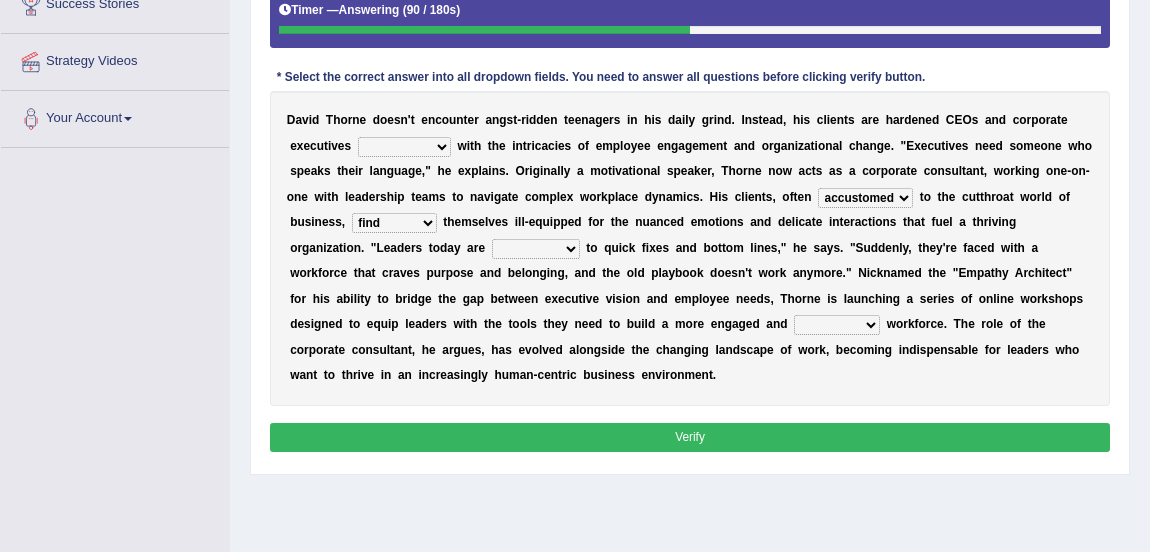 select on "used" 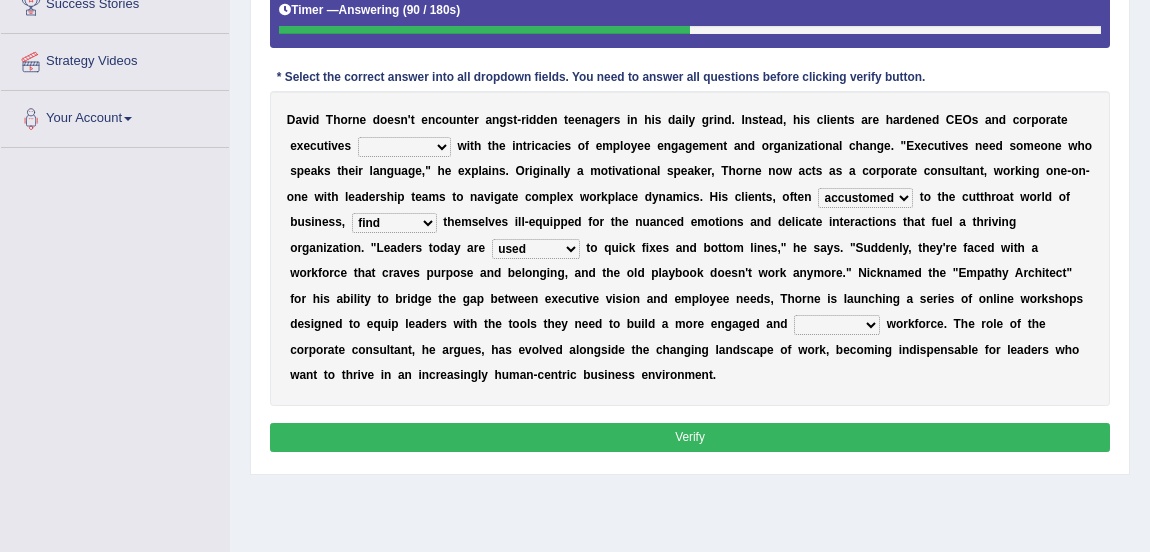 click on "to use using used being used" at bounding box center [536, 249] 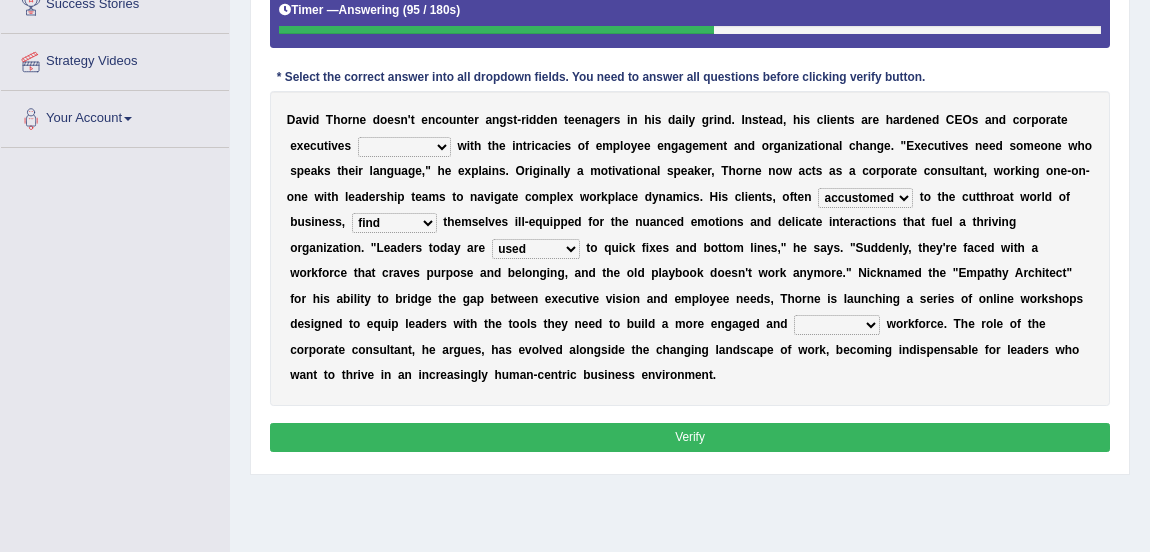 click on "extensive beneficial productive directive" at bounding box center (837, 325) 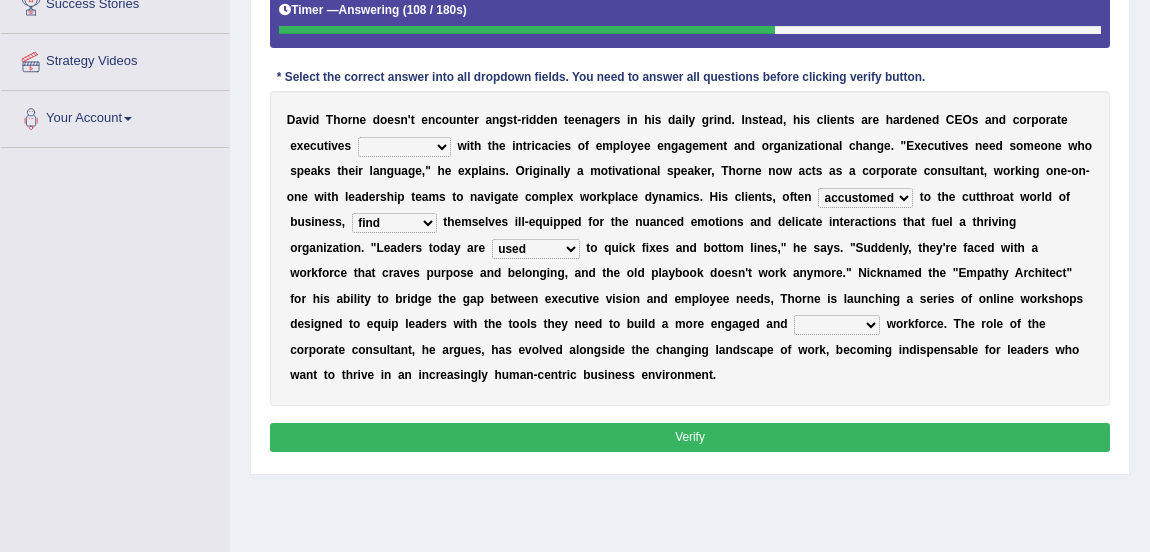 select on "productive" 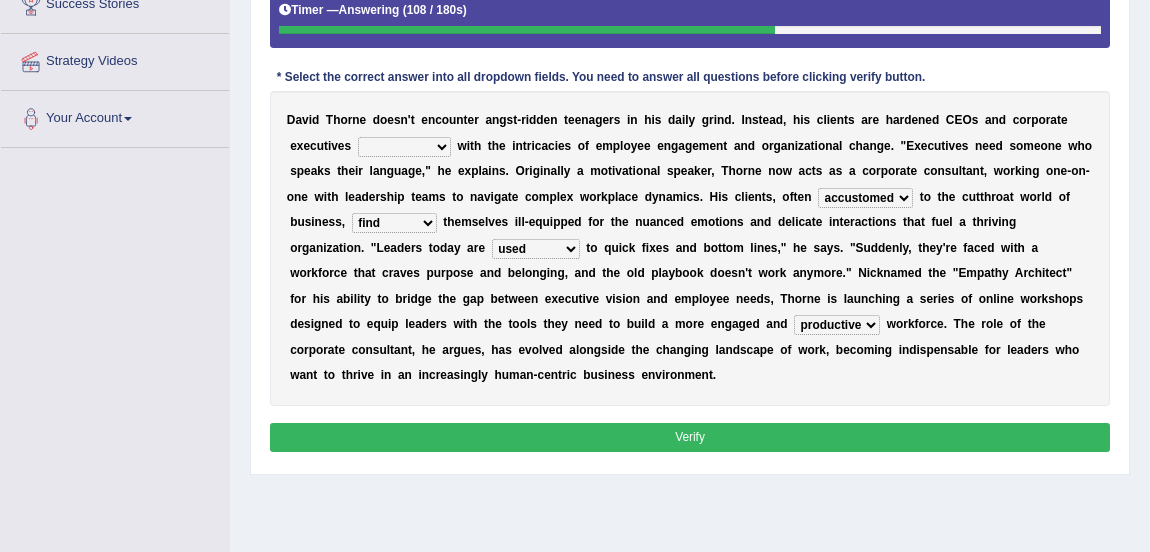 click on "extensive beneficial productive directive" at bounding box center (837, 325) 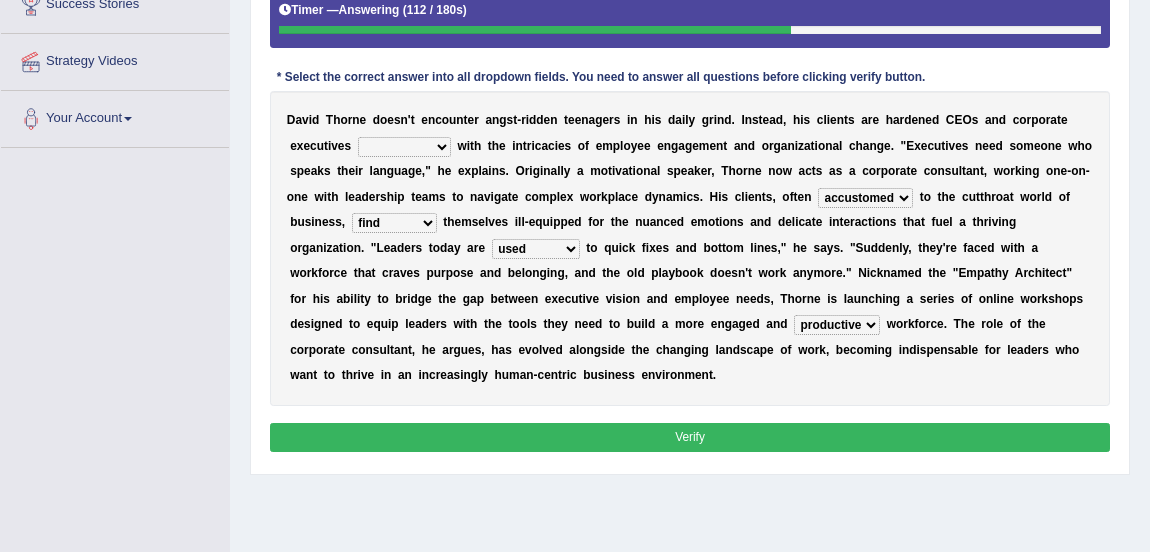 click on "mastering subscribing grappling disputing" at bounding box center [404, 147] 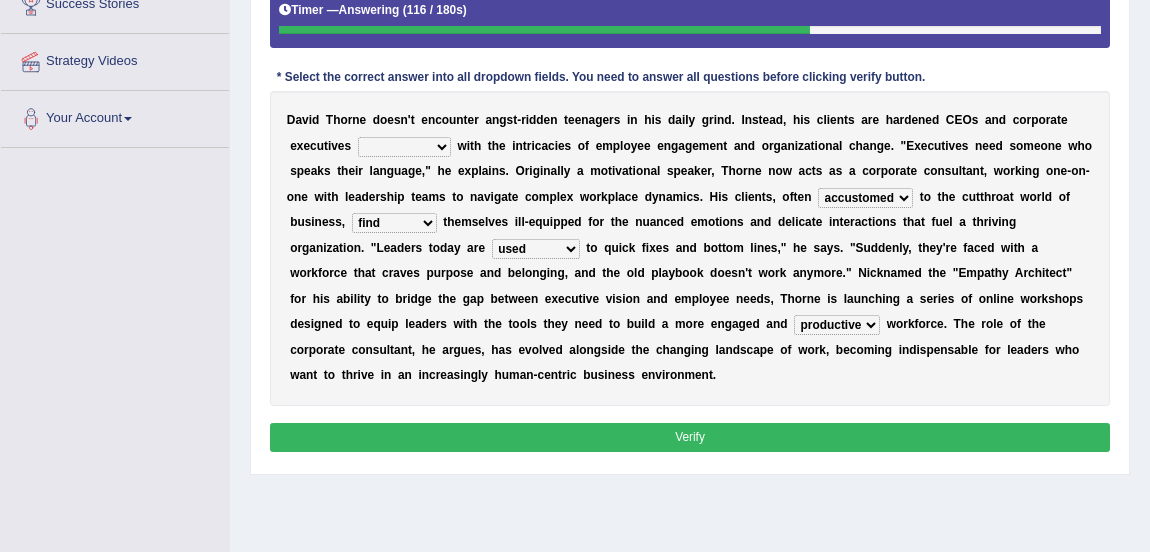 select on "mastering" 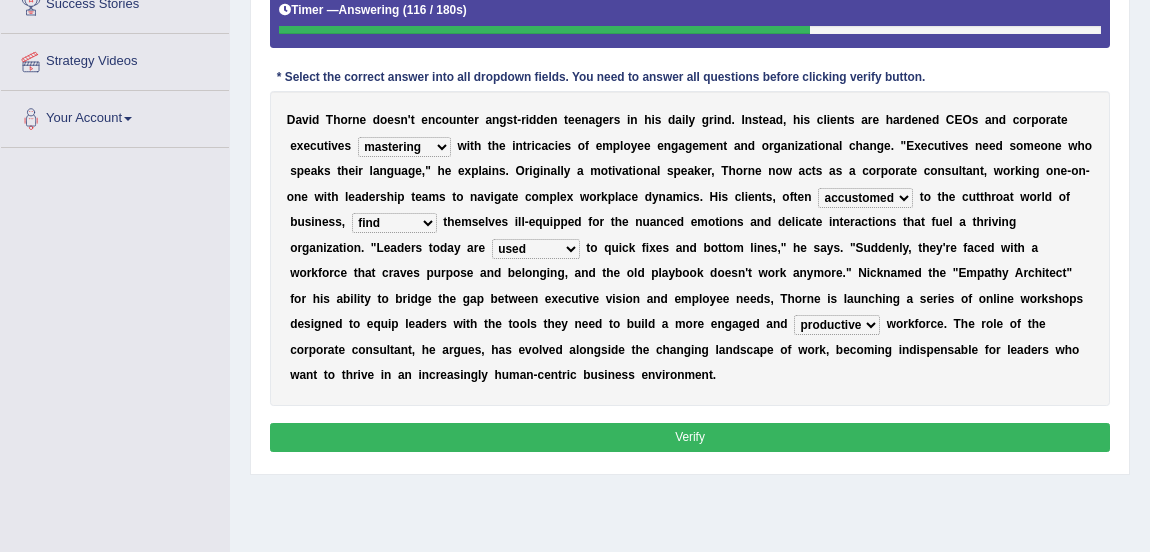 click on "mastering subscribing grappling disputing" at bounding box center (404, 147) 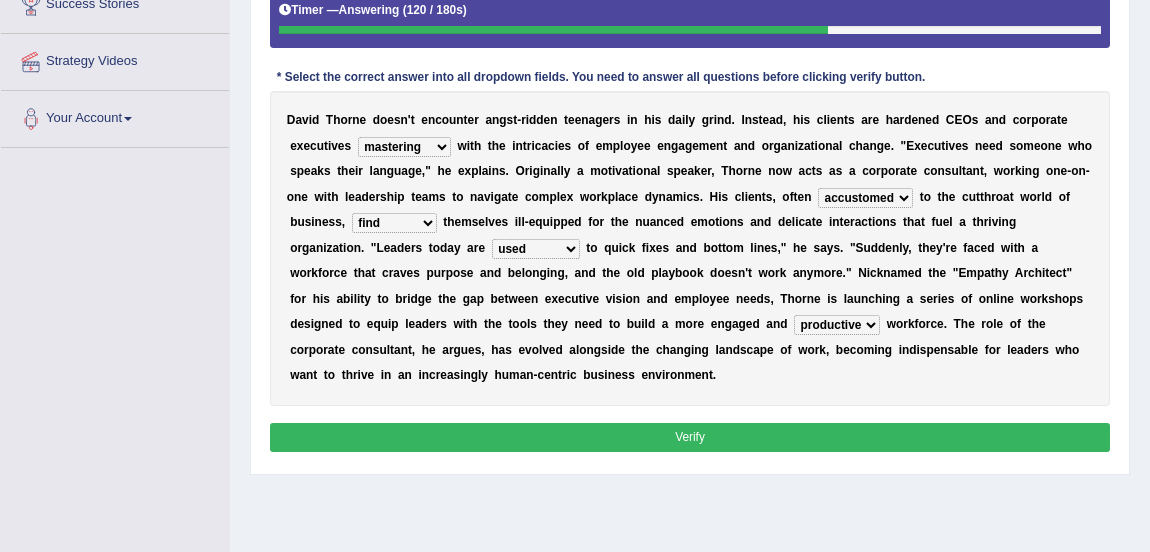 click on "Verify" at bounding box center (690, 437) 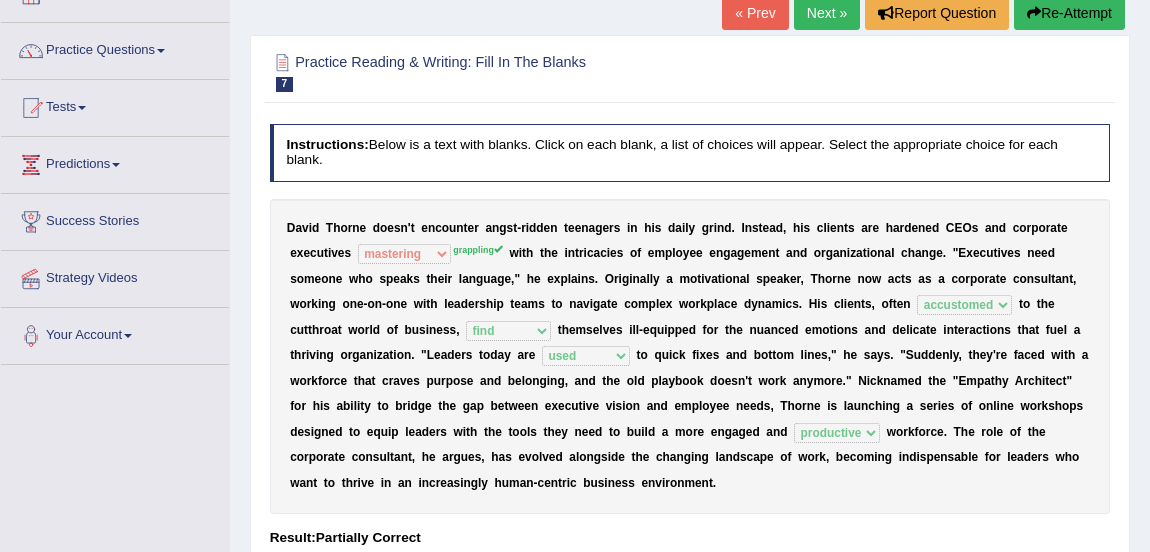 scroll, scrollTop: 115, scrollLeft: 0, axis: vertical 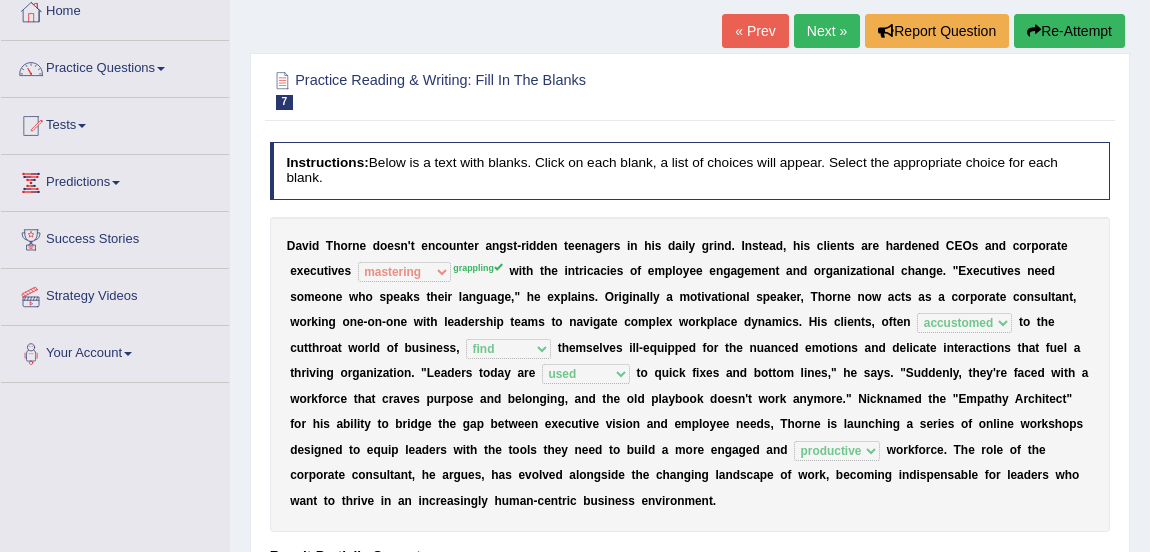 click on "Next »" at bounding box center [827, 31] 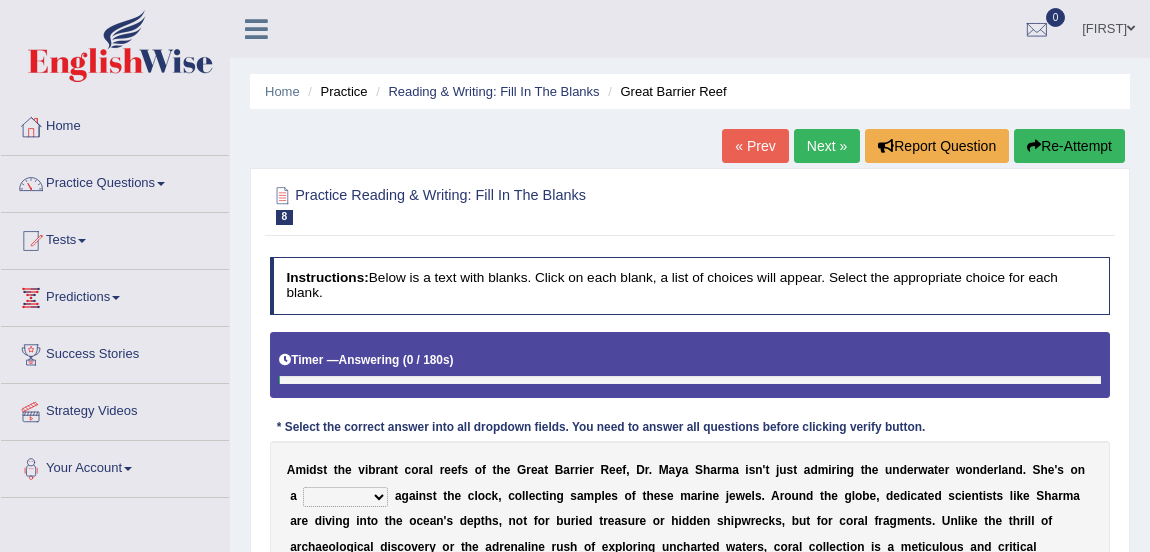scroll, scrollTop: 78, scrollLeft: 0, axis: vertical 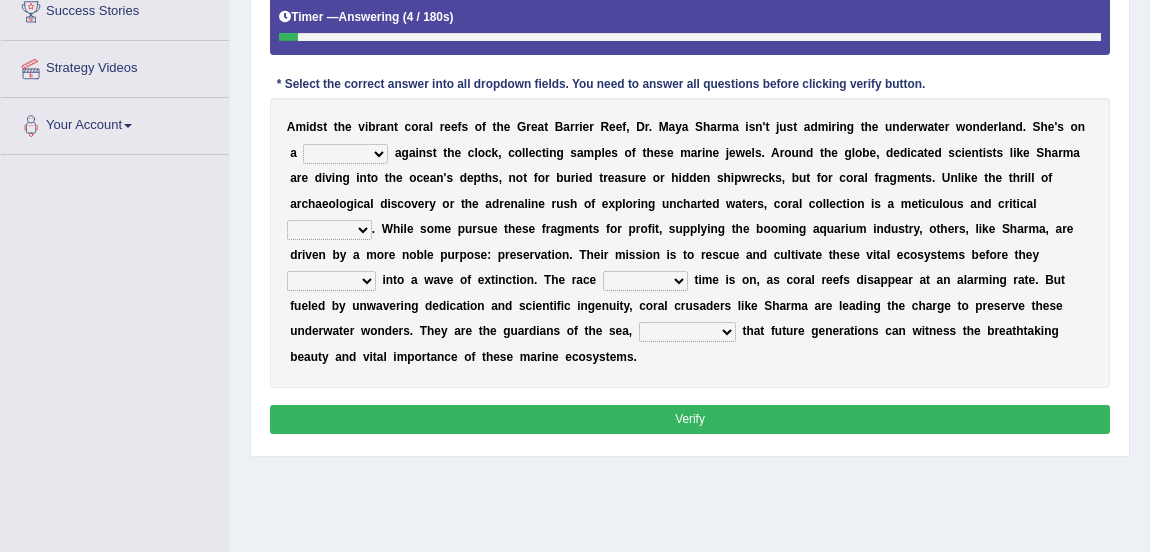 click on "debate work trouble mission" at bounding box center [345, 154] 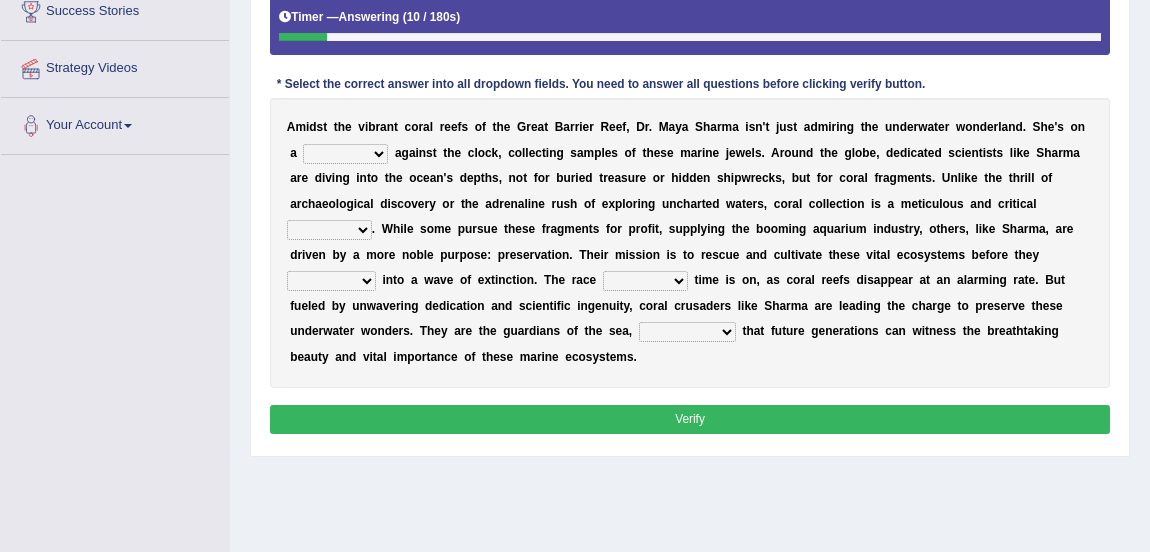 select on "mission" 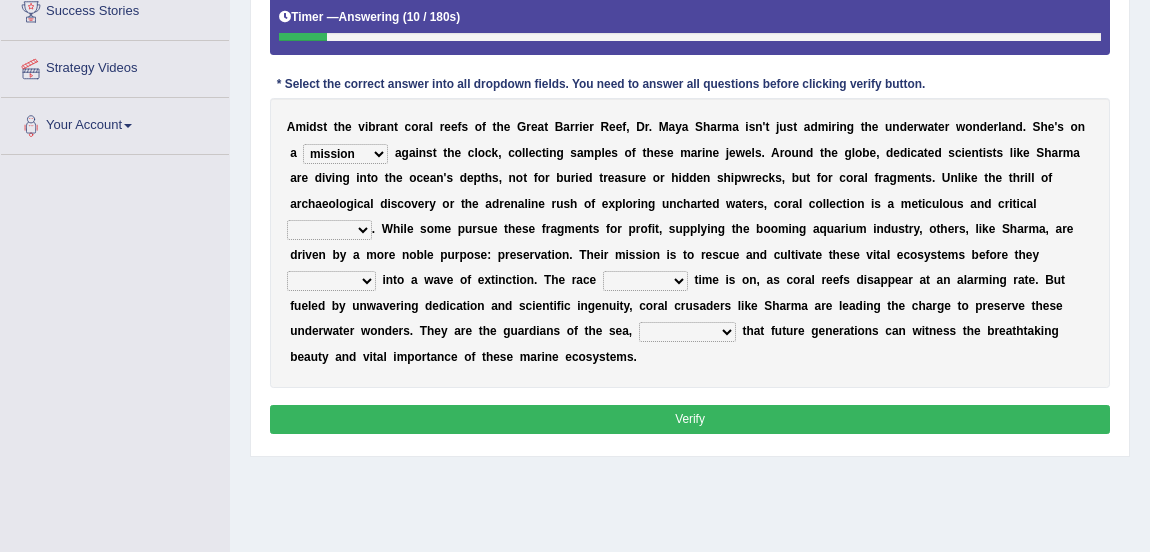 click on "debate work trouble mission" at bounding box center (345, 154) 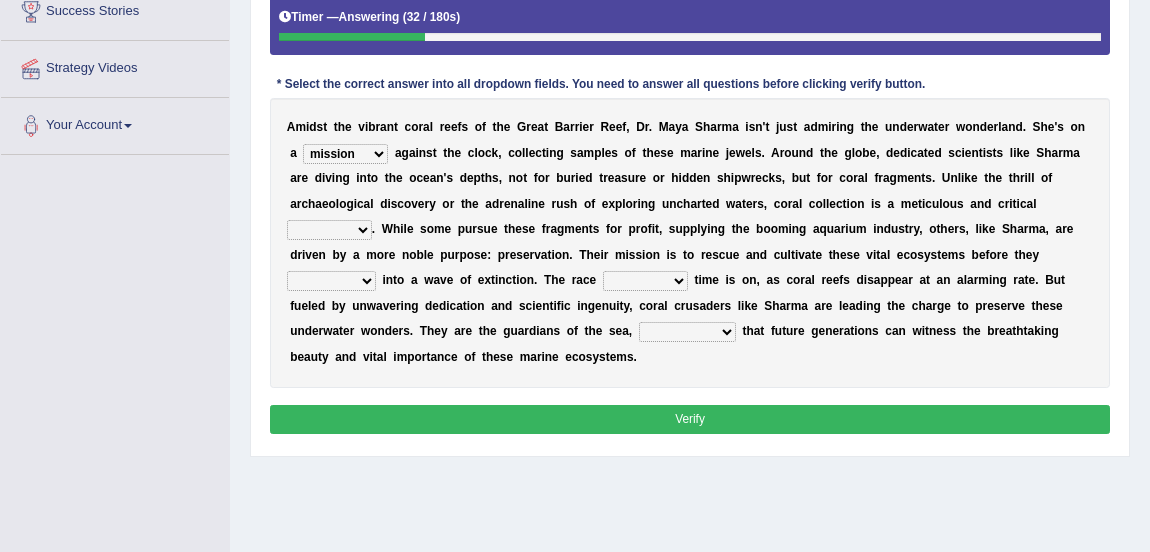 click on "endeavor resource layer purchase" at bounding box center (329, 230) 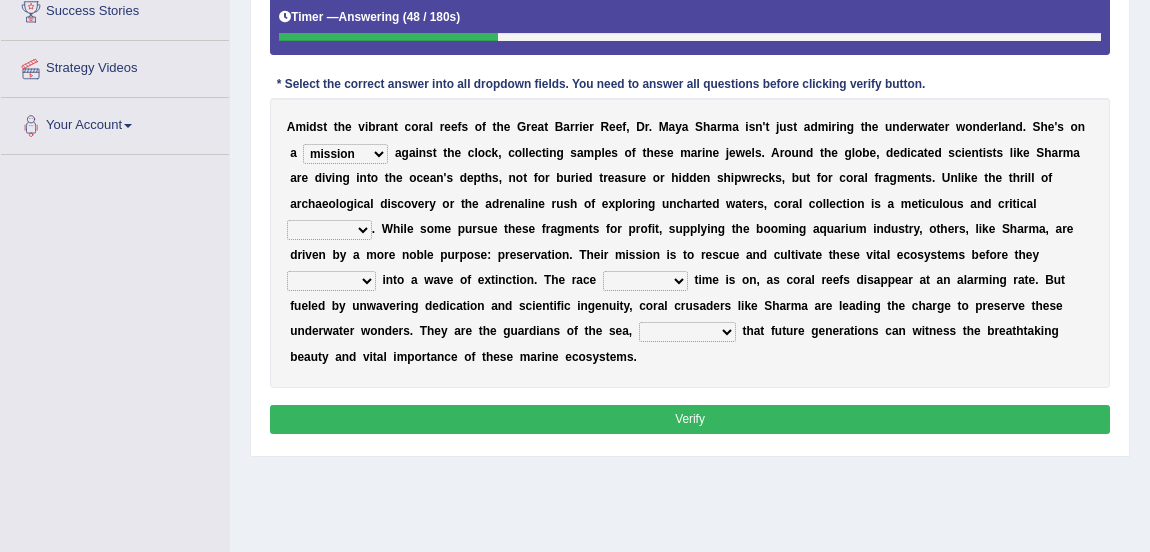 select on "endeavor" 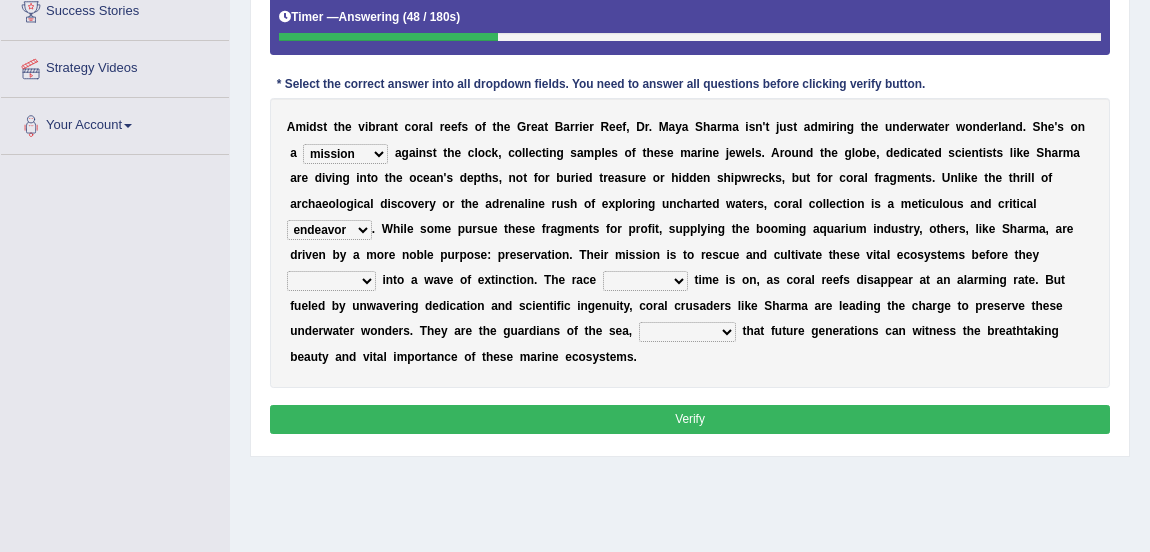 click on "endeavor resource layer purchase" at bounding box center (329, 230) 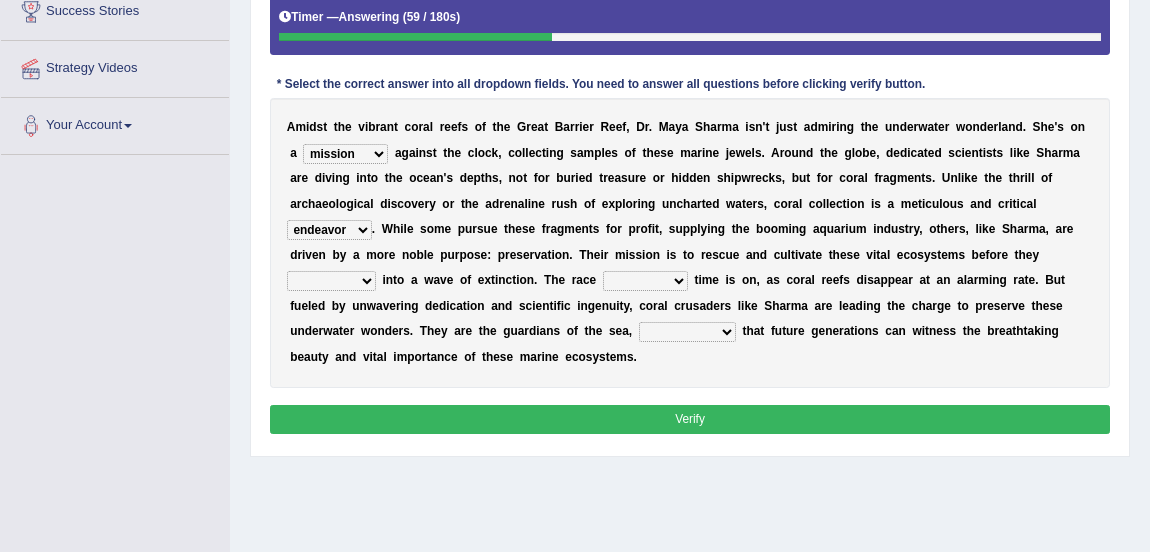 click on "affect experiment whisper vanish" at bounding box center [331, 281] 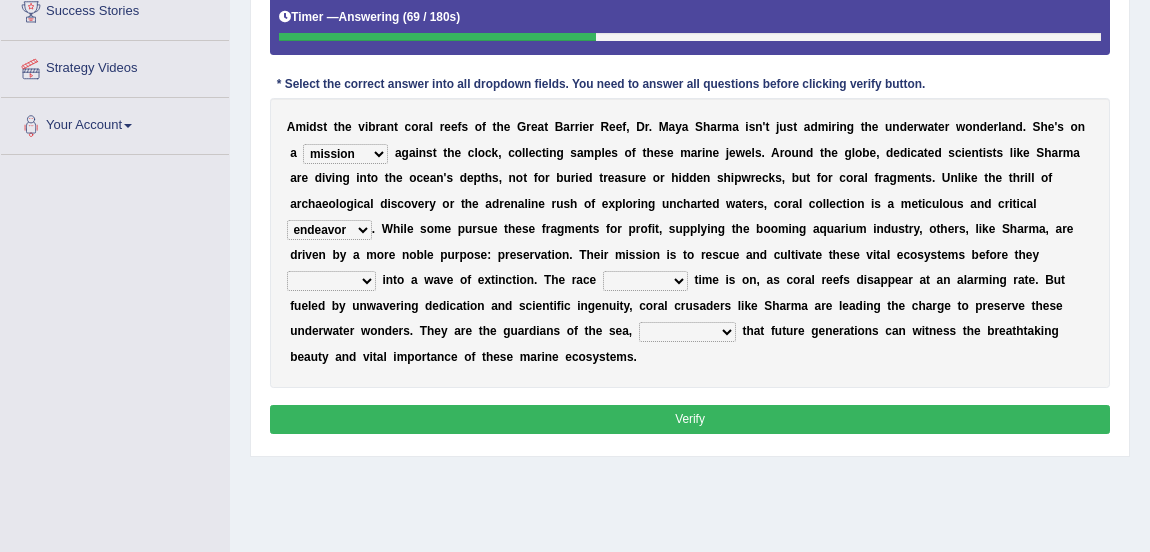 select on "vanish" 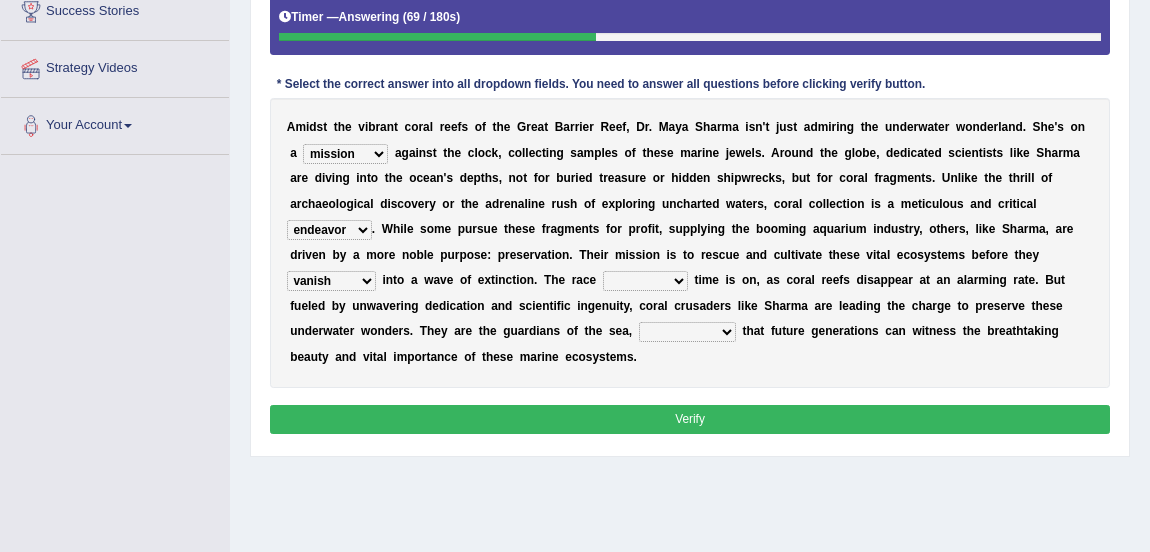 click on "affect experiment whisper vanish" at bounding box center [331, 281] 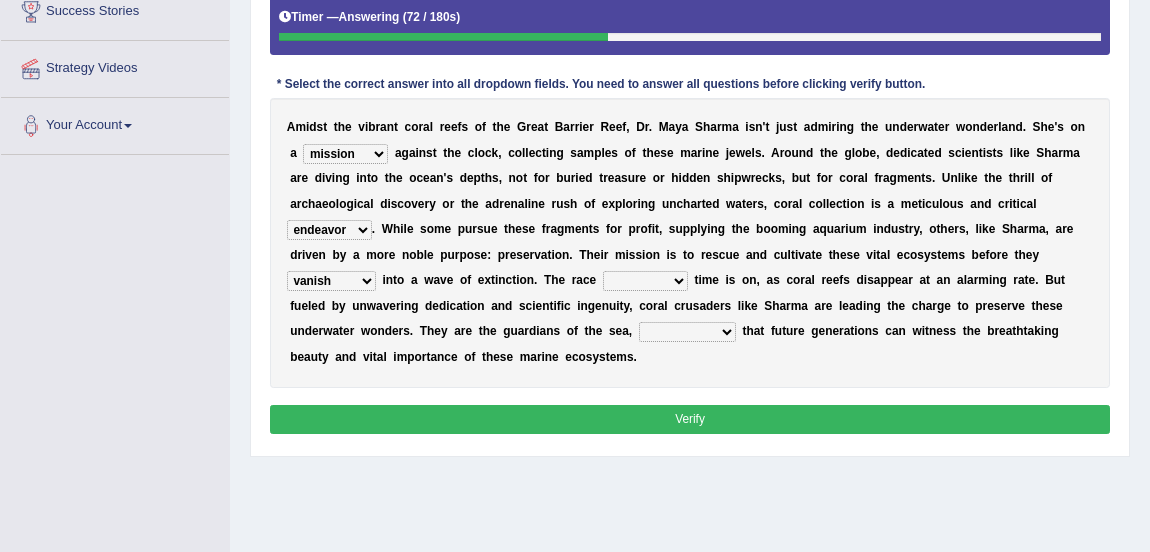 click on "against through into over" at bounding box center [645, 281] 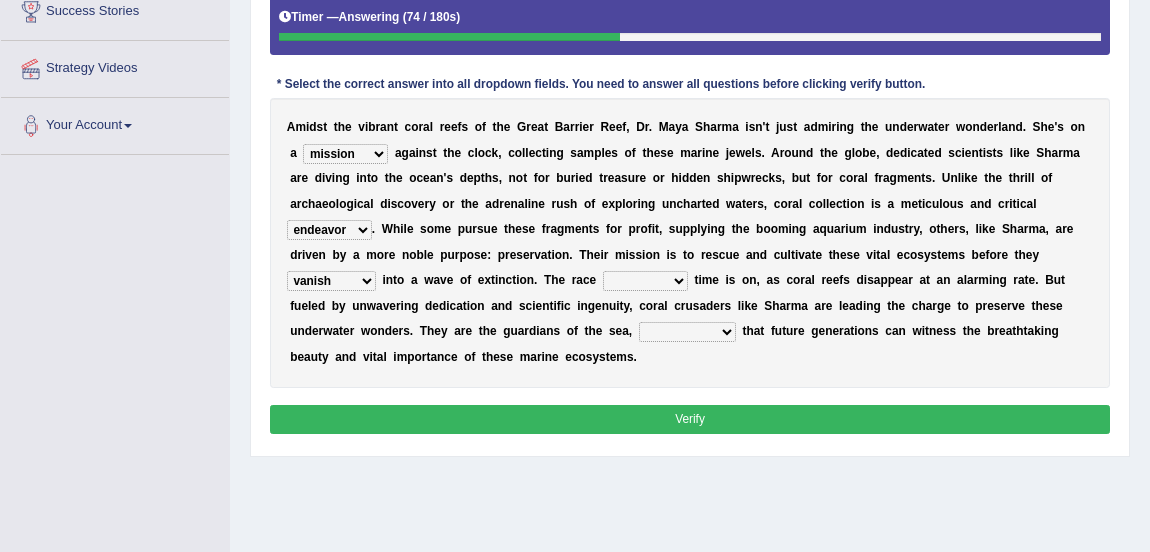 select on "against" 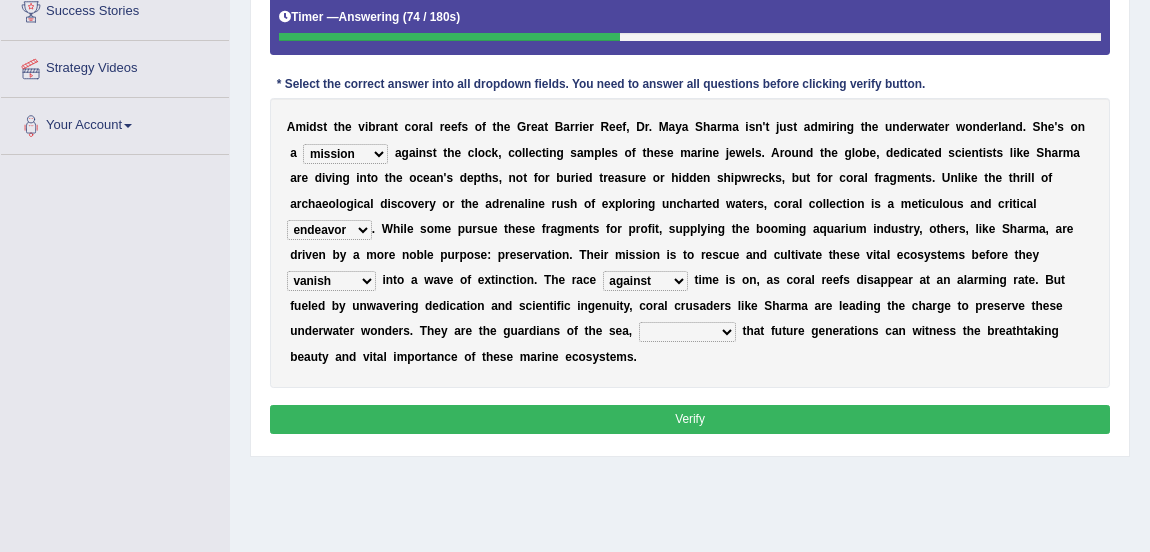 click on "against through into over" at bounding box center (645, 281) 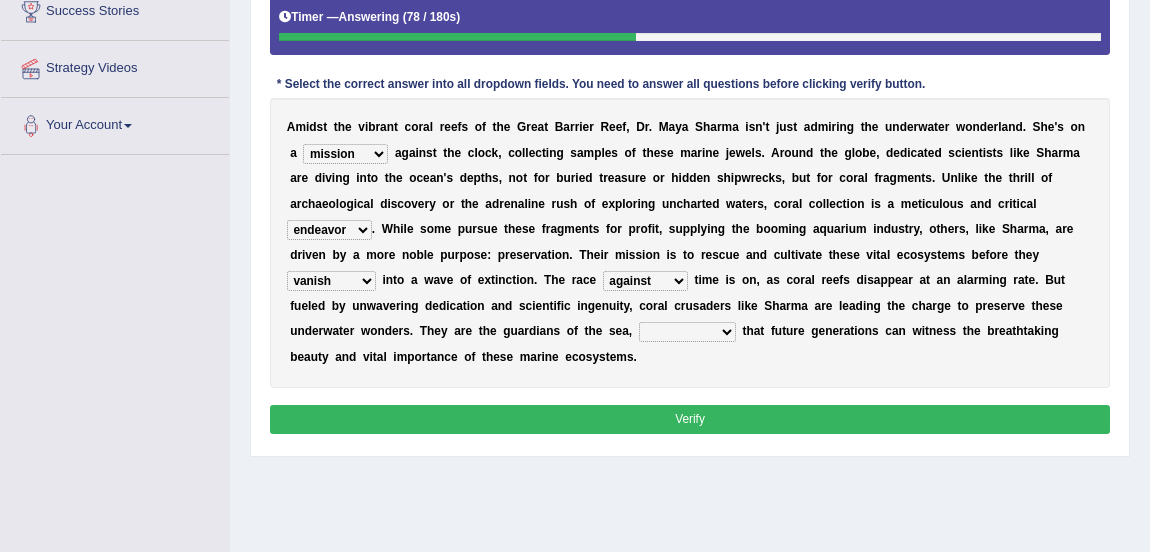 click on "ensuring ensured by ensuring that ensured" at bounding box center (687, 332) 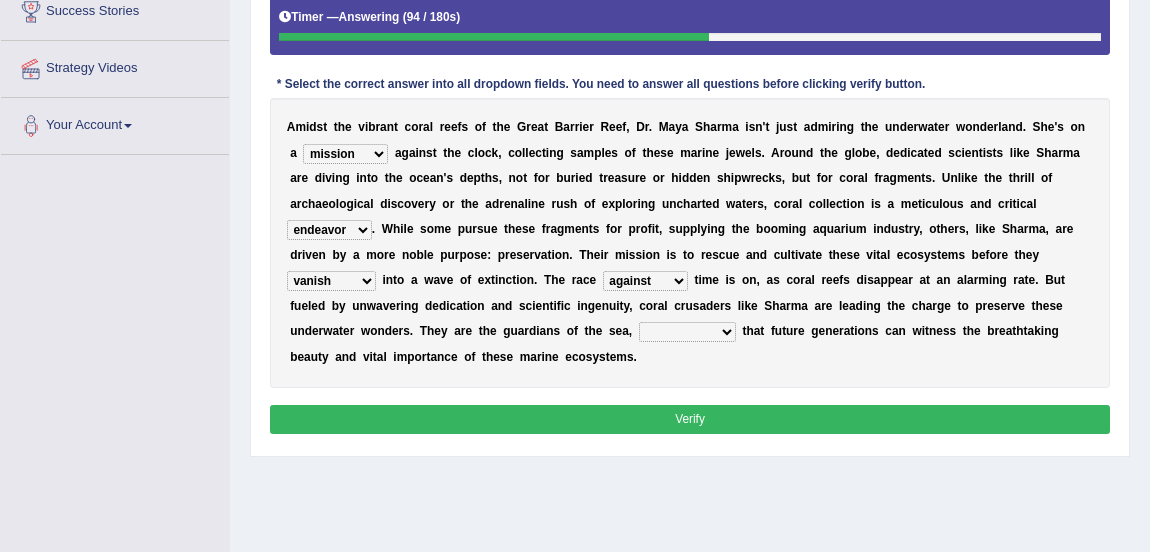 select on "by ensuring" 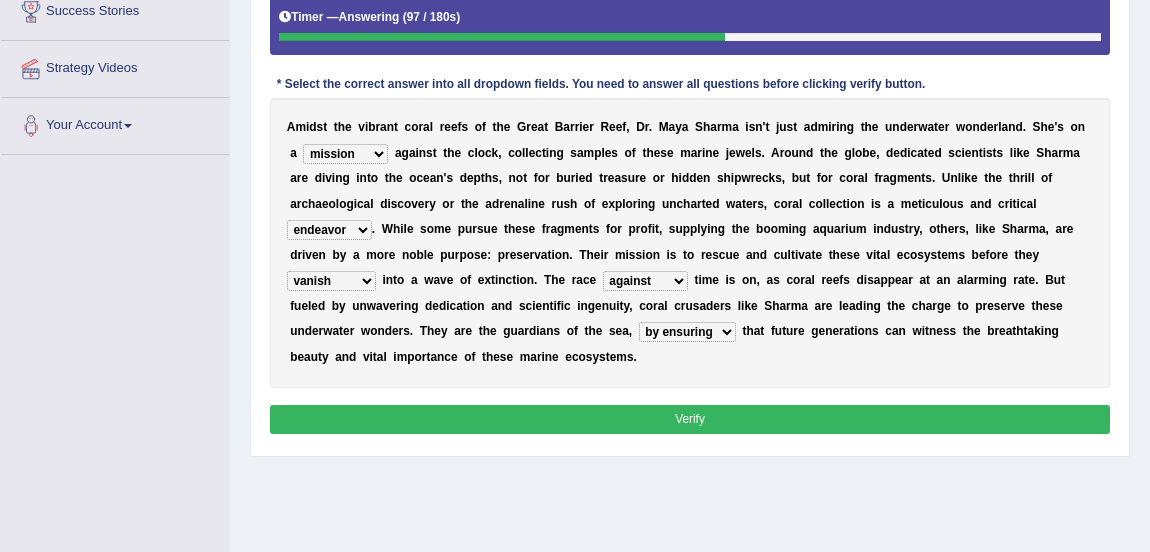 click on "Verify" at bounding box center [690, 419] 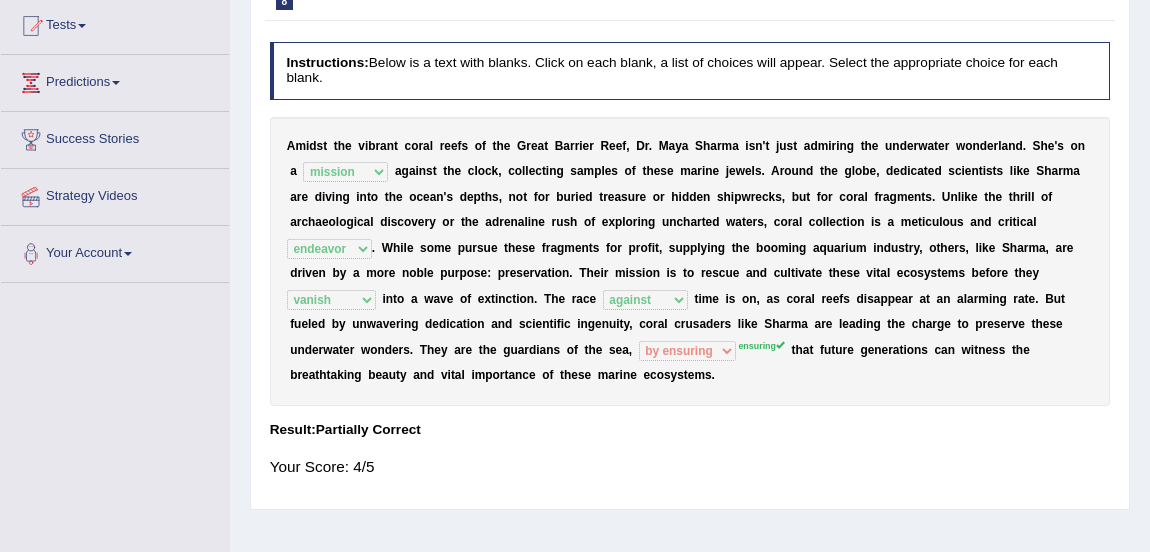 scroll, scrollTop: 131, scrollLeft: 0, axis: vertical 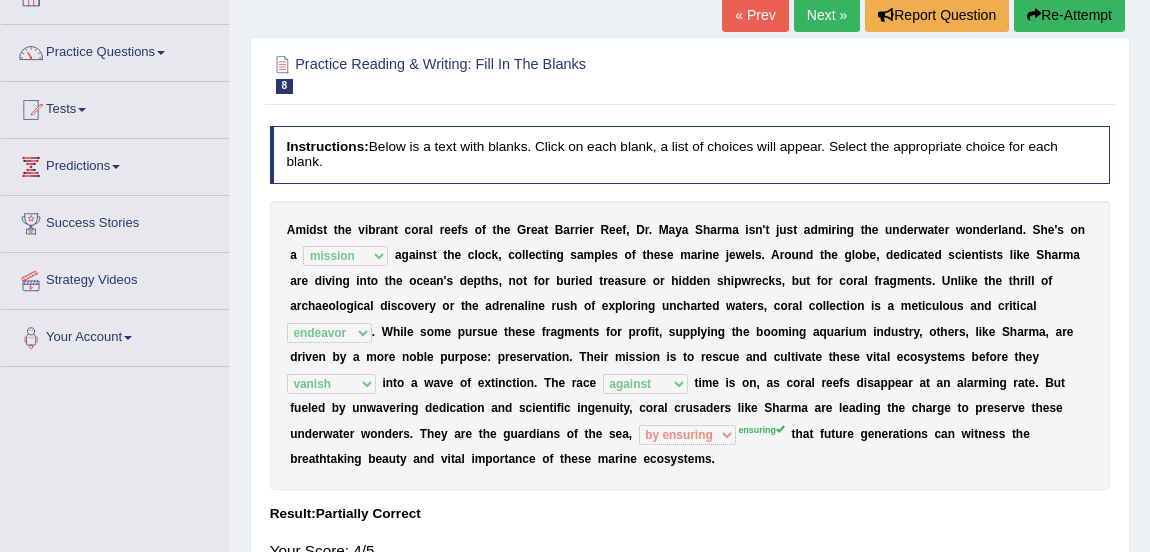 click on "Next »" at bounding box center [827, 15] 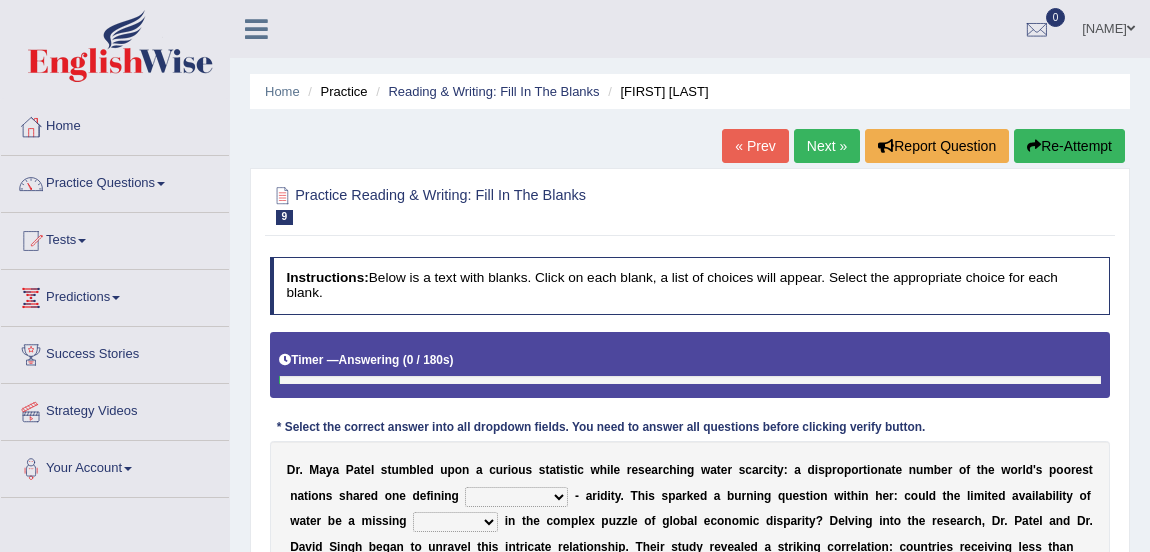 scroll, scrollTop: 0, scrollLeft: 0, axis: both 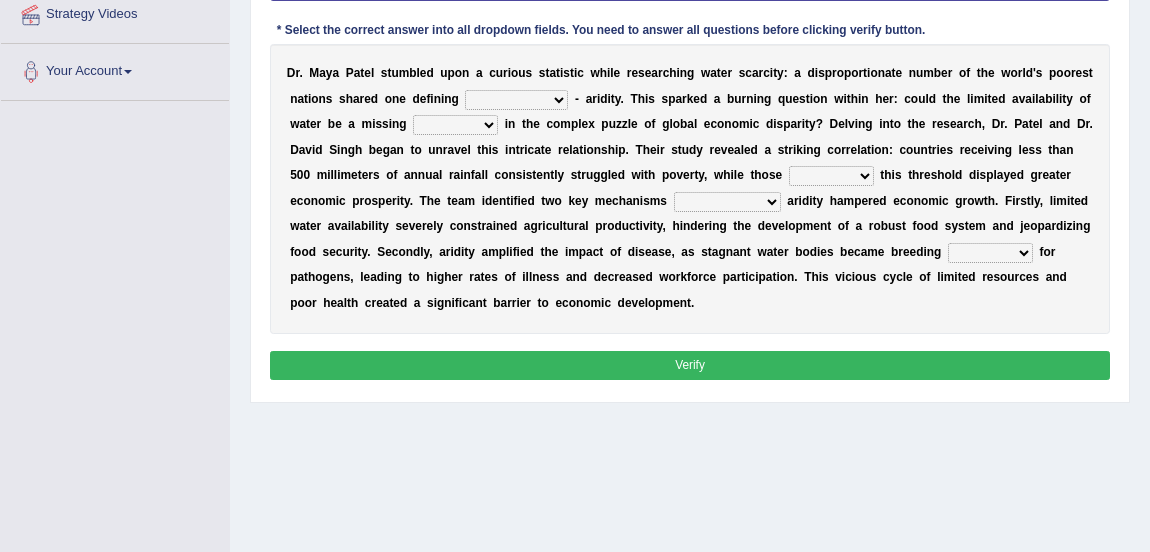 click on "economy rhythm characteristic sequence" at bounding box center [516, 100] 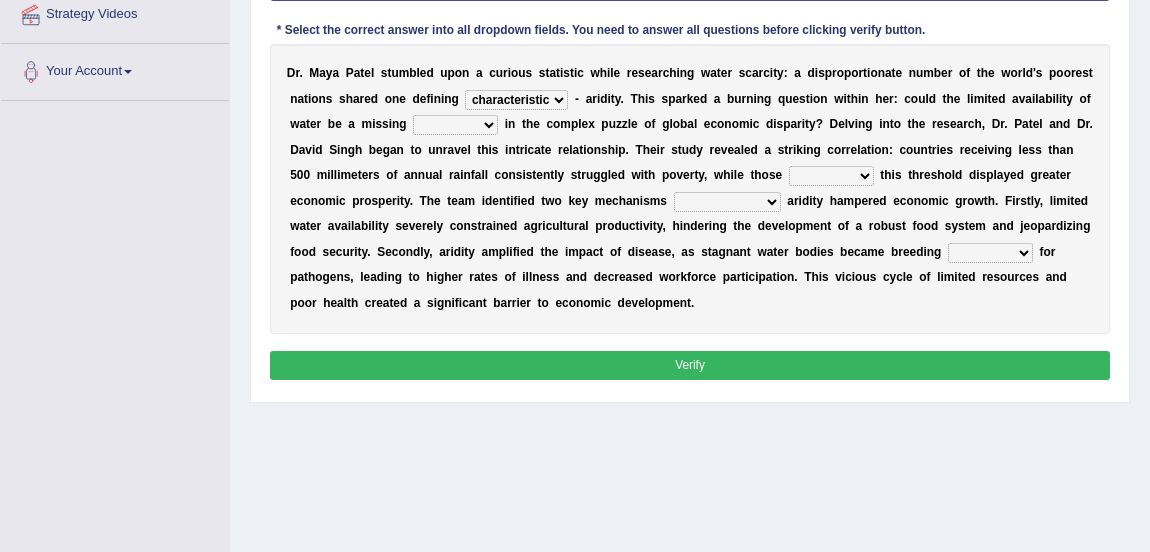 click on "economy rhythm characteristic sequence" at bounding box center (516, 100) 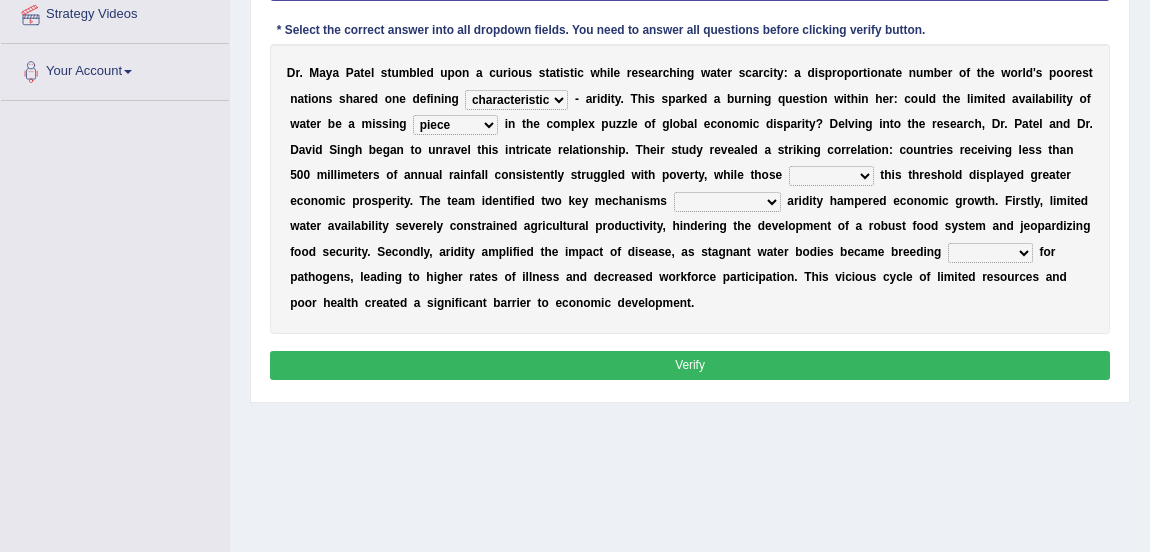 click on "piece impact import window" at bounding box center [455, 125] 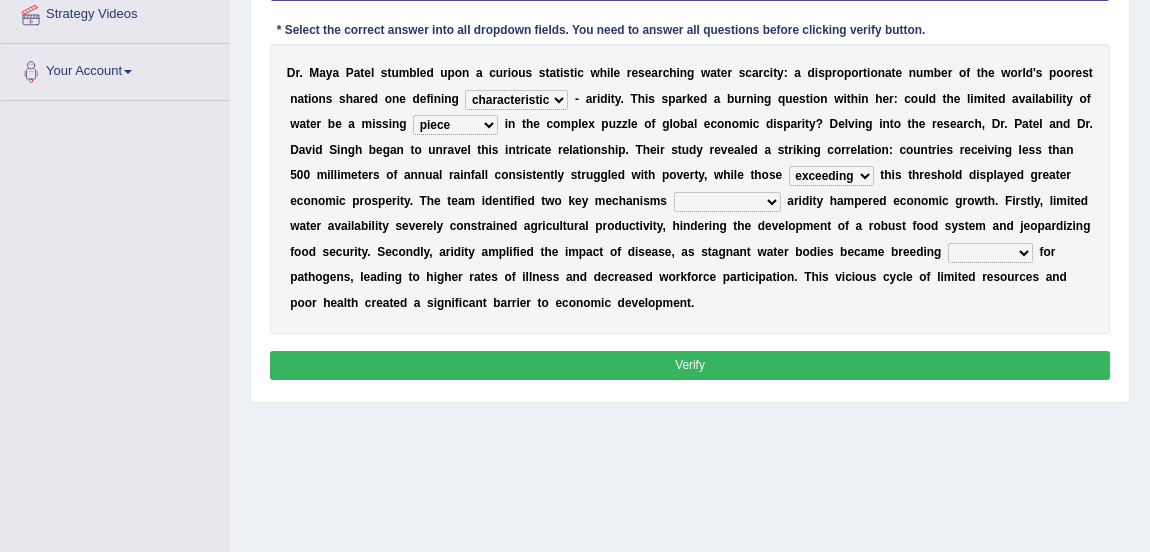 click on "persisting switching exceeding scoring" at bounding box center (831, 176) 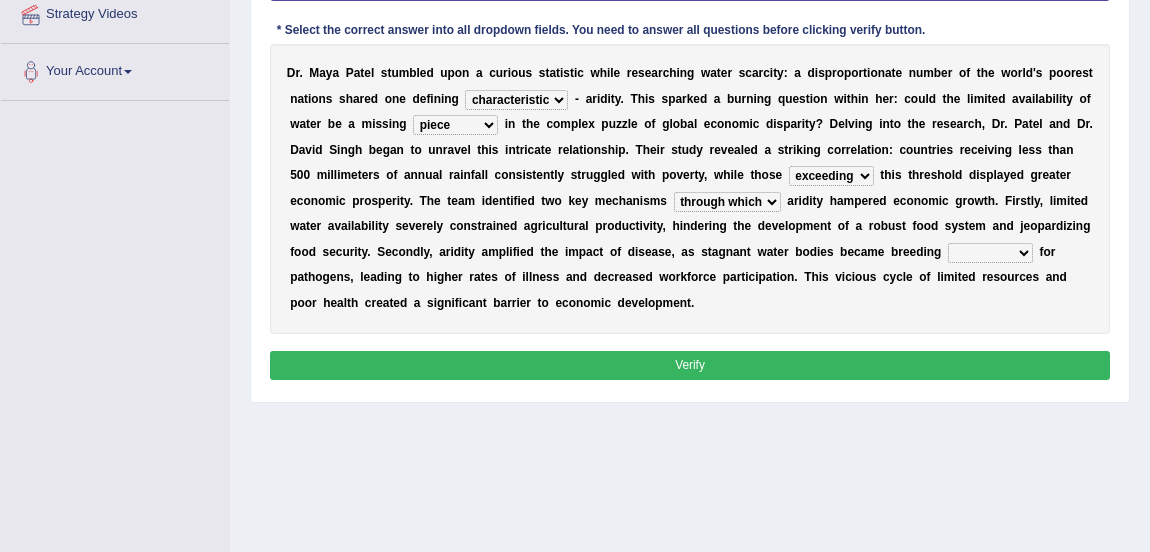 click on "by them in that of those through which" at bounding box center (727, 202) 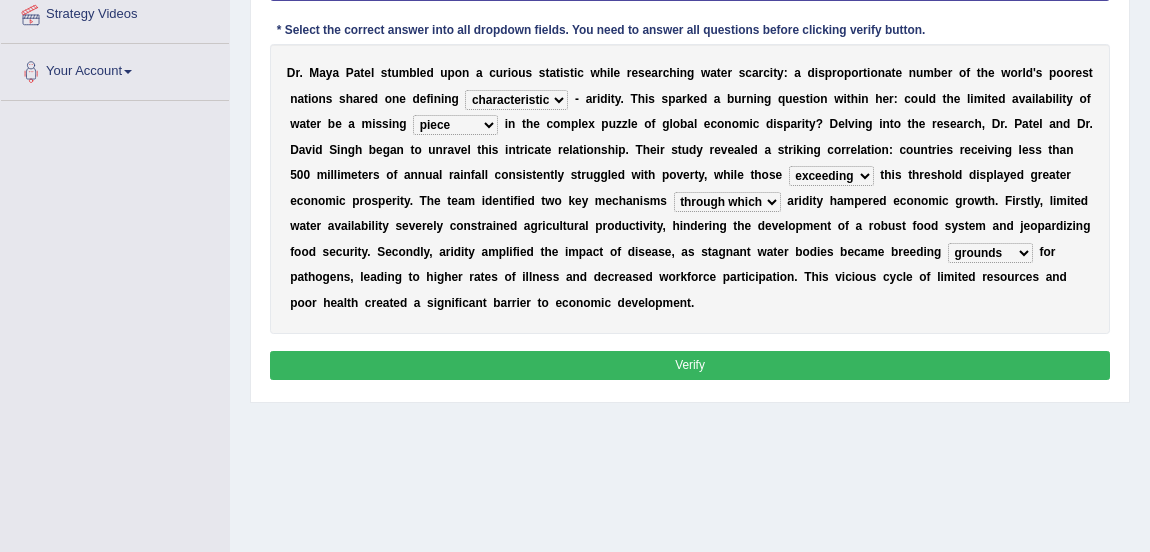 click on "targets grounds equations seas" at bounding box center [990, 253] 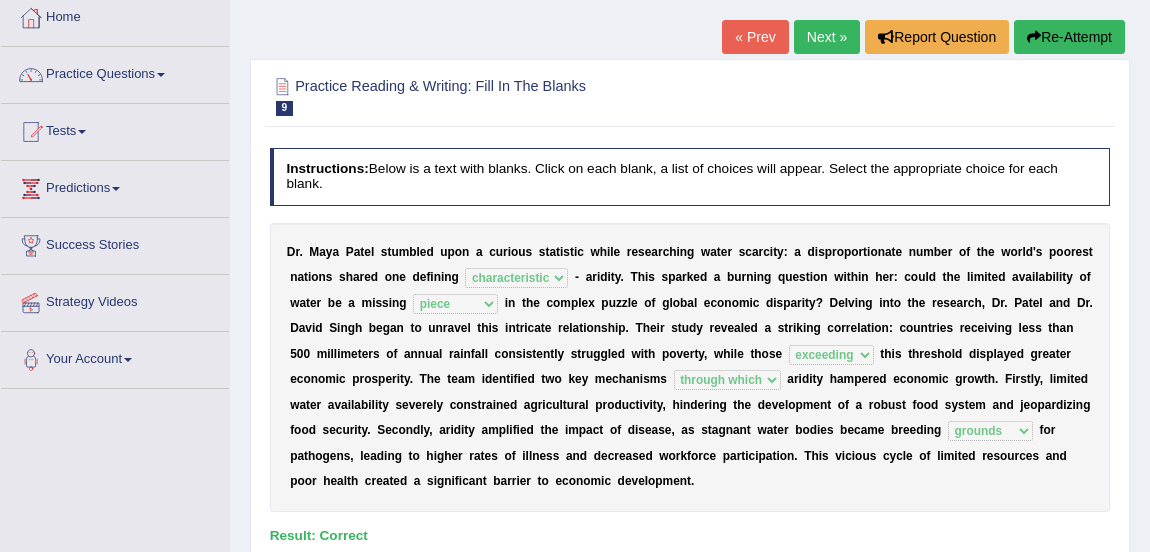 scroll, scrollTop: 71, scrollLeft: 0, axis: vertical 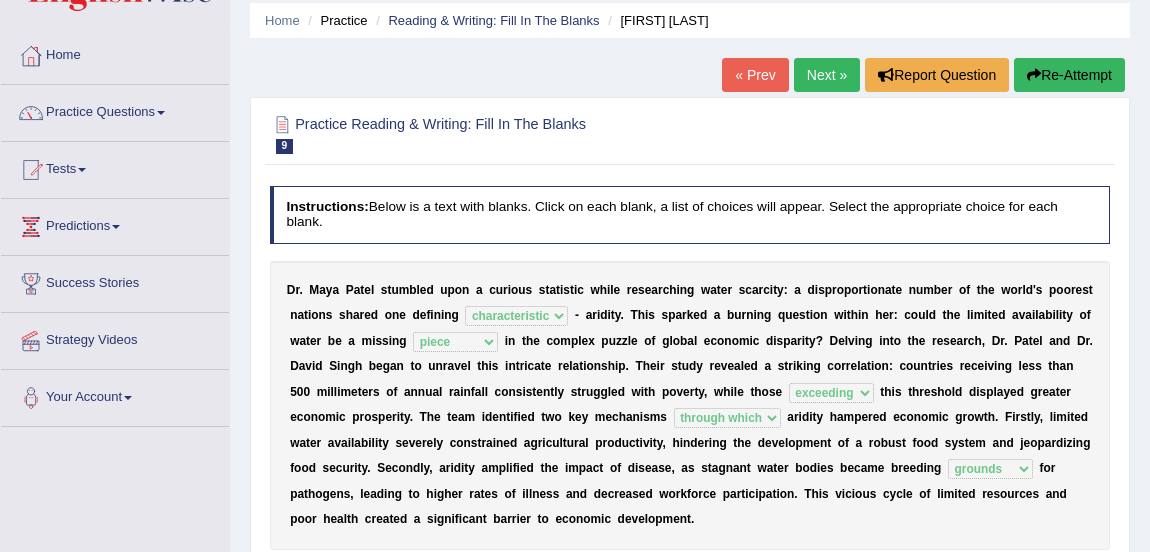 click on "Next »" at bounding box center [827, 75] 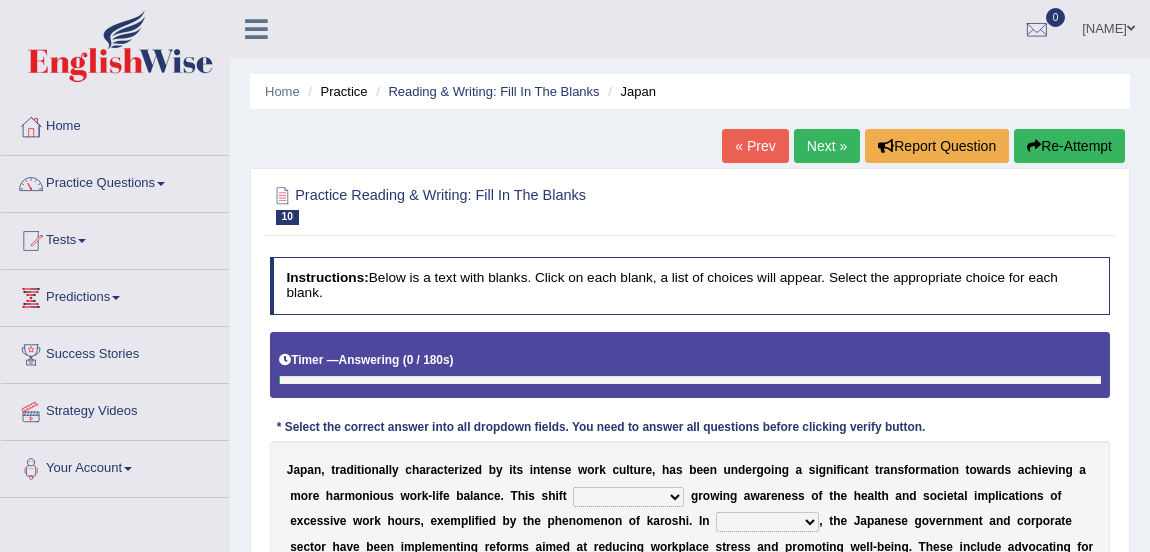 scroll, scrollTop: 0, scrollLeft: 0, axis: both 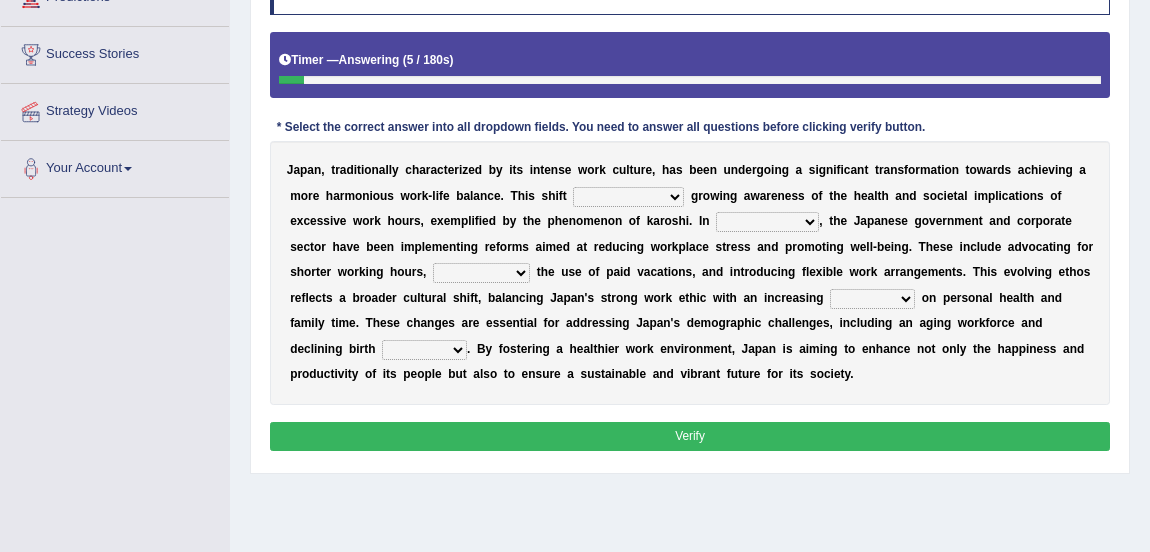 click on "is driven by is driven driven by which is driven" at bounding box center [628, 197] 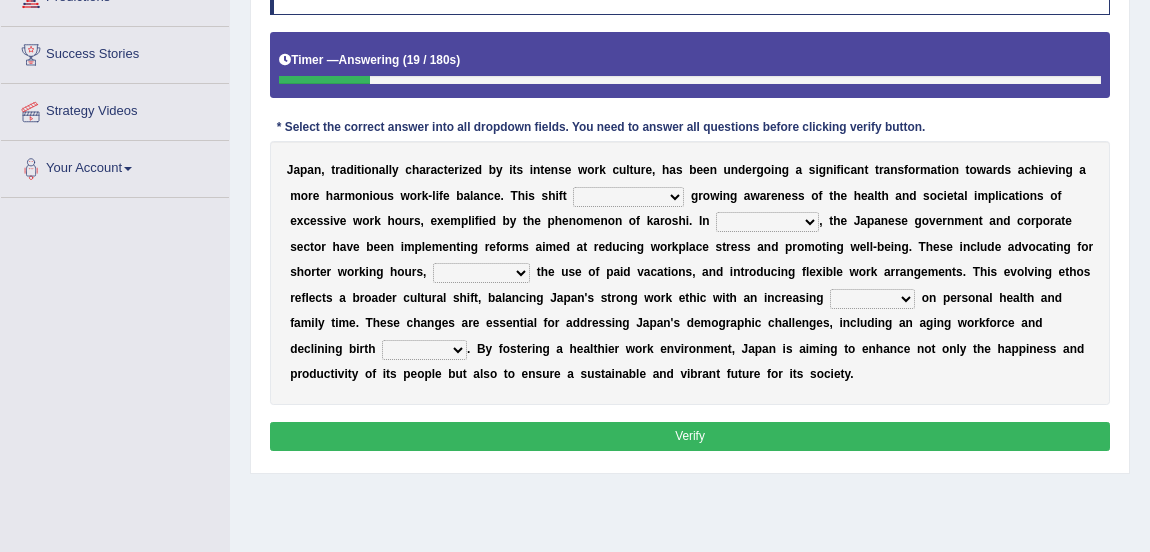 select on "is driven by" 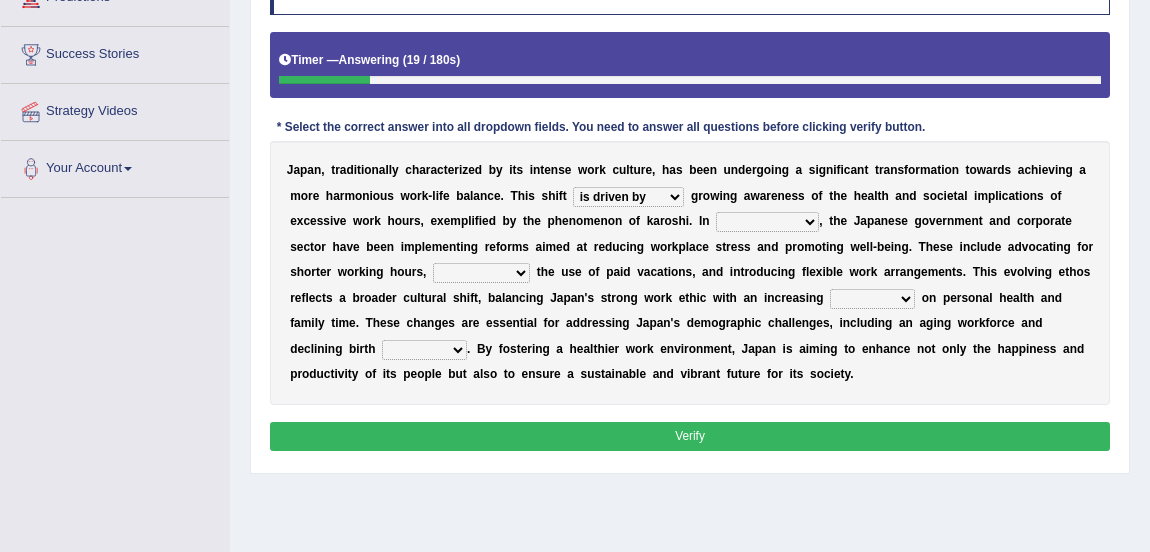 click on "is driven by is driven driven by which is driven" at bounding box center (628, 197) 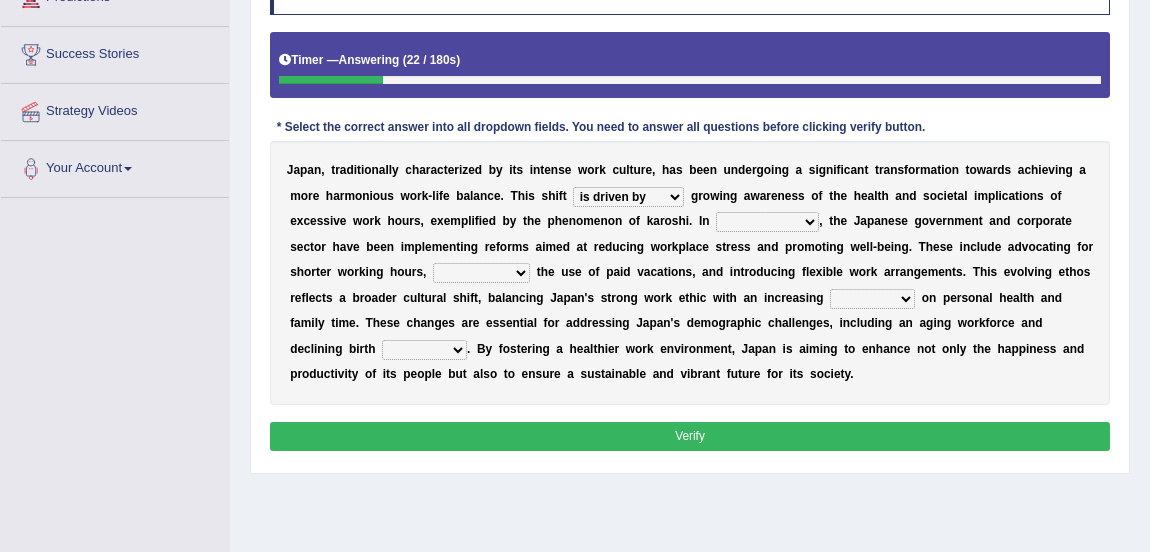 click on "consideration difference regard response" at bounding box center [767, 222] 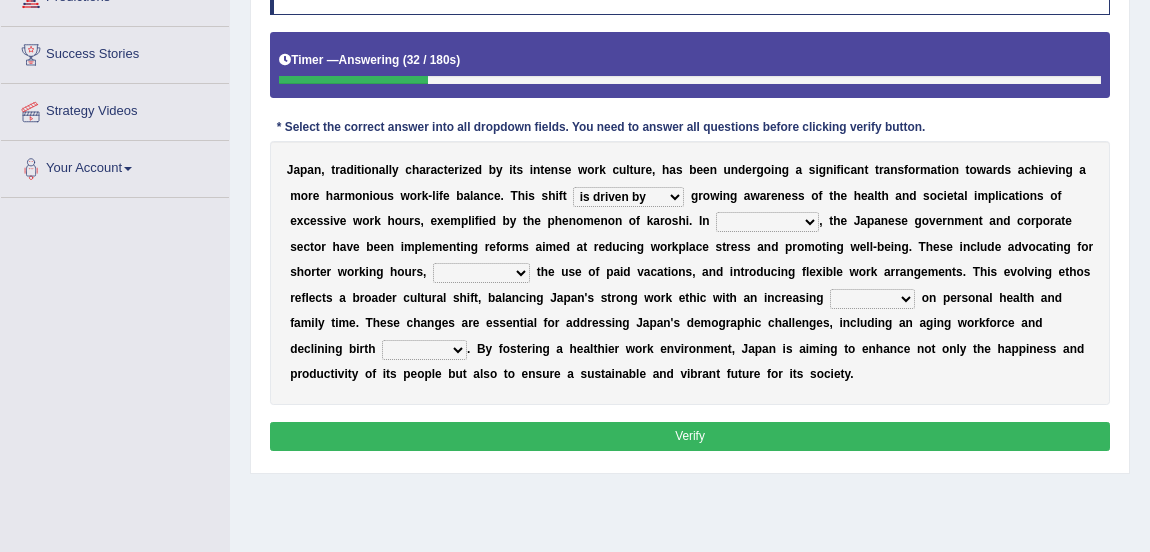 select on "response" 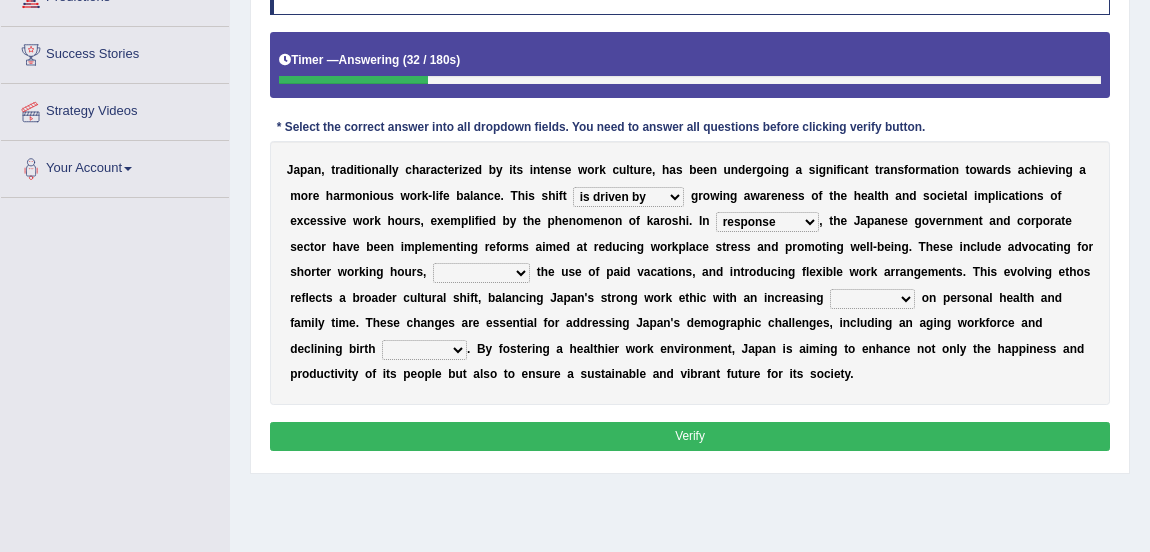 click on "consideration difference regard response" at bounding box center [767, 222] 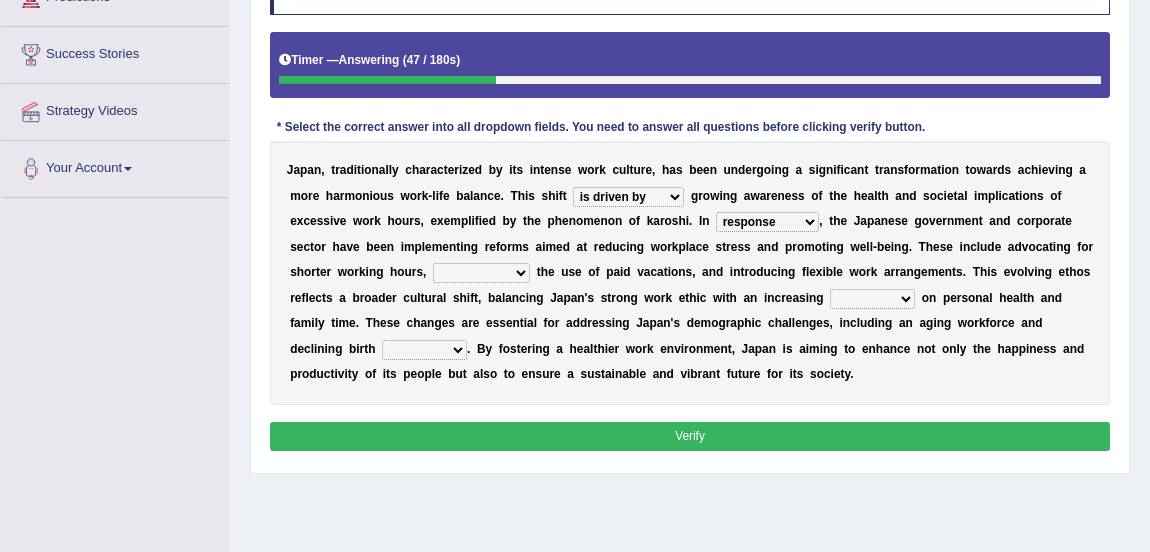 click on "persuading retiring posing encouraging" at bounding box center (481, 273) 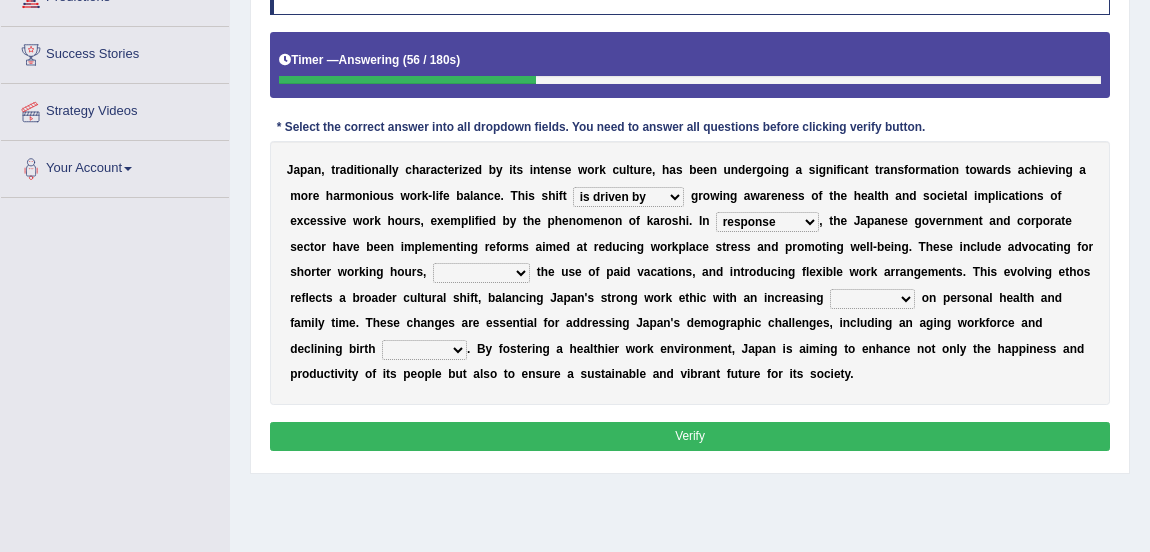 select on "encouraging" 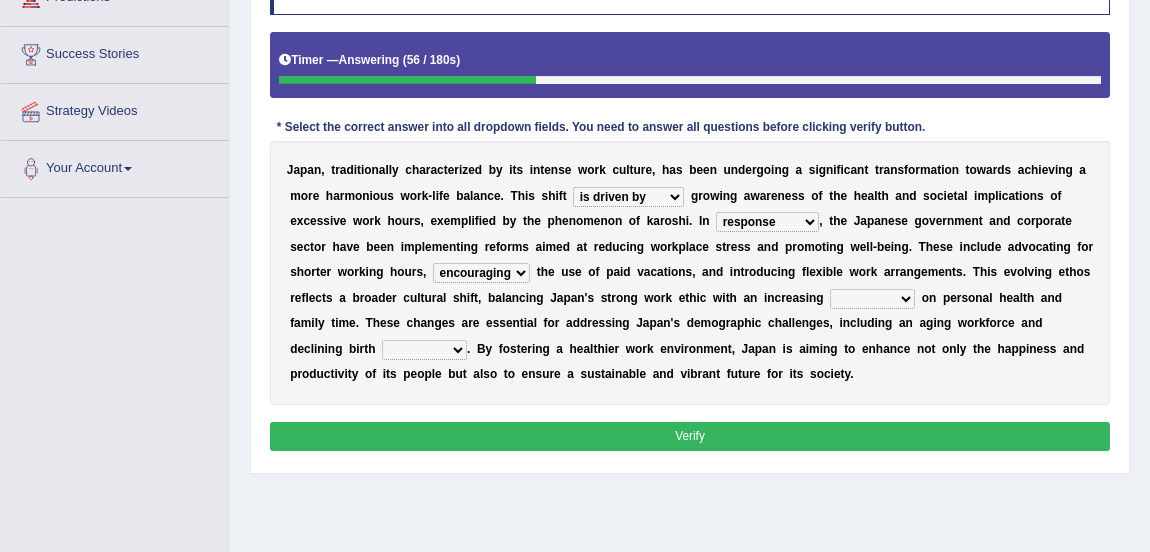 click on "persuading retiring posing encouraging" at bounding box center [481, 273] 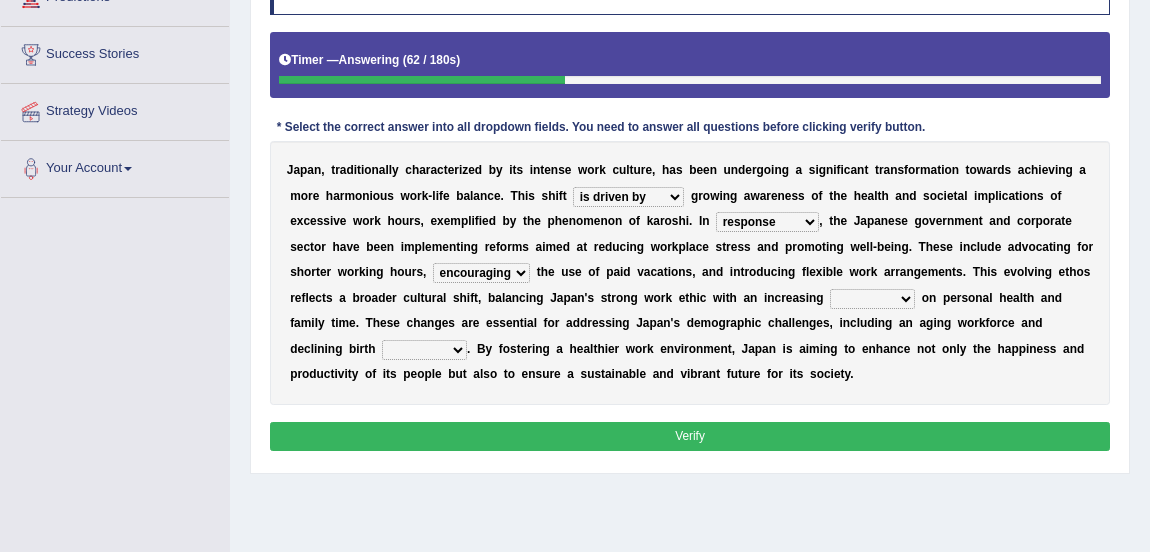 click on "omission prospect code emphasis" at bounding box center (872, 299) 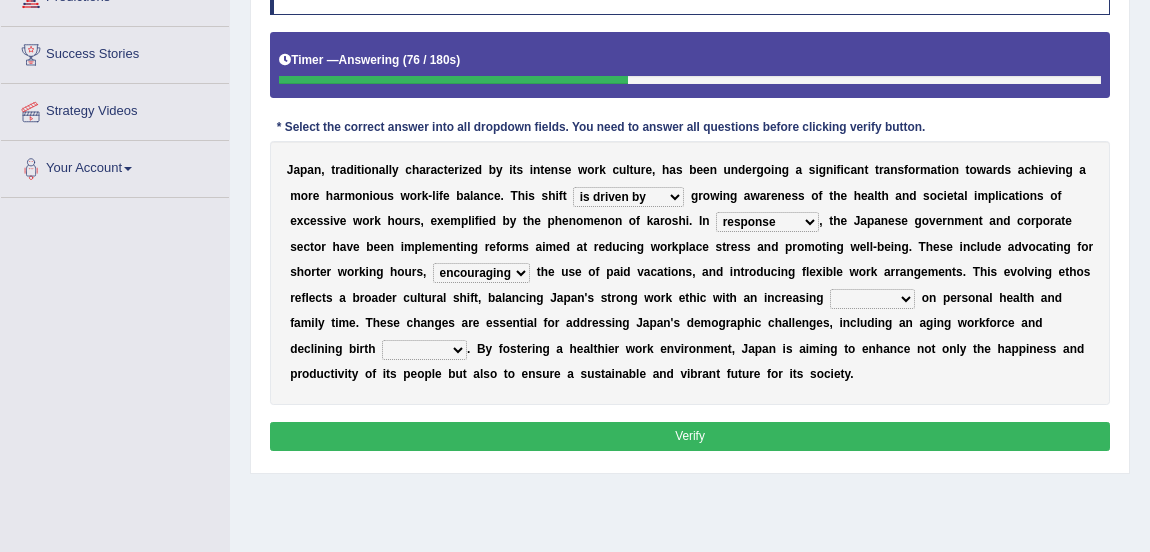 select on "emphasis" 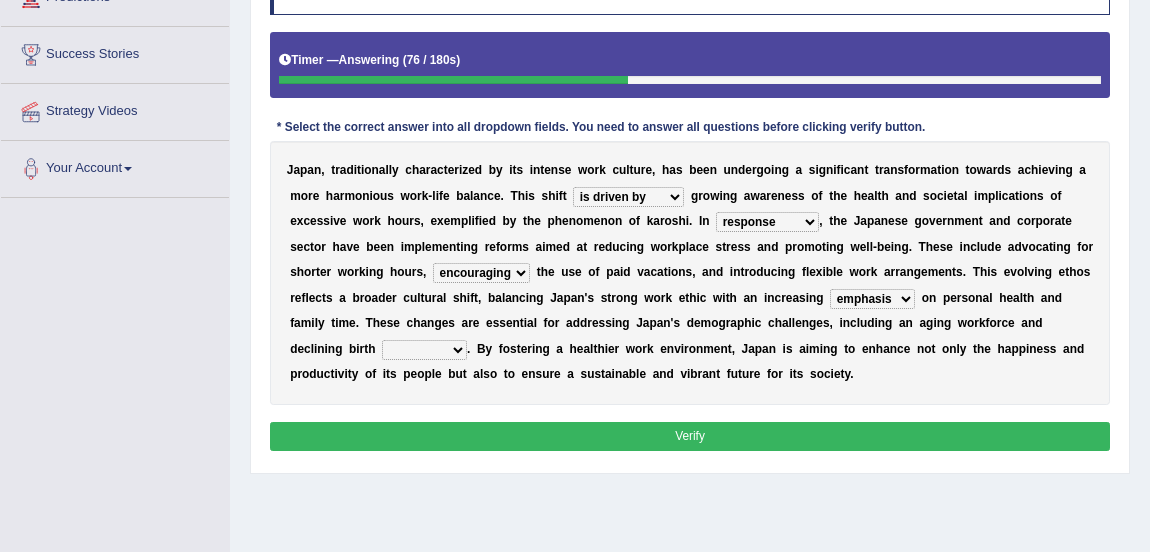 click on "omission prospect code emphasis" at bounding box center [872, 299] 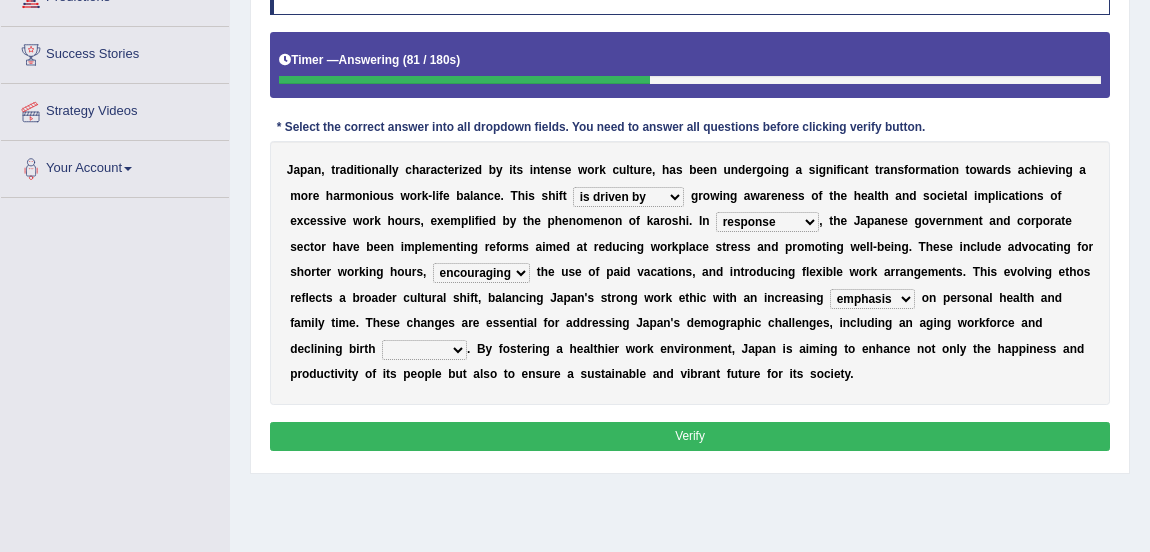 click on "examples impacts models rates" at bounding box center (424, 350) 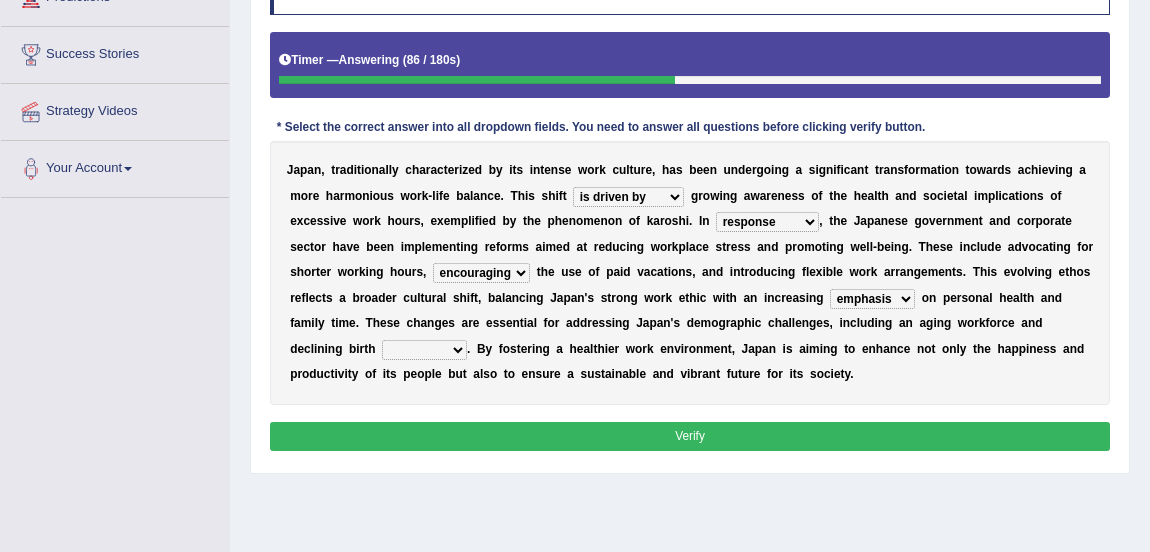 select on "rates" 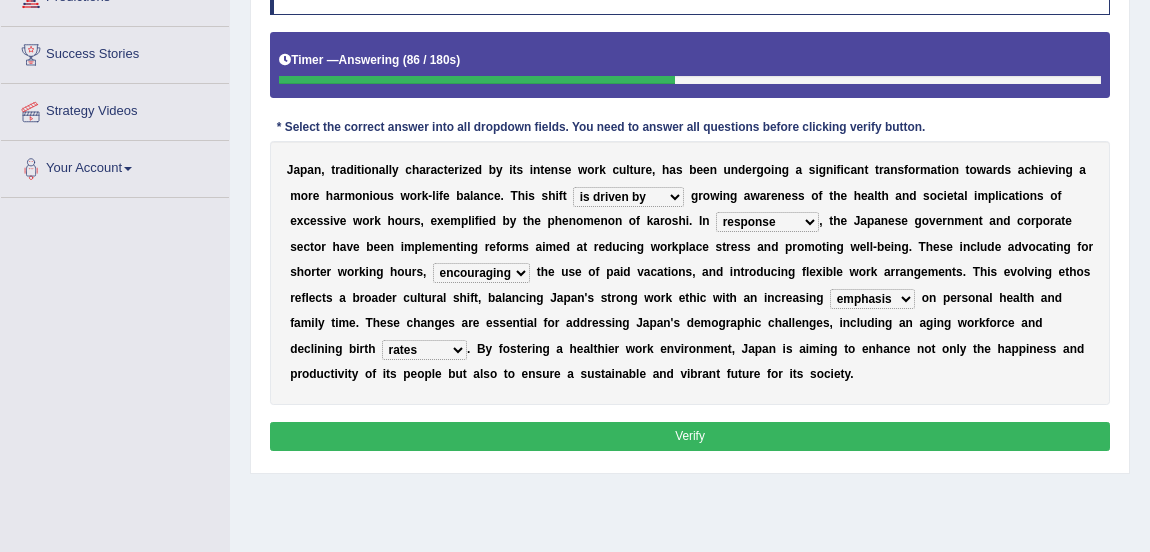 click on "examples impacts models rates" at bounding box center (424, 350) 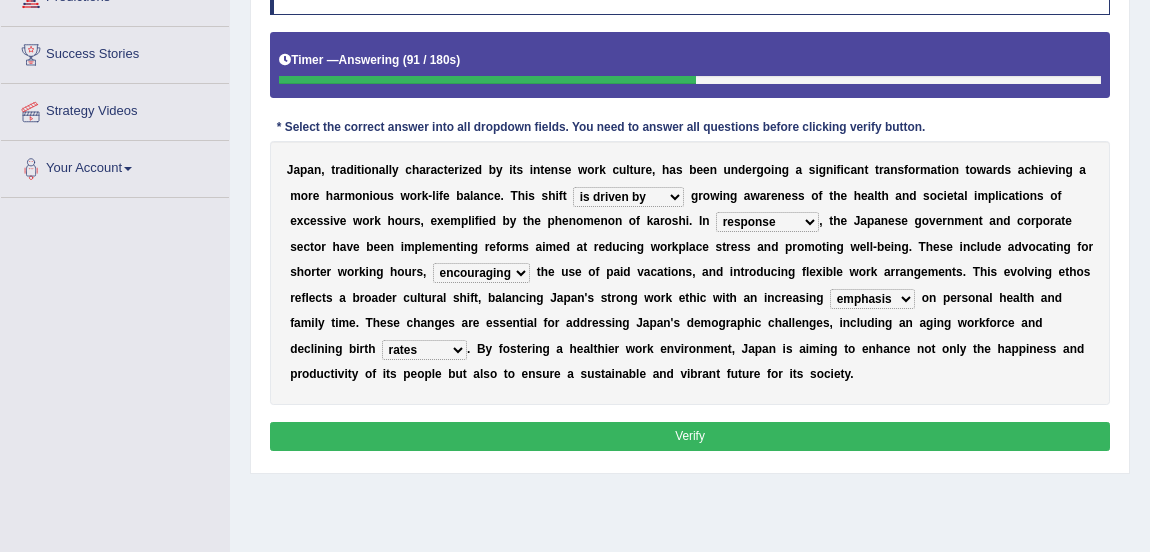click on "Verify" at bounding box center (690, 436) 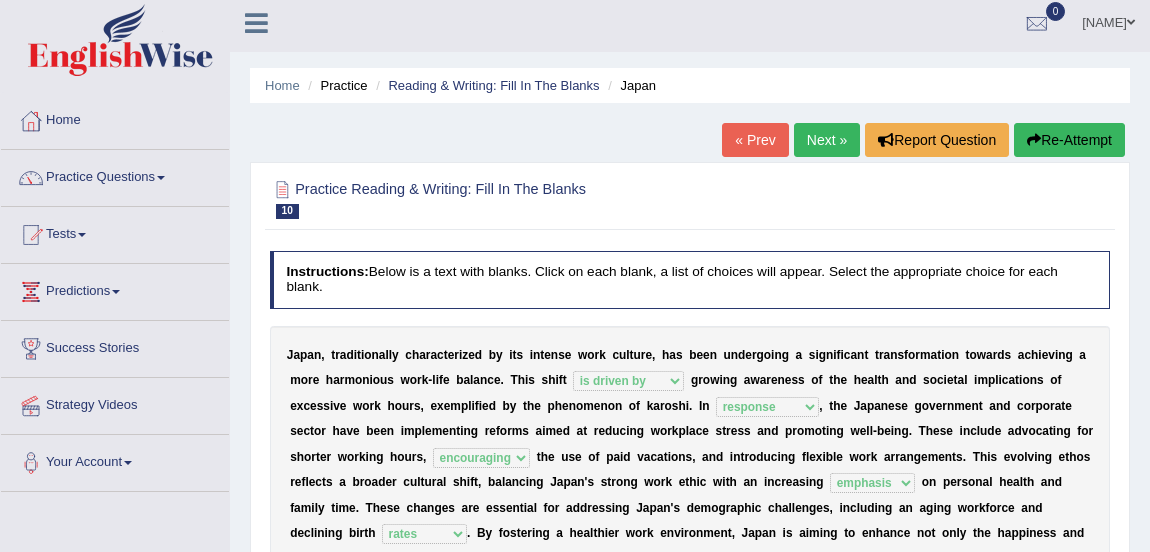 scroll, scrollTop: 0, scrollLeft: 0, axis: both 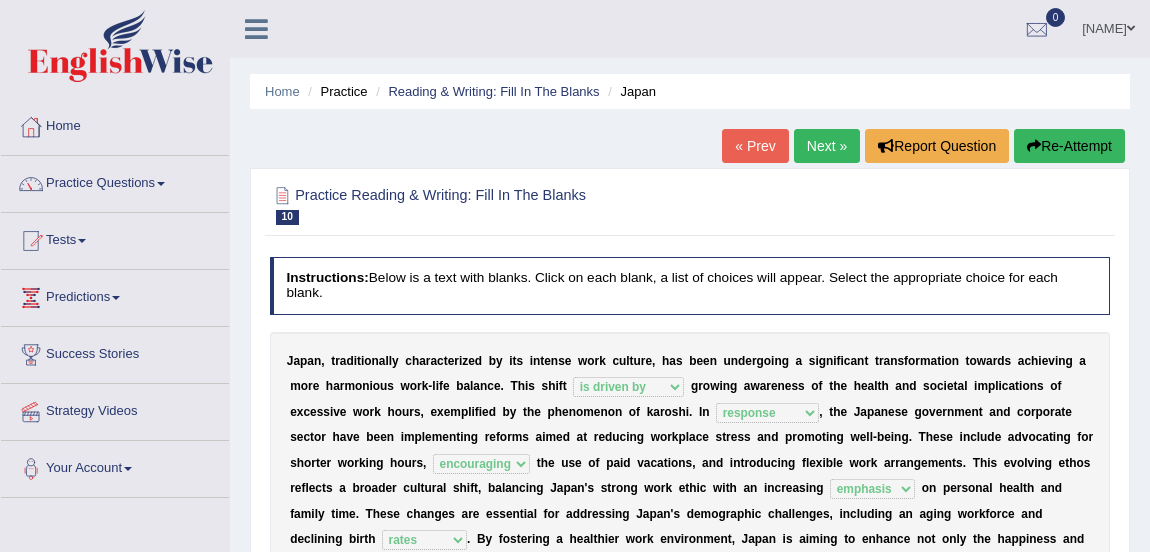click on "Next »" at bounding box center (827, 146) 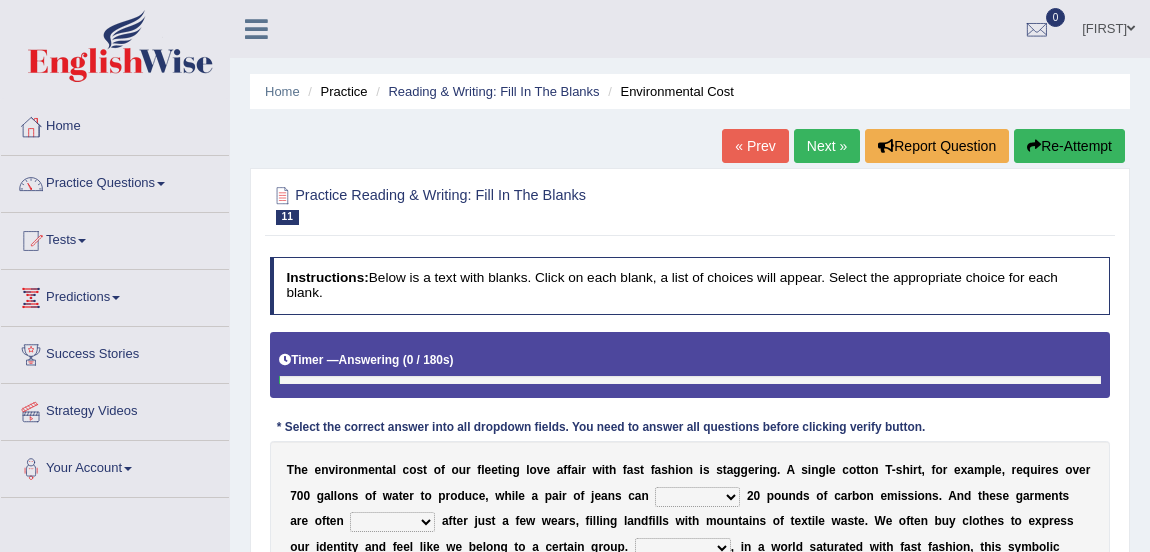scroll, scrollTop: 0, scrollLeft: 0, axis: both 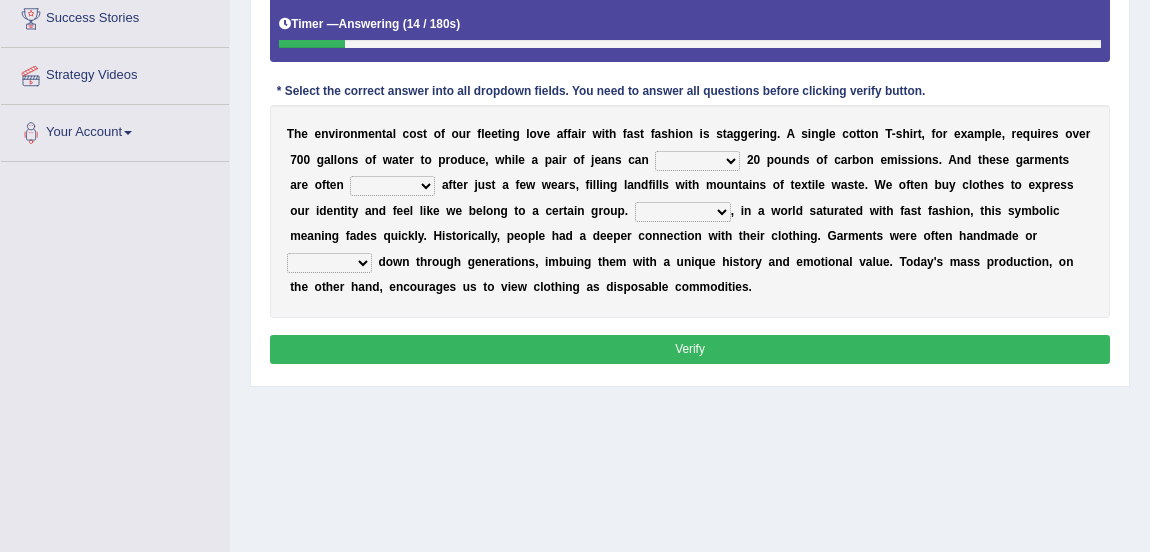 click on "generate access recycle measure" at bounding box center (697, 161) 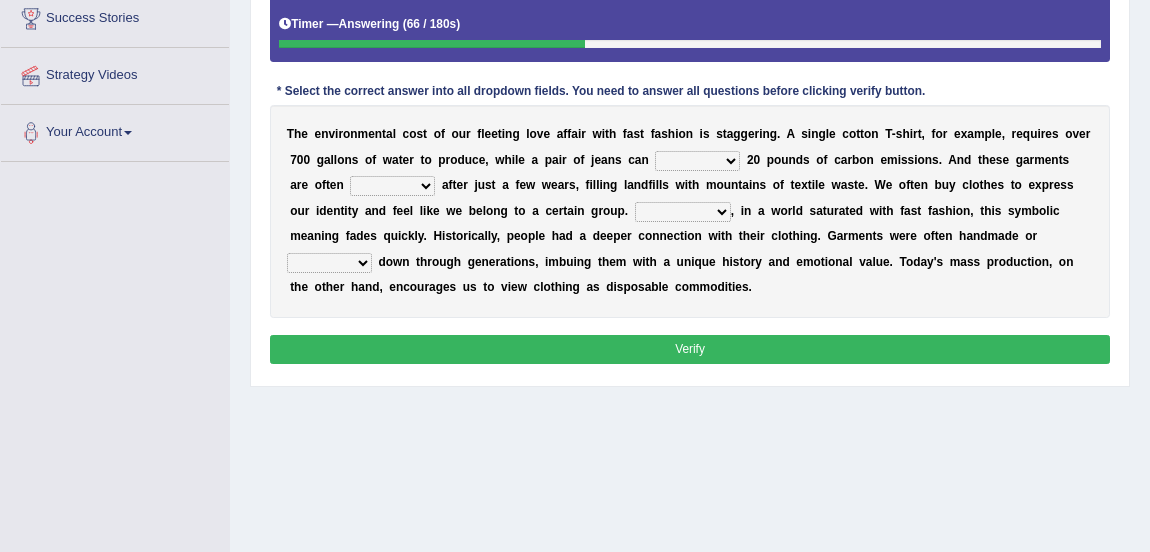 select on "measure" 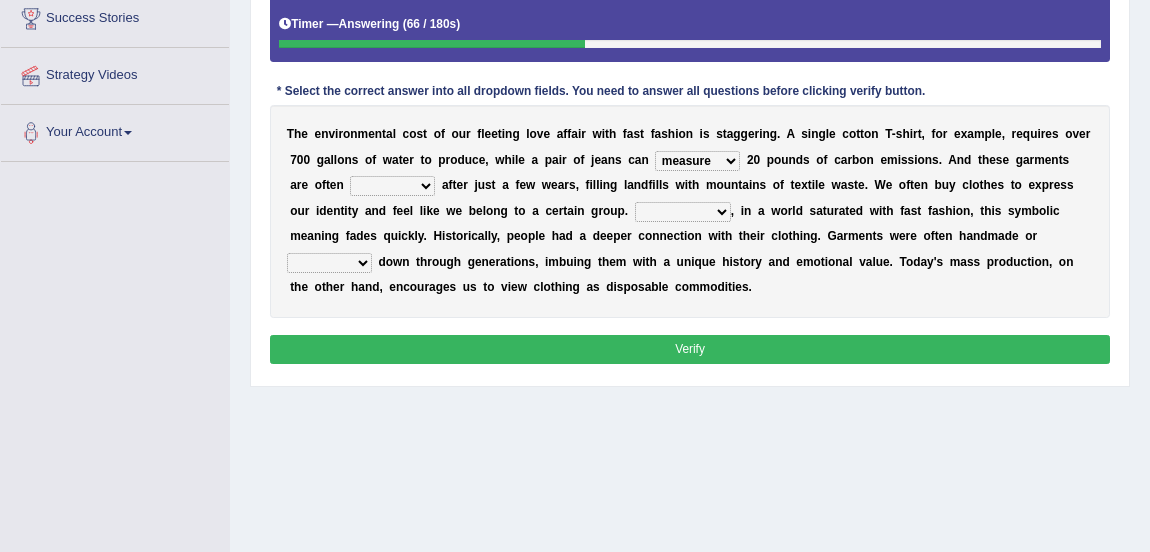 click on "generate access recycle measure" at bounding box center [697, 161] 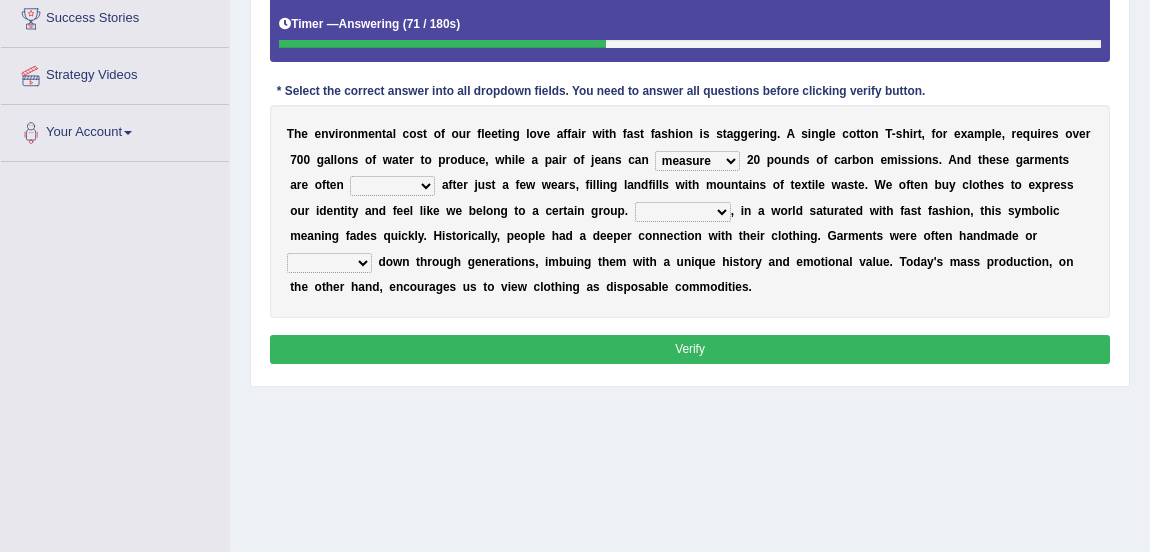 click on "found allocated discarded developed" at bounding box center (392, 186) 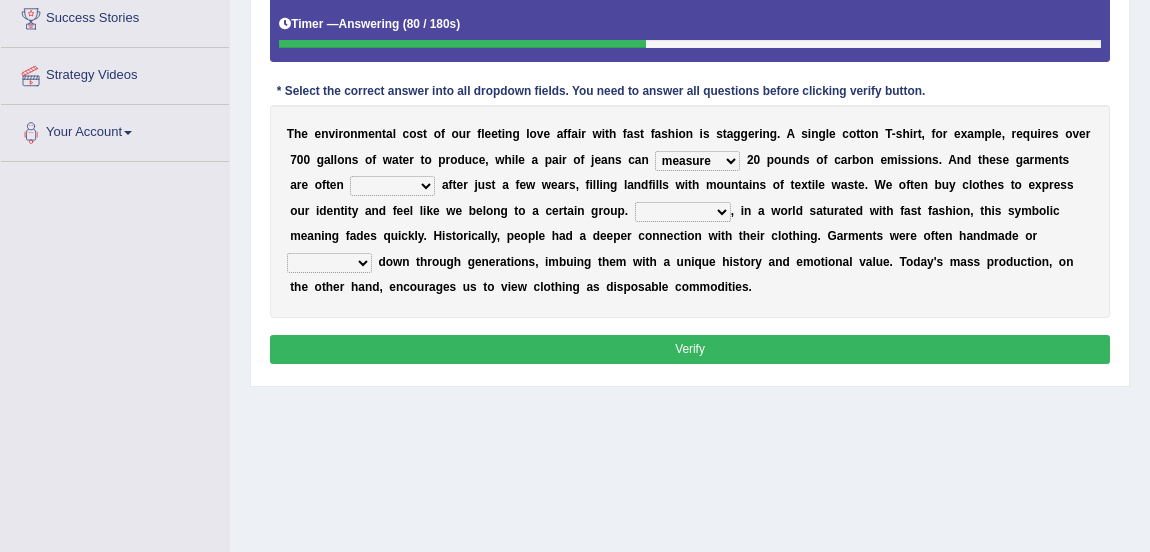 select on "discarded" 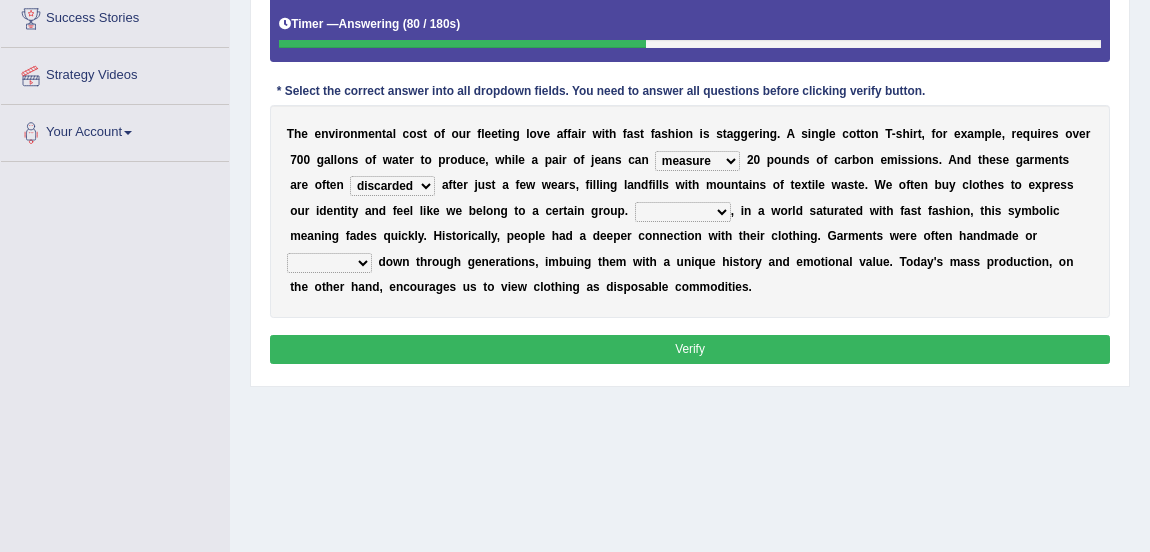 click on "found allocated discarded developed" at bounding box center [392, 186] 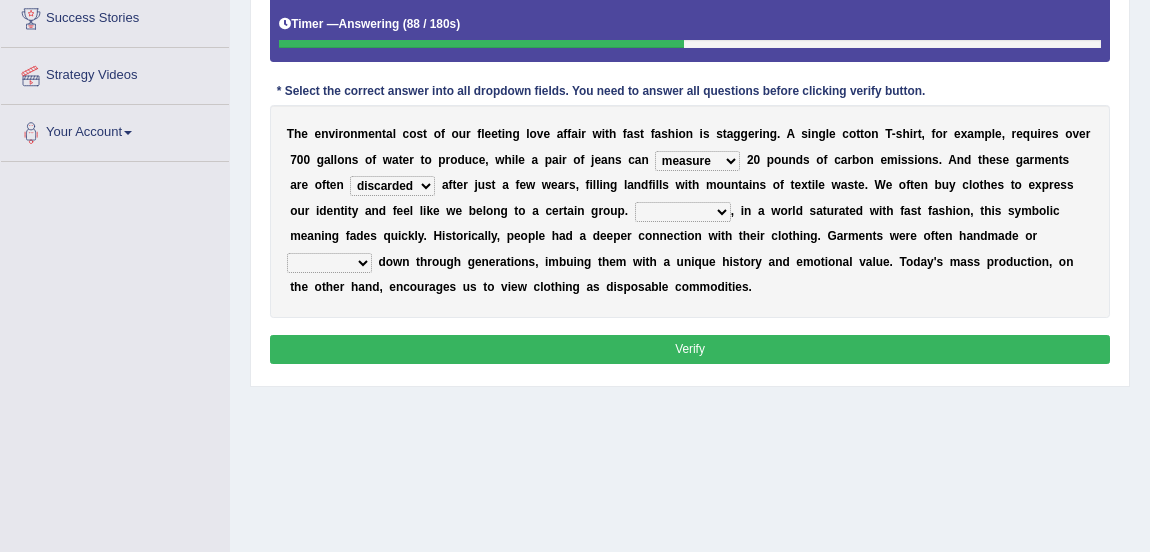 click on "However While For instance Besides" at bounding box center (683, 212) 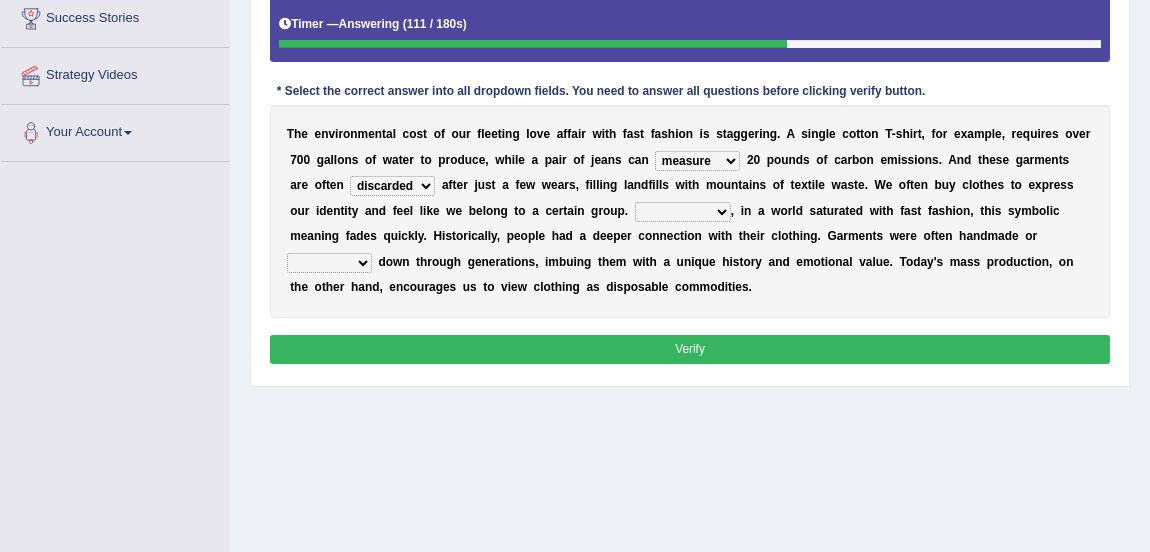 select on "While" 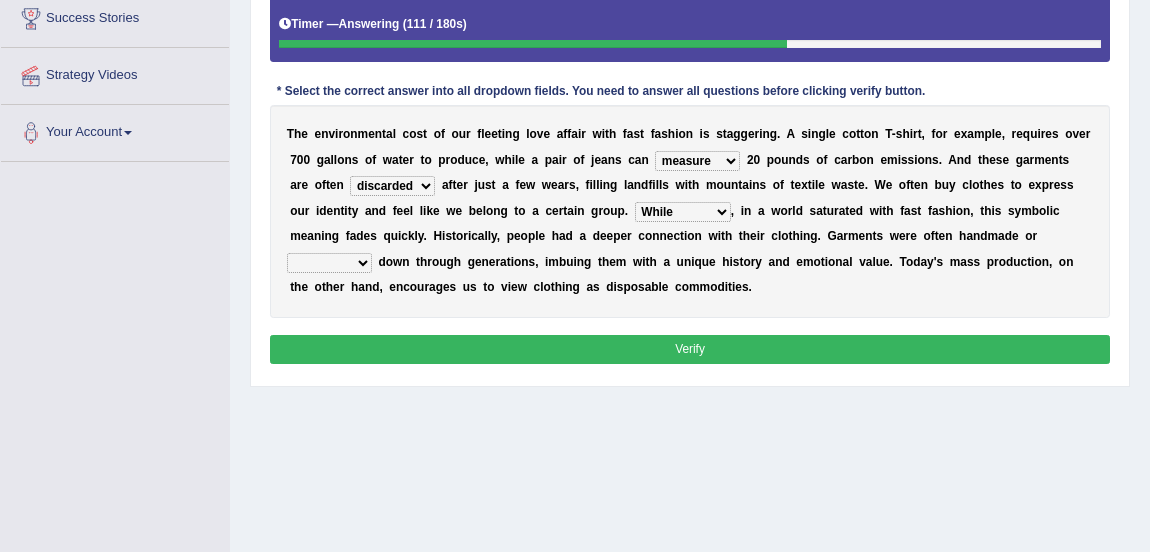 click on "However While For instance Besides" at bounding box center [683, 212] 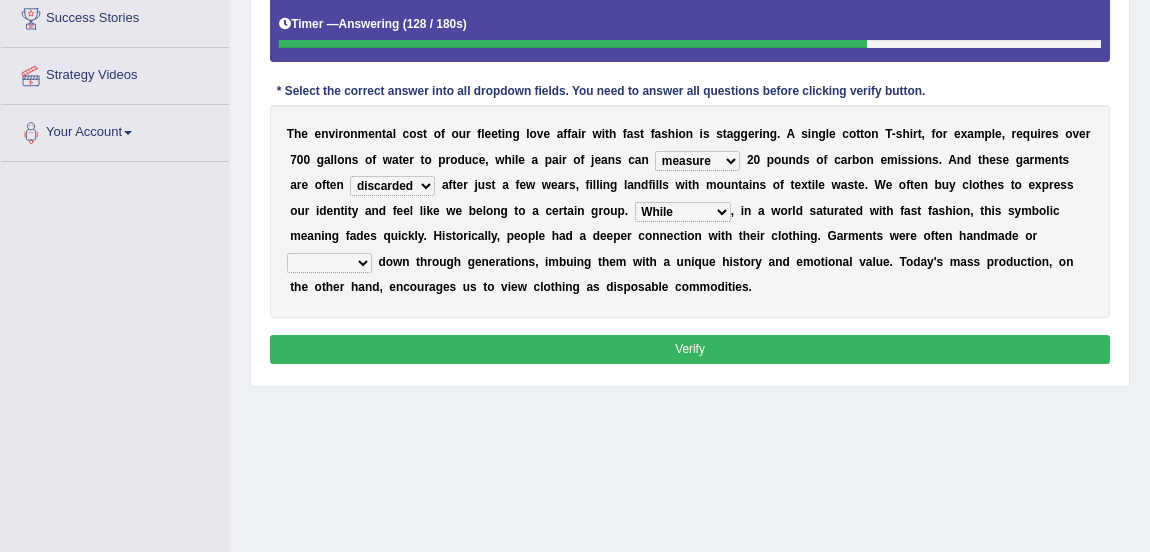 click on "sought passed raised altered" at bounding box center (329, 263) 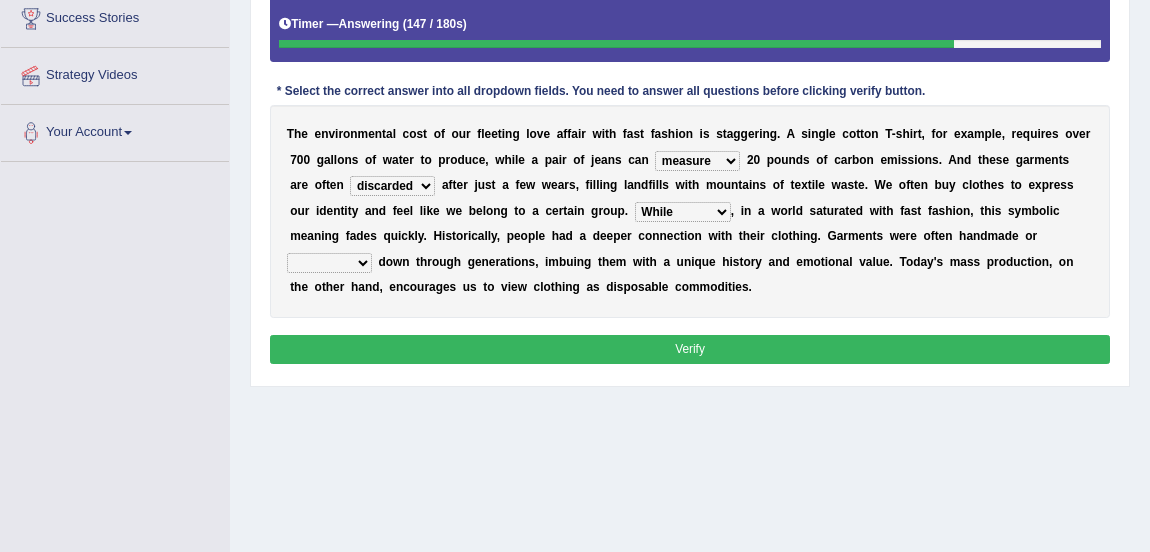 select on "passed" 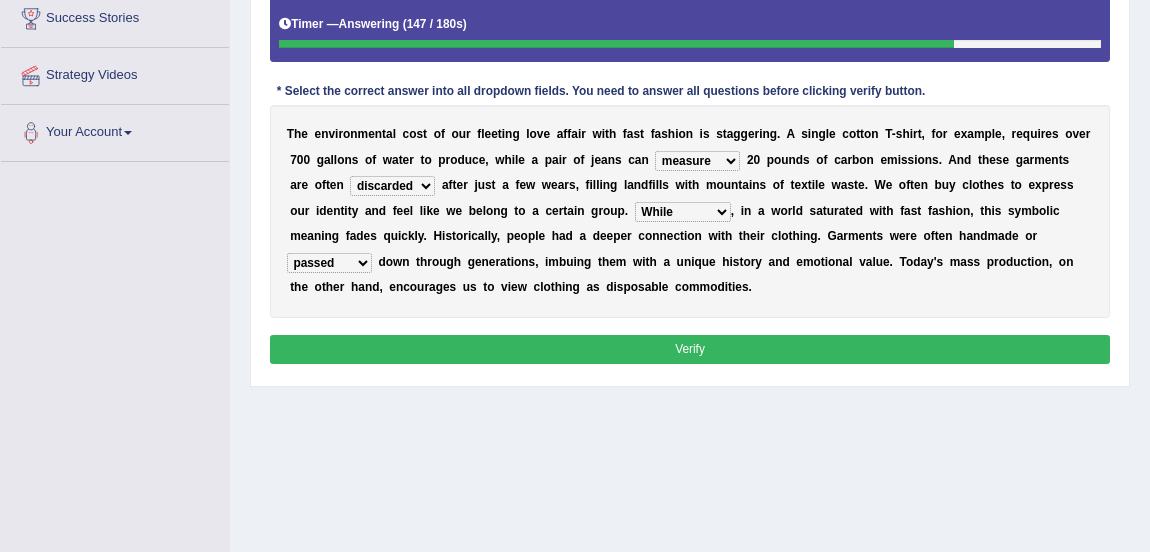 click on "sought passed raised altered" at bounding box center [329, 263] 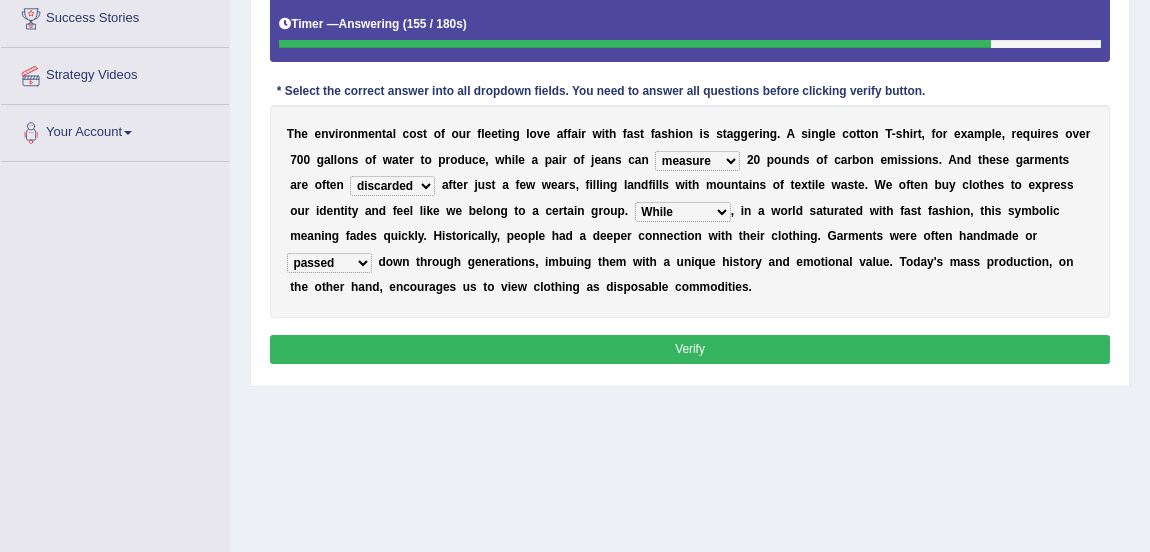 click on "Verify" at bounding box center (690, 349) 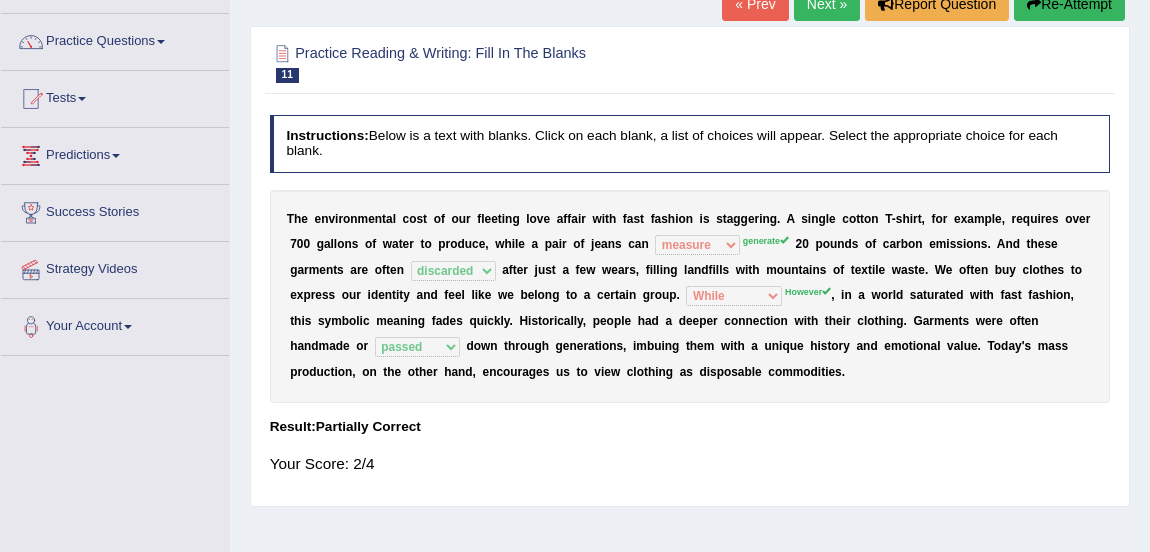 scroll, scrollTop: 125, scrollLeft: 0, axis: vertical 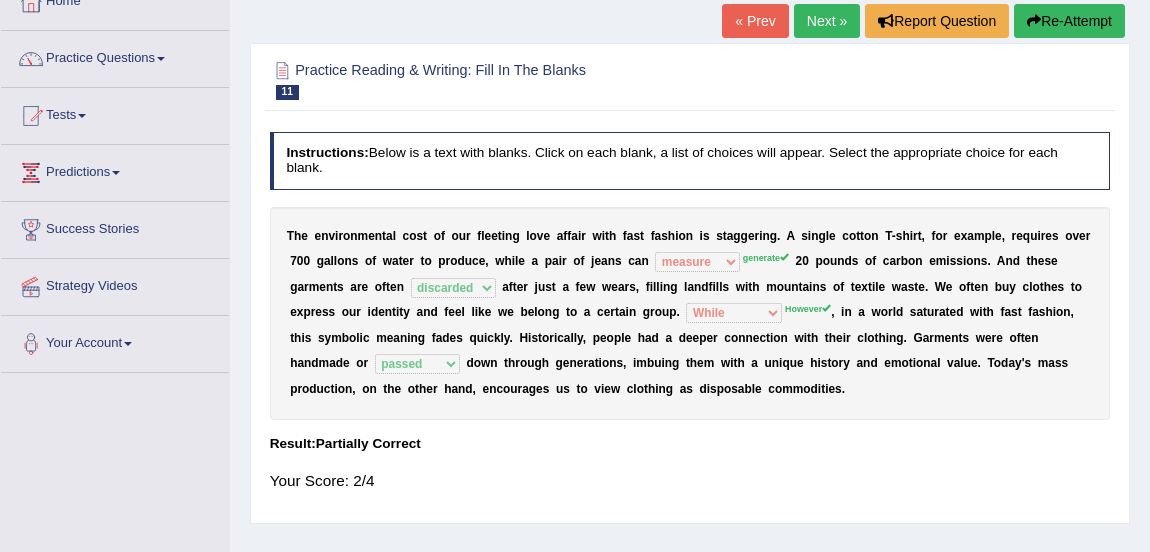 click on "Next »" at bounding box center (827, 21) 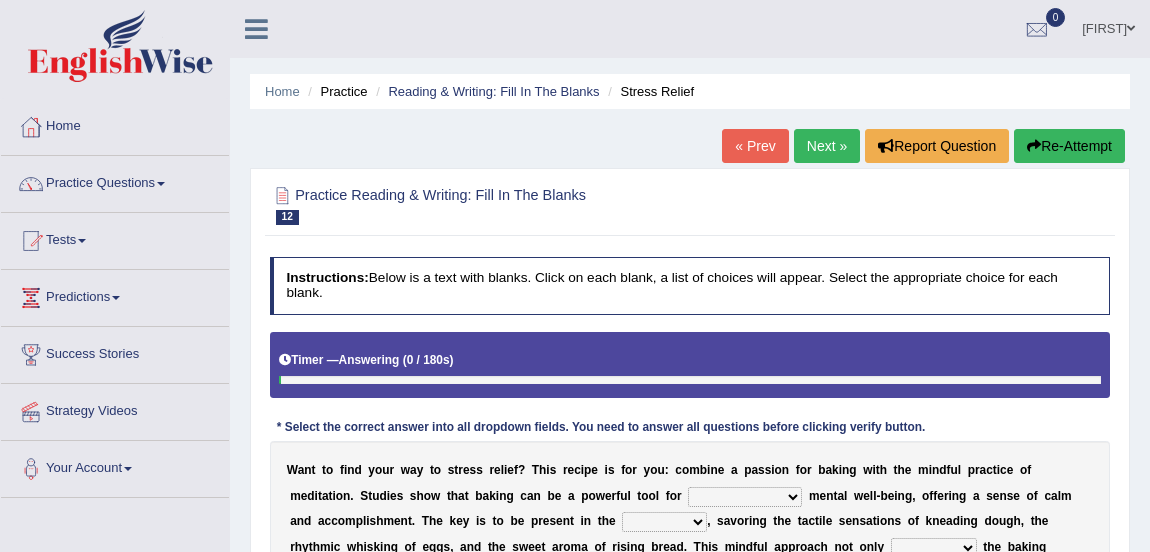 scroll, scrollTop: 379, scrollLeft: 0, axis: vertical 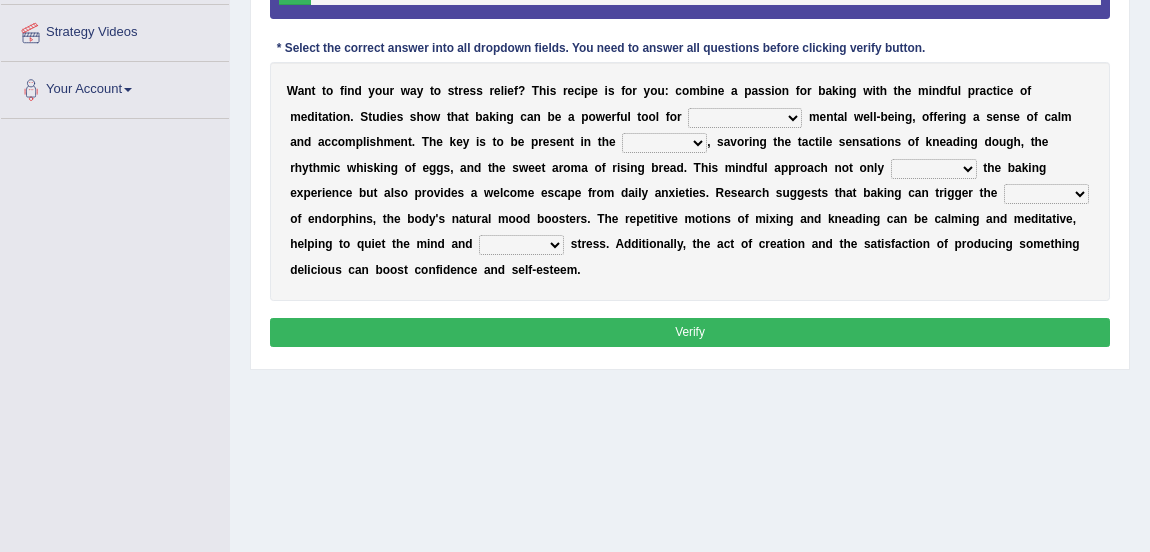 click on "improving being improved improvement improved" at bounding box center [745, 118] 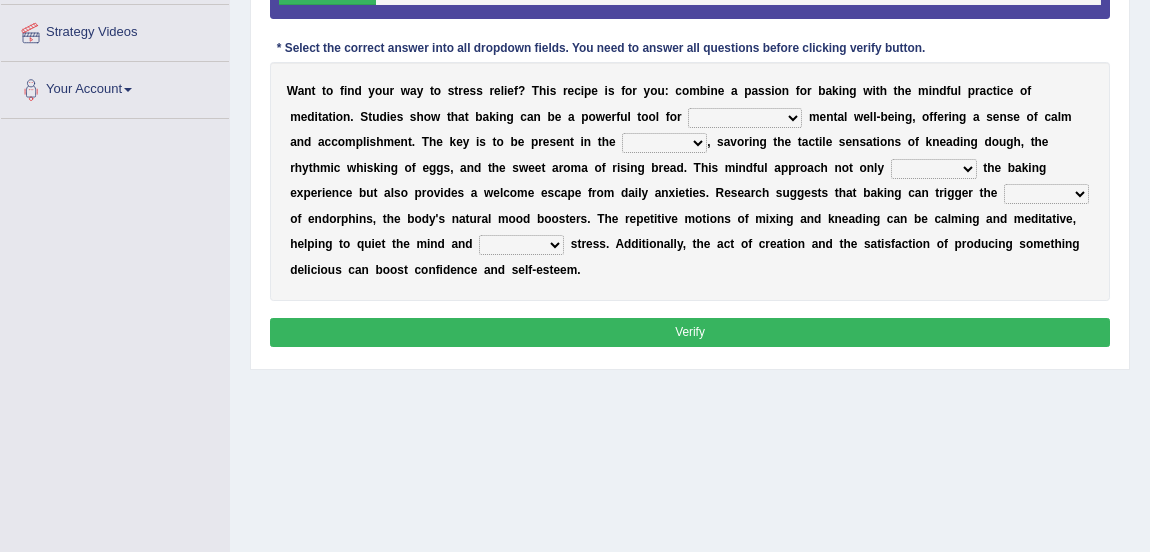 select on "improving" 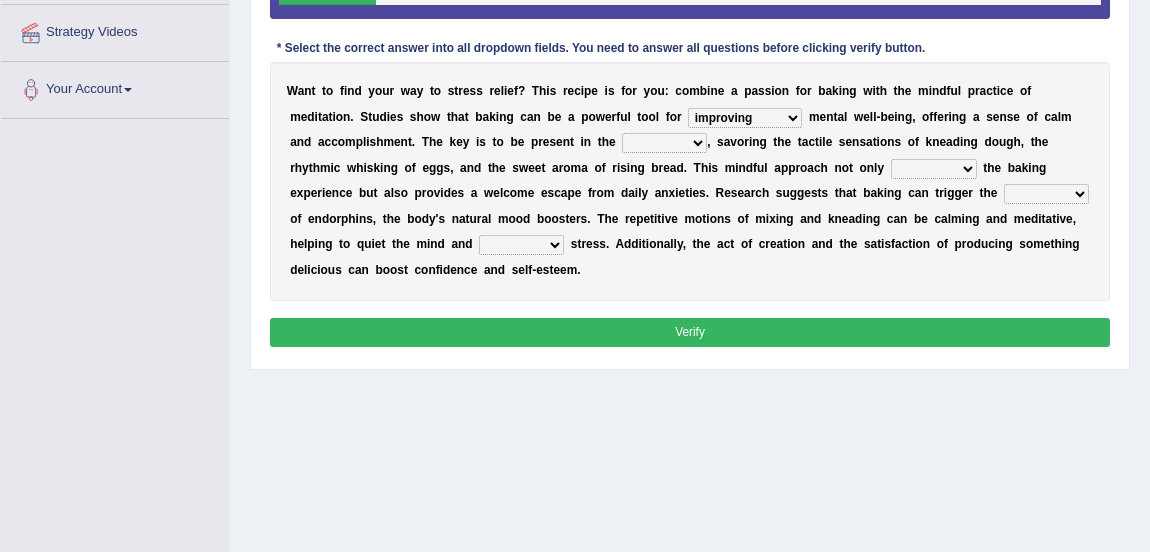 click on "improving being improved improvement improved" at bounding box center (745, 118) 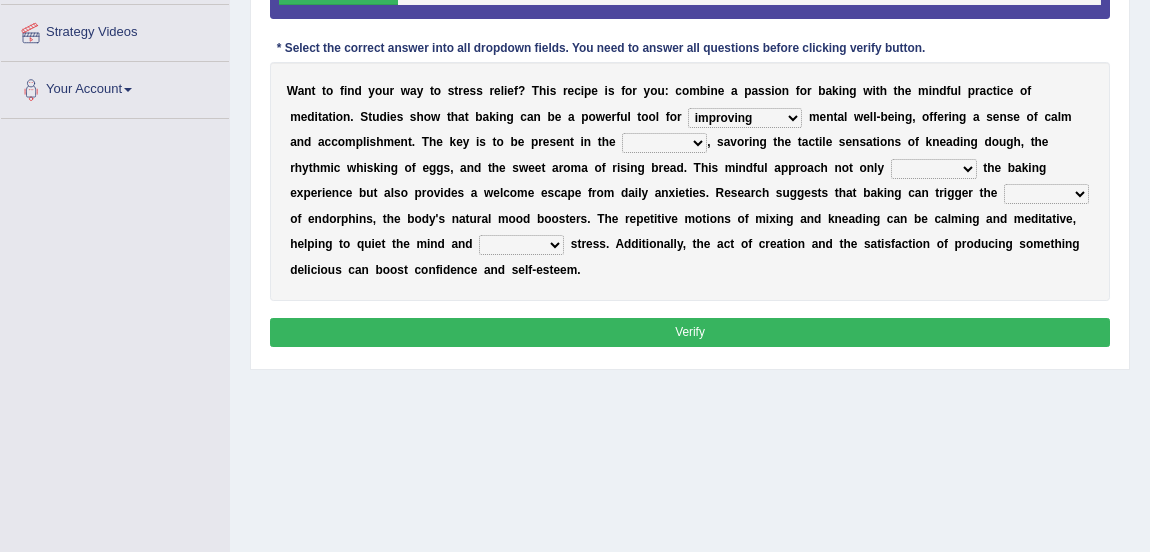 click on "moment point success duration" at bounding box center (664, 143) 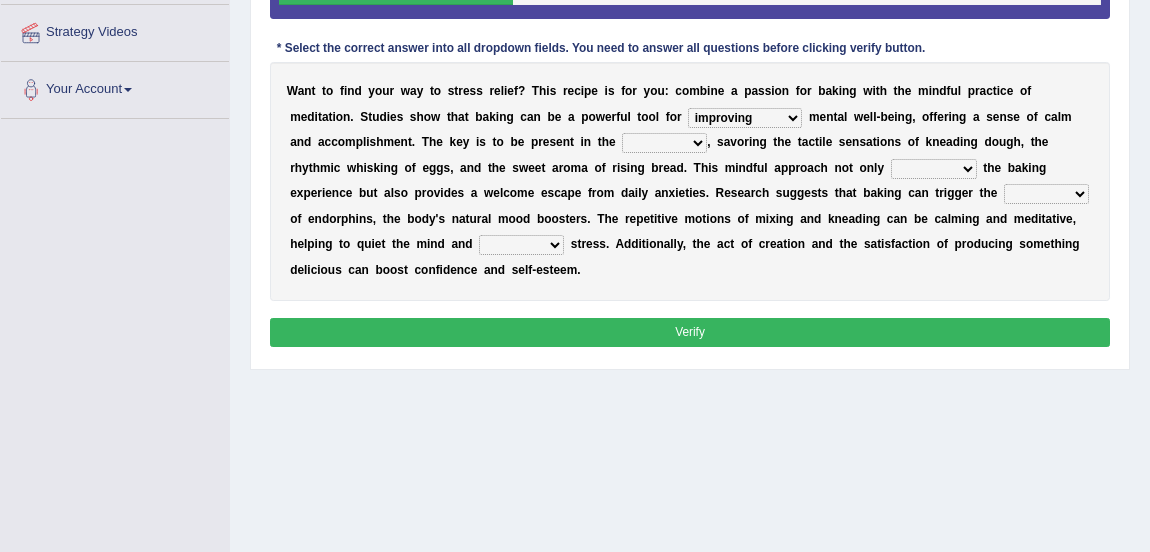 select on "point" 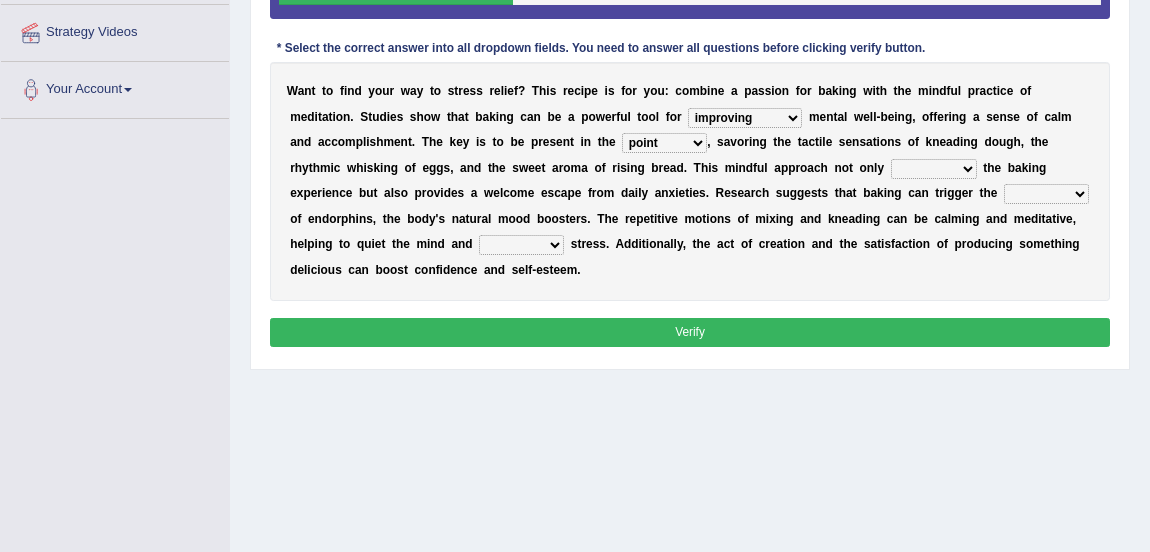 click on "moment point success duration" at bounding box center (664, 143) 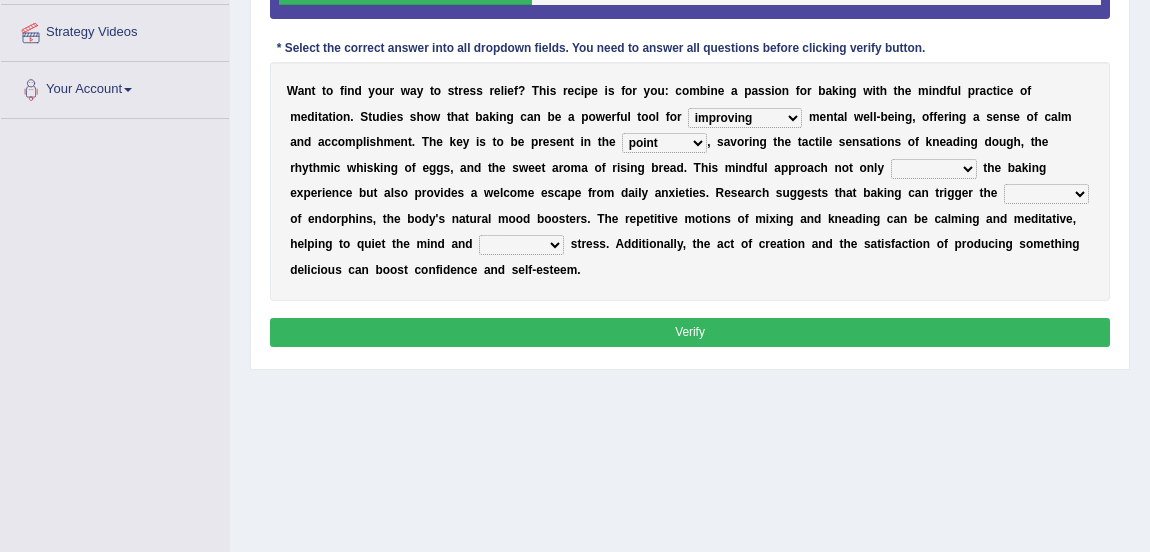 click on "exhibits enhances consumes postpones" at bounding box center (934, 169) 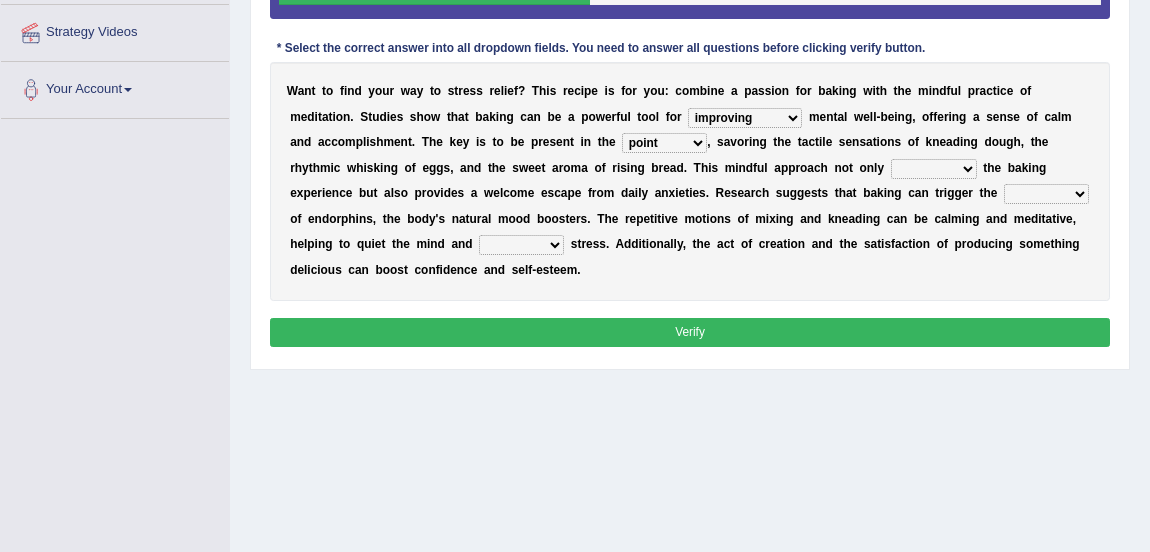 select on "enhances" 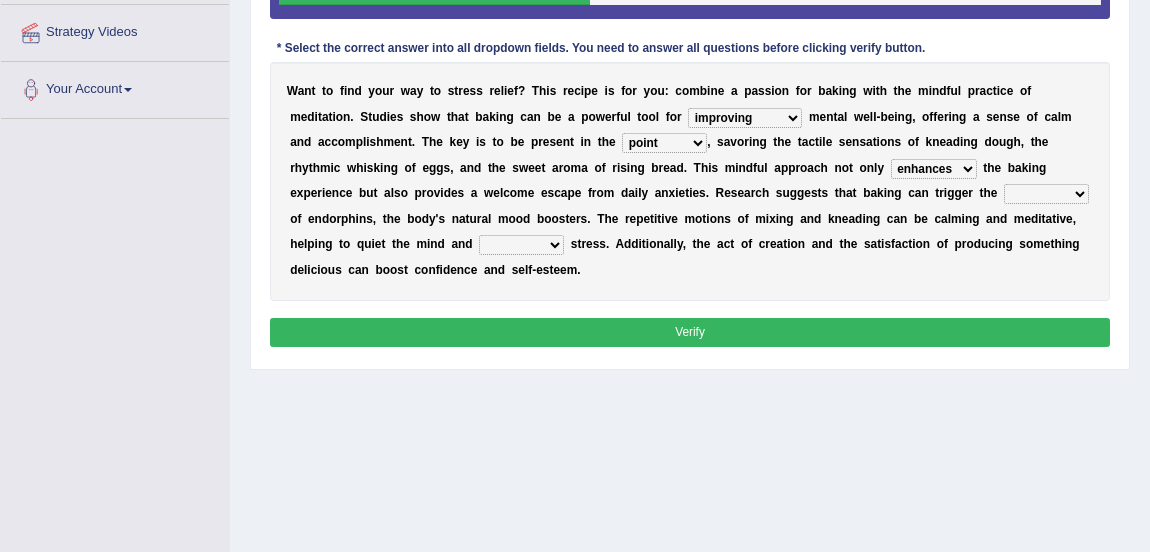 click on "exhibits enhances consumes postpones" at bounding box center (934, 169) 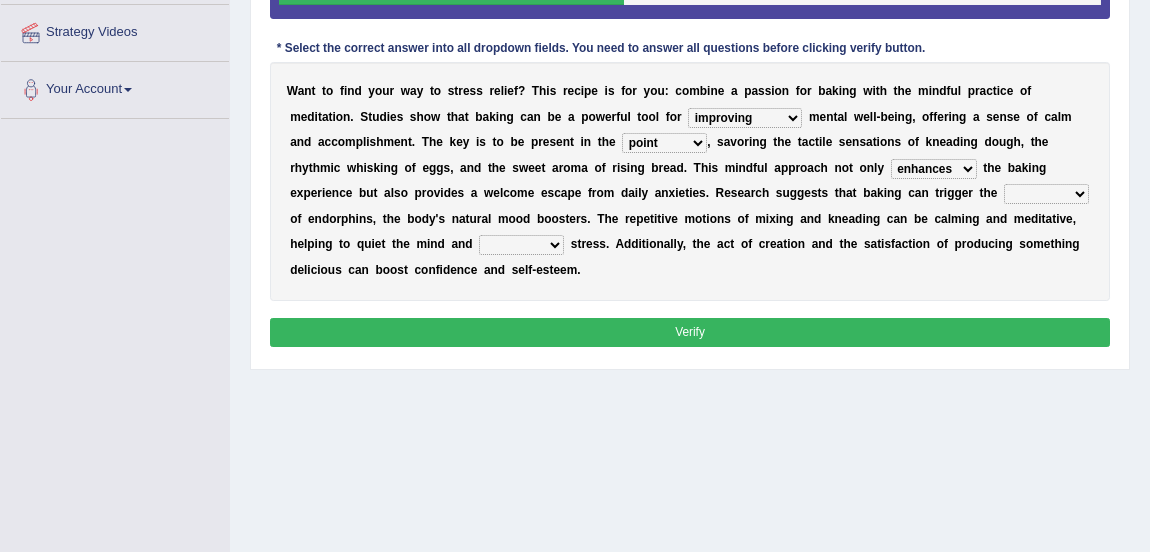 click on "texture theory trend release" at bounding box center [1046, 194] 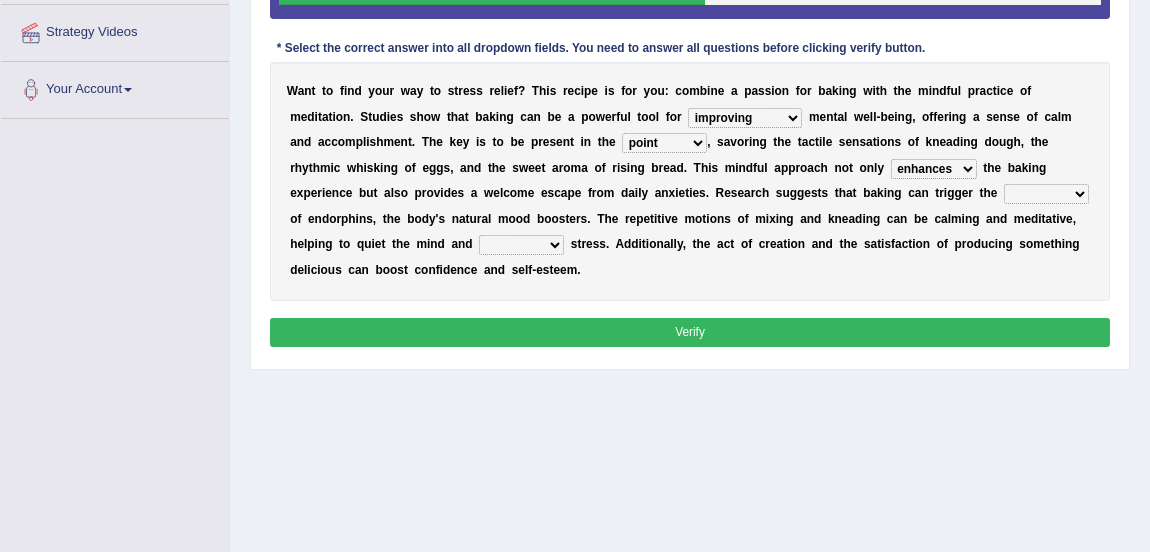 select on "release" 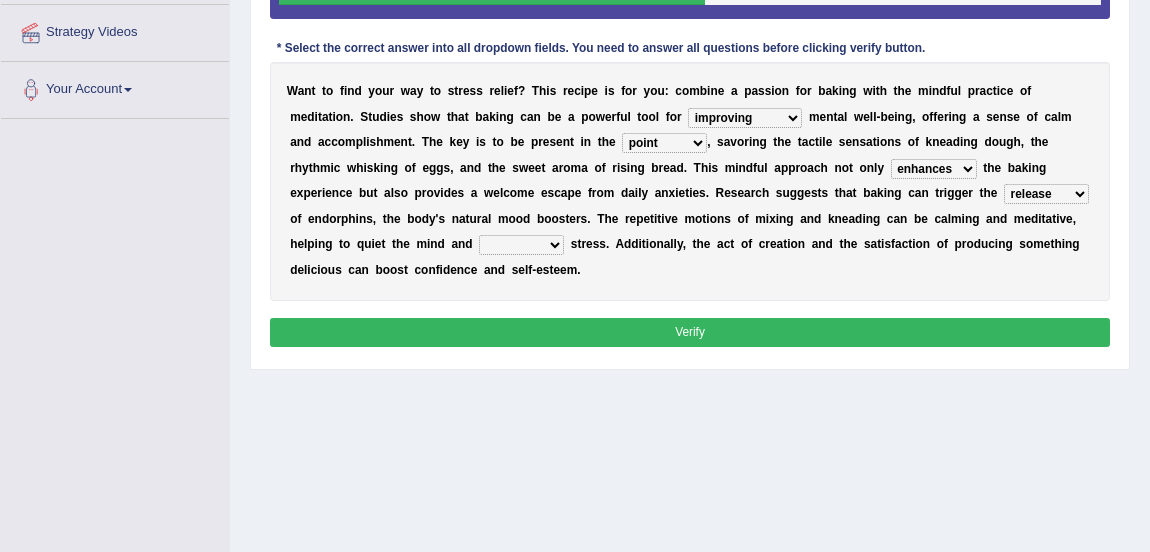 click on "texture theory trend release" at bounding box center (1046, 194) 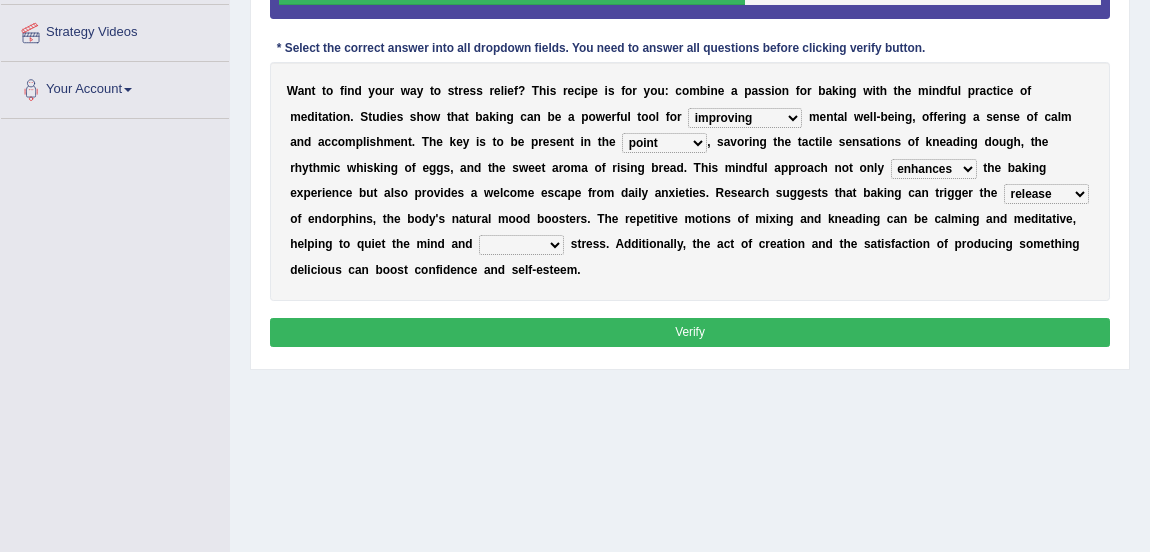 click on "reduce interpret satisfy gather" at bounding box center (521, 245) 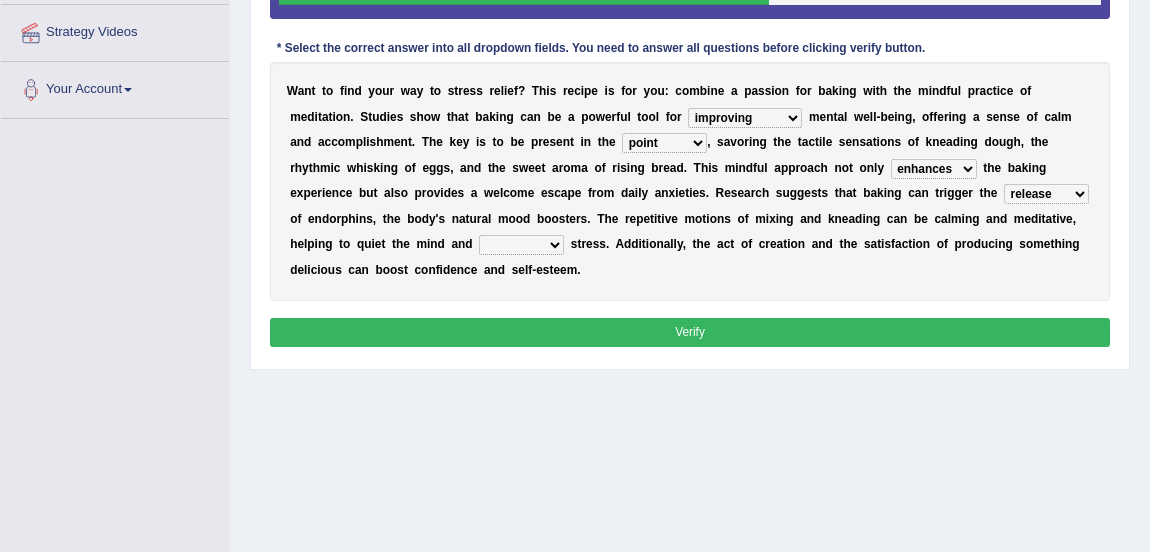 select on "reduce" 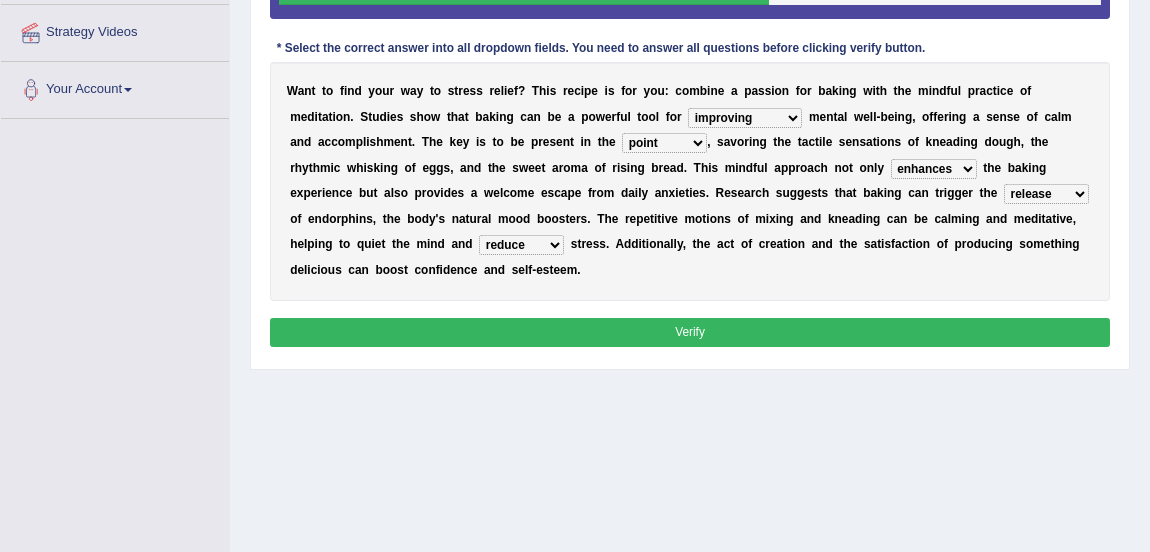 click on "reduce interpret satisfy gather" at bounding box center [521, 245] 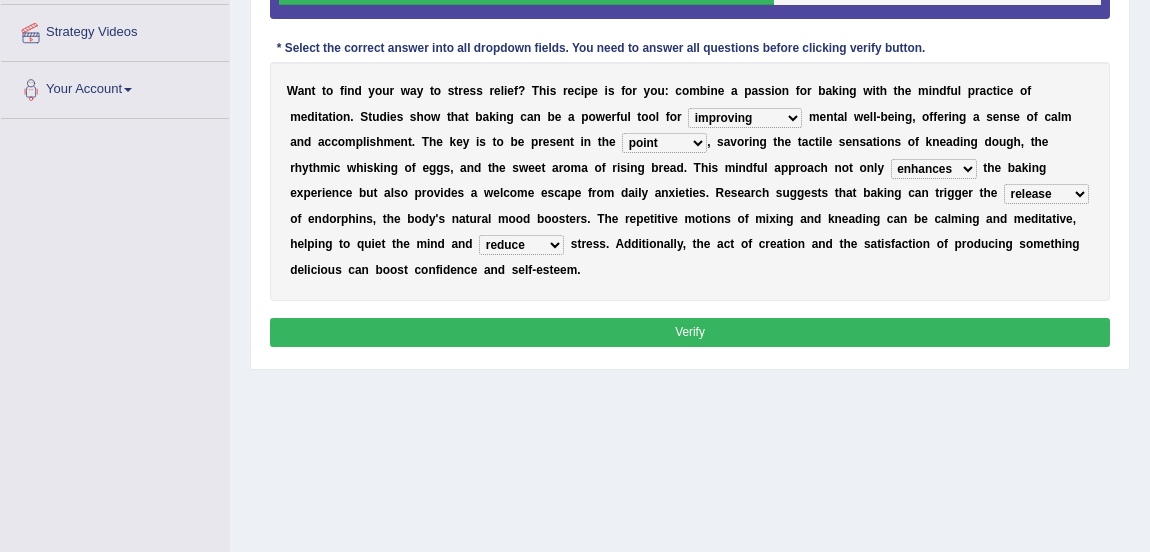 click on "Verify" at bounding box center (690, 332) 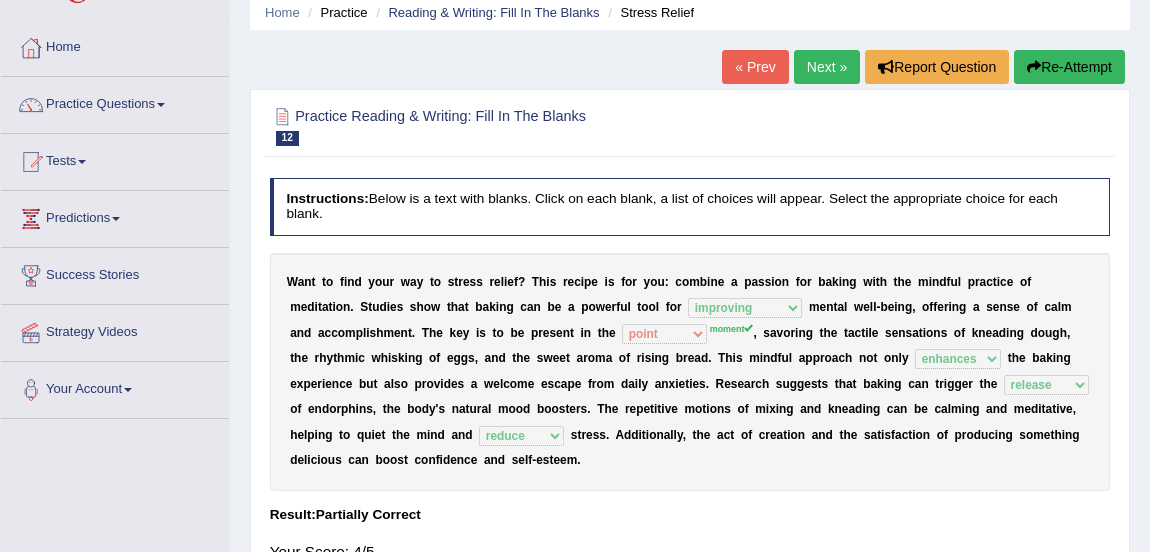 scroll, scrollTop: 78, scrollLeft: 0, axis: vertical 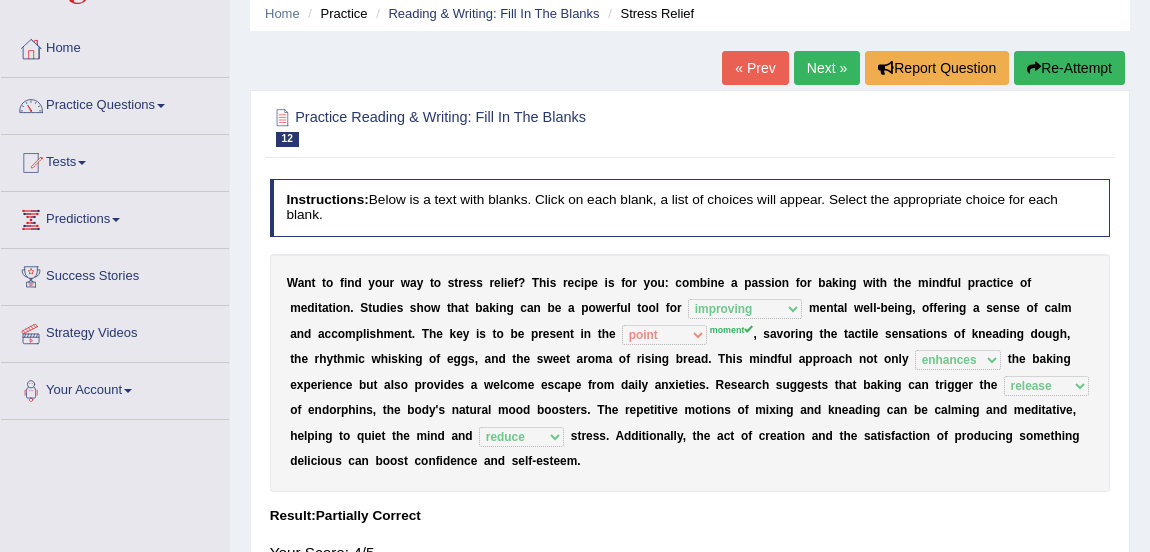 click on "Next »" at bounding box center [827, 68] 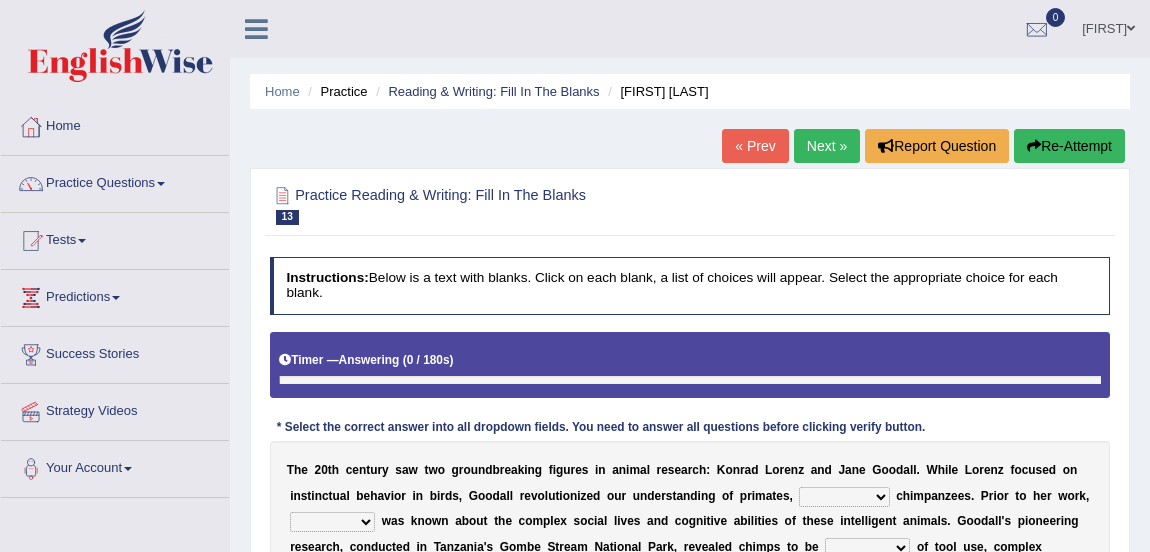 scroll, scrollTop: 0, scrollLeft: 0, axis: both 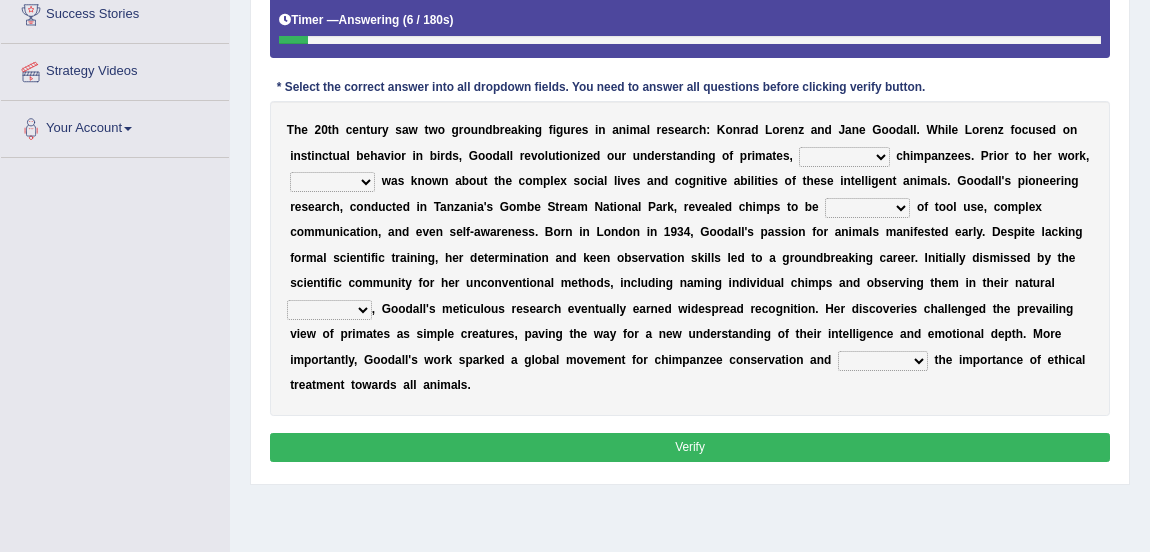 click on "closely faithfully perfectly particularly" at bounding box center [844, 157] 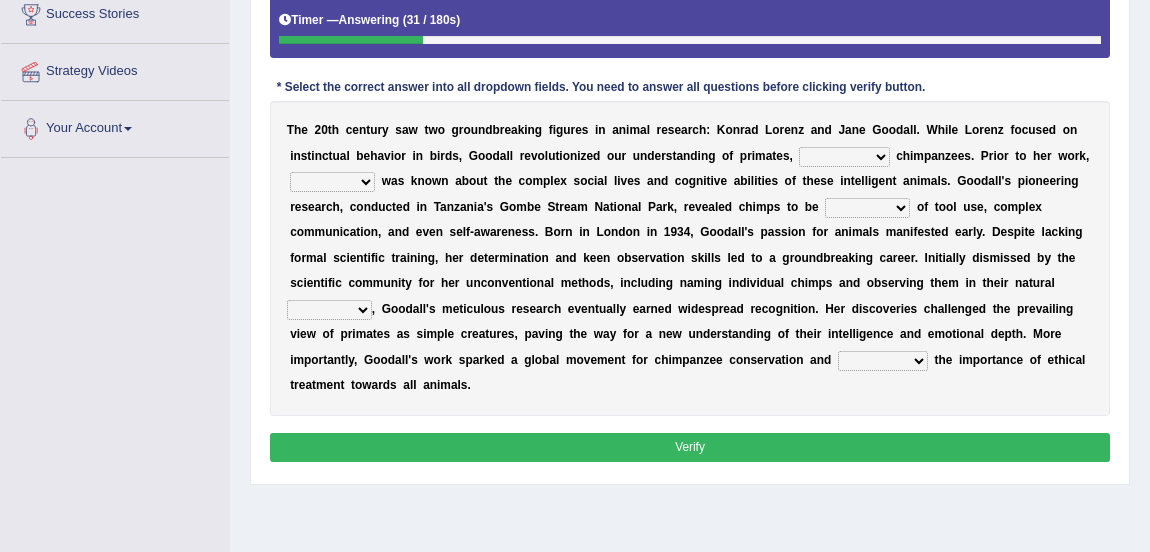 select on "particularly" 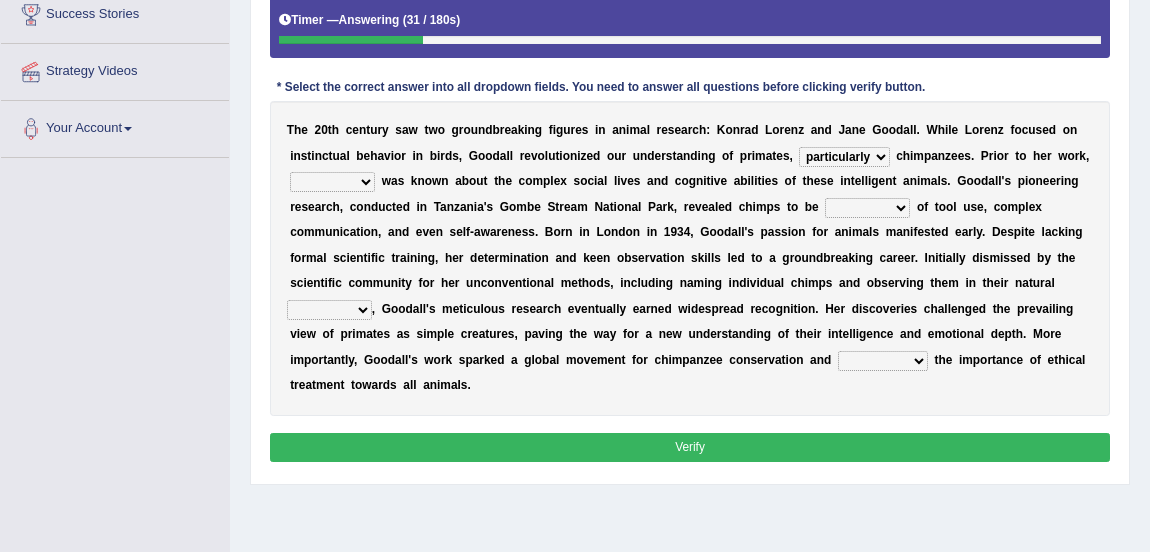 click on "closely faithfully perfectly particularly" at bounding box center [844, 157] 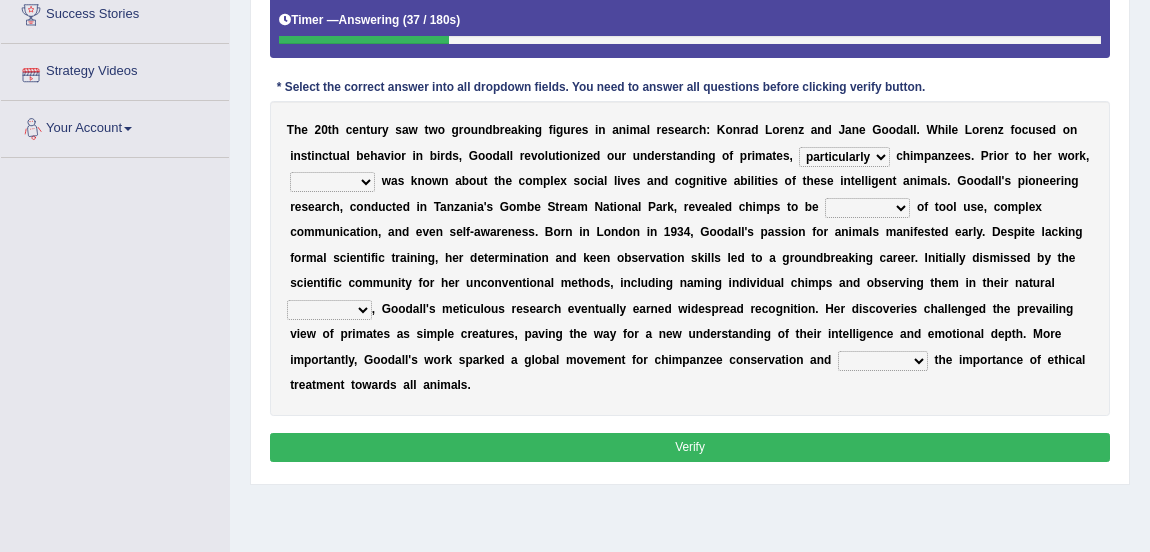 click on "few a few little a little" at bounding box center [332, 182] 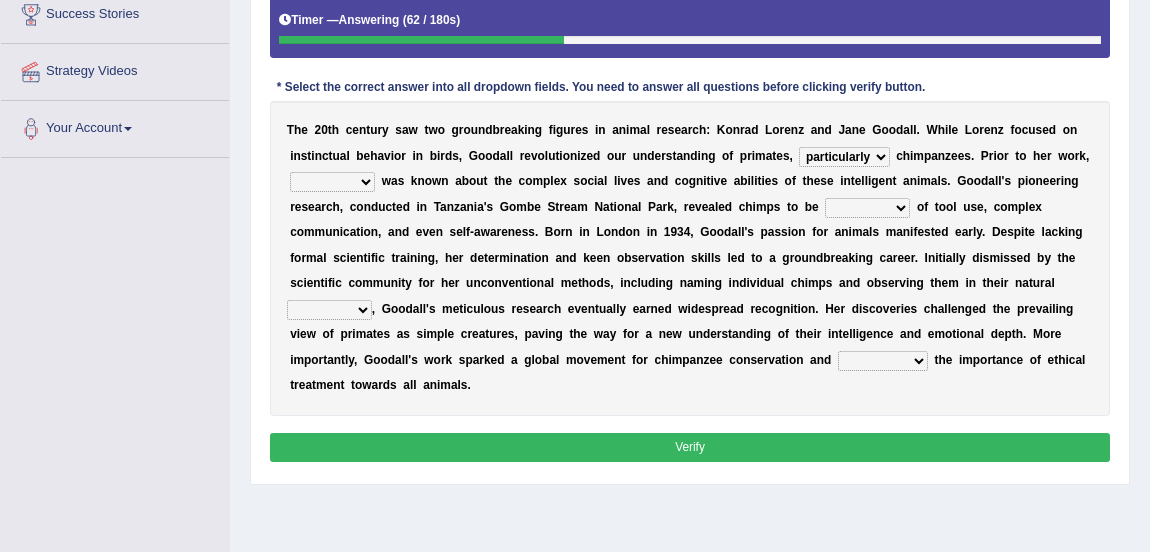 select on "a little" 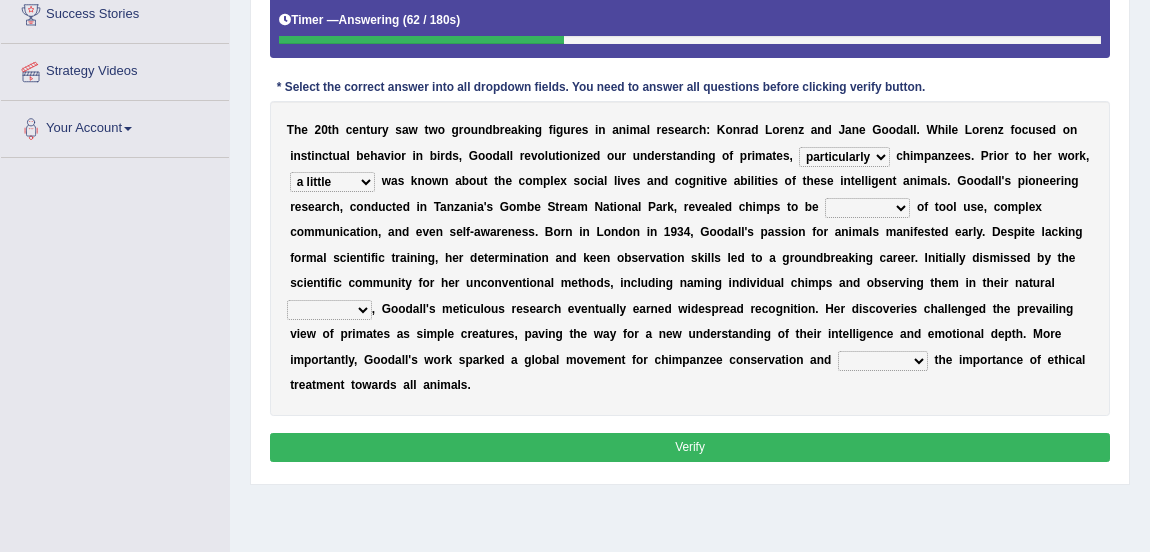 click on "few a few little a little" at bounding box center [332, 182] 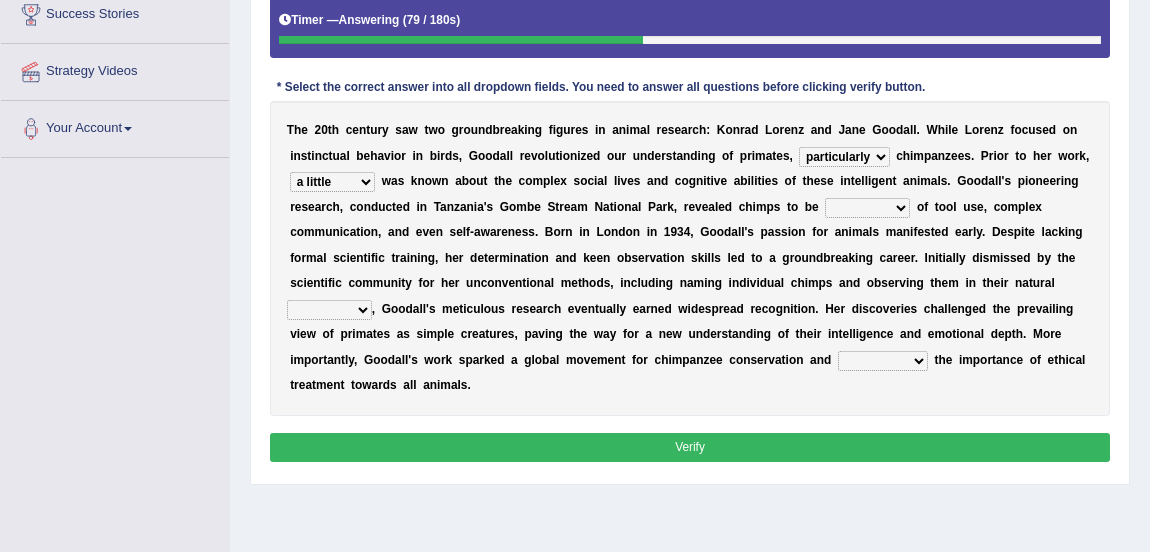 click on "sufficient capable special frequent" at bounding box center [867, 208] 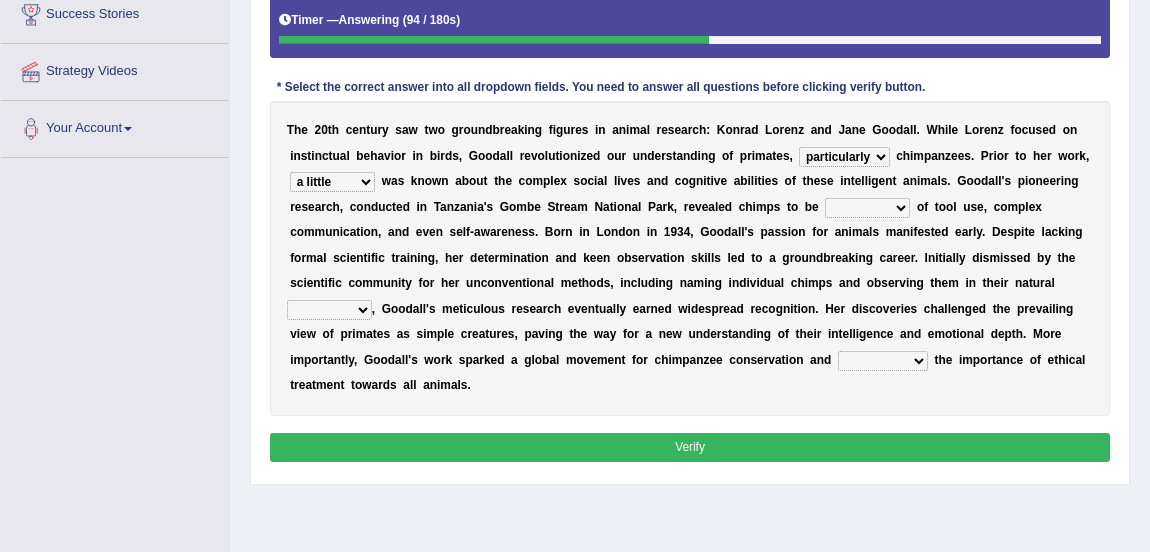 select on "capable" 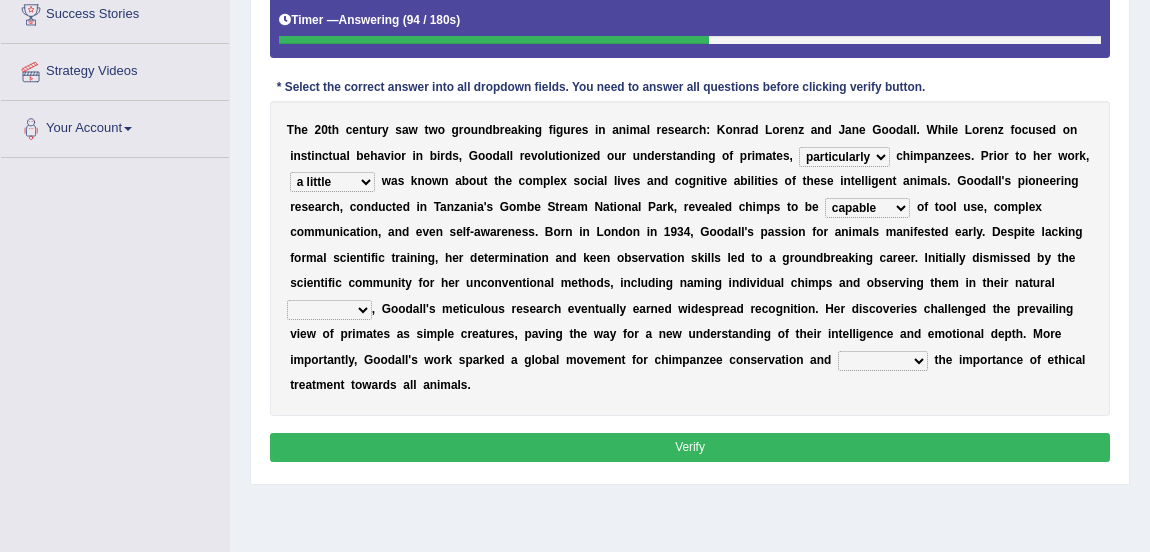 click on "sufficient capable special frequent" at bounding box center (867, 208) 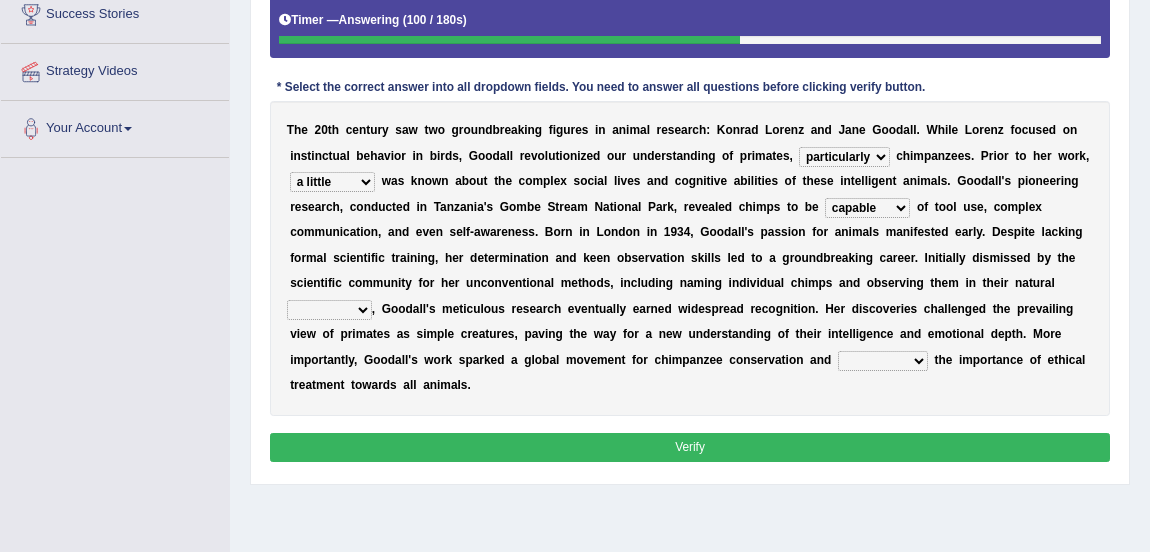 click on "element input regime habitat" at bounding box center [329, 310] 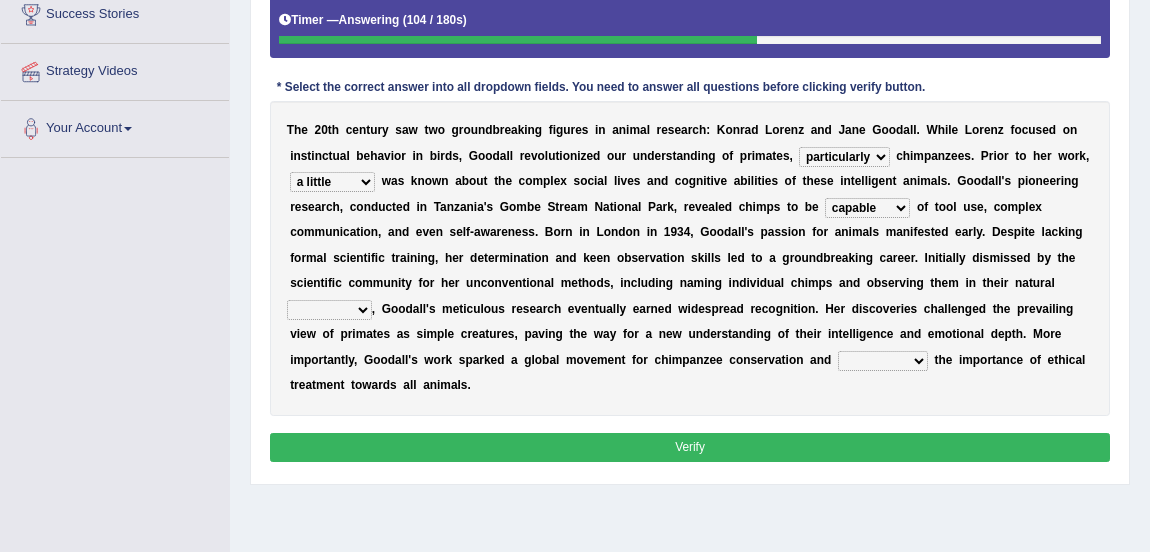 select on "habitat" 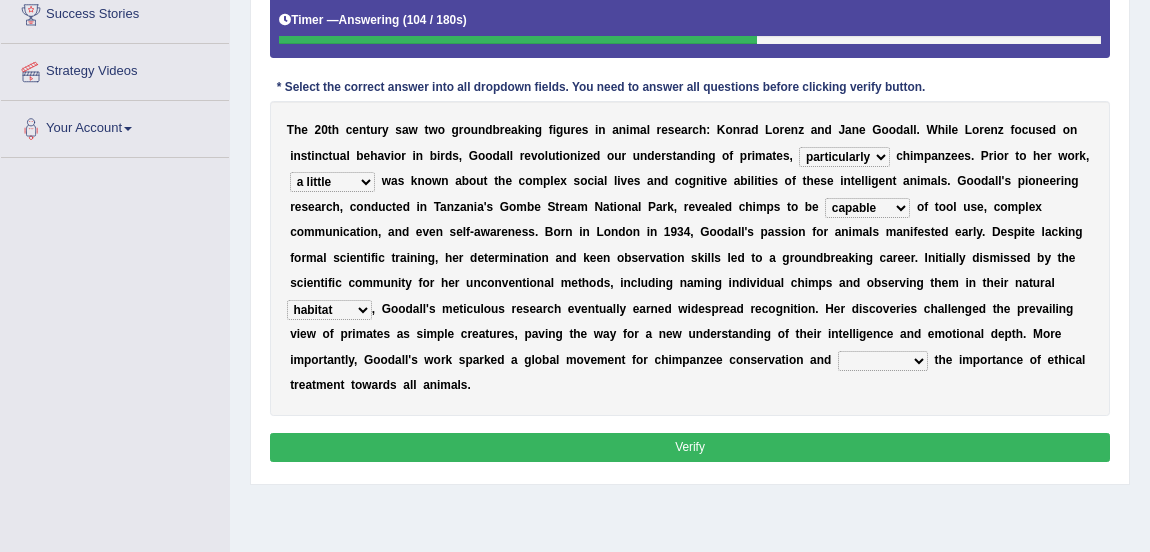 click on "element input regime habitat" at bounding box center [329, 310] 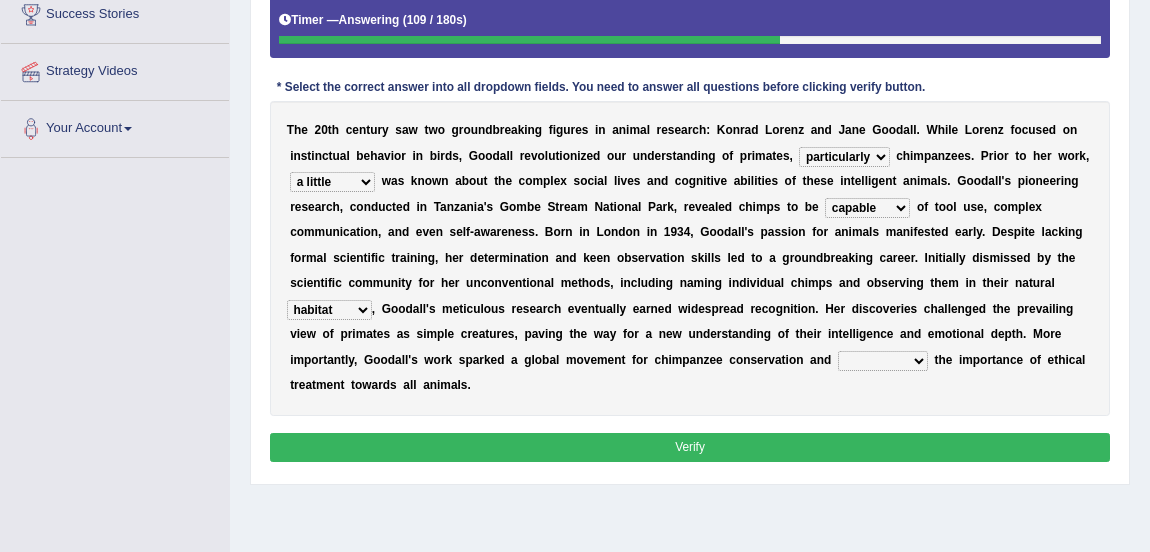 click on "contacted claimed comprised highlighted" at bounding box center (883, 361) 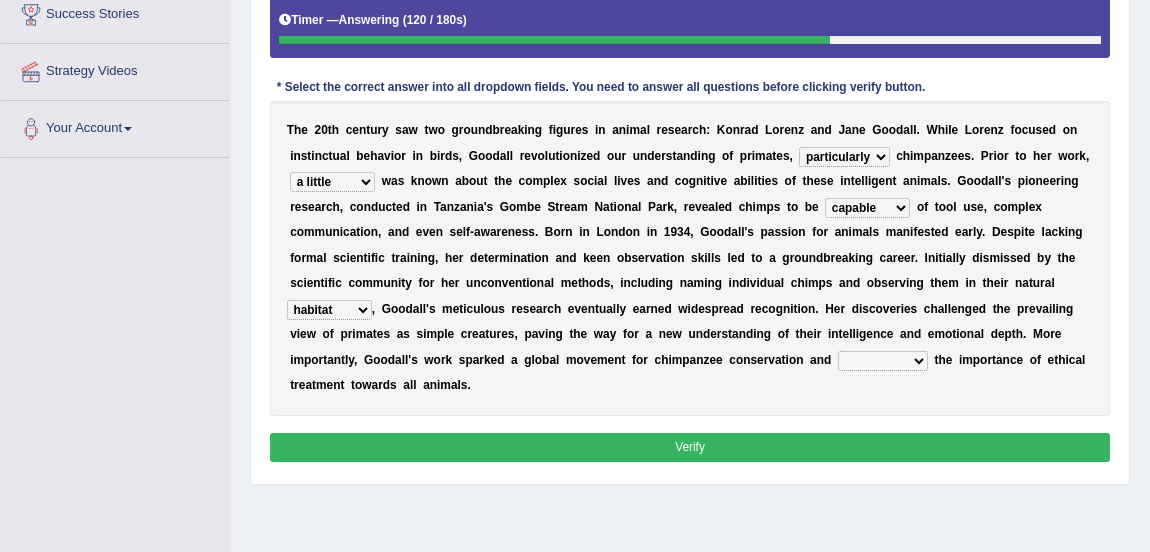 select on "highlighted" 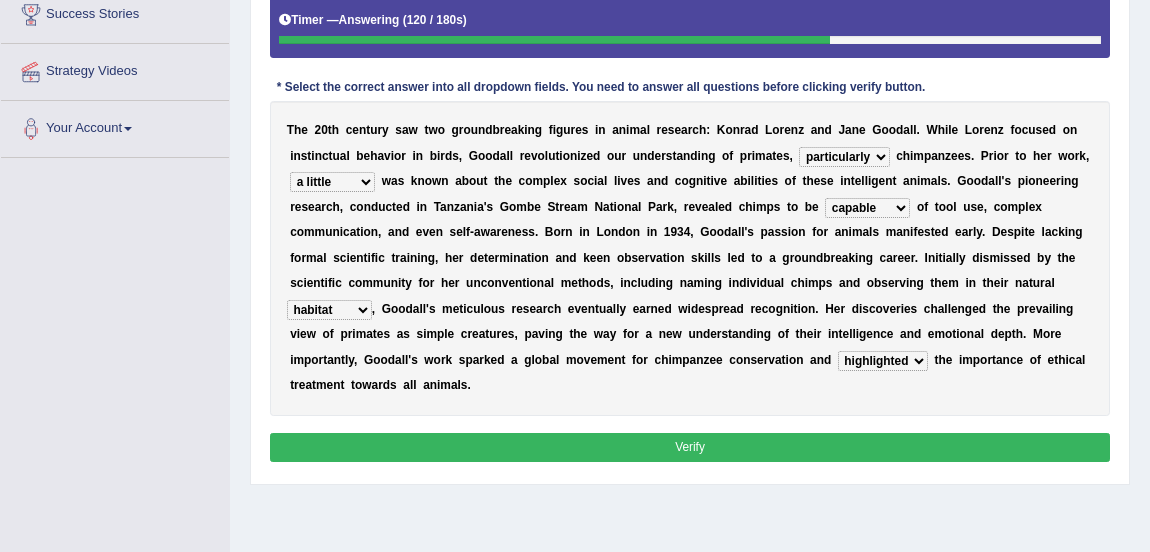 click on "contacted claimed comprised highlighted" at bounding box center [883, 361] 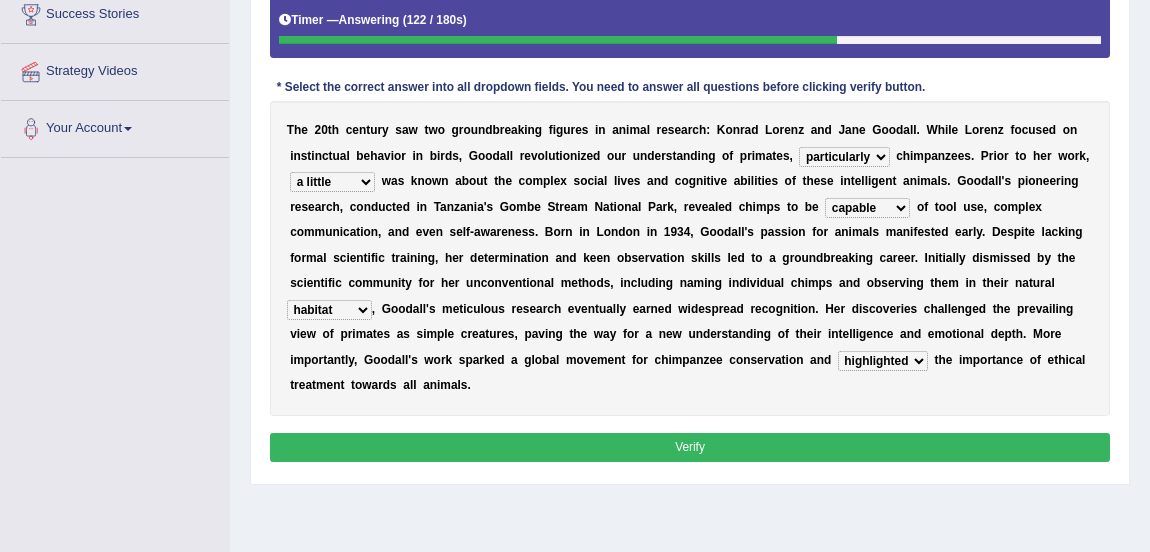 click on "Verify" at bounding box center (690, 447) 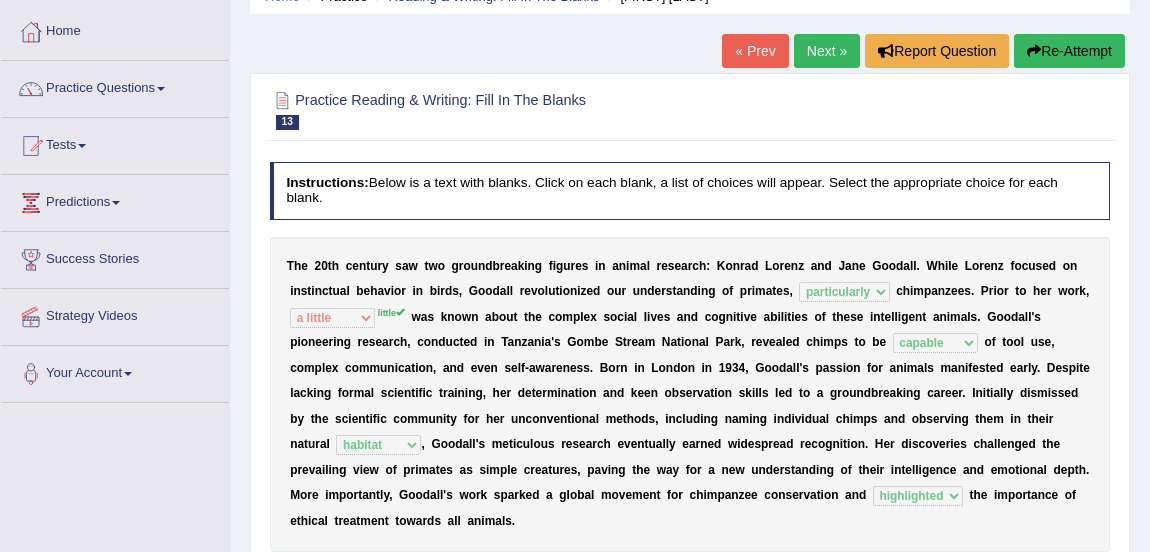 scroll, scrollTop: 58, scrollLeft: 0, axis: vertical 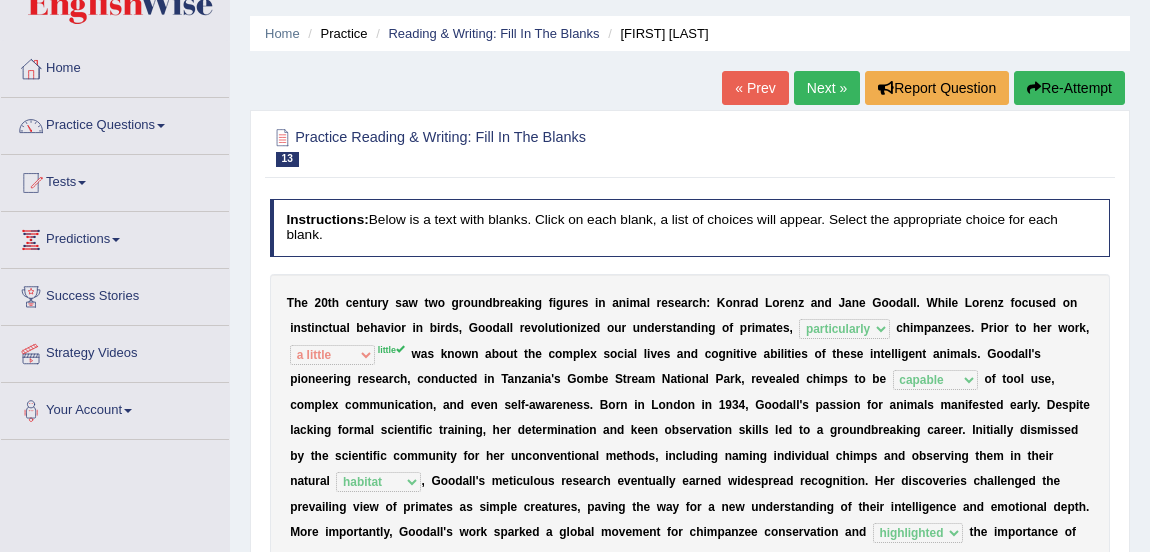 click on "Next »" at bounding box center (827, 88) 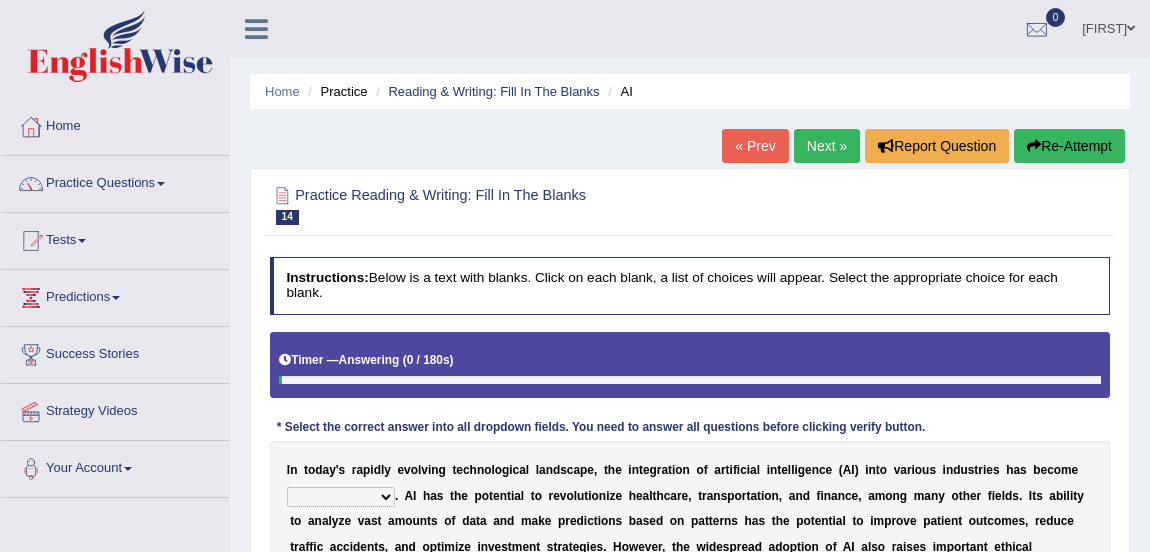 scroll, scrollTop: 0, scrollLeft: 0, axis: both 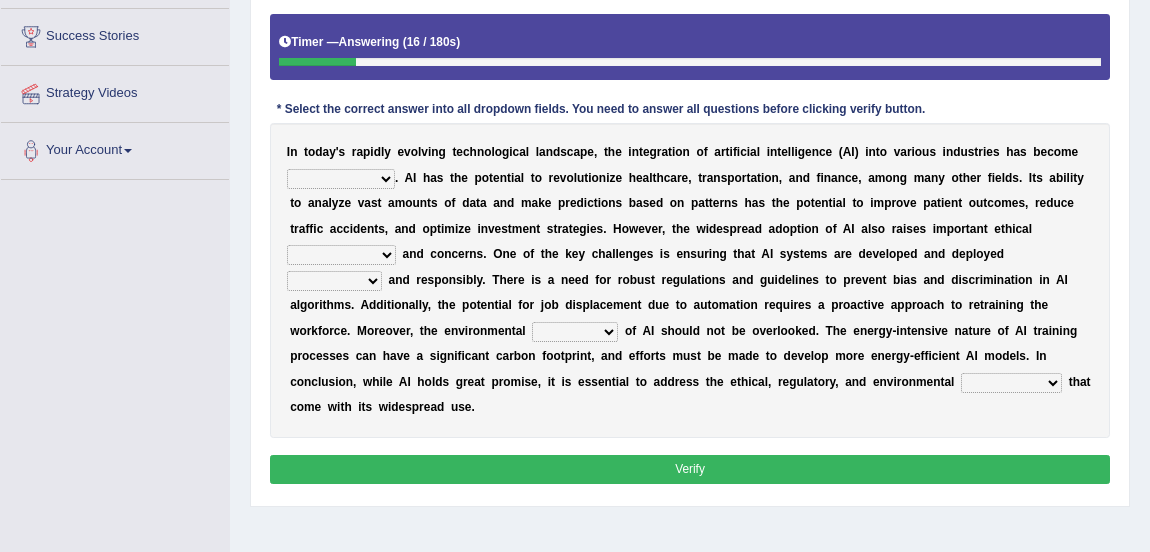 click on "transformative essential integral inherent" at bounding box center [341, 179] 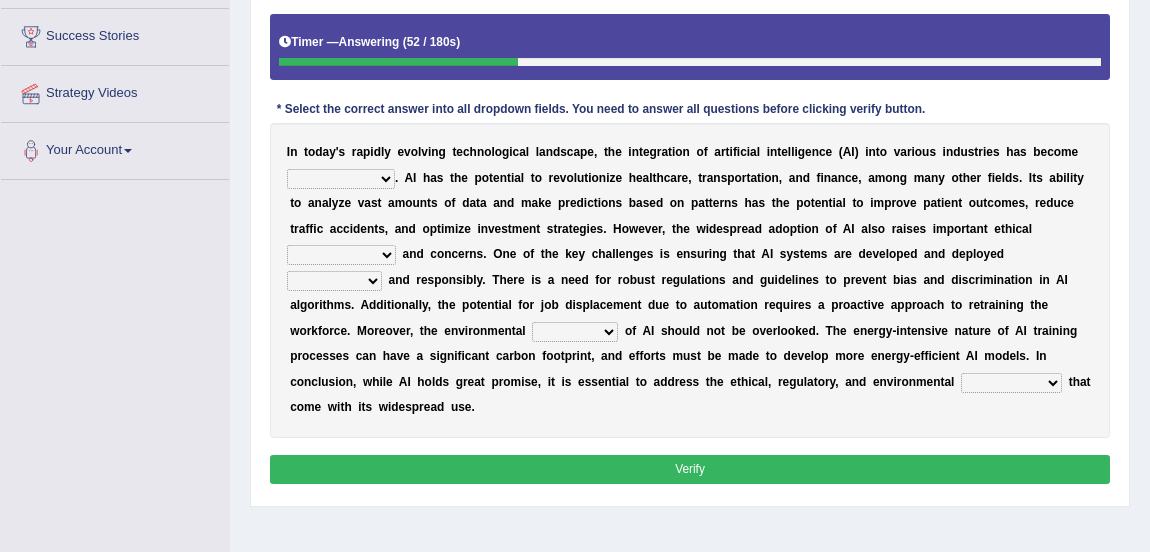 select on "essential" 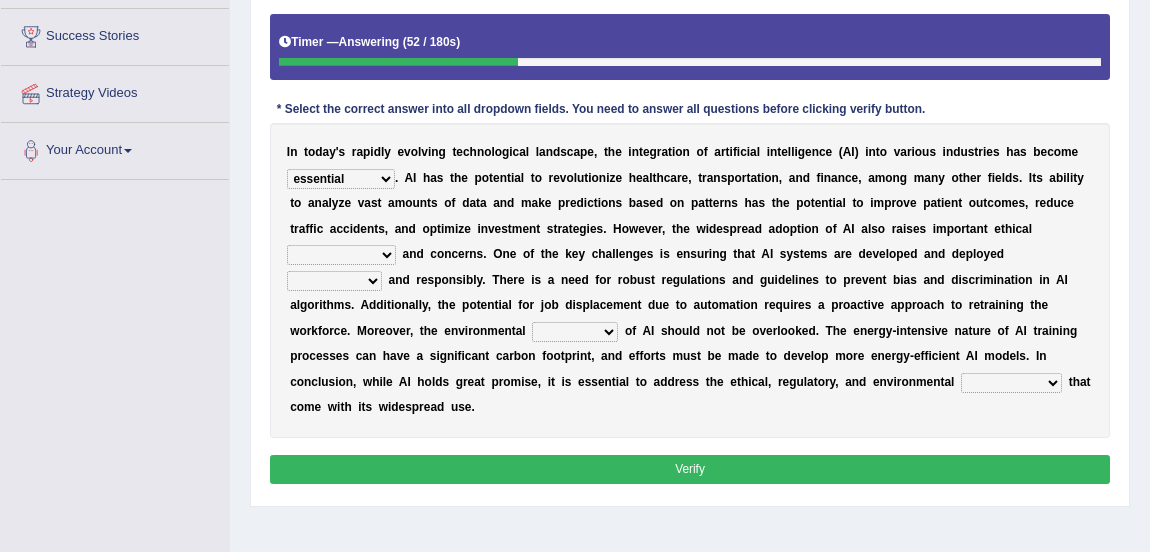 click on "transformative essential integral inherent" at bounding box center (341, 179) 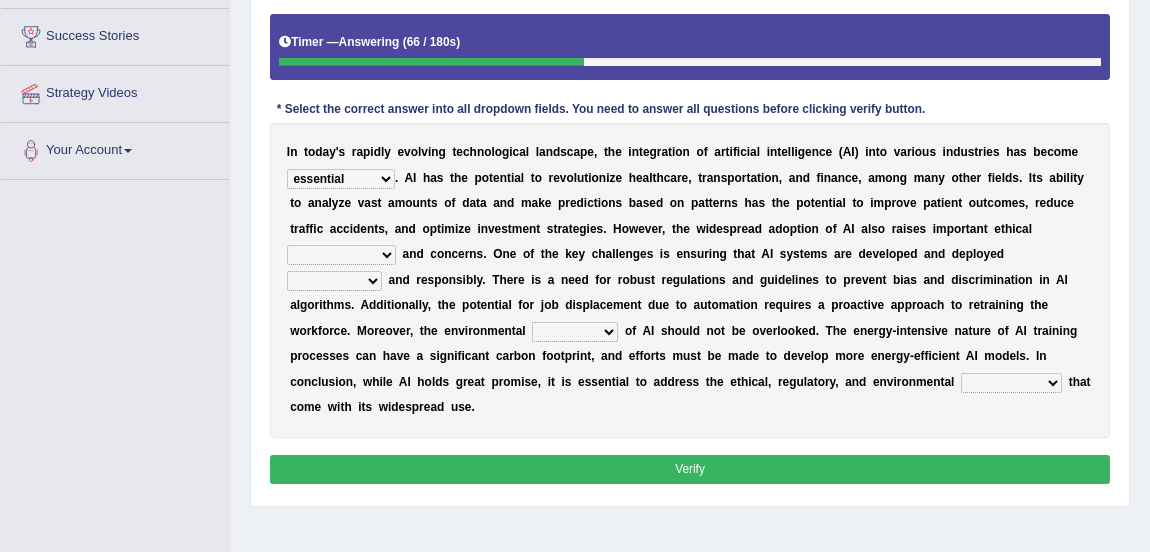 click on "breakthroughs advancements applications implications" at bounding box center (341, 255) 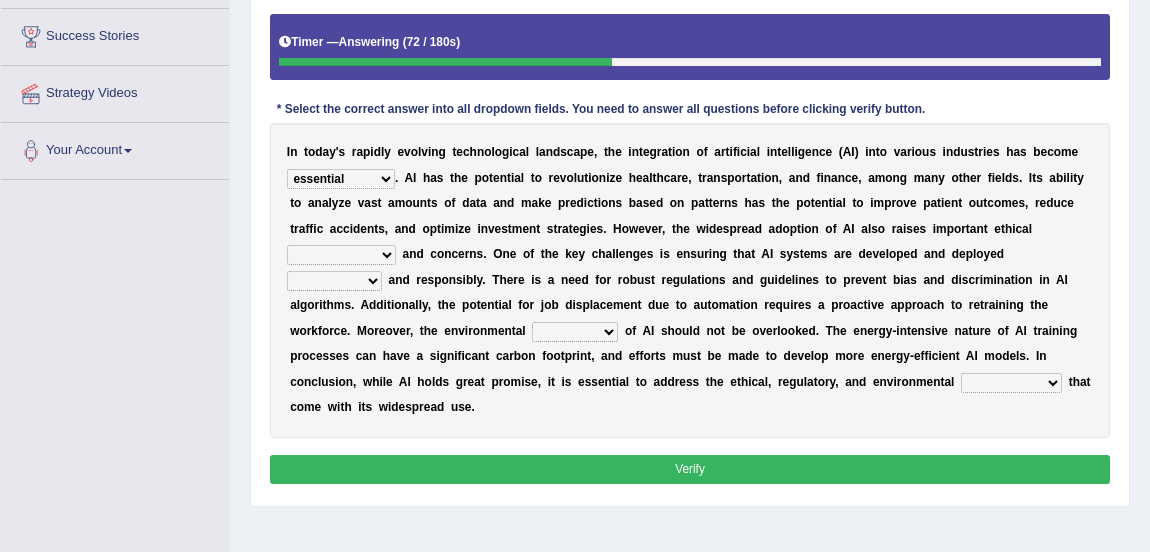 select on "implications" 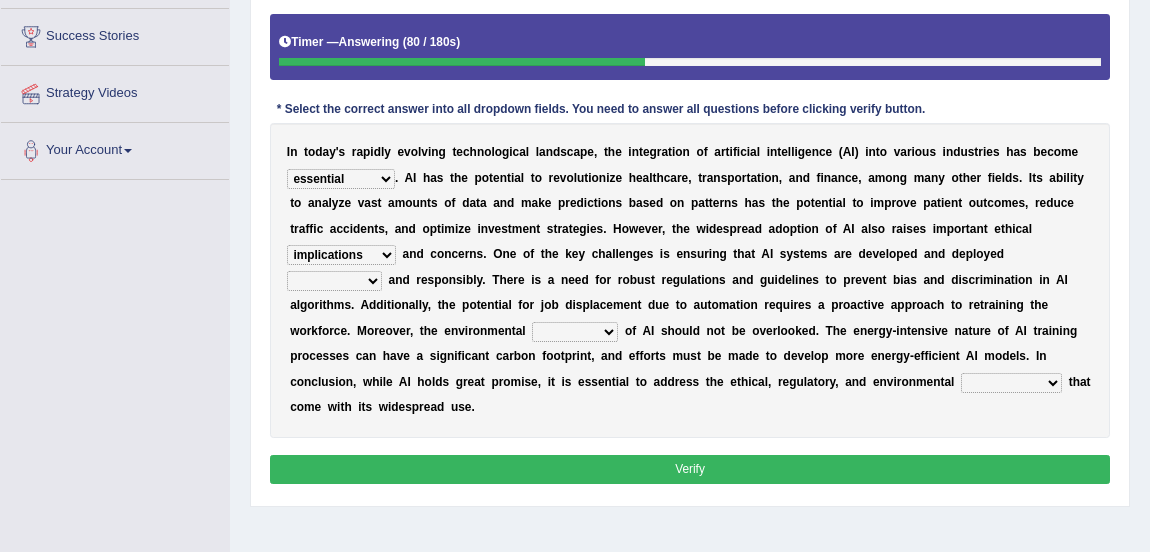 click on "ethically strategically innovatively effectively" at bounding box center (334, 281) 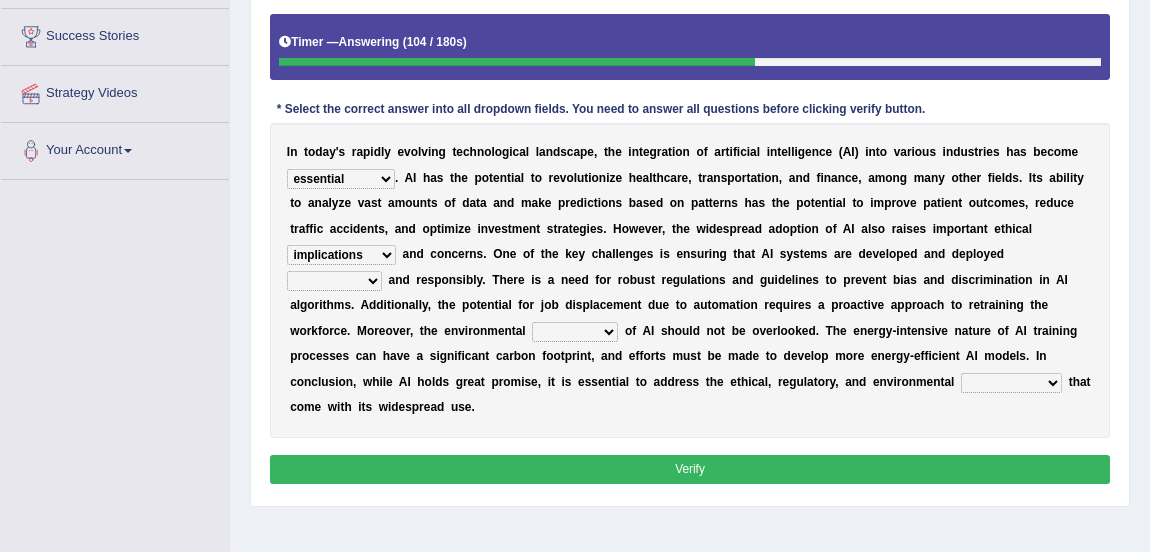 select on "effectively" 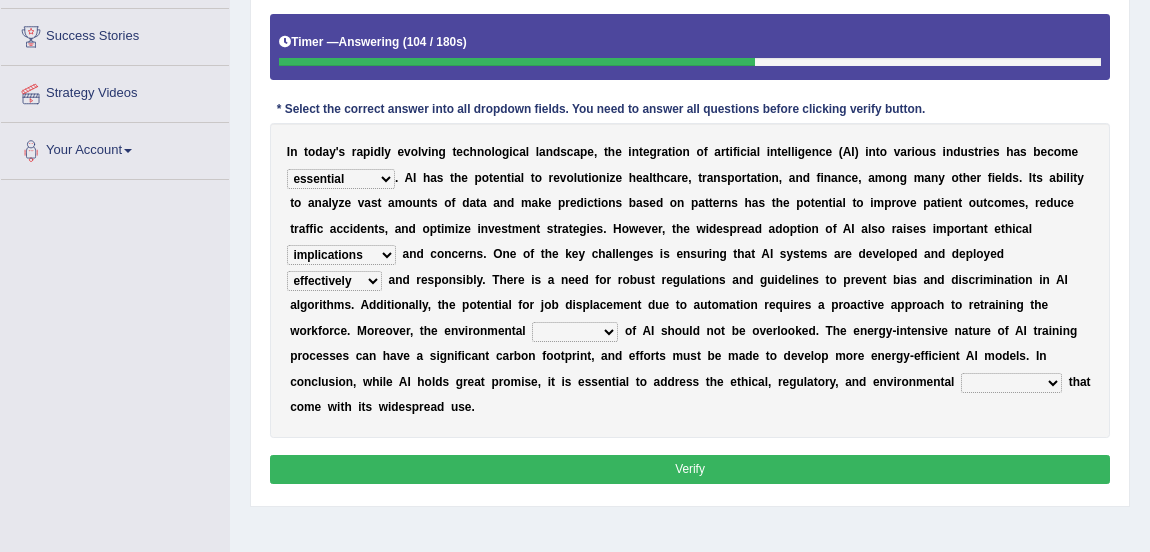 click on "ethically strategically innovatively effectively" at bounding box center [334, 281] 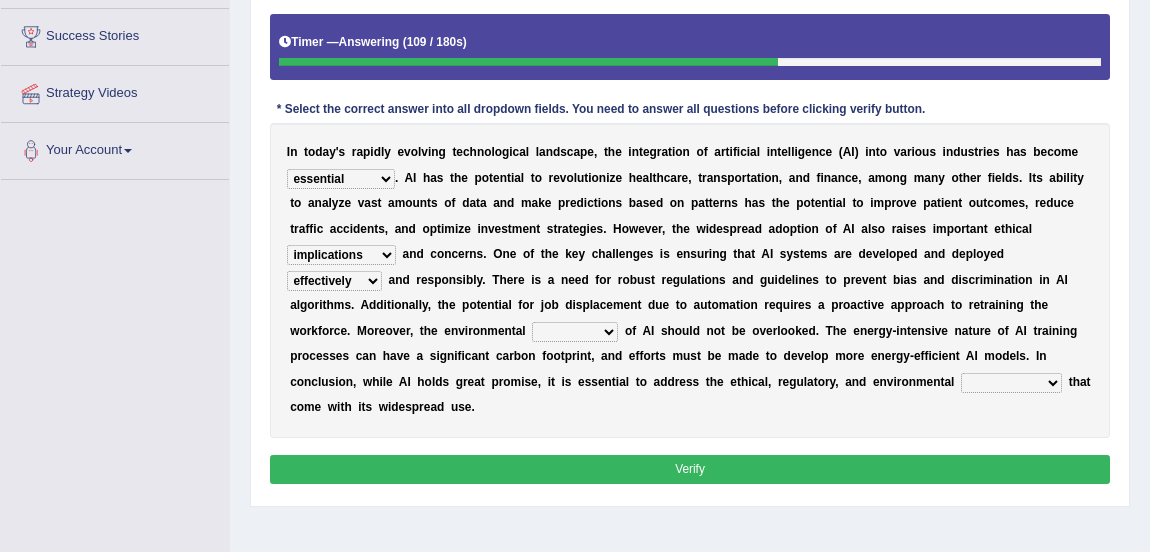 click on "footprint conflict imposition sequence" at bounding box center [575, 332] 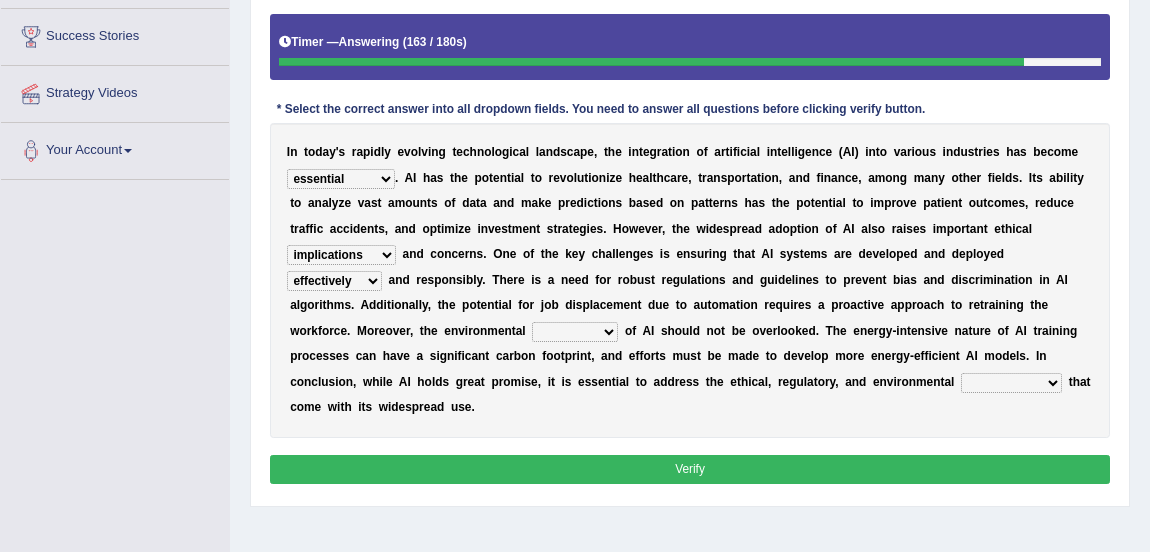 select on "footprint" 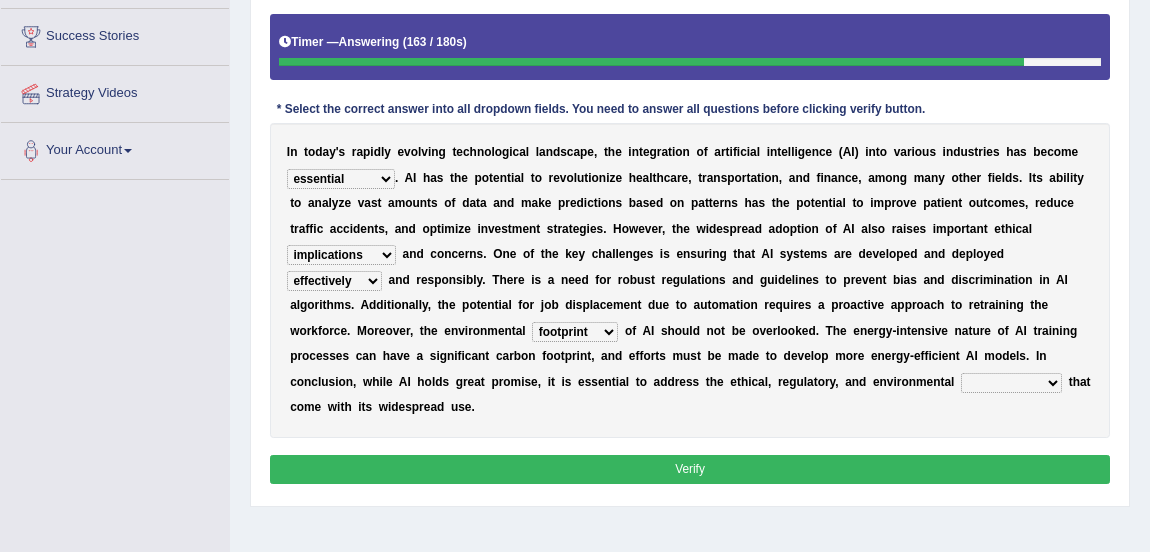 click on "footprint conflict imposition sequence" at bounding box center (575, 332) 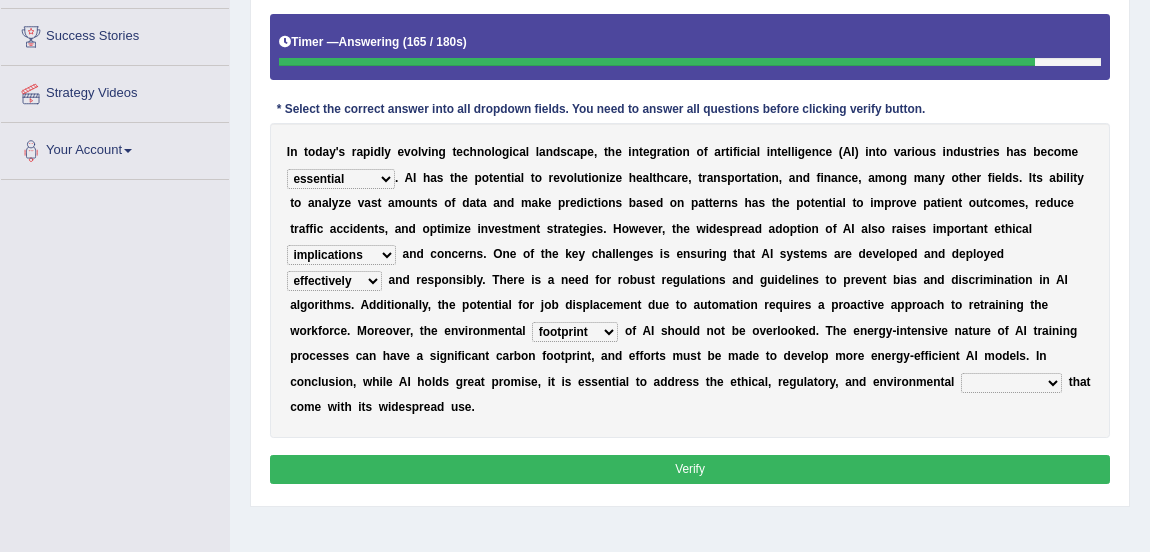 click on "dilemmas limitations opportunities challenges" at bounding box center [1011, 383] 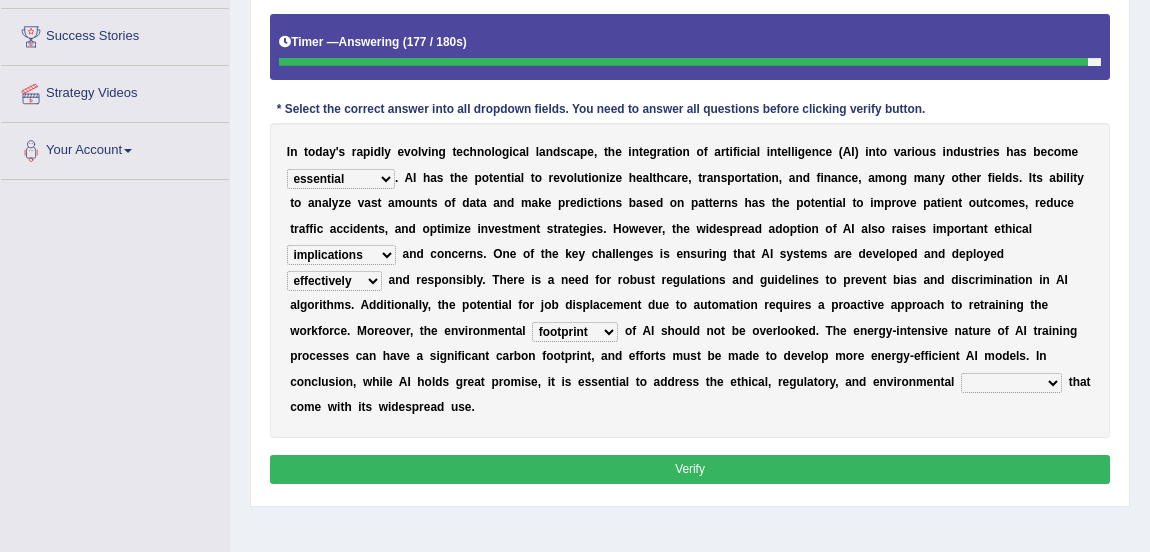 select on "challenges" 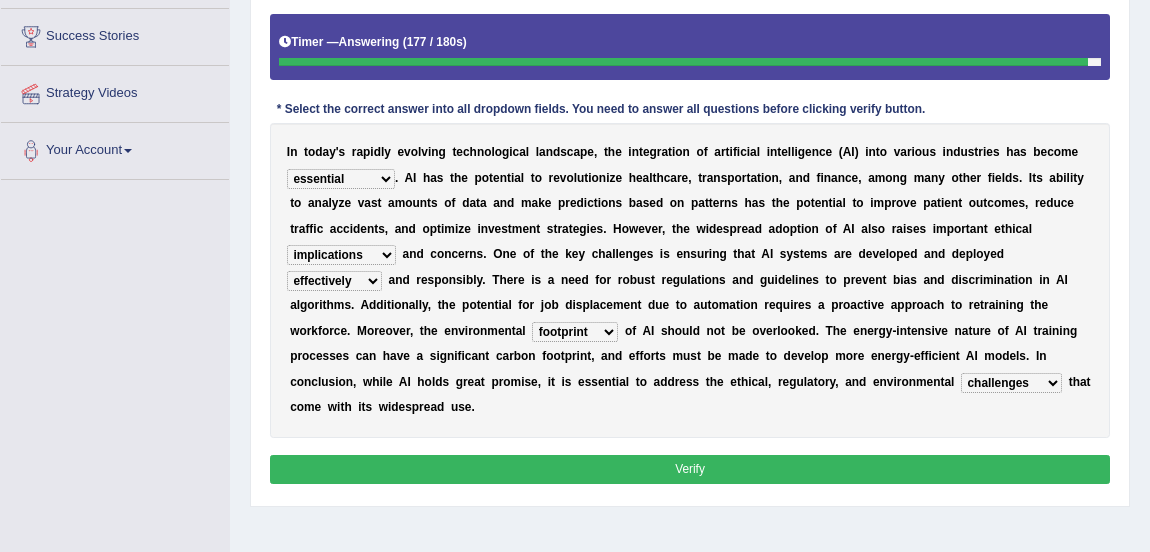 click on "dilemmas limitations opportunities challenges" at bounding box center (1011, 383) 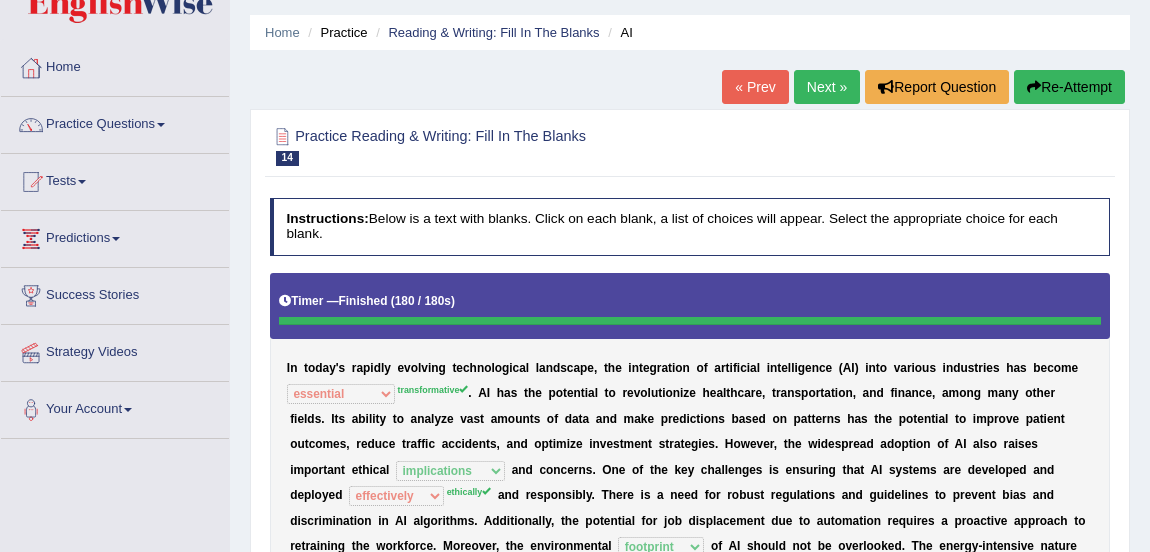 scroll, scrollTop: 42, scrollLeft: 0, axis: vertical 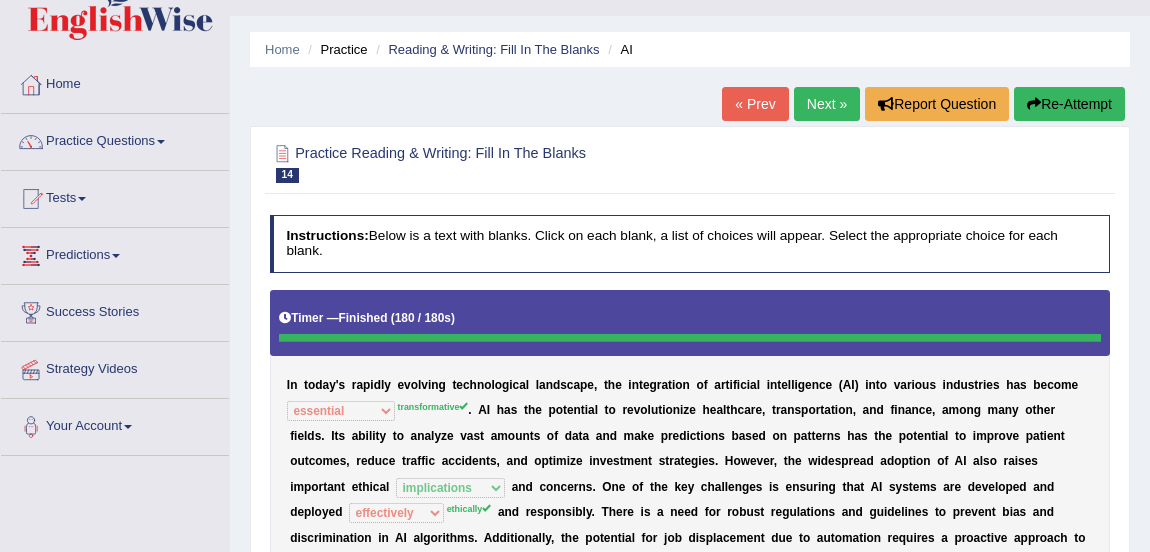 click on "Next »" at bounding box center [827, 104] 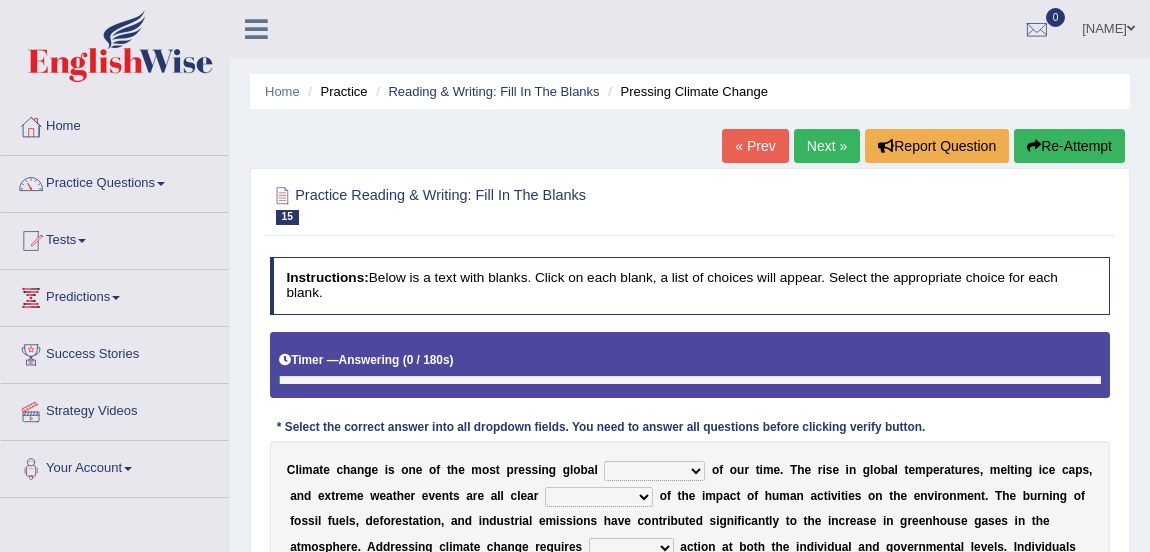 scroll, scrollTop: 0, scrollLeft: 0, axis: both 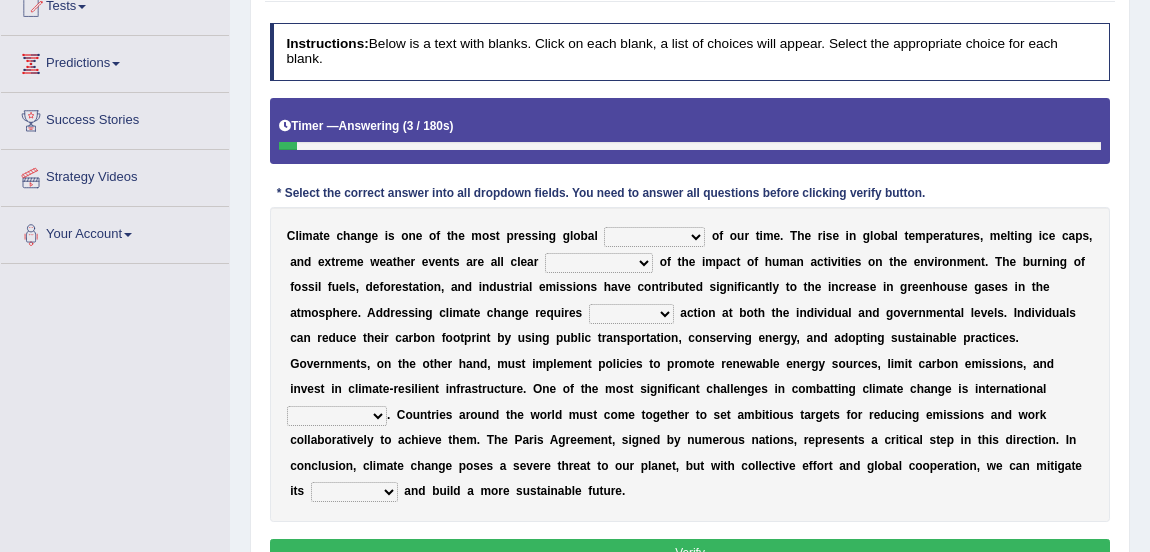 click on "opportunities solutions issues disasters" at bounding box center (654, 237) 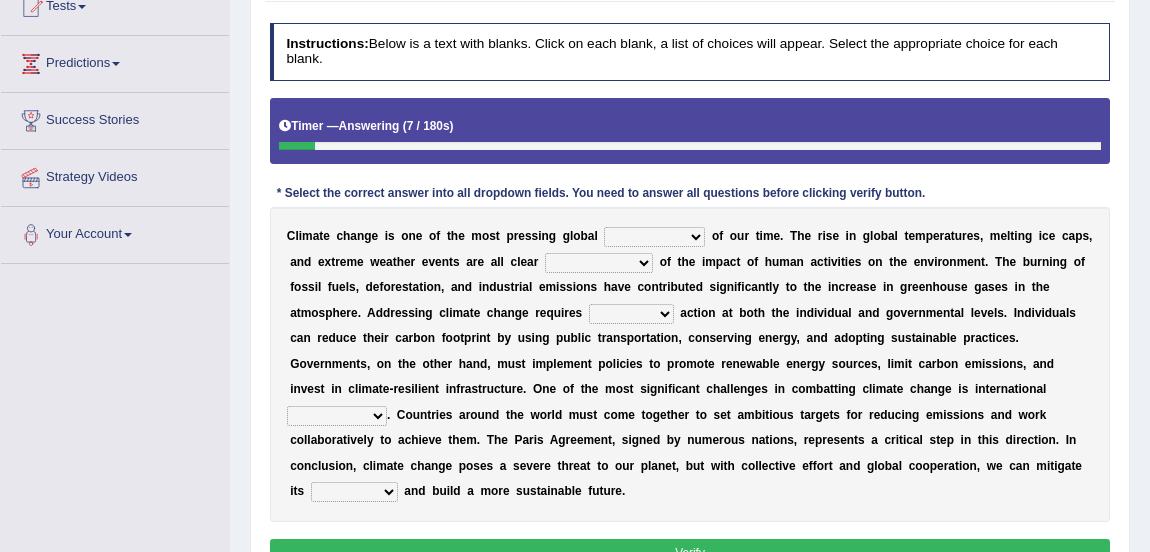 select on "issues" 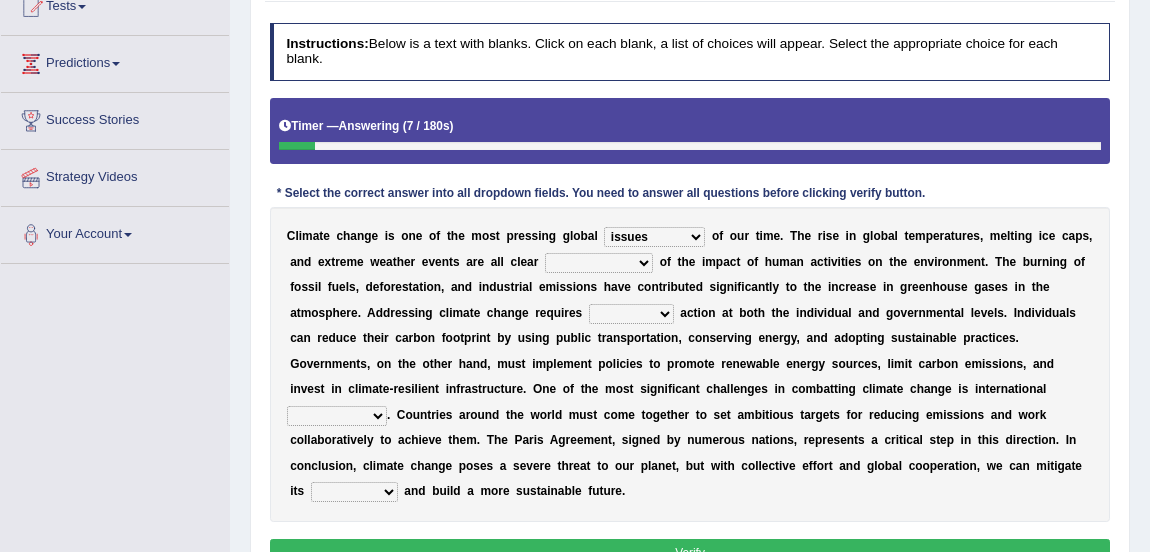 click on "opportunities solutions issues disasters" at bounding box center (654, 237) 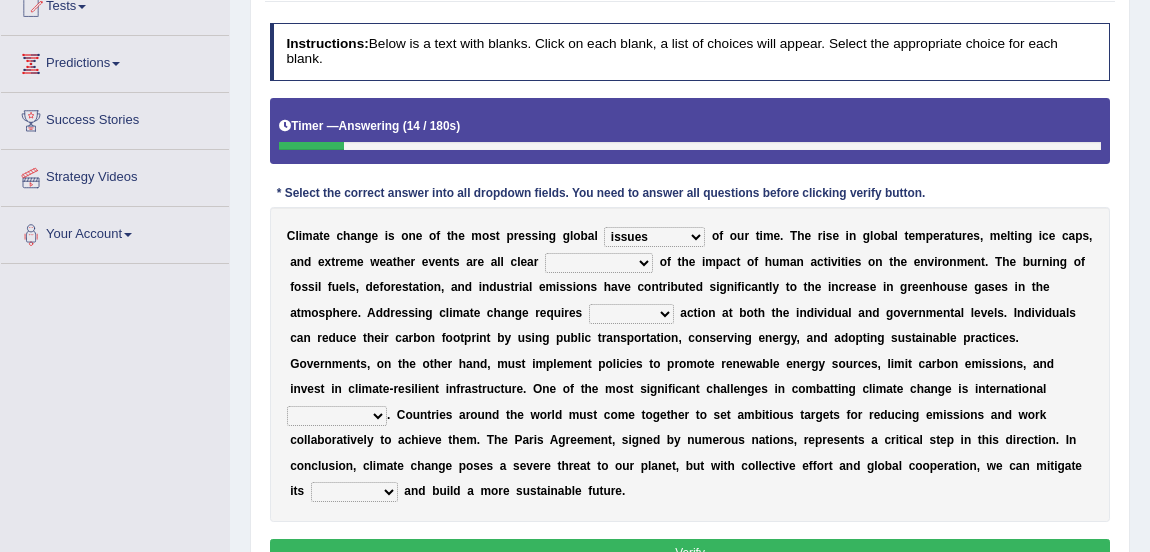 click on "causes solutions effects consequences" at bounding box center [599, 263] 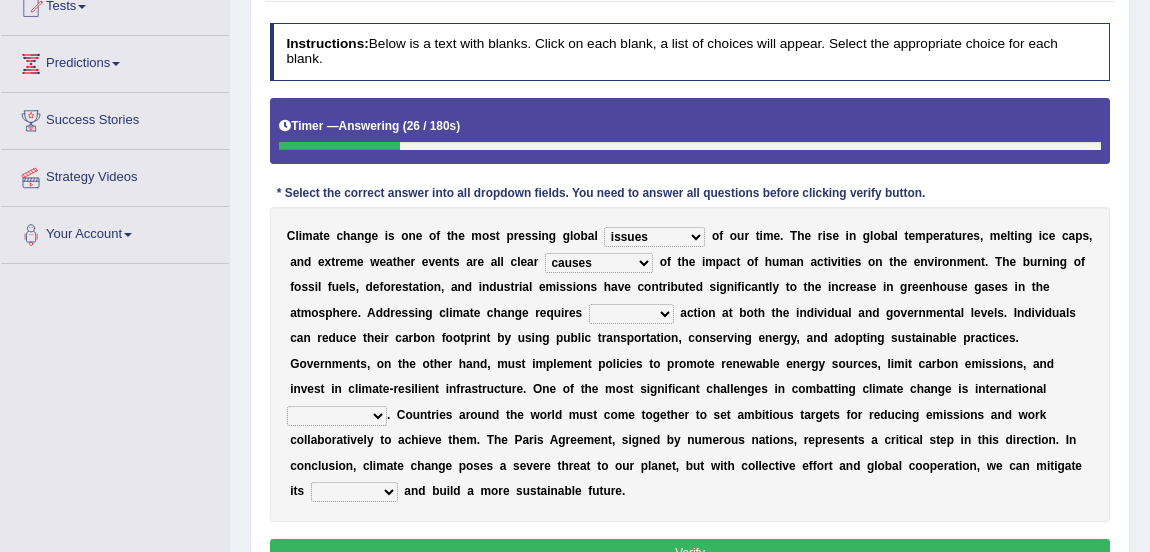 click on "causes solutions effects consequences" at bounding box center (599, 263) 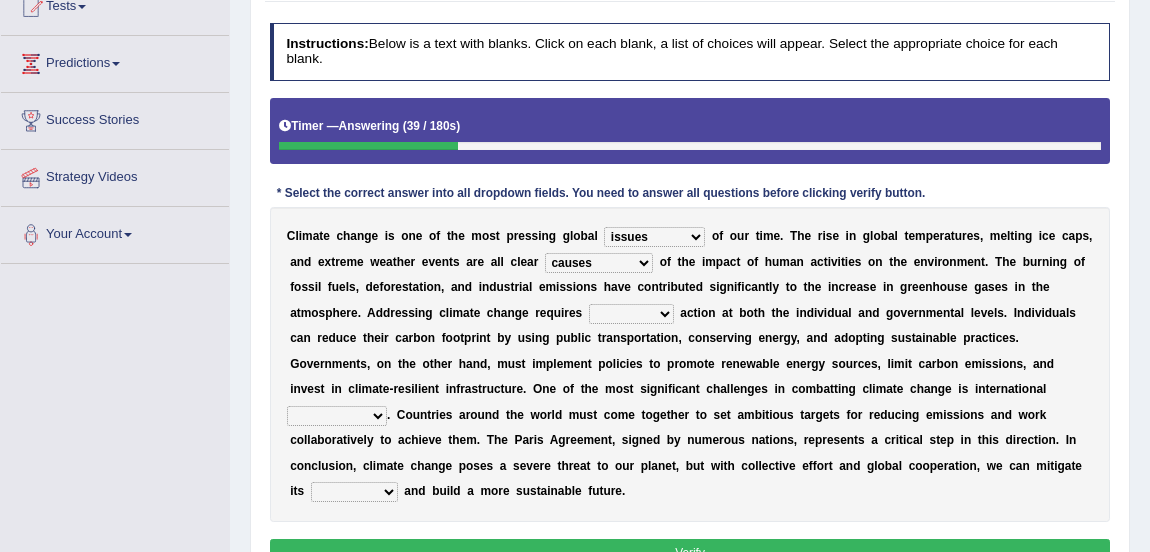 click on "causes solutions effects consequences" at bounding box center [599, 263] 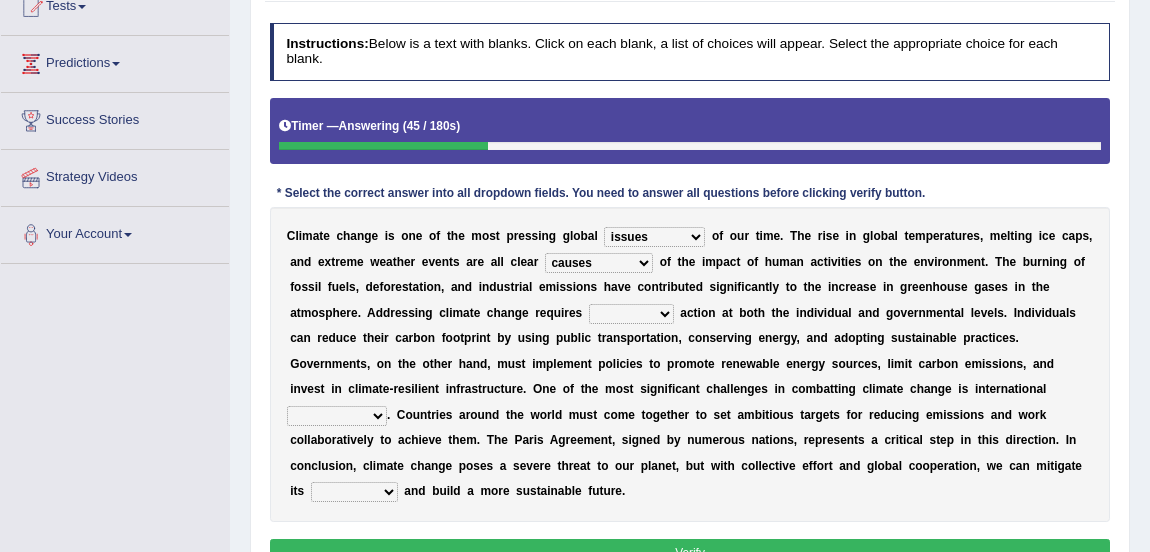 select on "effects" 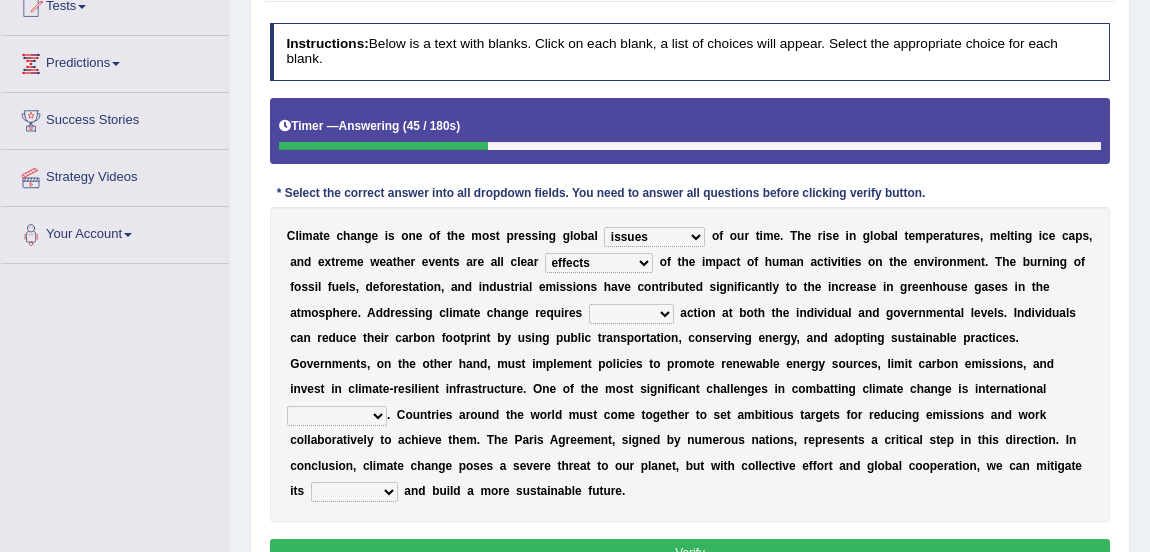 click on "causes solutions effects consequences" at bounding box center [599, 263] 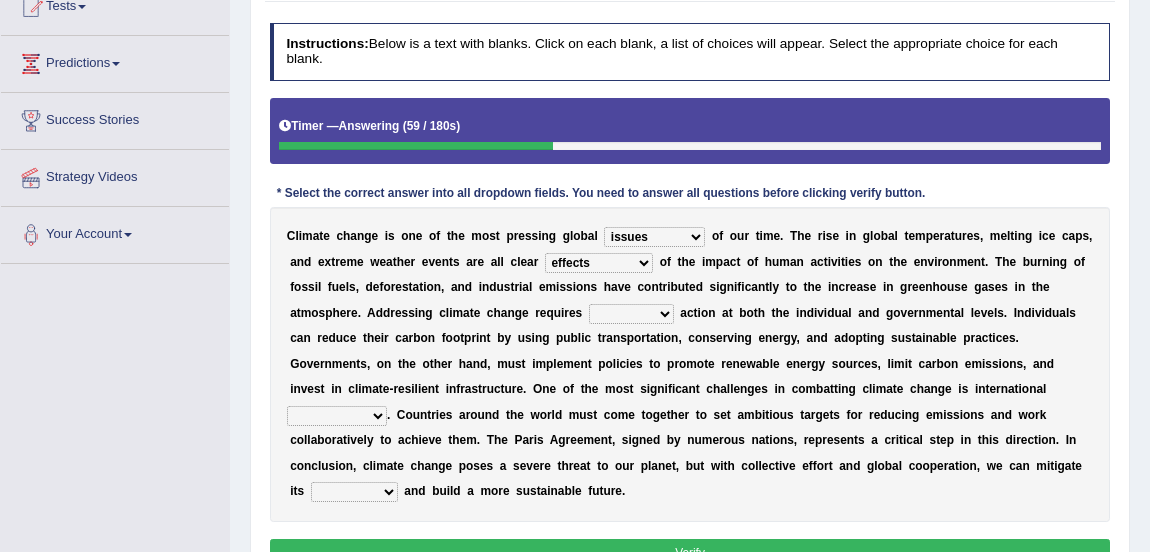 click on "concerted local insidious clumsy" at bounding box center (631, 314) 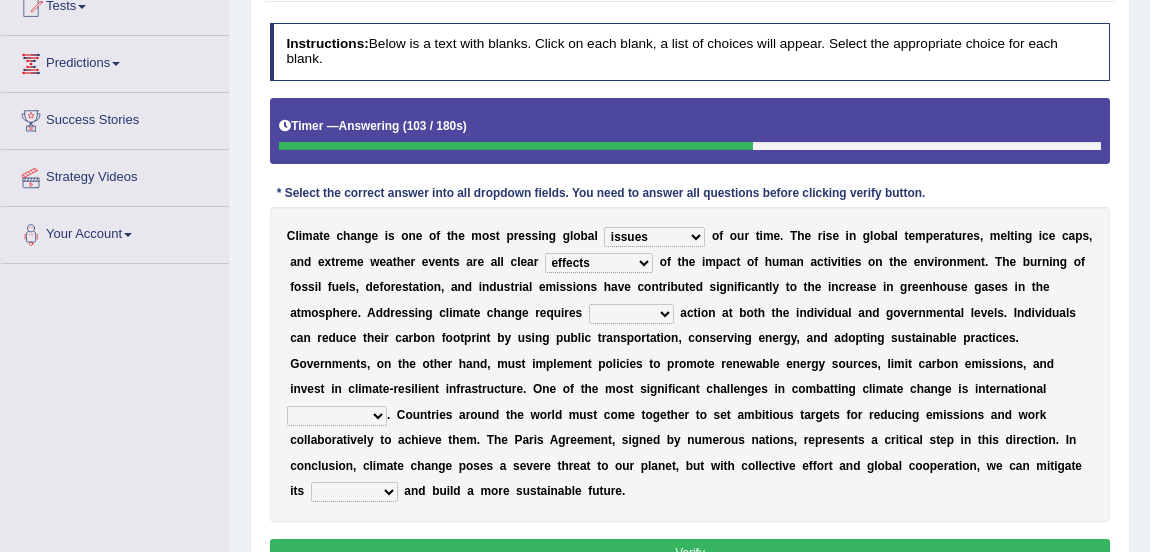select on "insidious" 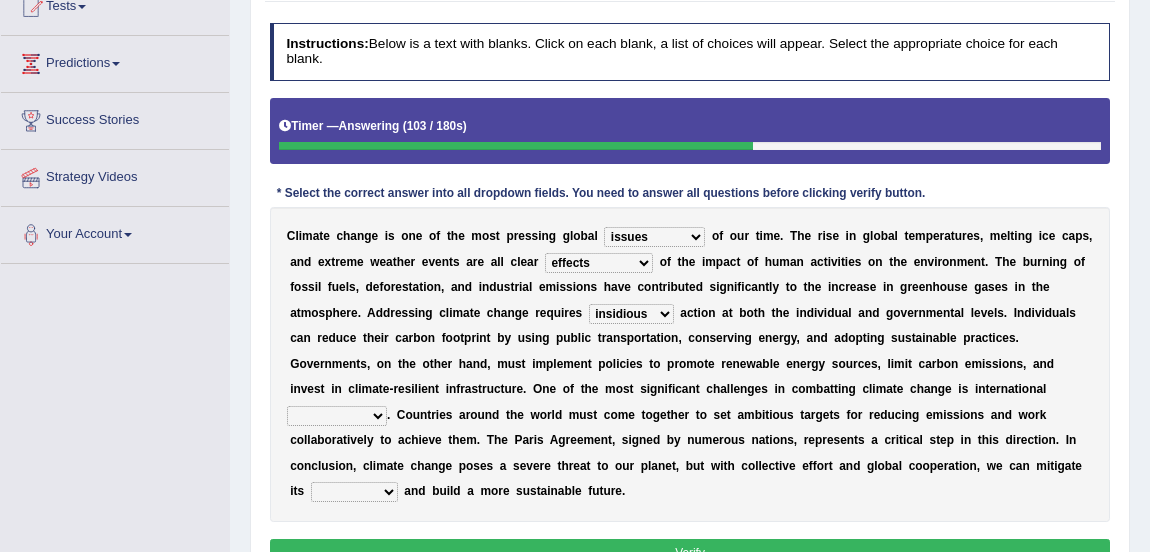 click on "concerted local insidious clumsy" at bounding box center [631, 314] 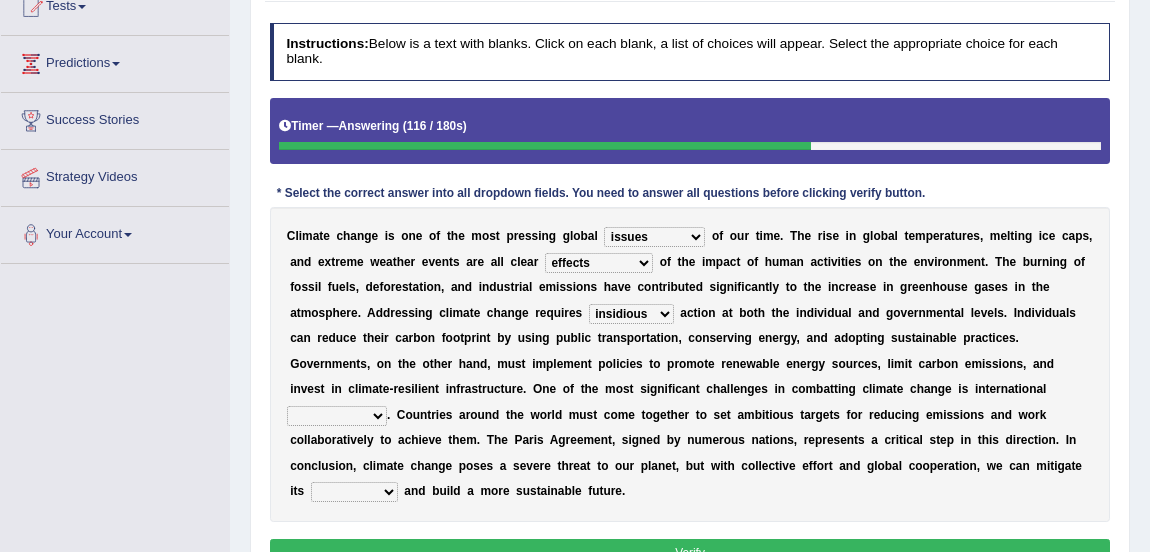 click on "cooperation compromise conflict collaboration" at bounding box center [337, 416] 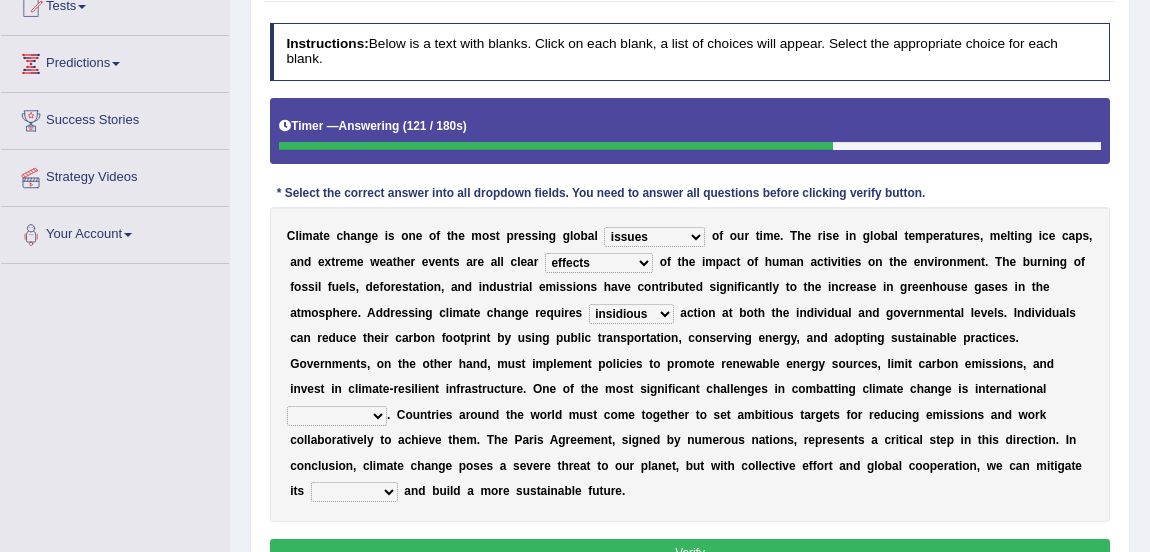 select on "cooperation" 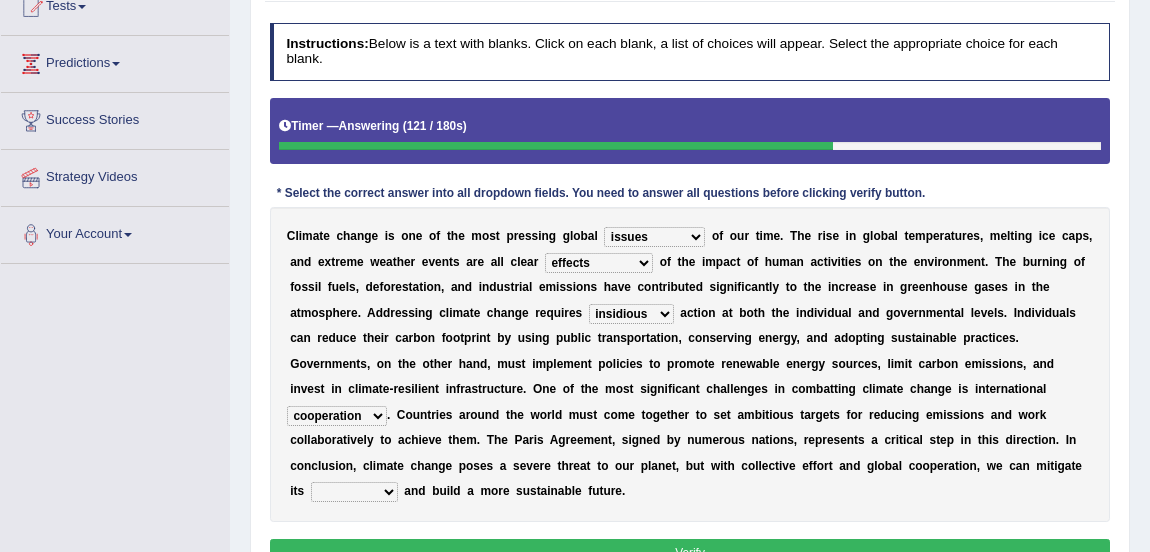 click on "cooperation compromise conflict collaboration" at bounding box center [337, 416] 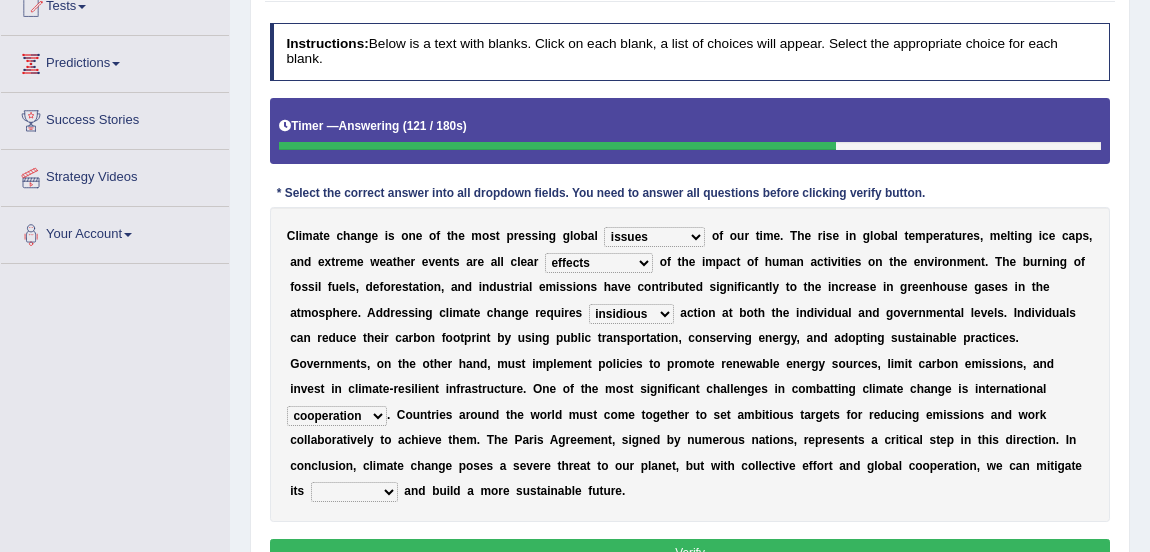 click at bounding box center (359, 466) 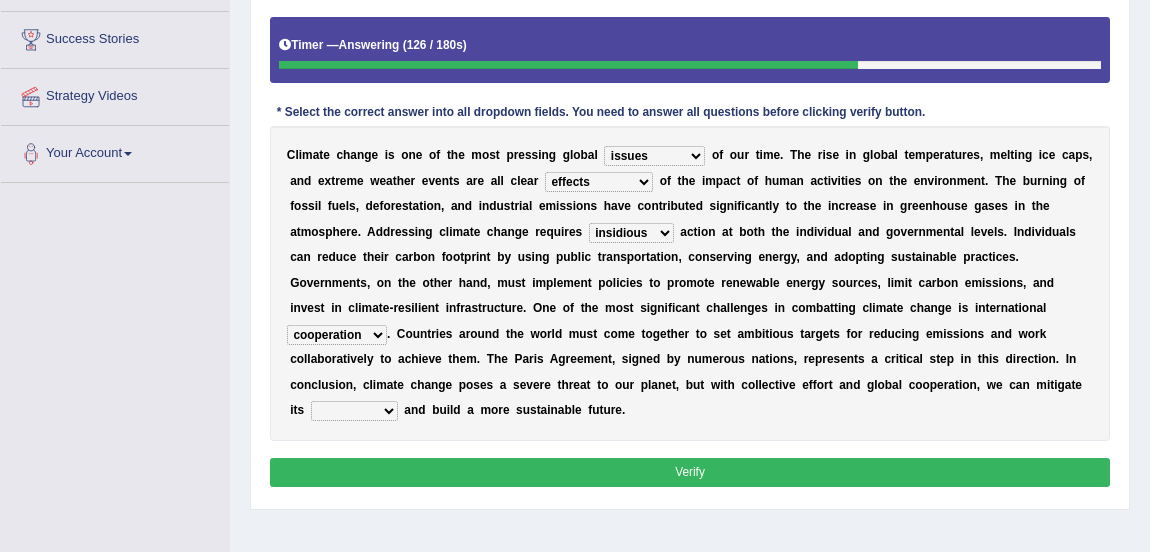 scroll, scrollTop: 362, scrollLeft: 0, axis: vertical 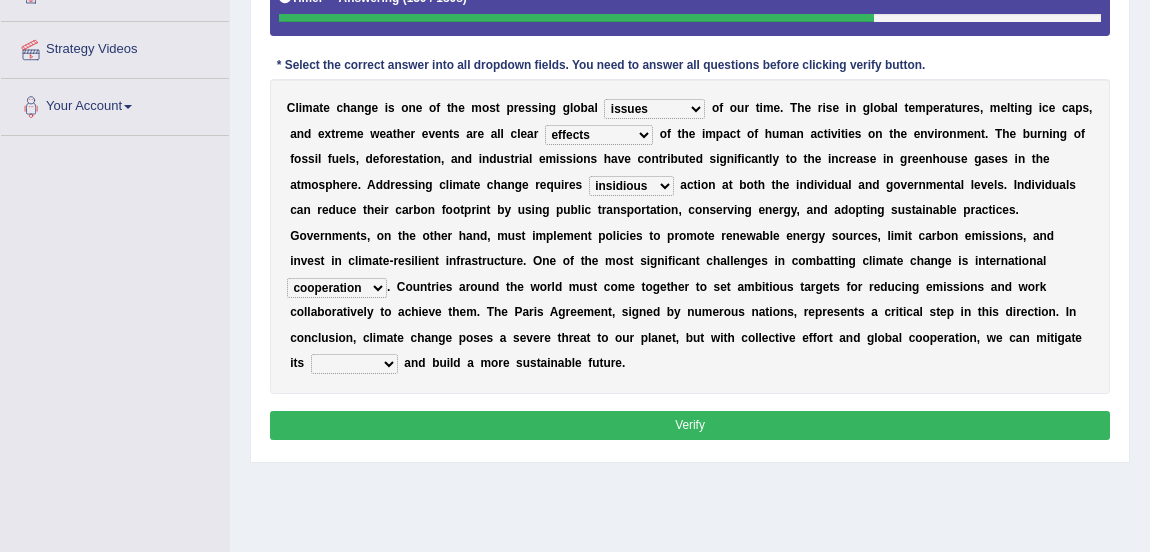 click on "benefits challenges impact risks" at bounding box center [354, 364] 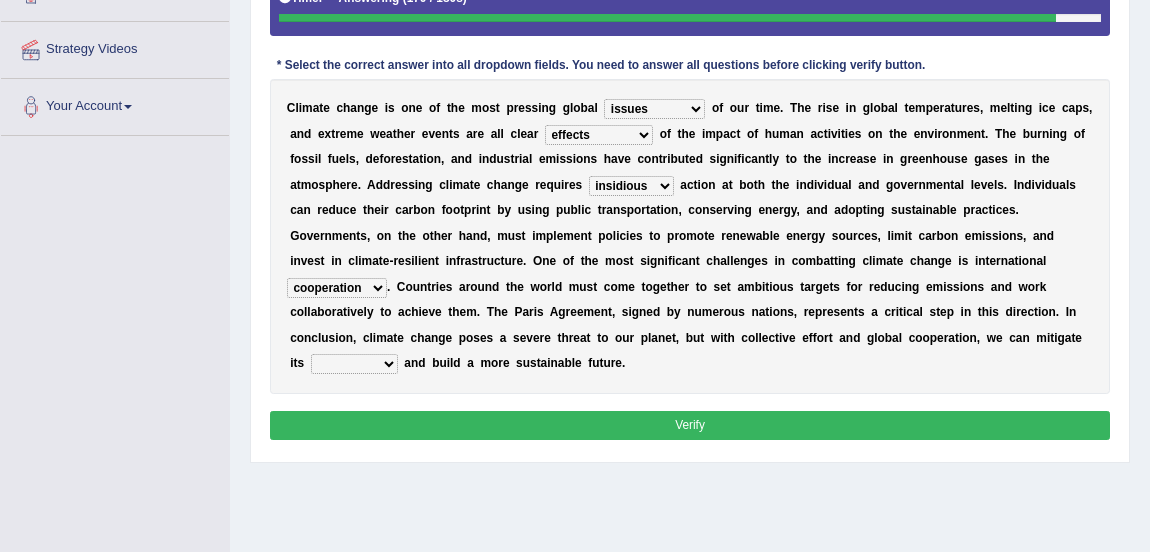 select on "benefits" 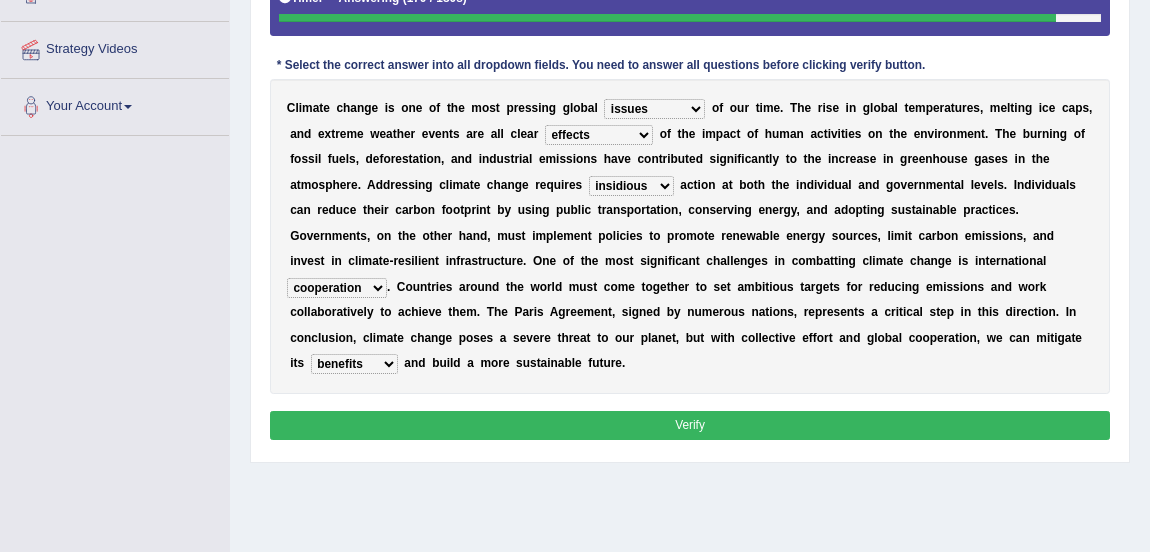 click on "benefits challenges impact risks" at bounding box center (354, 364) 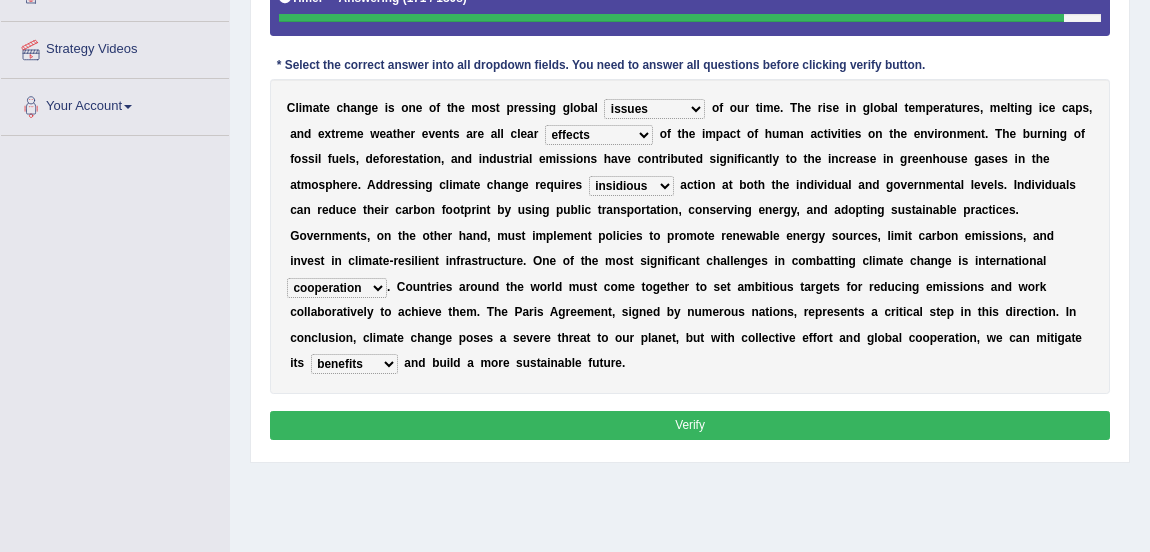 click on "Verify" at bounding box center [690, 425] 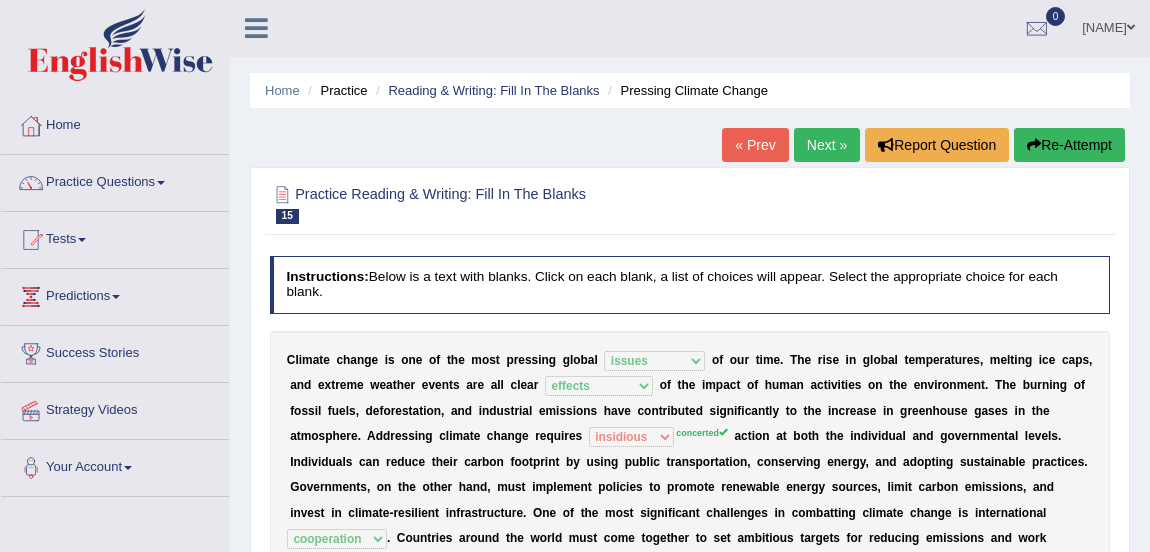 scroll, scrollTop: 0, scrollLeft: 0, axis: both 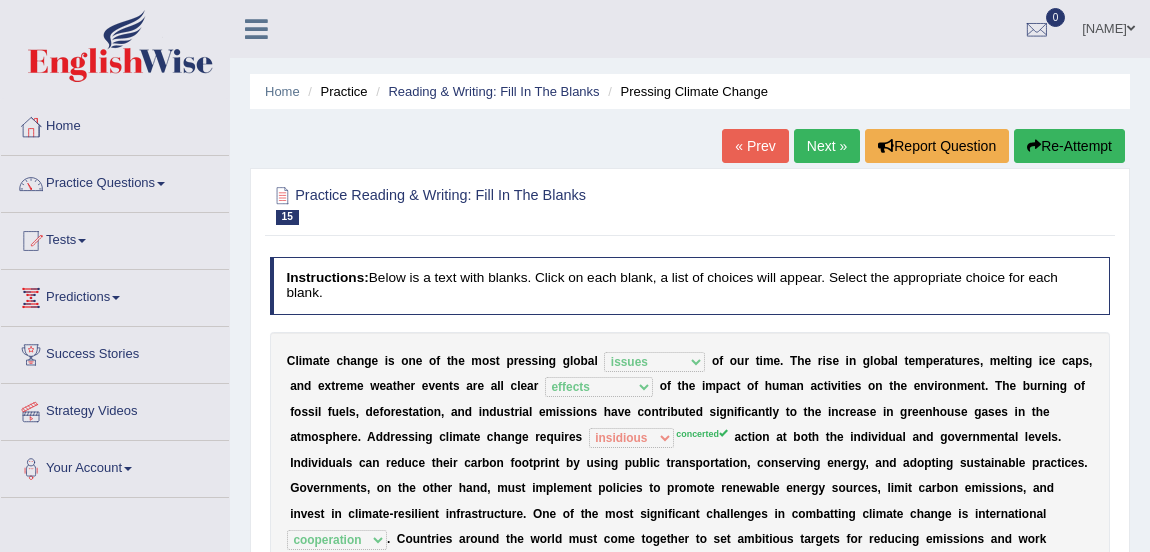 click on "Practice Questions" at bounding box center (115, 181) 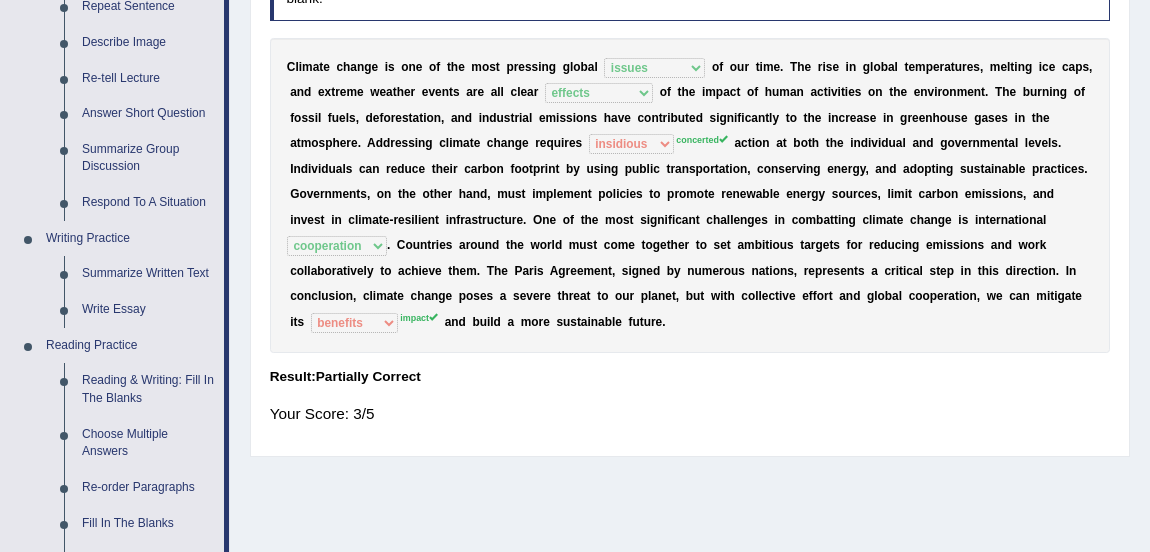 scroll, scrollTop: 295, scrollLeft: 0, axis: vertical 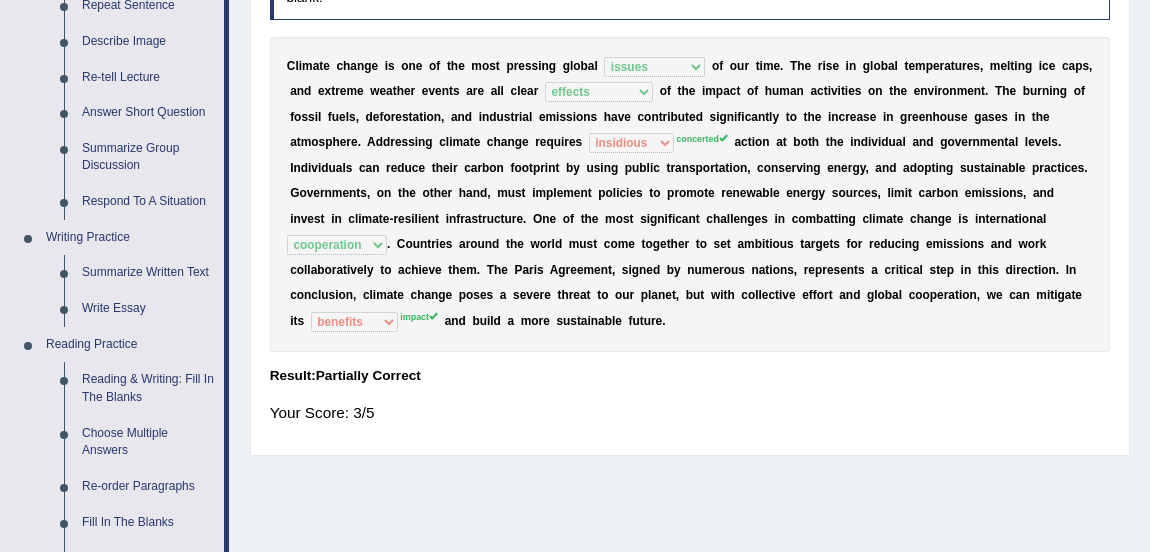 click on "Re-order Paragraphs" at bounding box center [148, 487] 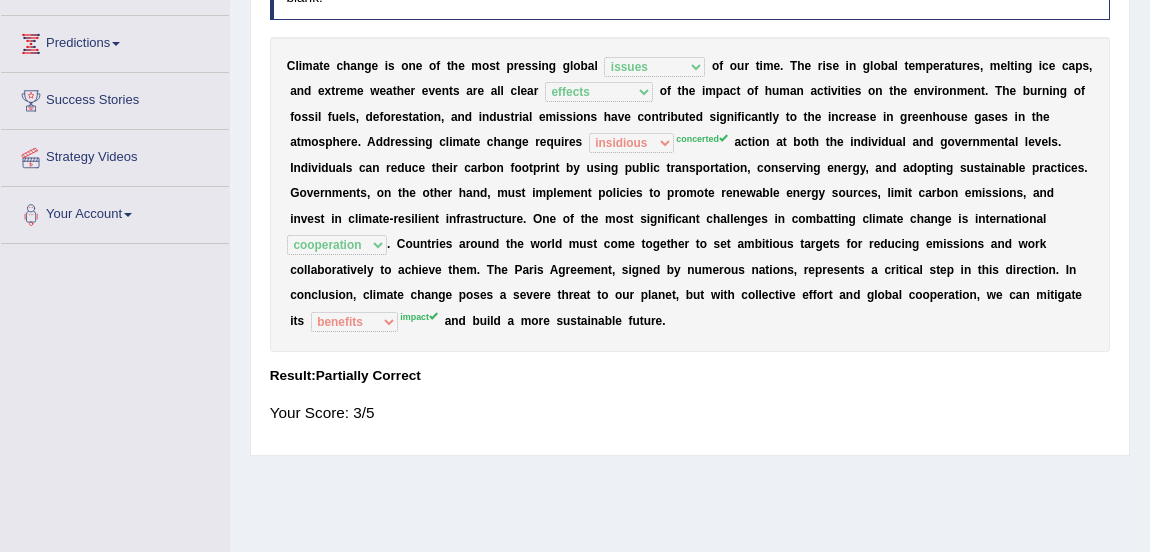 scroll, scrollTop: 296, scrollLeft: 0, axis: vertical 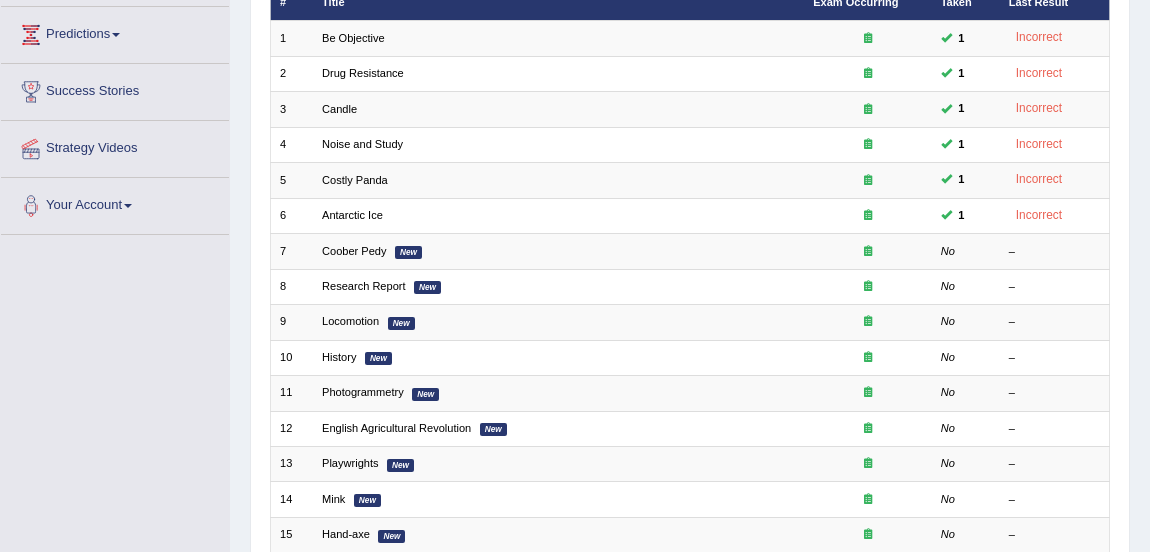 click on "Coober Pedy" at bounding box center [354, 251] 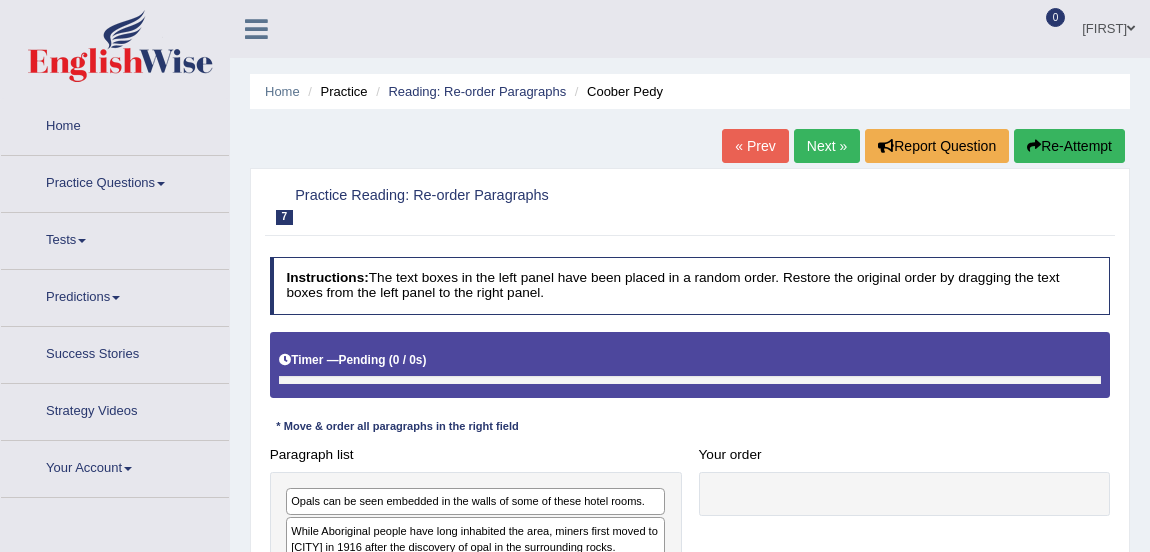 scroll, scrollTop: 0, scrollLeft: 0, axis: both 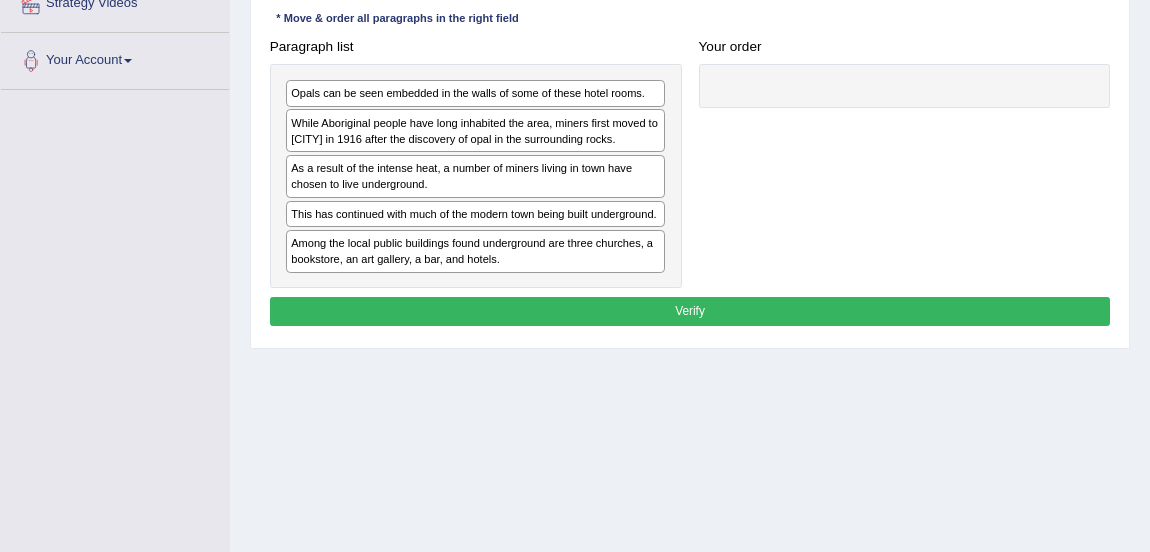 click on "While Aboriginal people have long inhabited the area, miners first moved to [CITY] in 1916 after the discovery of opal in the surrounding rocks." at bounding box center [475, 130] 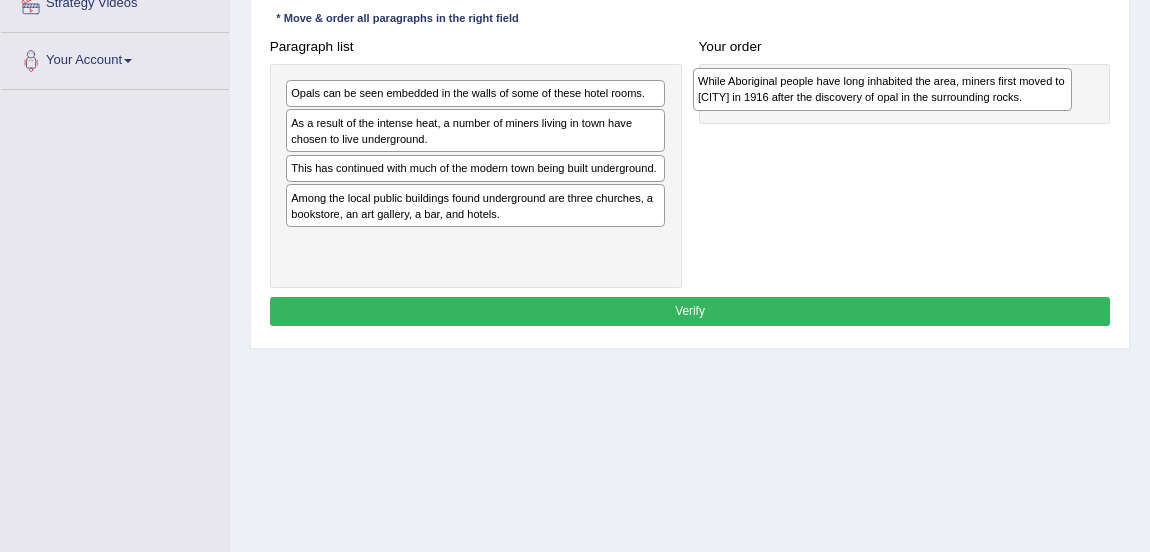 drag, startPoint x: 393, startPoint y: 127, endPoint x: 876, endPoint y: 91, distance: 484.33975 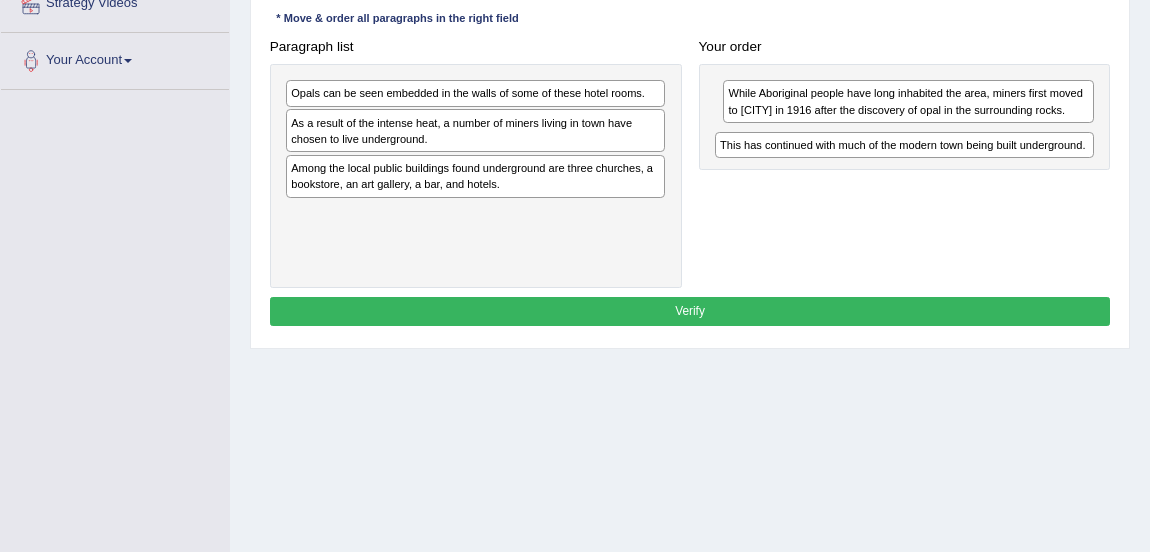 drag, startPoint x: 370, startPoint y: 164, endPoint x: 883, endPoint y: 159, distance: 513.02435 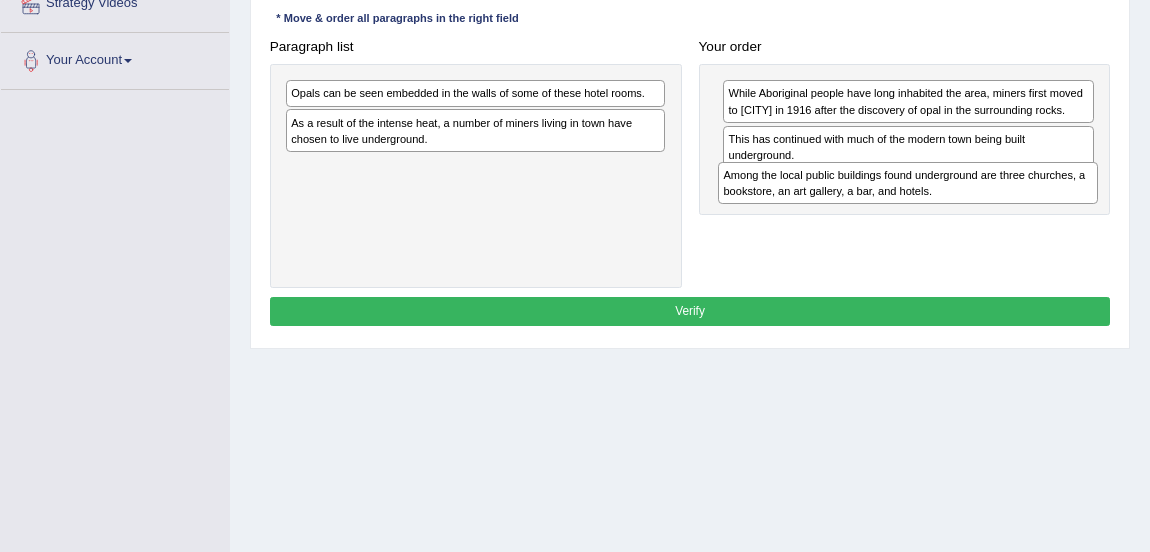 drag, startPoint x: 439, startPoint y: 177, endPoint x: 955, endPoint y: 209, distance: 516.9913 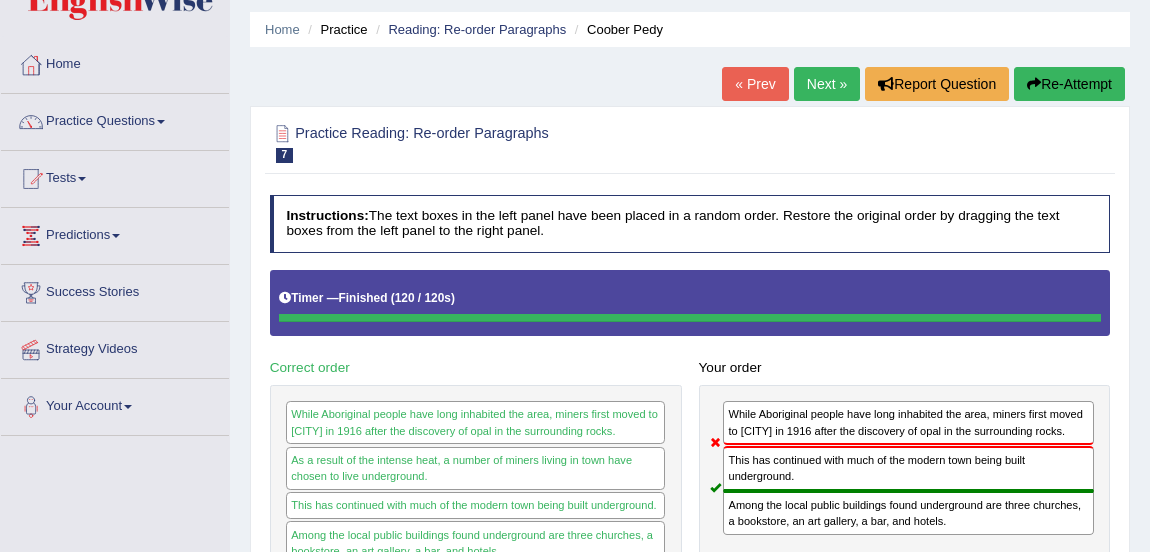scroll, scrollTop: 0, scrollLeft: 0, axis: both 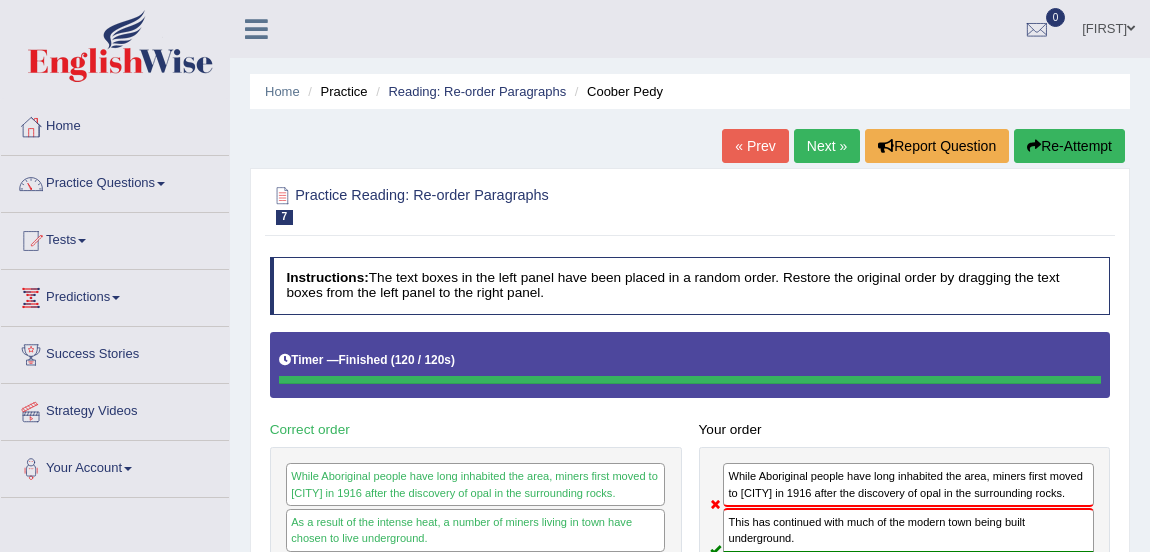 click on "Next »" at bounding box center [827, 146] 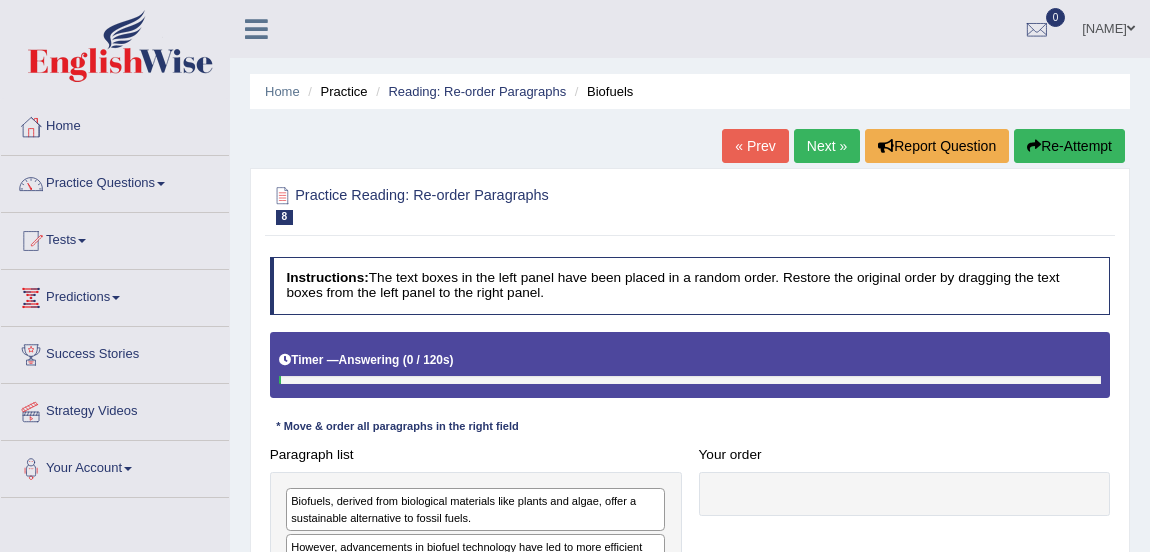 scroll, scrollTop: 338, scrollLeft: 0, axis: vertical 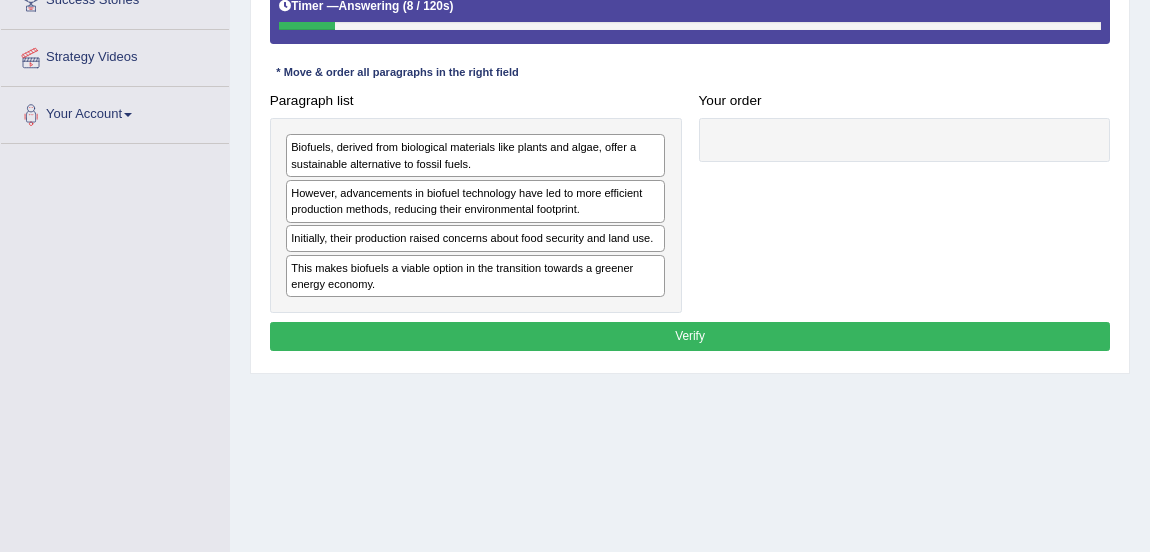 drag, startPoint x: 425, startPoint y: 160, endPoint x: 551, endPoint y: 161, distance: 126.00397 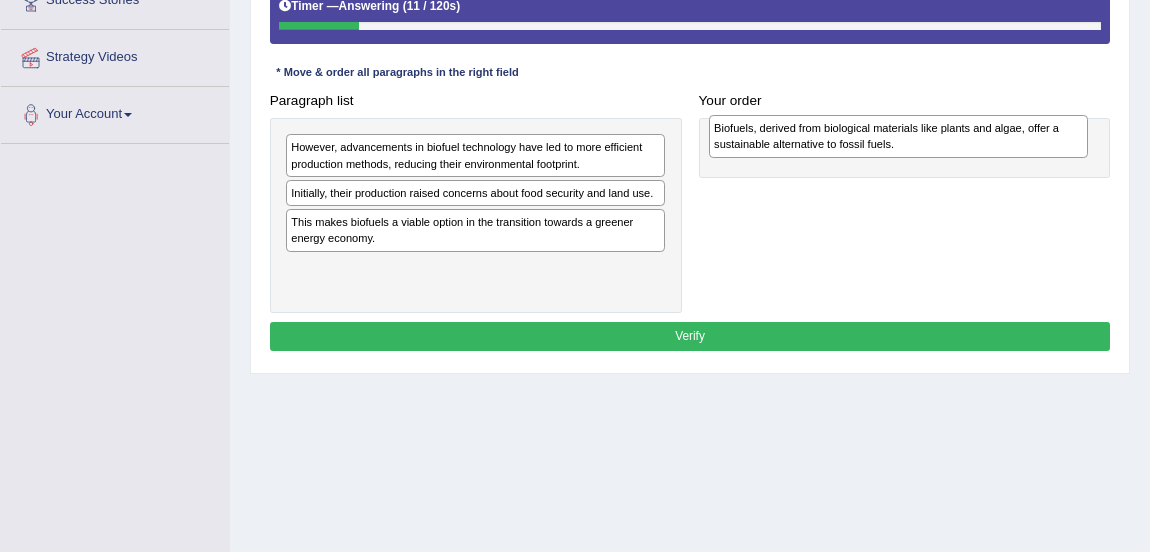 drag, startPoint x: 461, startPoint y: 160, endPoint x: 963, endPoint y: 147, distance: 502.1683 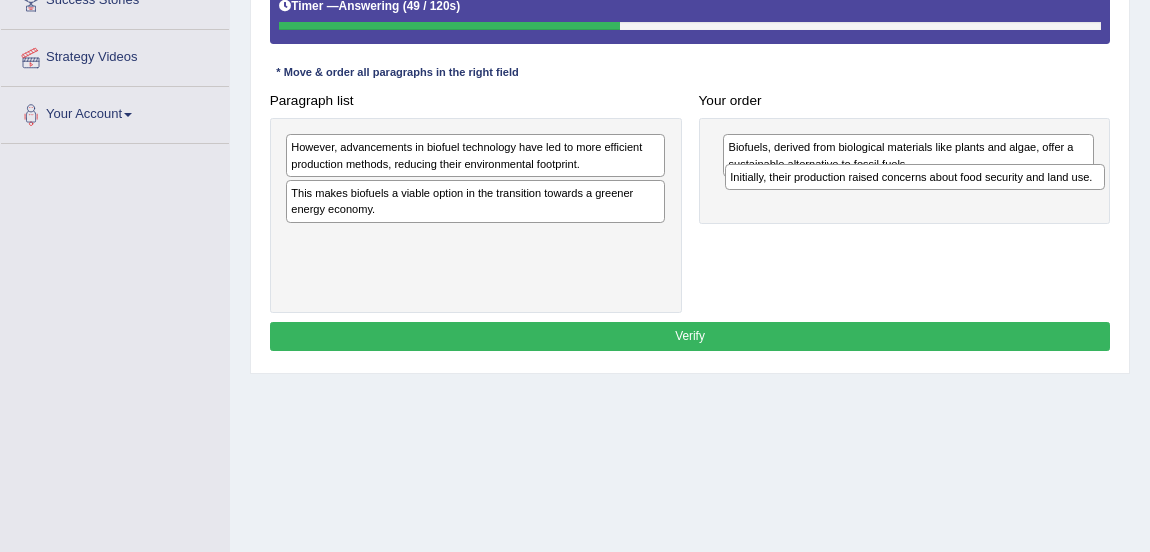 drag, startPoint x: 360, startPoint y: 193, endPoint x: 881, endPoint y: 191, distance: 521.00385 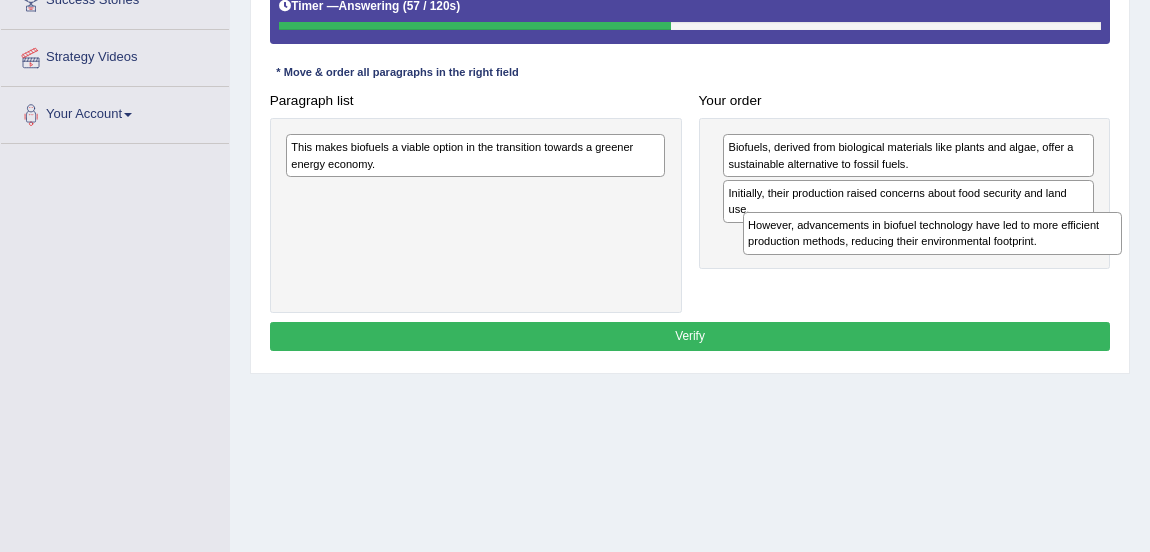 drag, startPoint x: 398, startPoint y: 146, endPoint x: 945, endPoint y: 241, distance: 555.18823 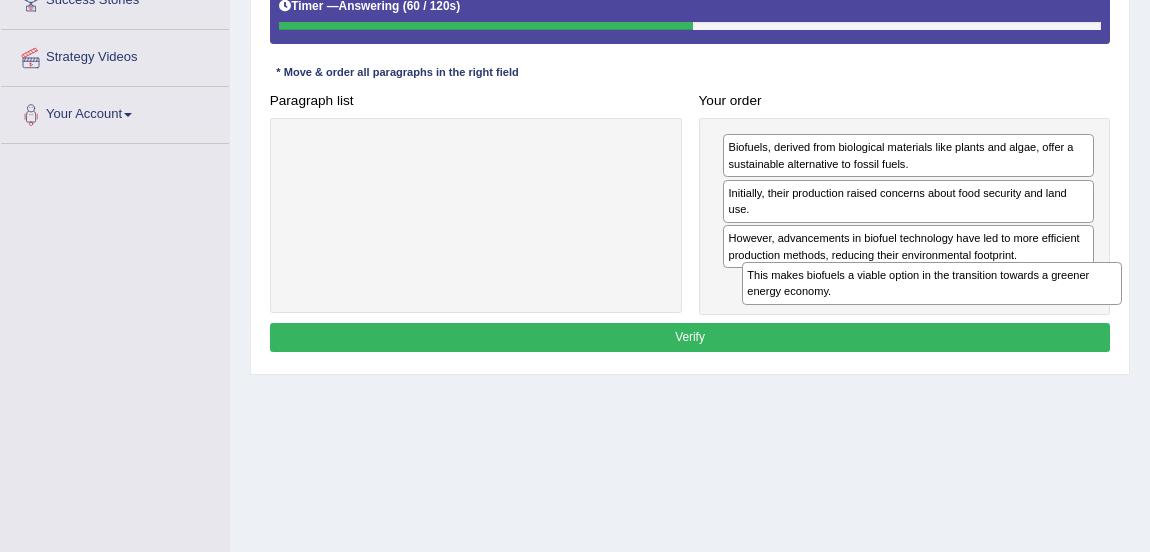 drag, startPoint x: 493, startPoint y: 158, endPoint x: 1030, endPoint y: 318, distance: 560.32935 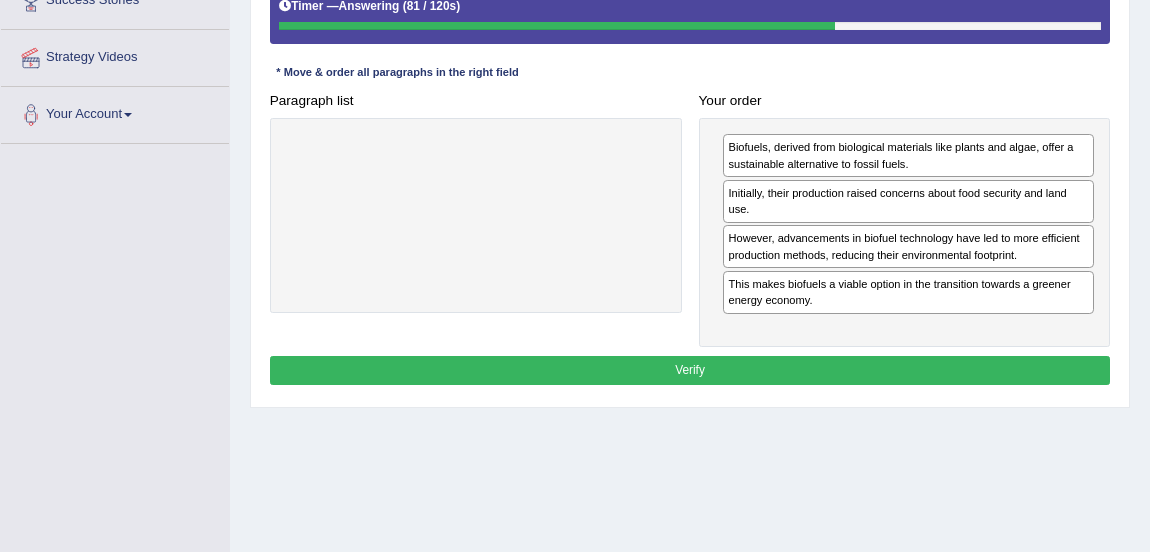 click on "Verify" at bounding box center [690, 370] 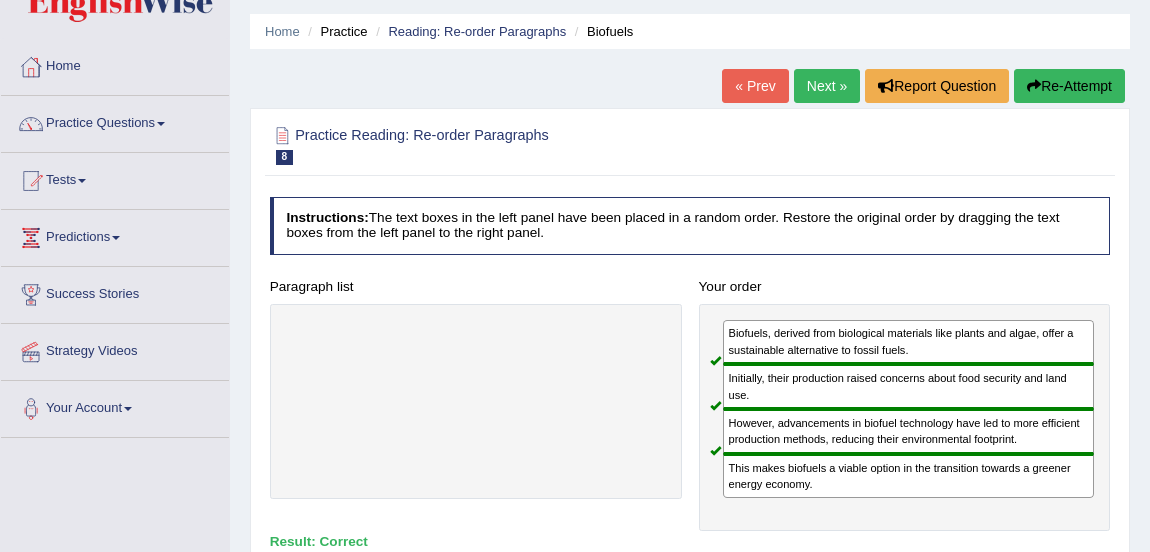 scroll, scrollTop: 56, scrollLeft: 0, axis: vertical 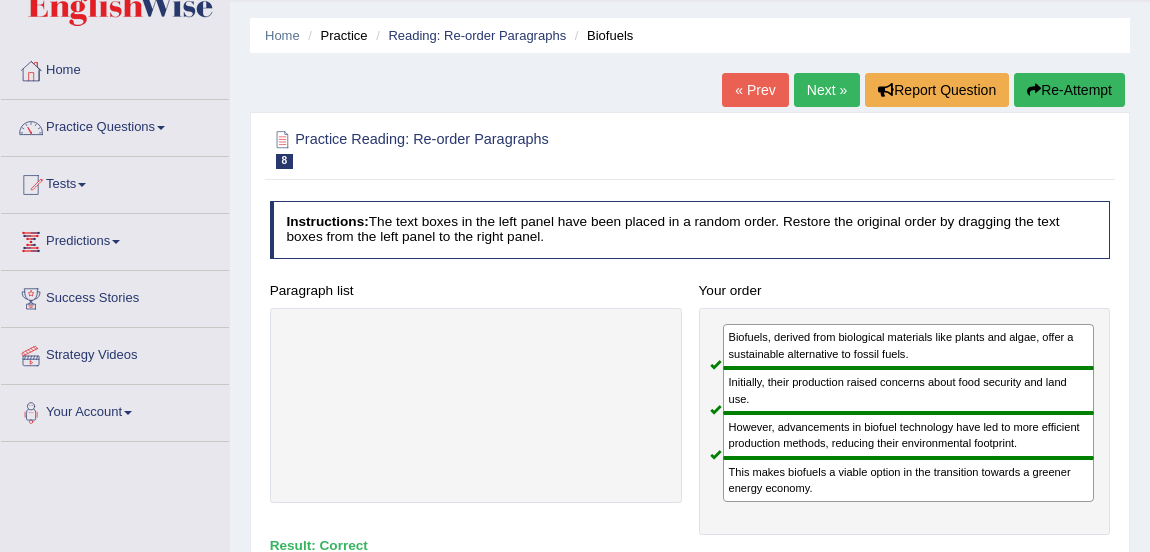 click on "Next »" at bounding box center [827, 90] 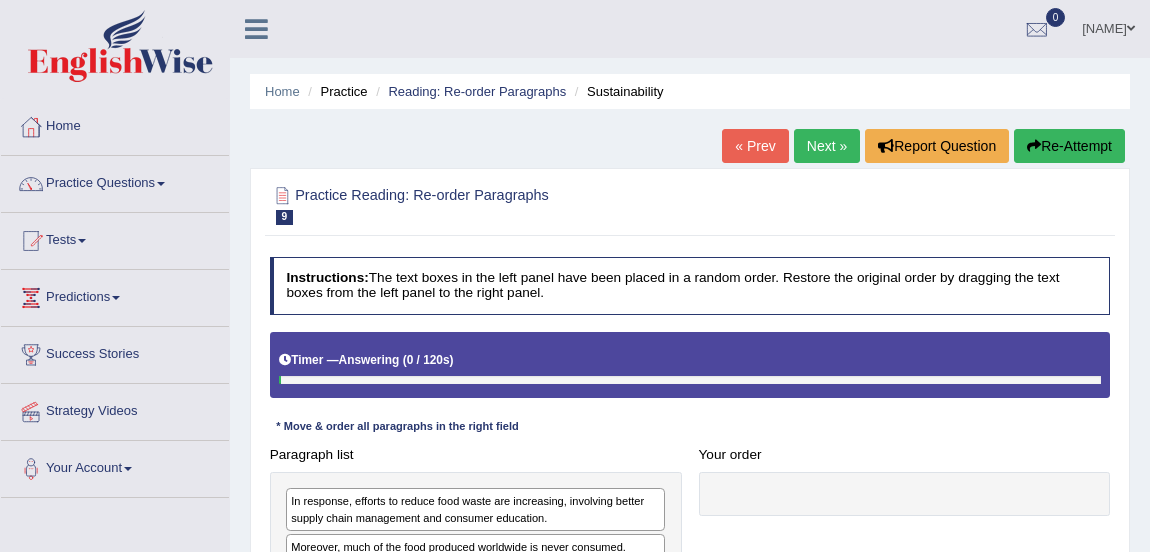 scroll, scrollTop: 0, scrollLeft: 0, axis: both 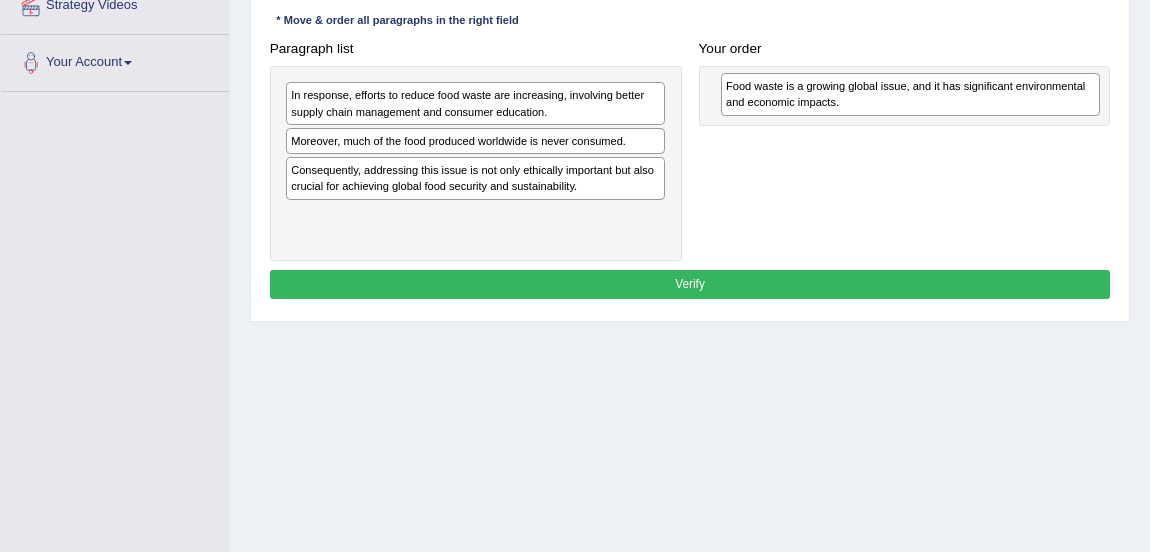 drag, startPoint x: 401, startPoint y: 218, endPoint x: 916, endPoint y: 96, distance: 529.25323 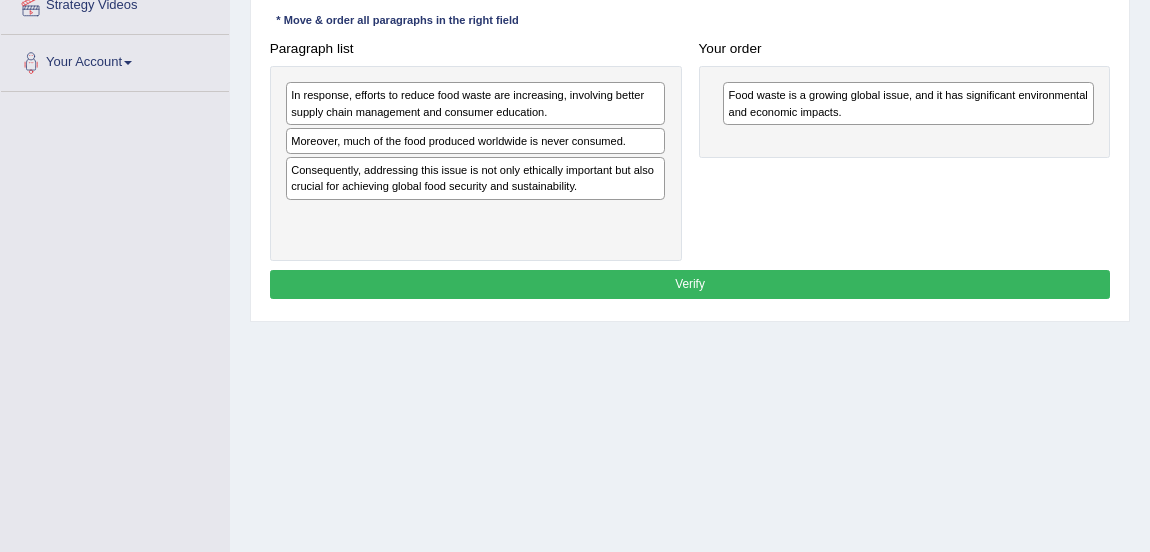 drag, startPoint x: 400, startPoint y: 184, endPoint x: 690, endPoint y: 190, distance: 290.06207 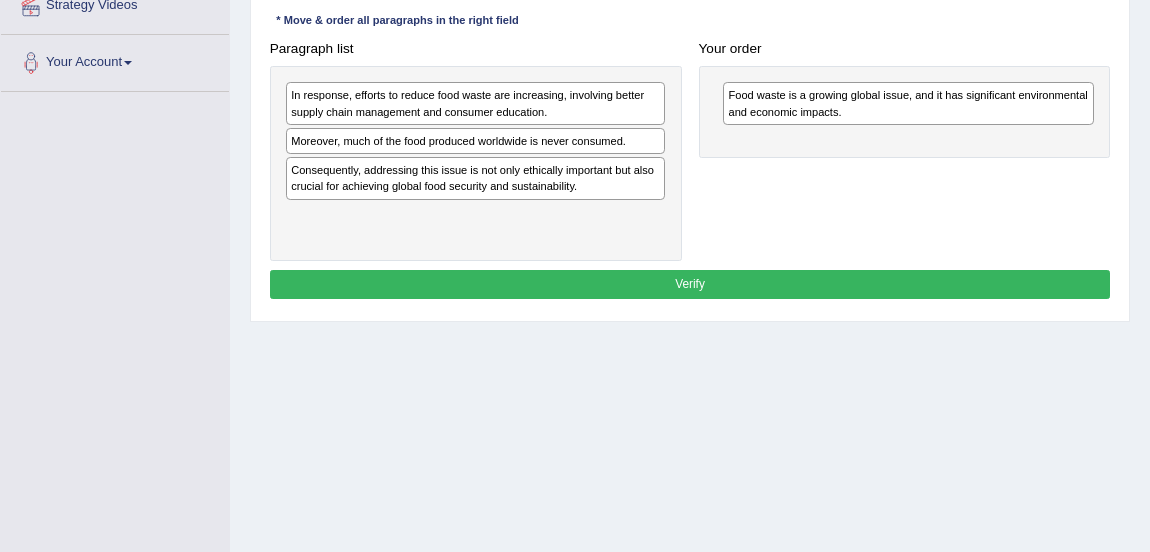 drag, startPoint x: 830, startPoint y: 182, endPoint x: 865, endPoint y: 175, distance: 35.69314 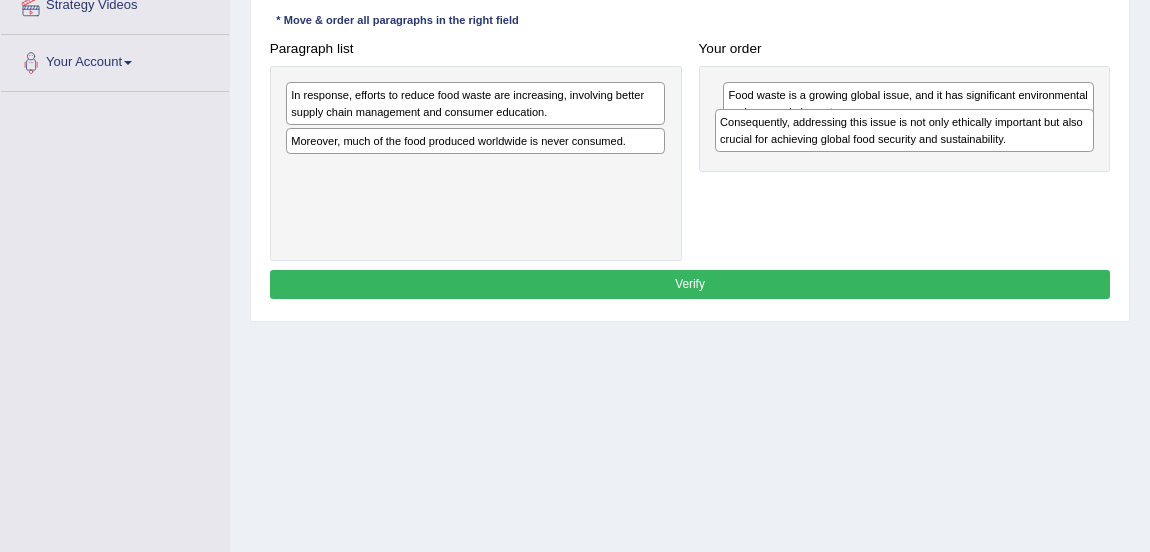 drag, startPoint x: 459, startPoint y: 176, endPoint x: 968, endPoint y: 141, distance: 510.20193 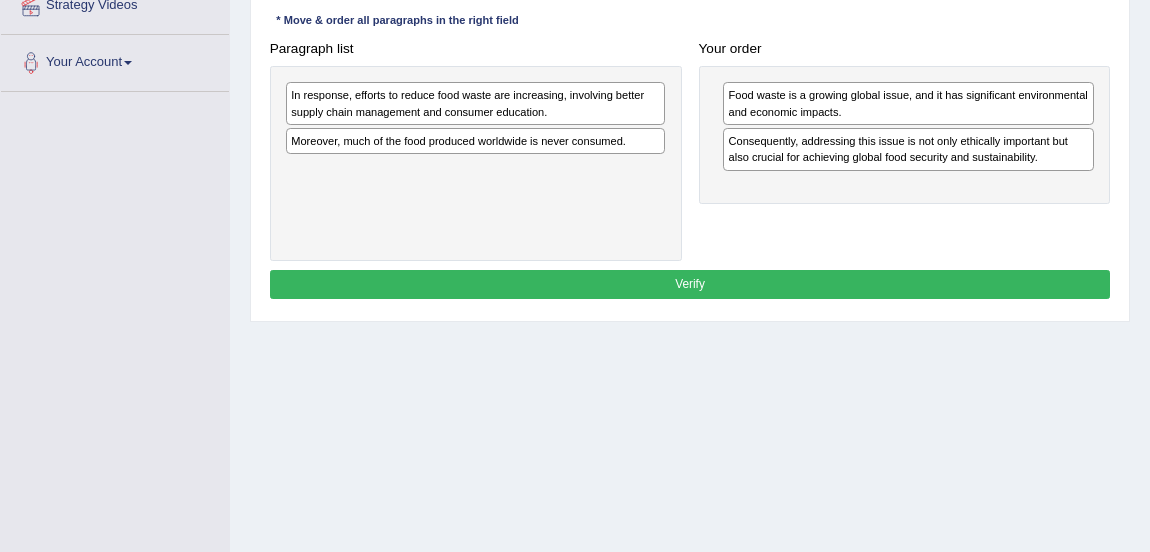 drag, startPoint x: 487, startPoint y: 145, endPoint x: 1137, endPoint y: 158, distance: 650.13 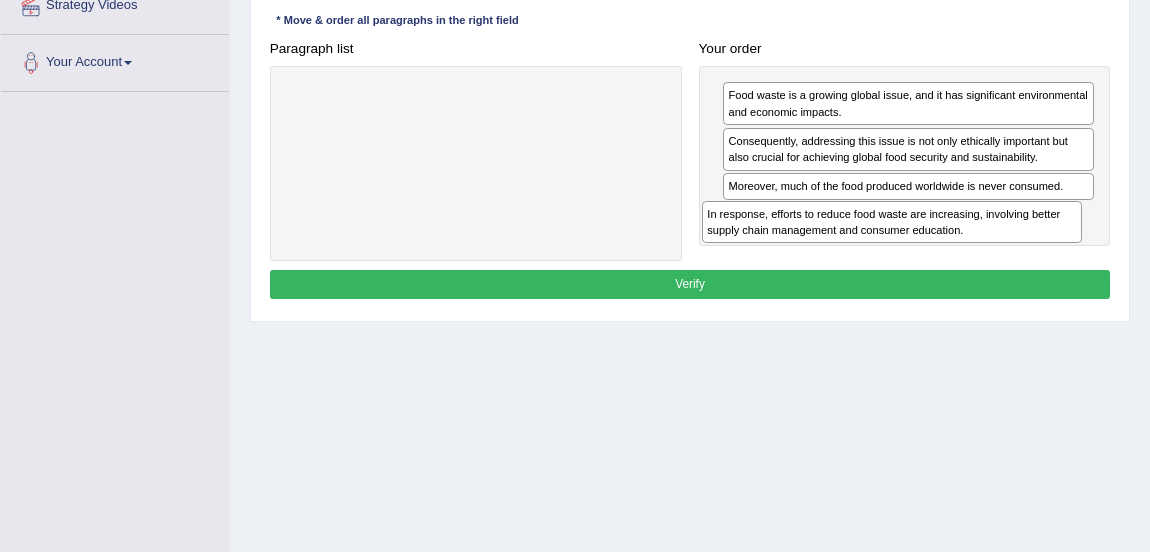 drag, startPoint x: 417, startPoint y: 107, endPoint x: 957, endPoint y: 268, distance: 563.49 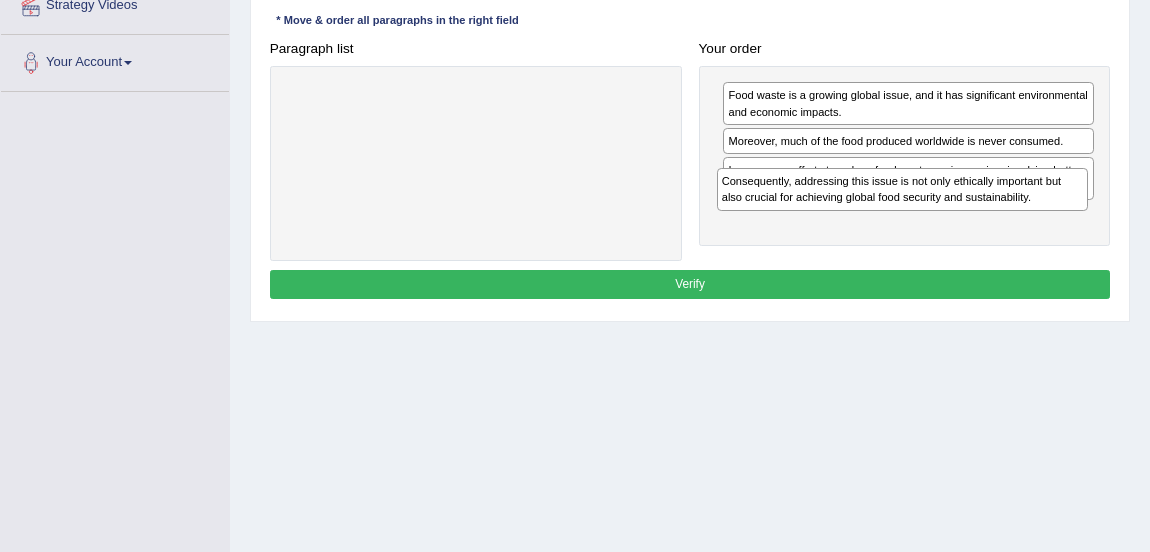 drag, startPoint x: 834, startPoint y: 149, endPoint x: 832, endPoint y: 213, distance: 64.03124 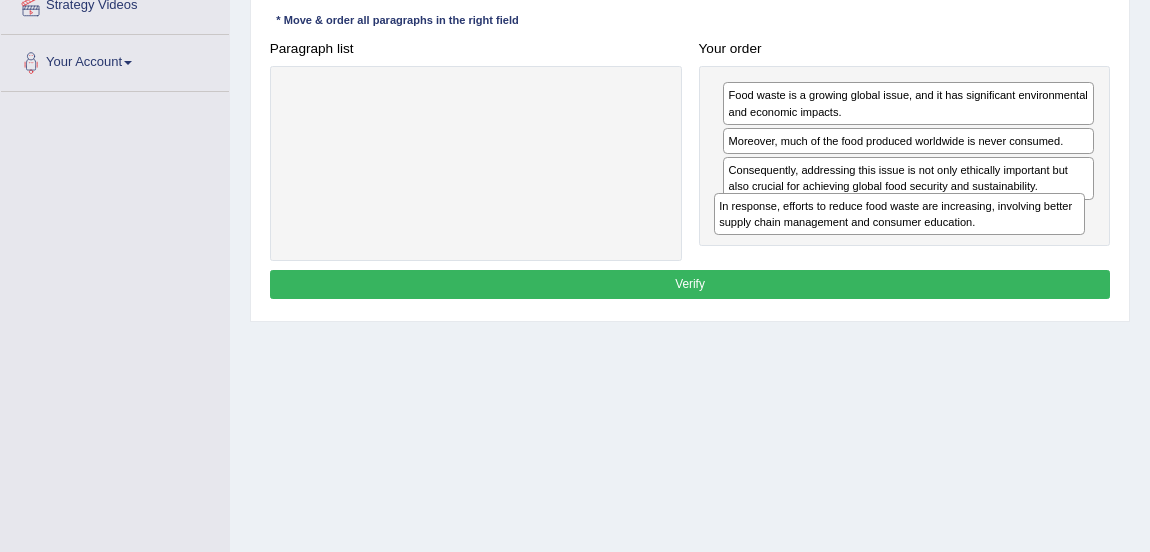 drag, startPoint x: 828, startPoint y: 178, endPoint x: 823, endPoint y: 249, distance: 71.17584 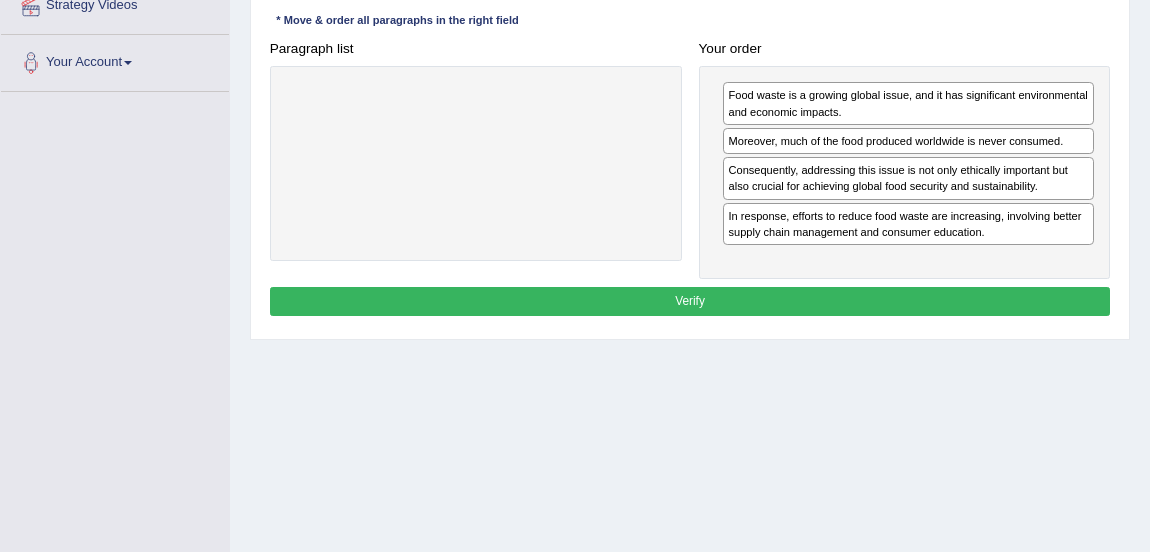 click on "Verify" at bounding box center (690, 301) 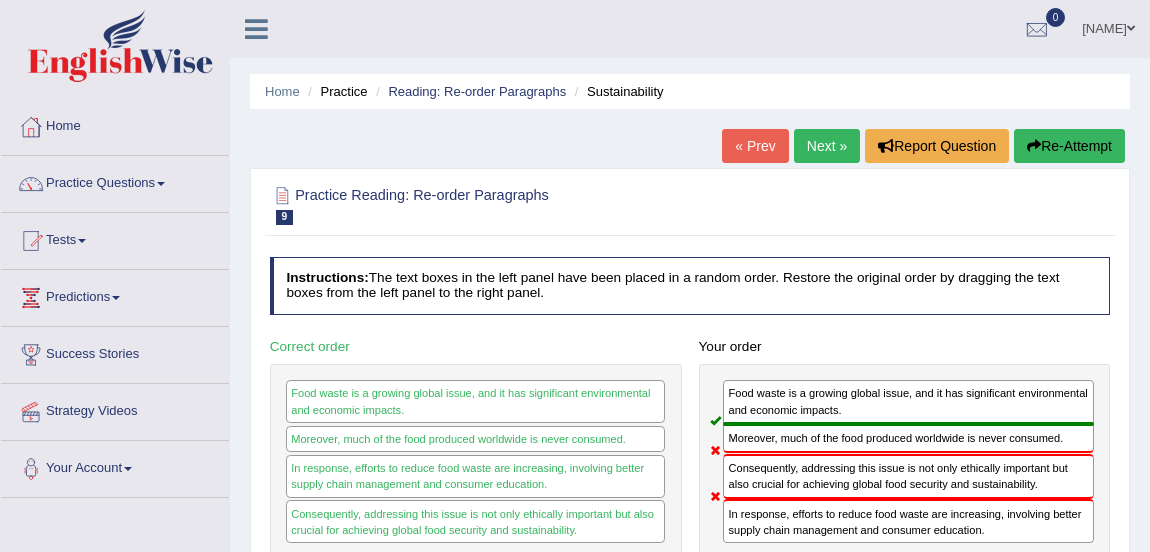 scroll, scrollTop: 0, scrollLeft: 0, axis: both 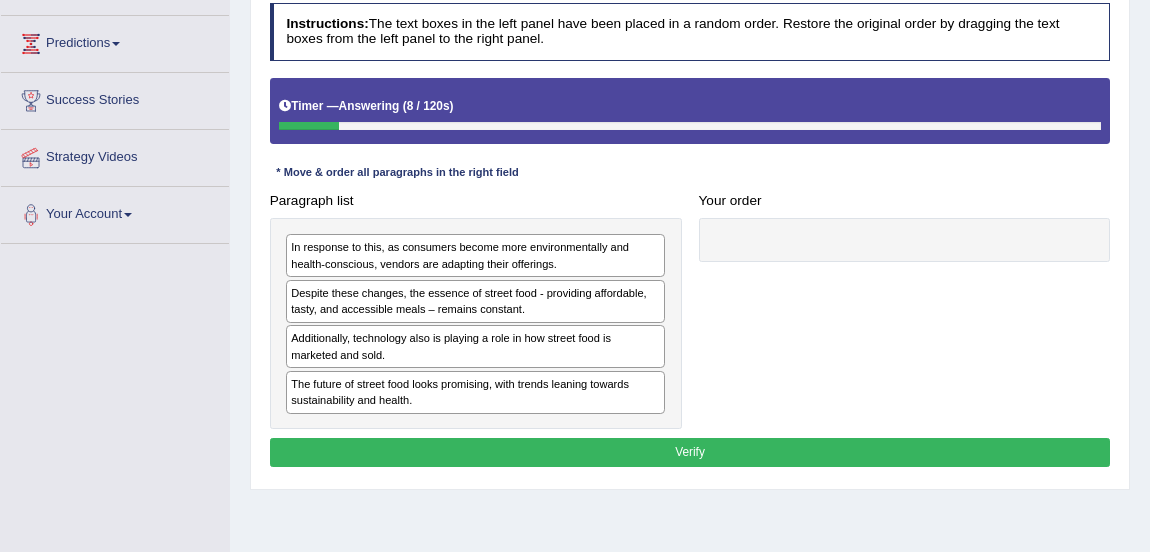 click on "The future of street food looks promising, with trends leaning towards sustainability and health." at bounding box center [475, 392] 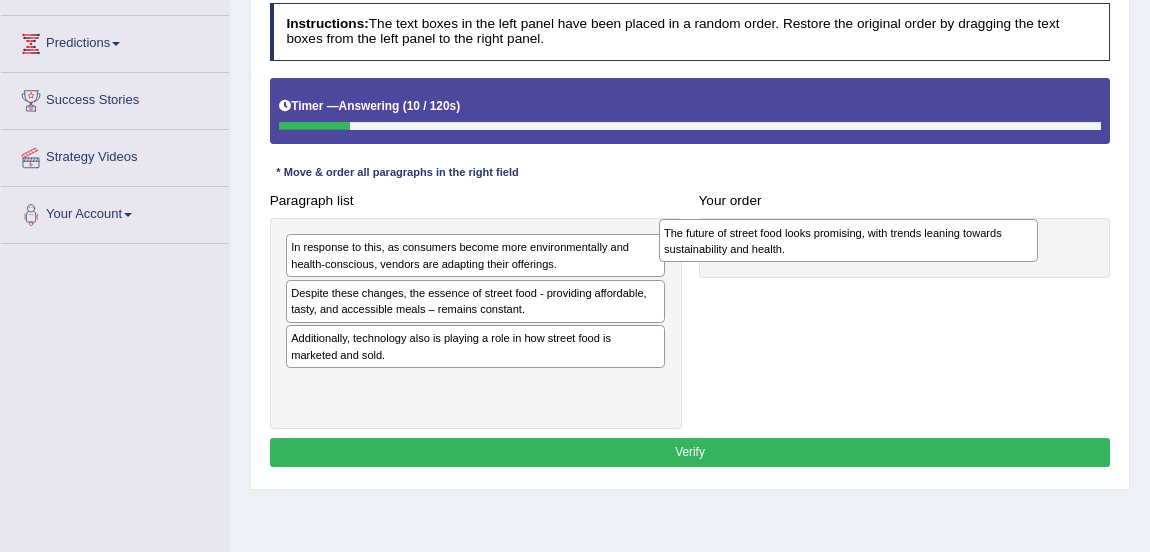 drag, startPoint x: 469, startPoint y: 384, endPoint x: 919, endPoint y: 239, distance: 472.7843 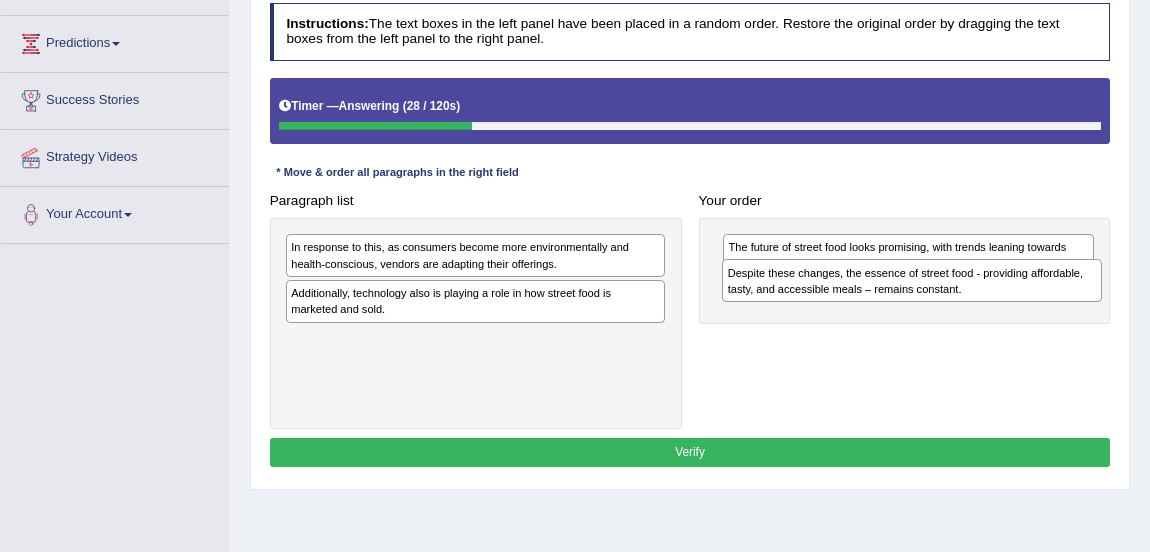 drag, startPoint x: 420, startPoint y: 299, endPoint x: 938, endPoint y: 291, distance: 518.06177 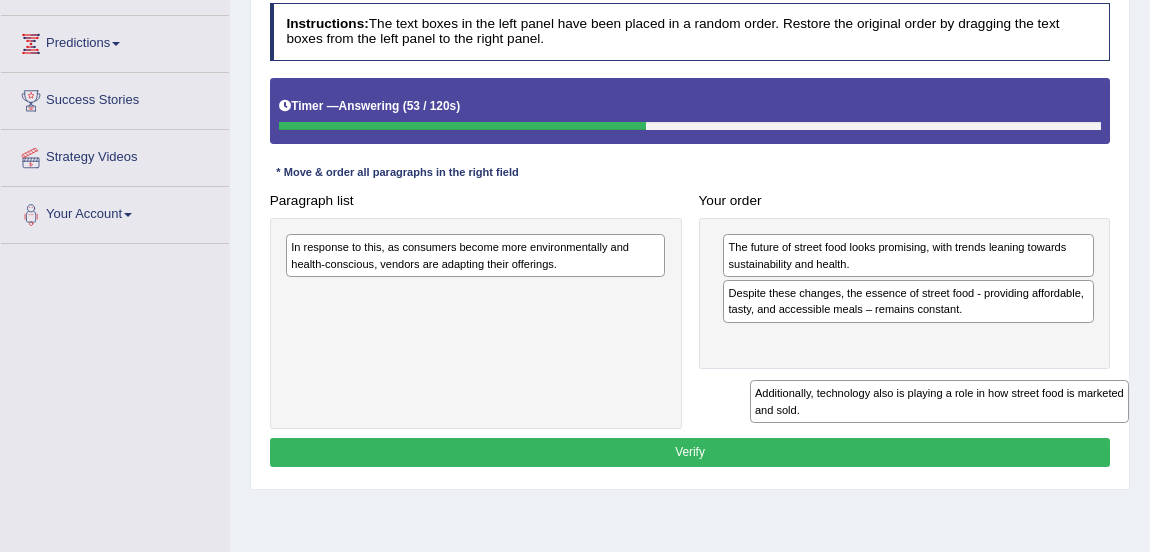 drag, startPoint x: 430, startPoint y: 298, endPoint x: 973, endPoint y: 391, distance: 550.90656 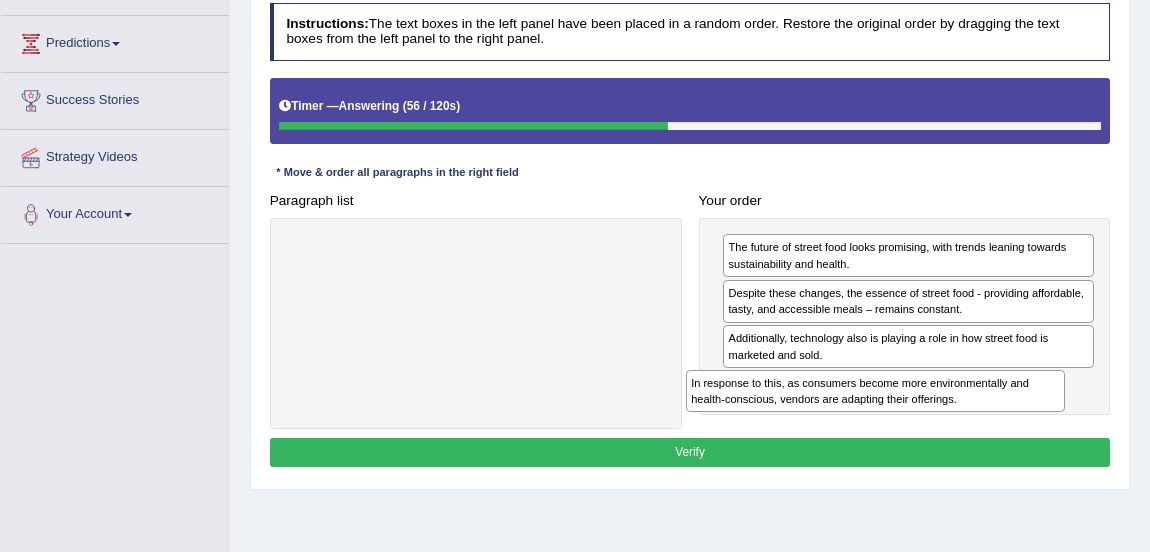 drag, startPoint x: 475, startPoint y: 240, endPoint x: 967, endPoint y: 409, distance: 520.2163 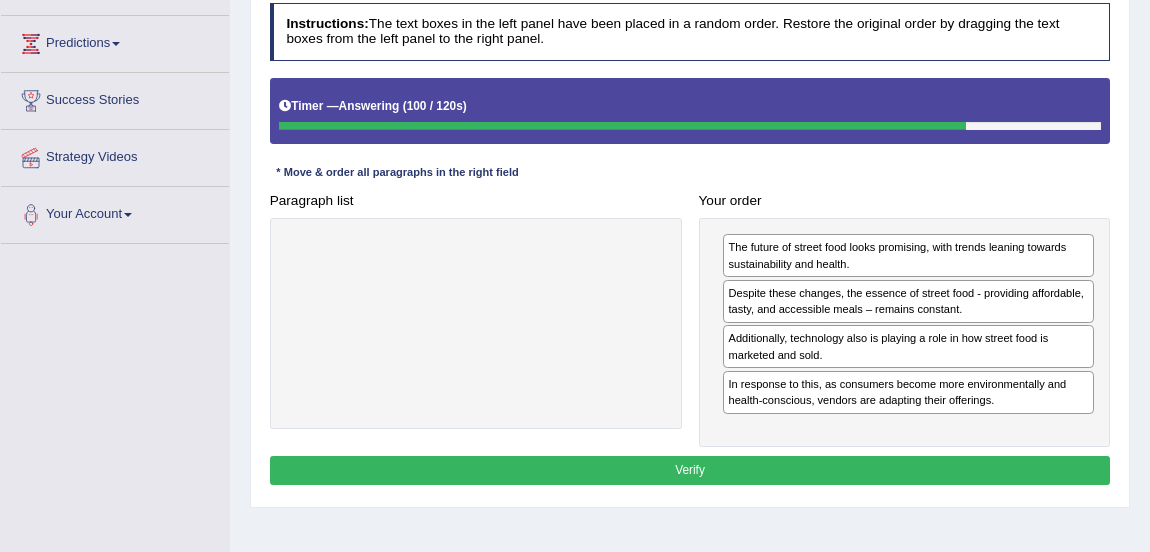 click on "Verify" at bounding box center (690, 470) 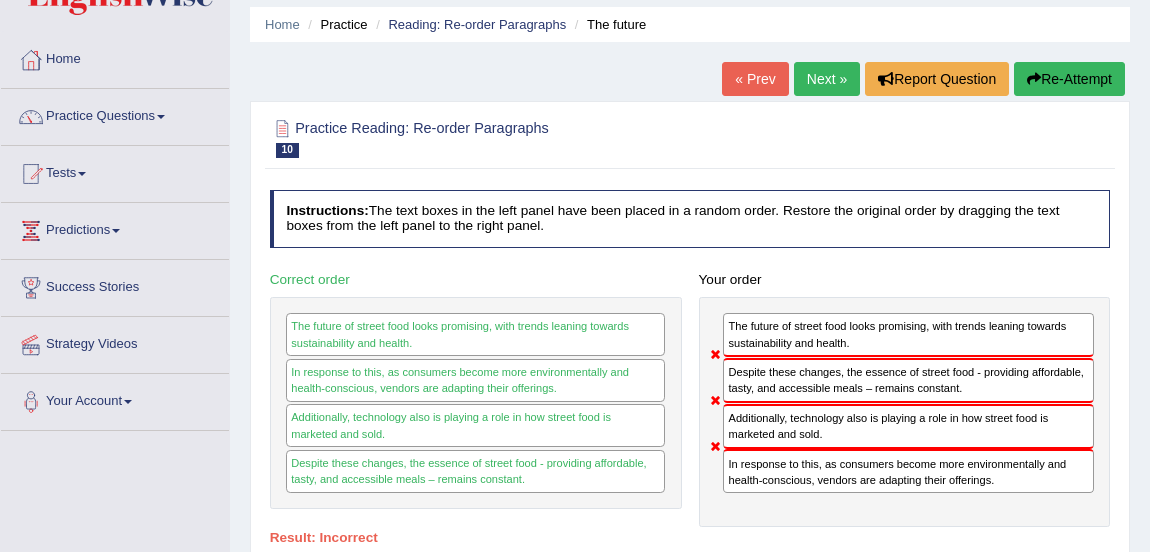 scroll, scrollTop: 57, scrollLeft: 0, axis: vertical 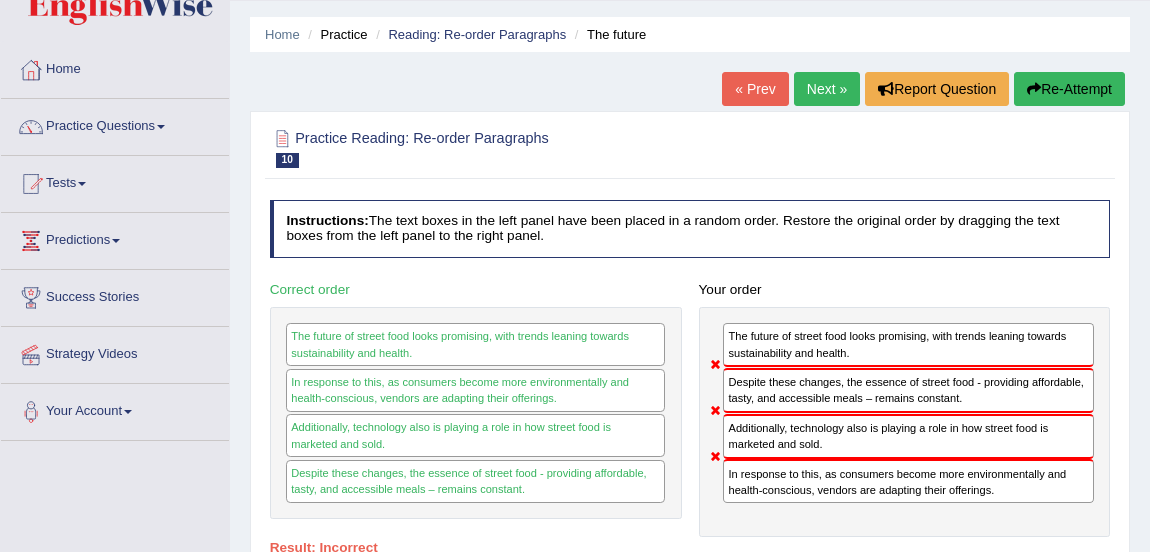 click on "Next »" at bounding box center [827, 89] 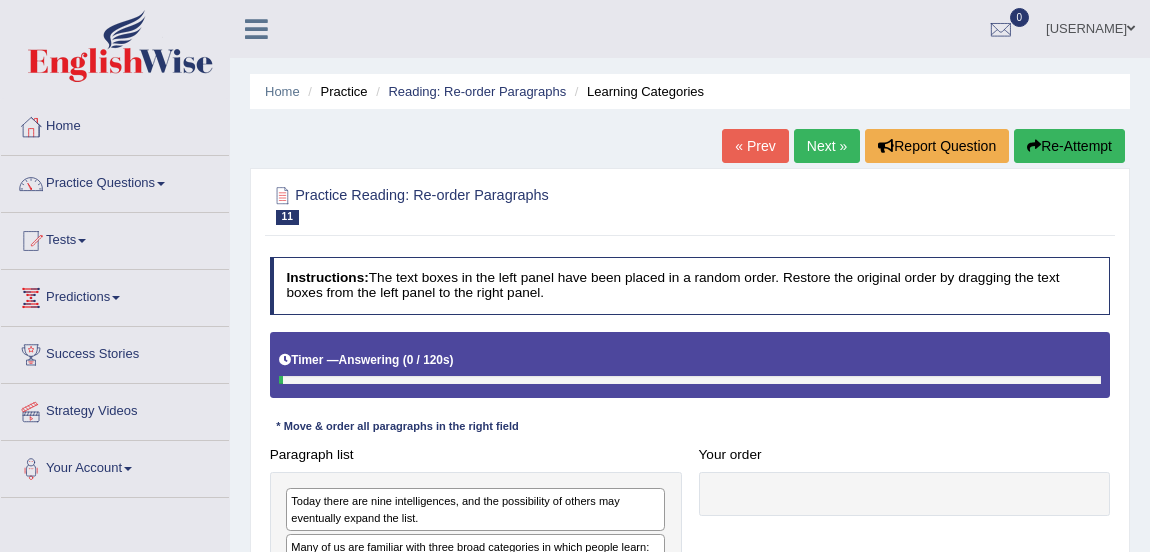 scroll, scrollTop: 0, scrollLeft: 0, axis: both 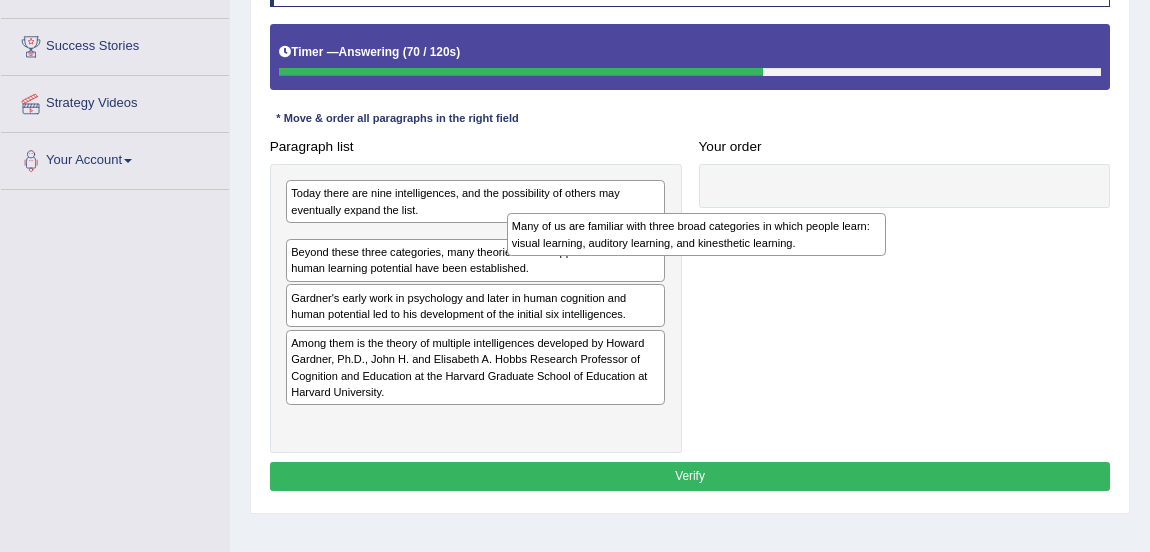 drag, startPoint x: 347, startPoint y: 239, endPoint x: 760, endPoint y: 229, distance: 413.12103 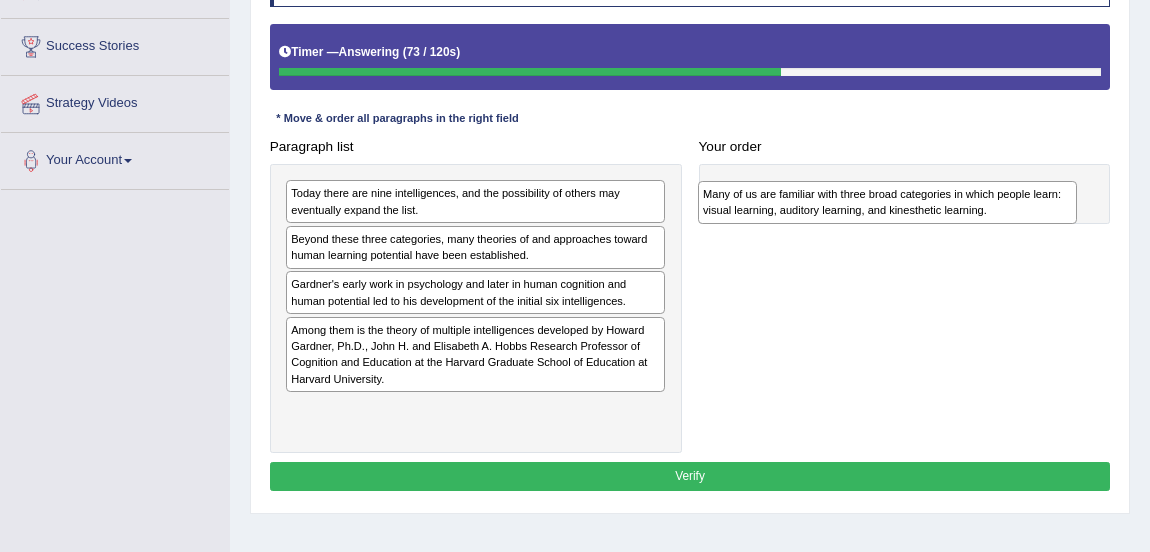 drag, startPoint x: 360, startPoint y: 246, endPoint x: 859, endPoint y: 205, distance: 500.68155 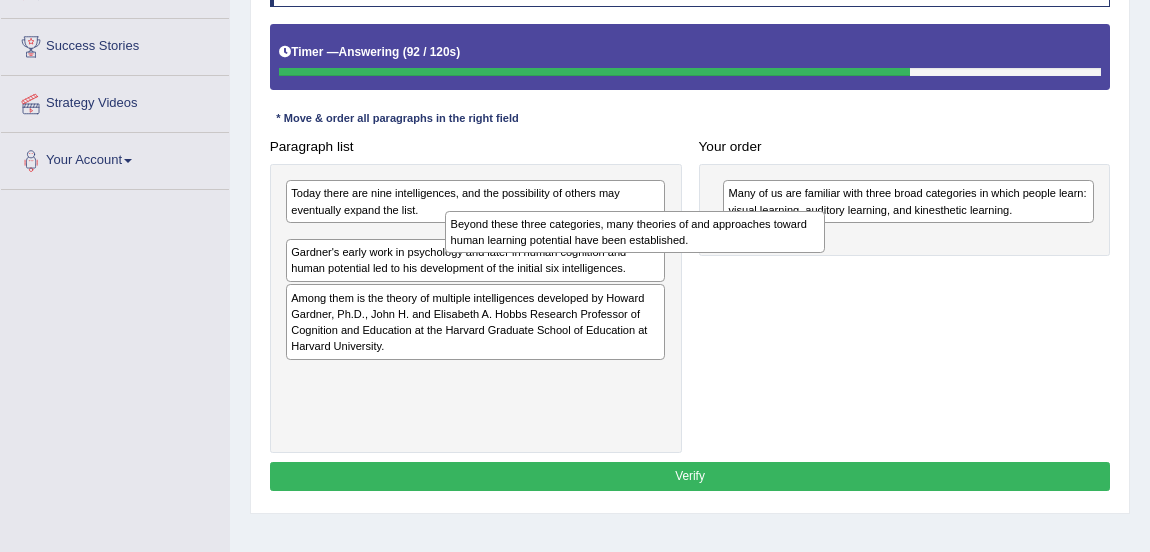 drag, startPoint x: 376, startPoint y: 254, endPoint x: 721, endPoint y: 267, distance: 345.24484 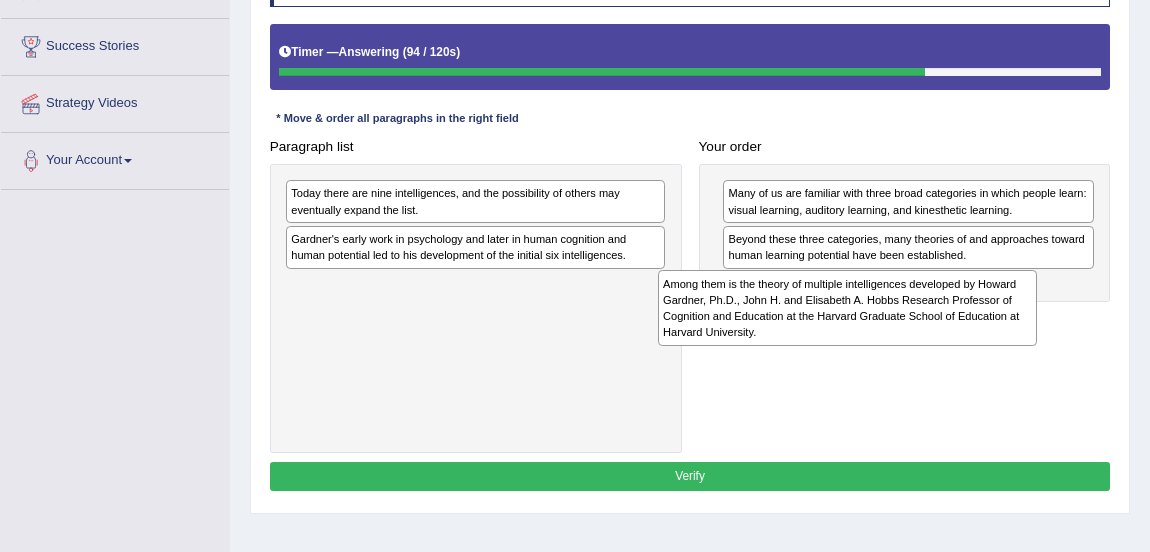 drag, startPoint x: 452, startPoint y: 309, endPoint x: 923, endPoint y: 328, distance: 471.38306 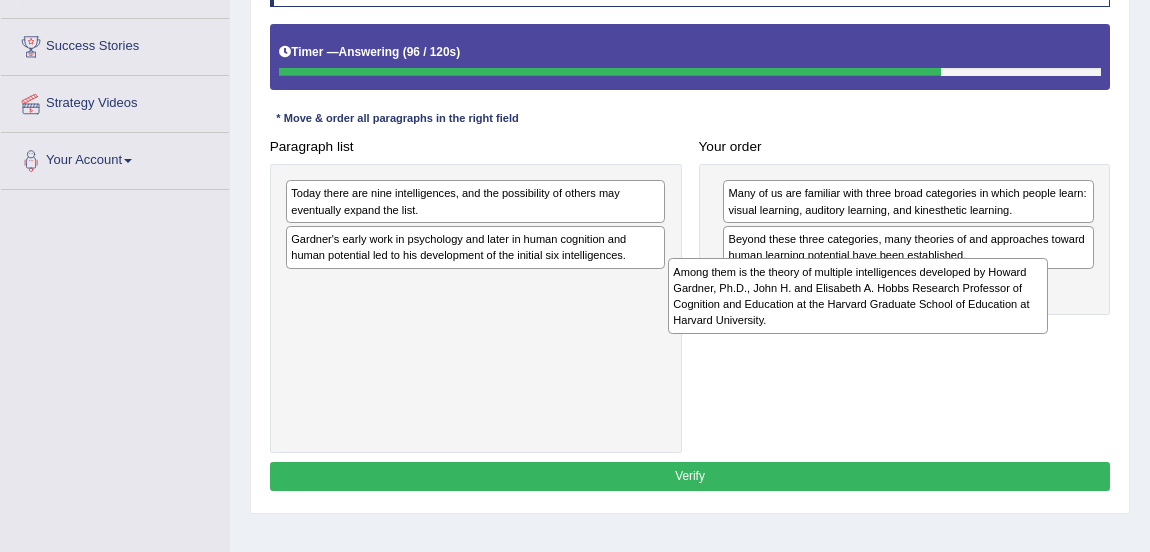 drag, startPoint x: 439, startPoint y: 294, endPoint x: 947, endPoint y: 304, distance: 508.09842 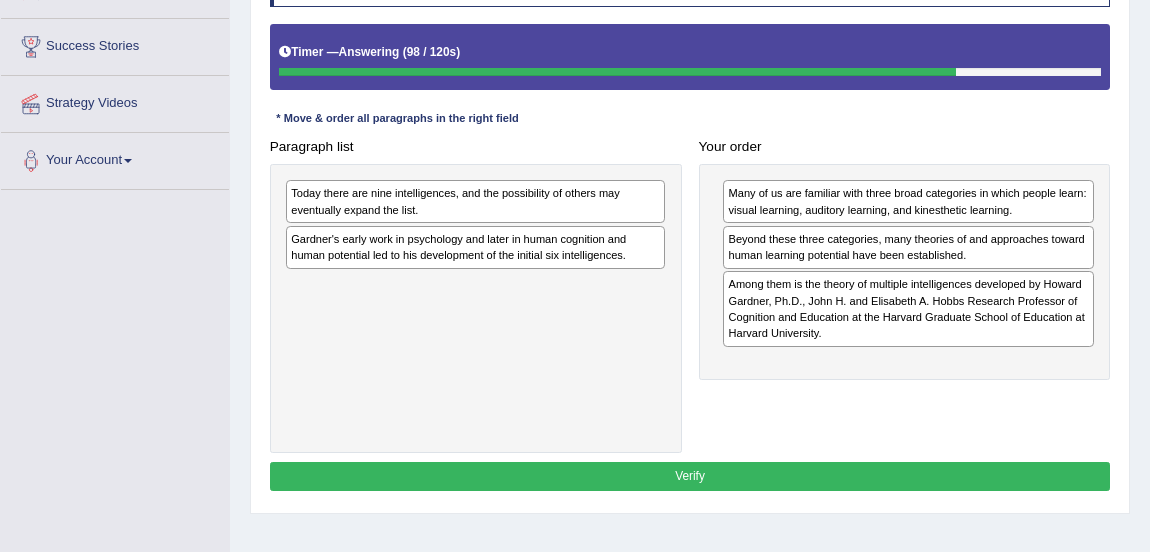drag, startPoint x: 417, startPoint y: 245, endPoint x: 739, endPoint y: 307, distance: 327.9146 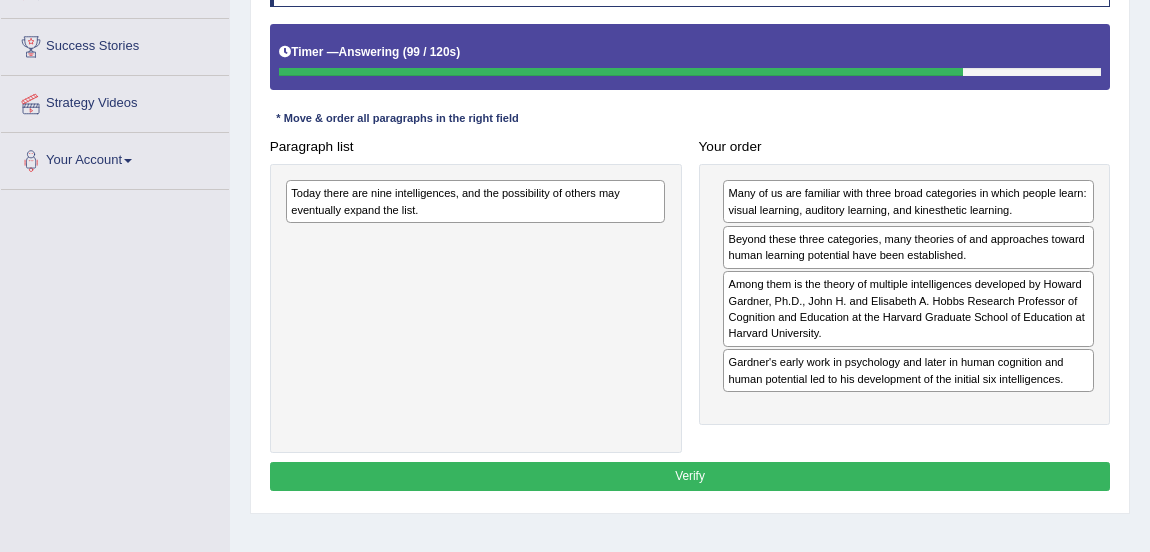 click on "Gardner's early work in psychology and later in human cognition and human potential led to his development of the initial six intelligences." at bounding box center (908, 370) 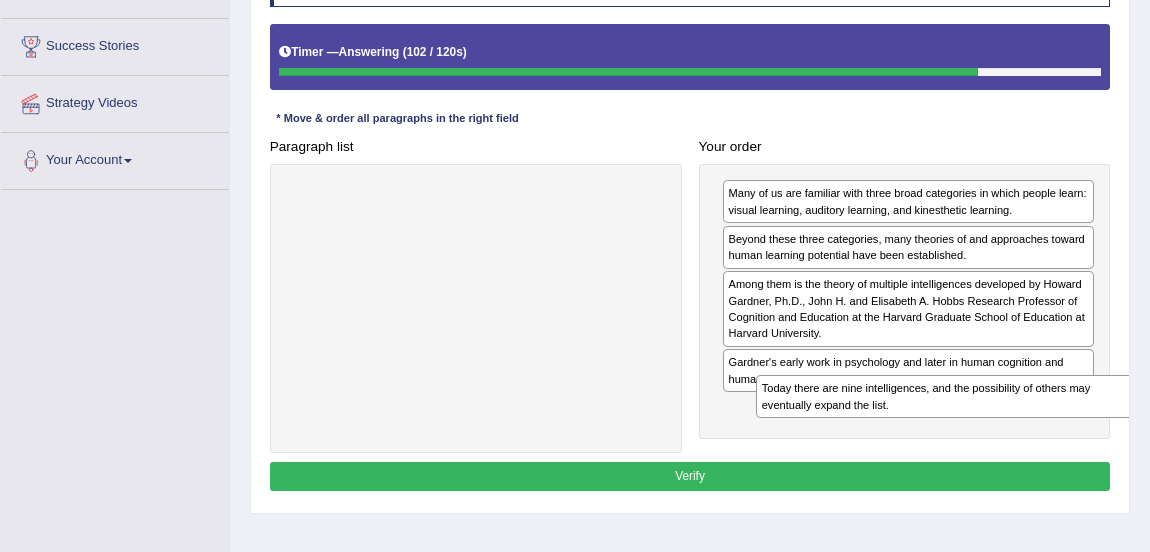 drag, startPoint x: 451, startPoint y: 200, endPoint x: 1006, endPoint y: 433, distance: 601.92523 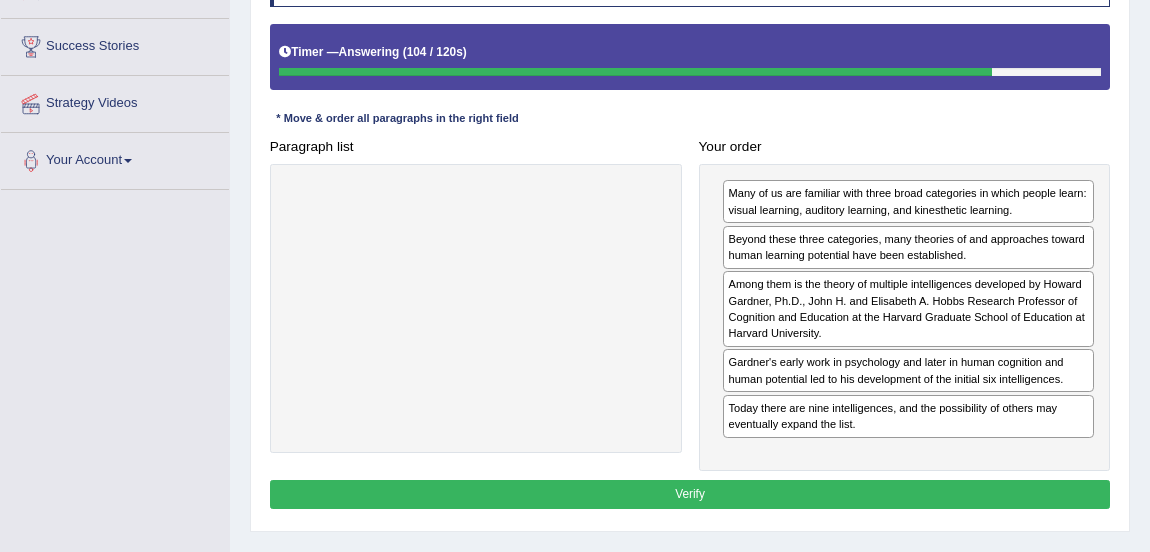 click on "Verify" at bounding box center [690, 494] 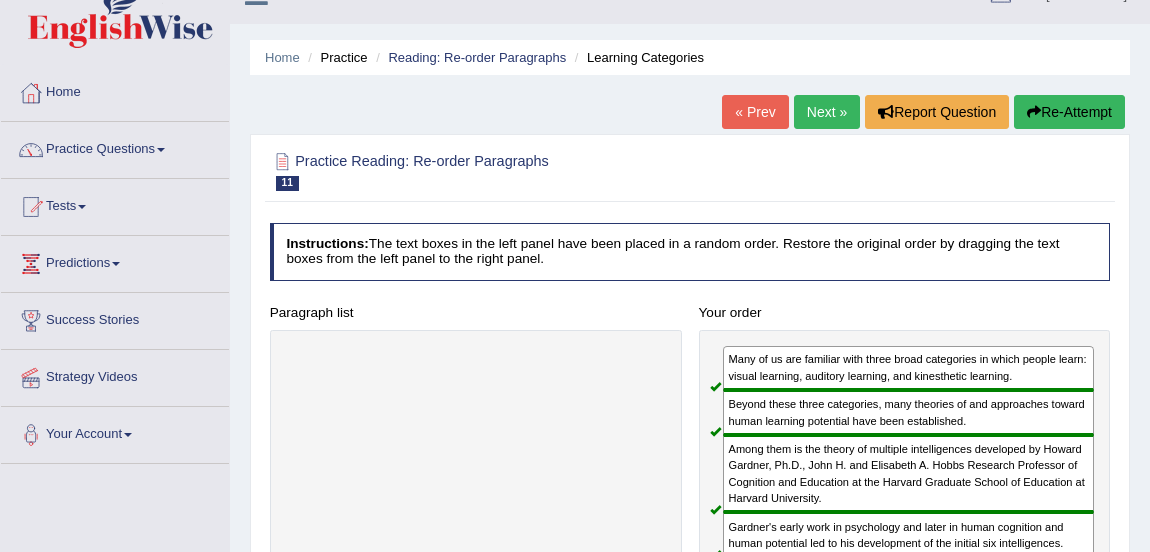 scroll, scrollTop: 16, scrollLeft: 0, axis: vertical 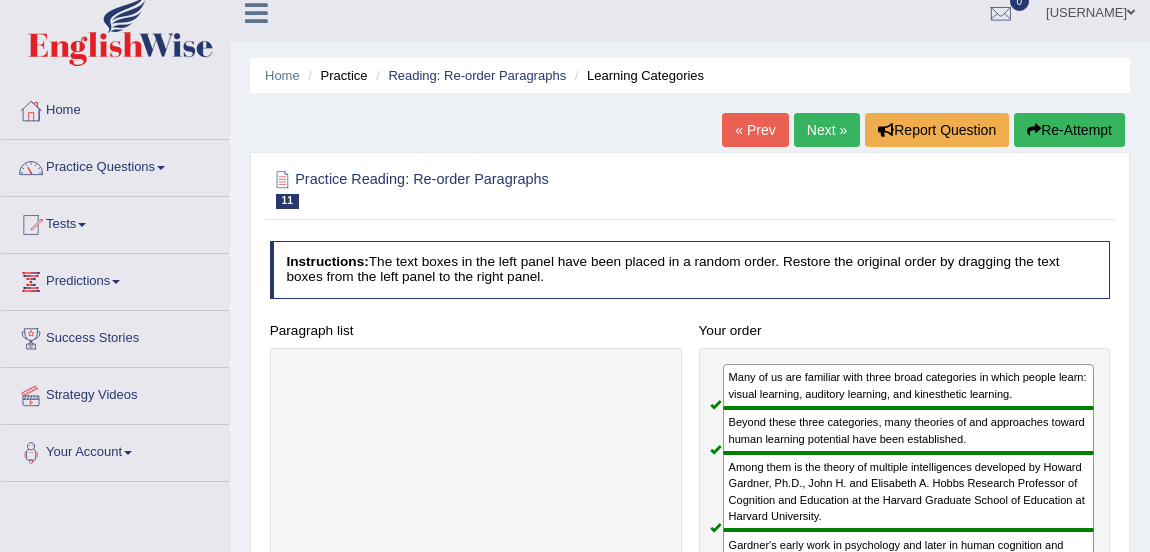 click on "Next »" at bounding box center [827, 130] 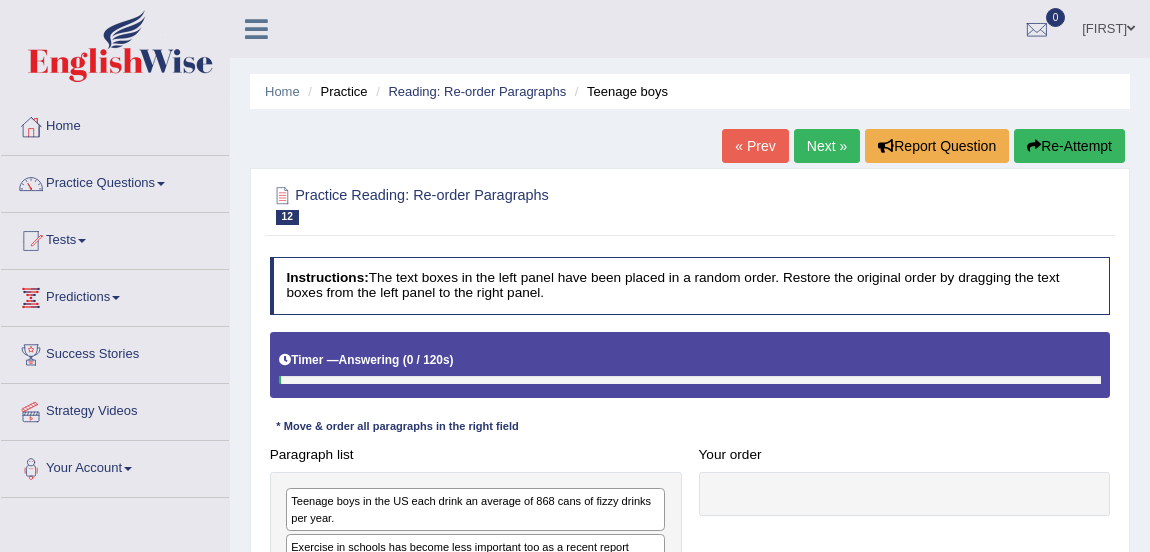 scroll, scrollTop: 0, scrollLeft: 0, axis: both 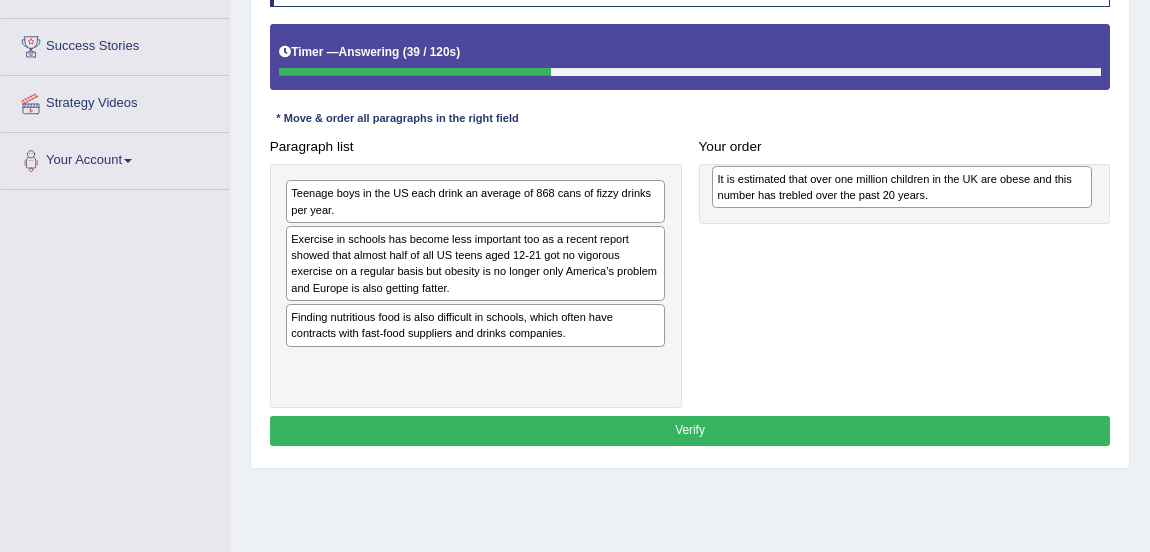 drag, startPoint x: 401, startPoint y: 372, endPoint x: 907, endPoint y: 195, distance: 536.0644 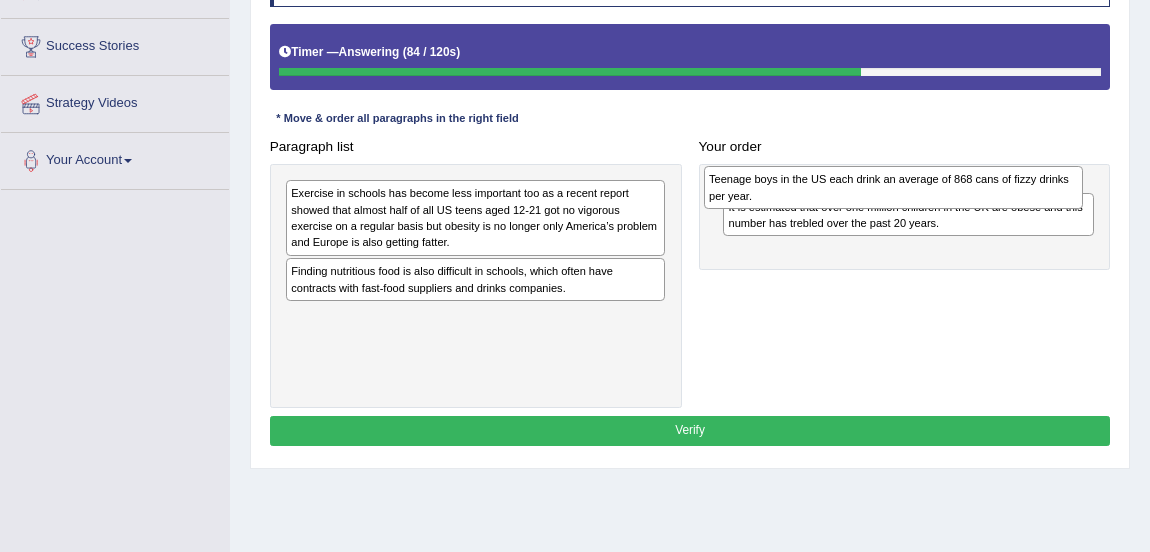 drag, startPoint x: 578, startPoint y: 194, endPoint x: 1093, endPoint y: 176, distance: 515.31445 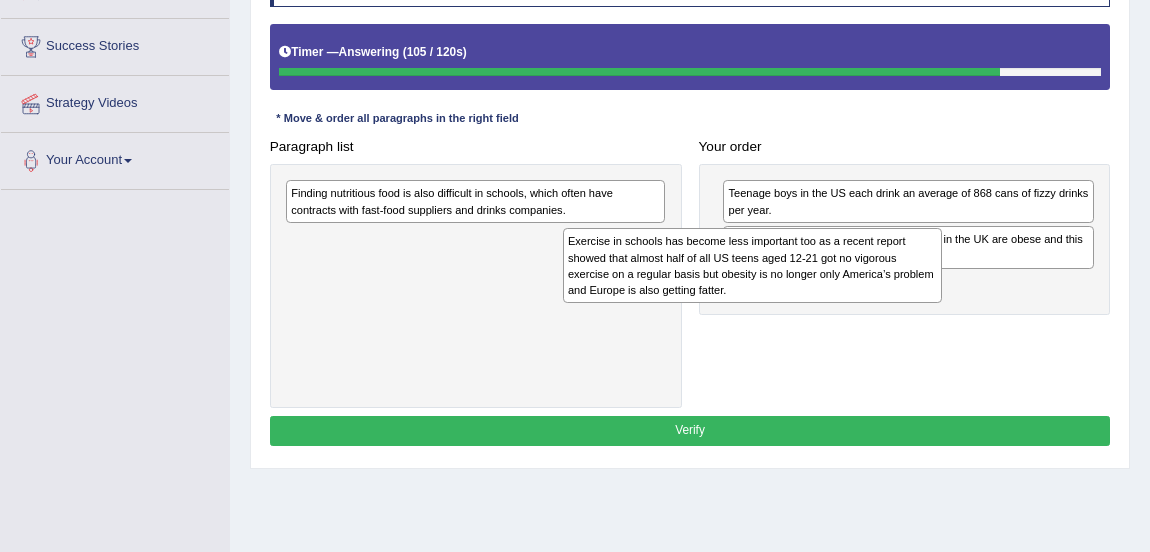 drag, startPoint x: 431, startPoint y: 224, endPoint x: 850, endPoint y: 290, distance: 424.16623 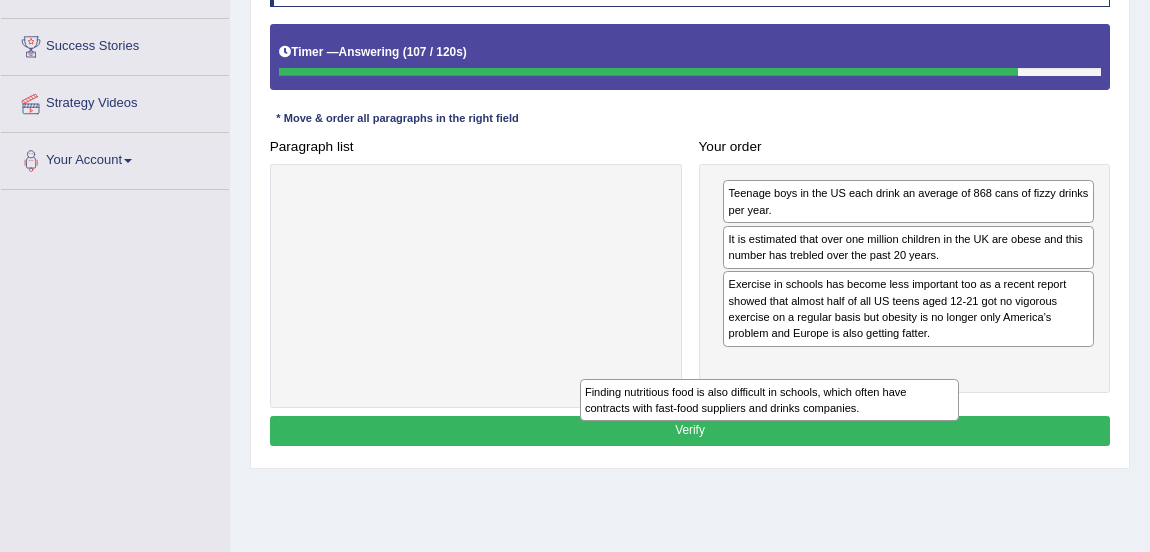 drag, startPoint x: 444, startPoint y: 202, endPoint x: 802, endPoint y: 440, distance: 429.893 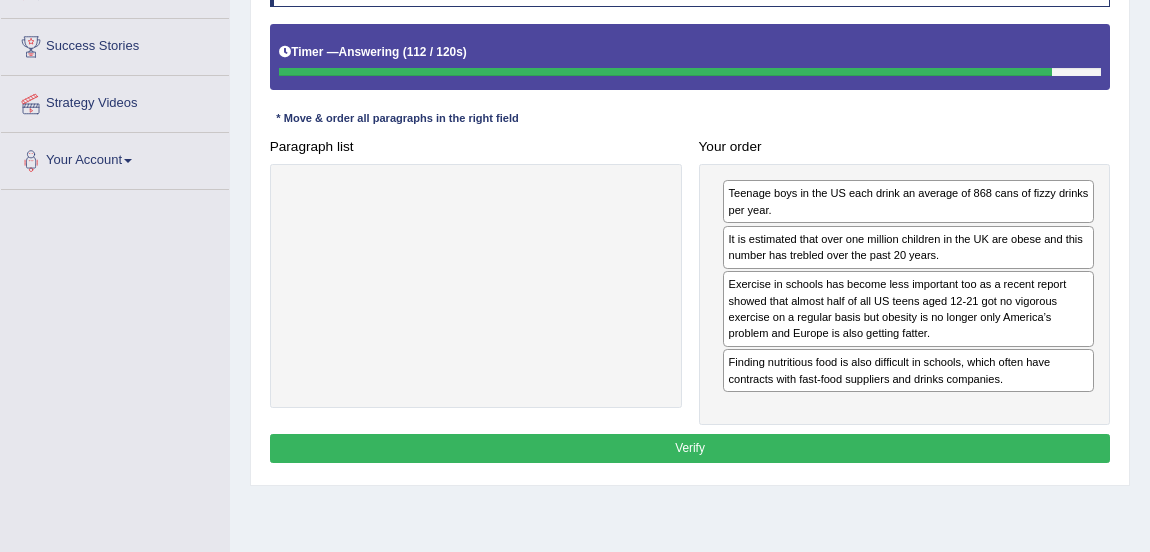 click on "Verify" at bounding box center [690, 448] 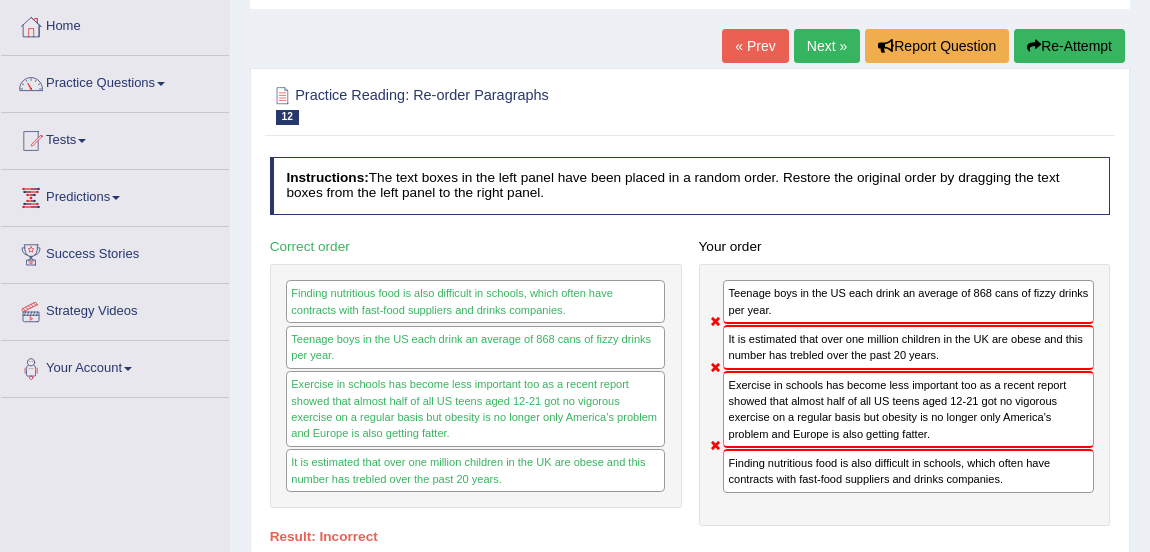scroll, scrollTop: 70, scrollLeft: 0, axis: vertical 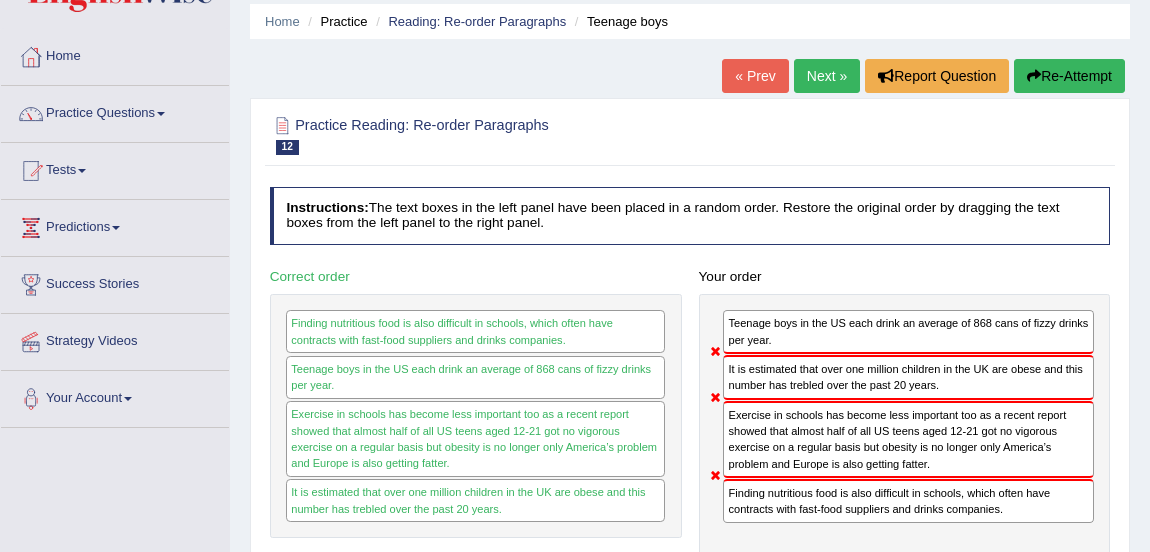click on "Next »" at bounding box center (827, 76) 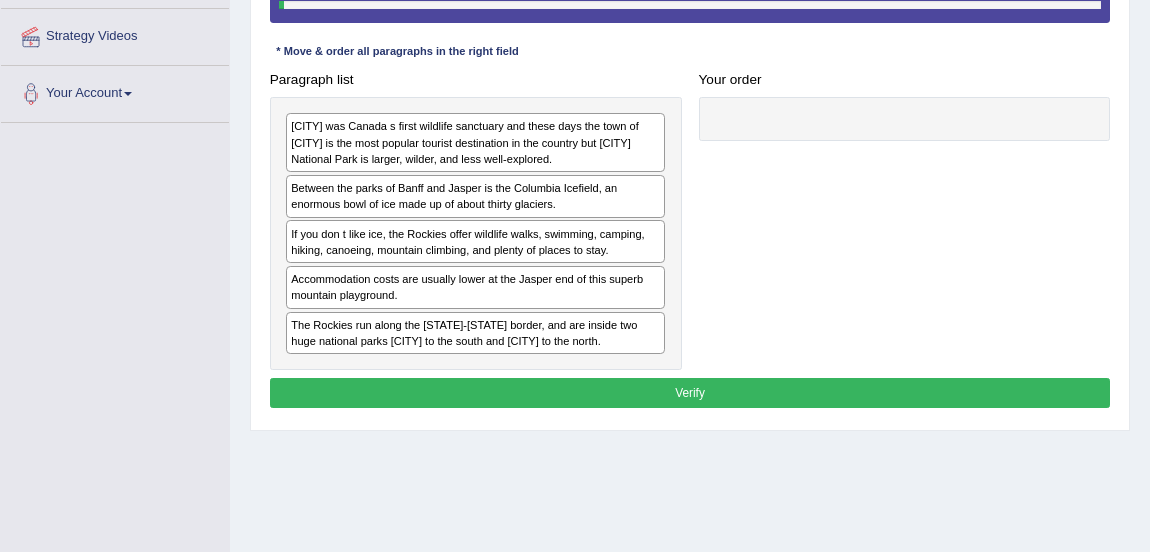 scroll, scrollTop: 375, scrollLeft: 0, axis: vertical 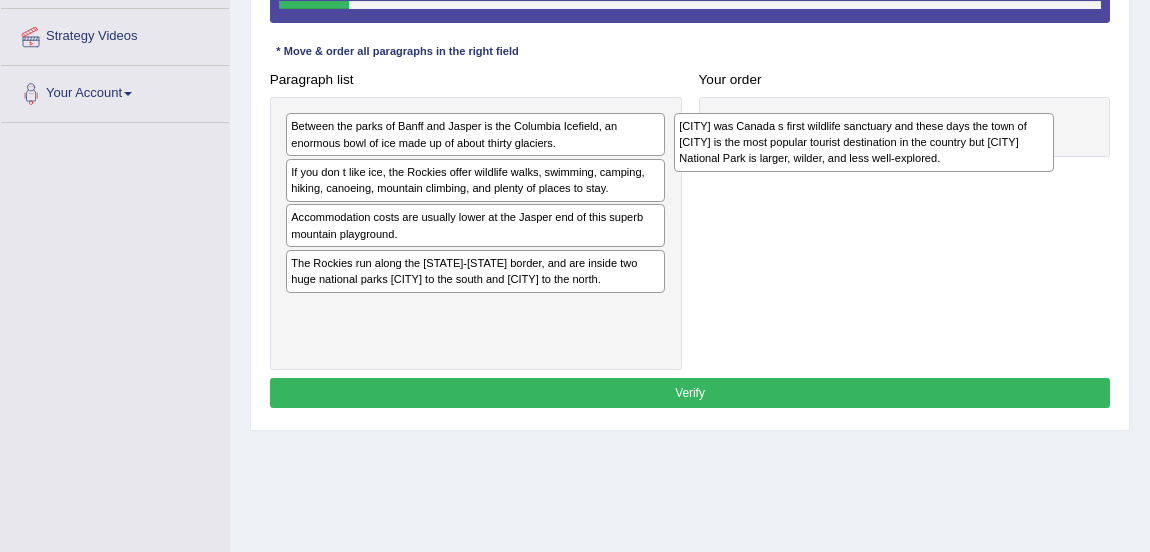 drag, startPoint x: 450, startPoint y: 144, endPoint x: 1029, endPoint y: 160, distance: 579.221 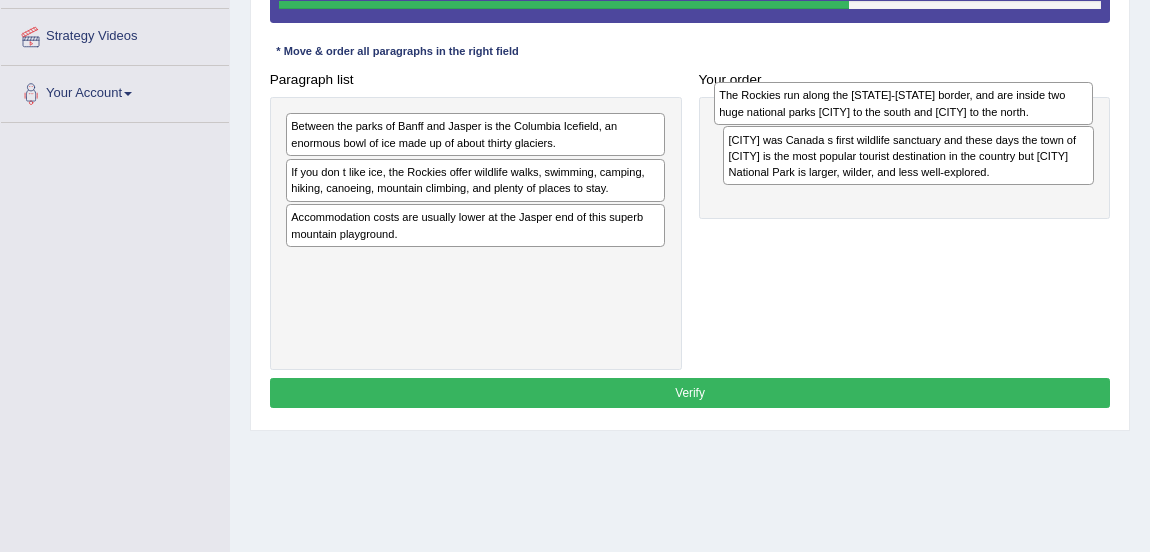 drag, startPoint x: 516, startPoint y: 270, endPoint x: 1024, endPoint y: 110, distance: 532.60114 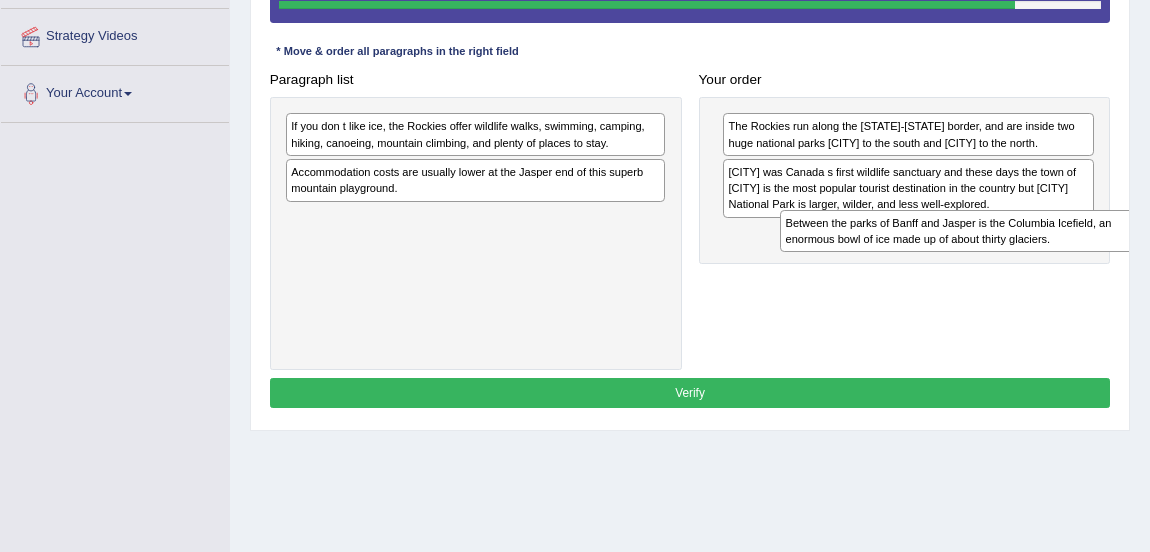 drag, startPoint x: 426, startPoint y: 126, endPoint x: 1012, endPoint y: 248, distance: 598.56494 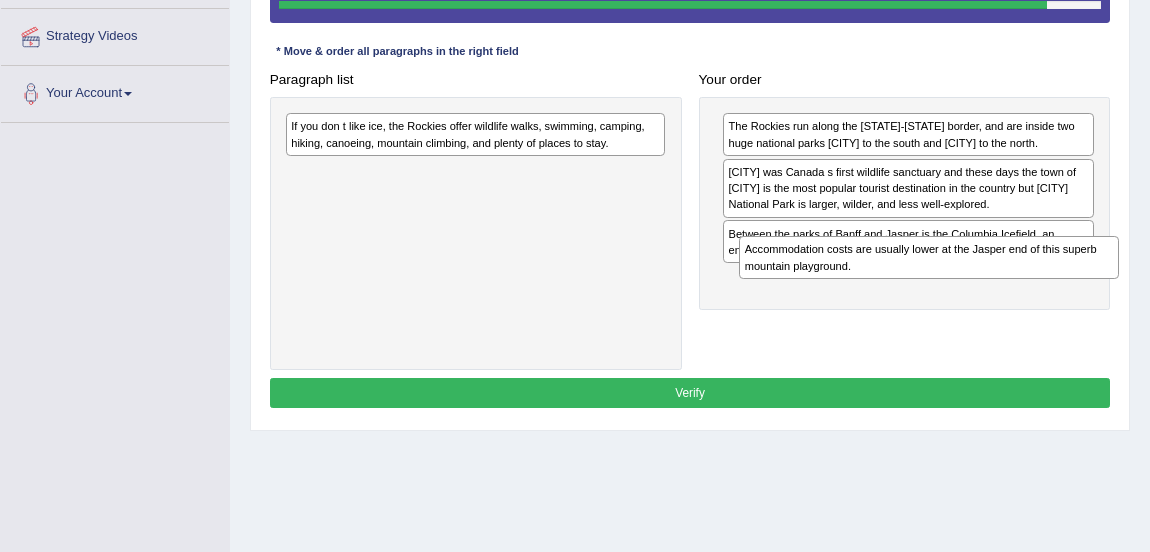 drag, startPoint x: 541, startPoint y: 184, endPoint x: 1080, endPoint y: 300, distance: 551.34106 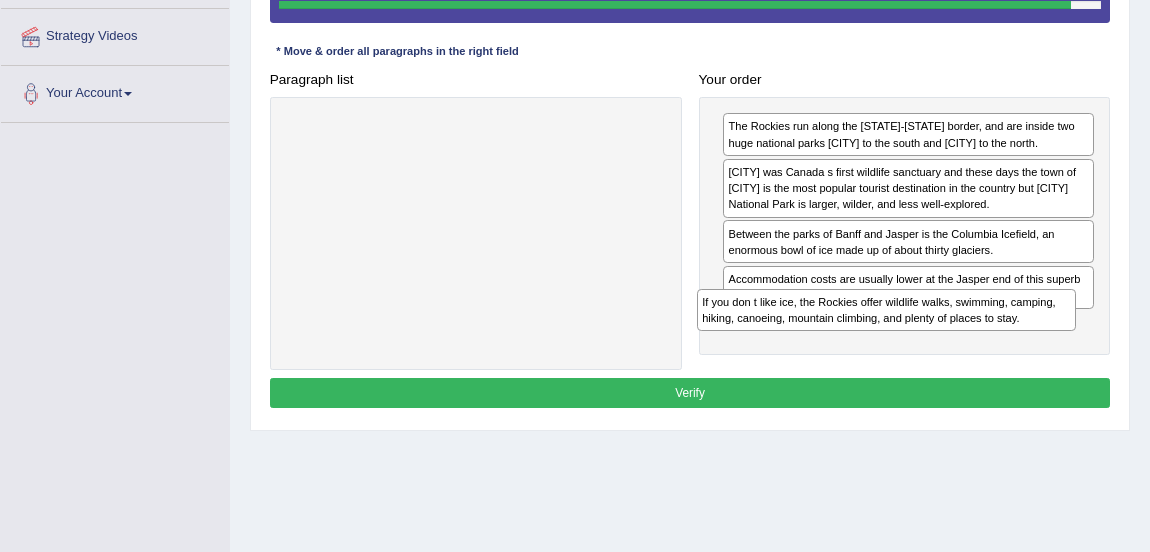 drag, startPoint x: 474, startPoint y: 140, endPoint x: 965, endPoint y: 355, distance: 536.00934 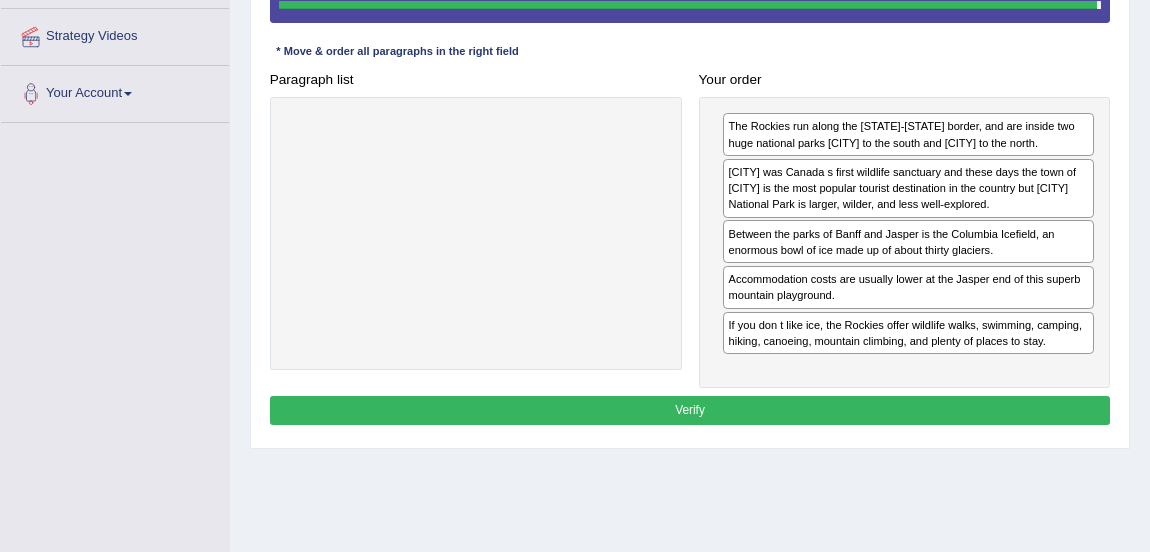 click on "Accommodation costs are usually lower at the Jasper end of this superb mountain playground." at bounding box center [908, 287] 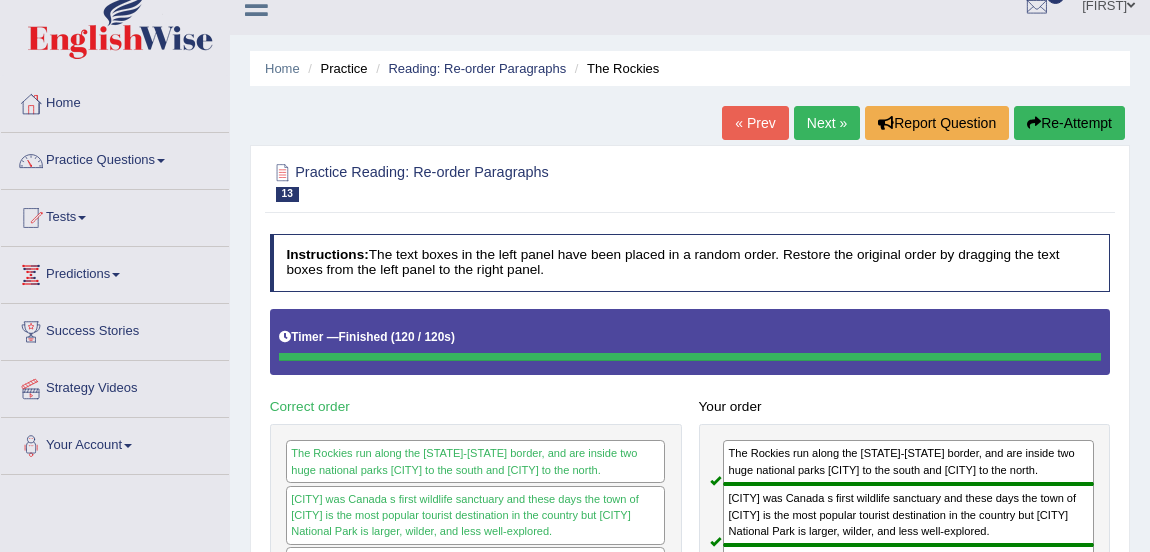 scroll, scrollTop: 22, scrollLeft: 0, axis: vertical 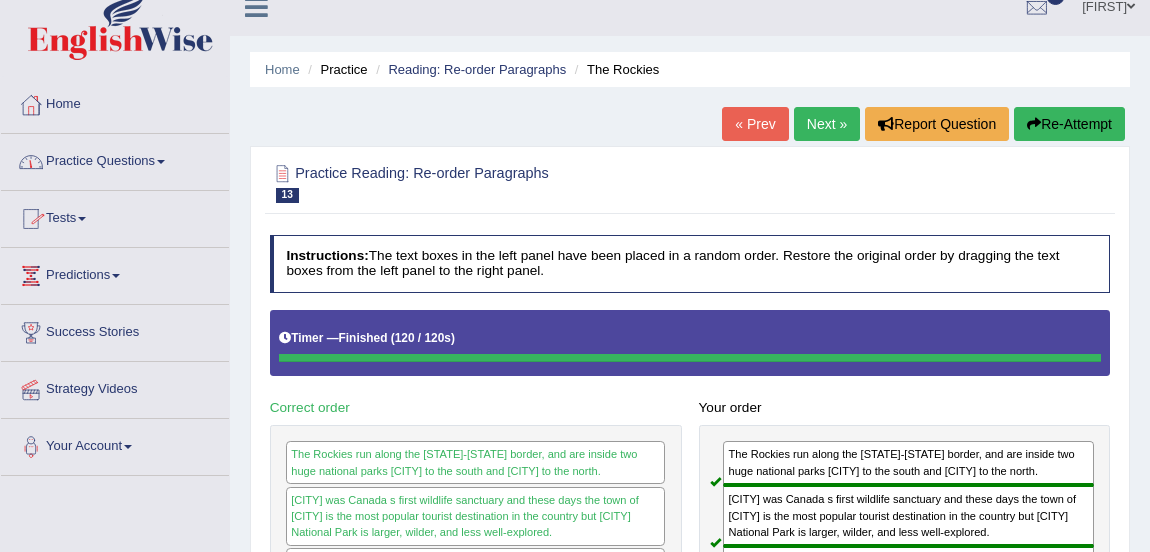 click on "Practice Questions" at bounding box center [115, 159] 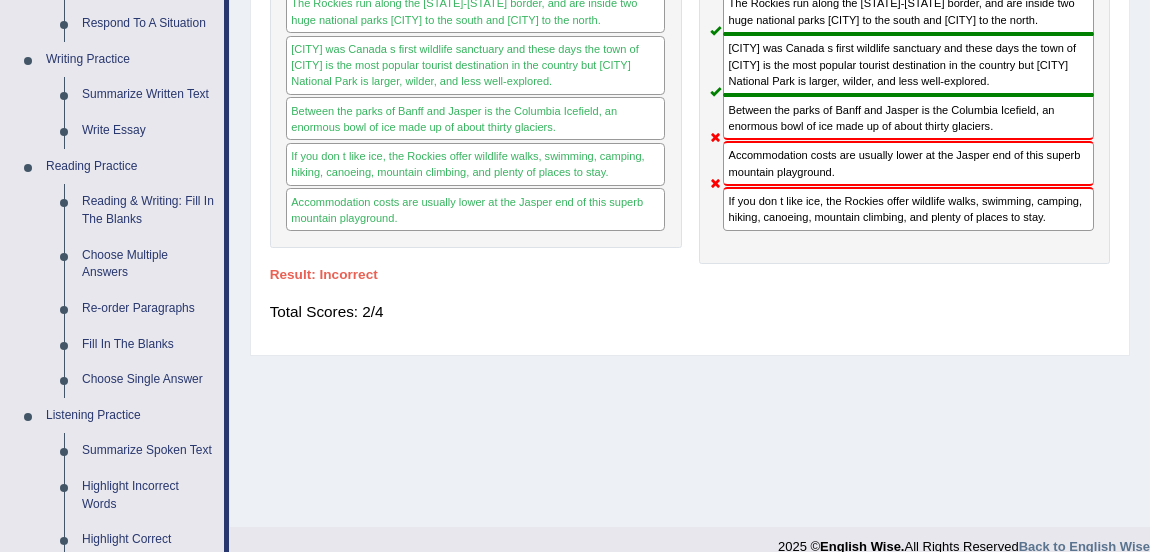scroll, scrollTop: 475, scrollLeft: 0, axis: vertical 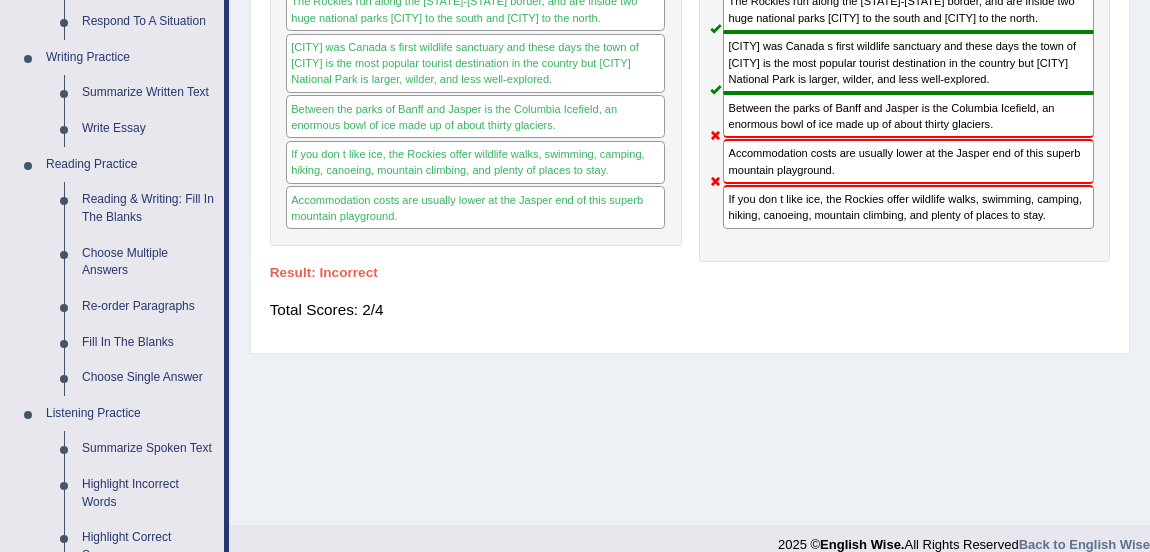 click on "Fill In The Blanks" at bounding box center (148, 343) 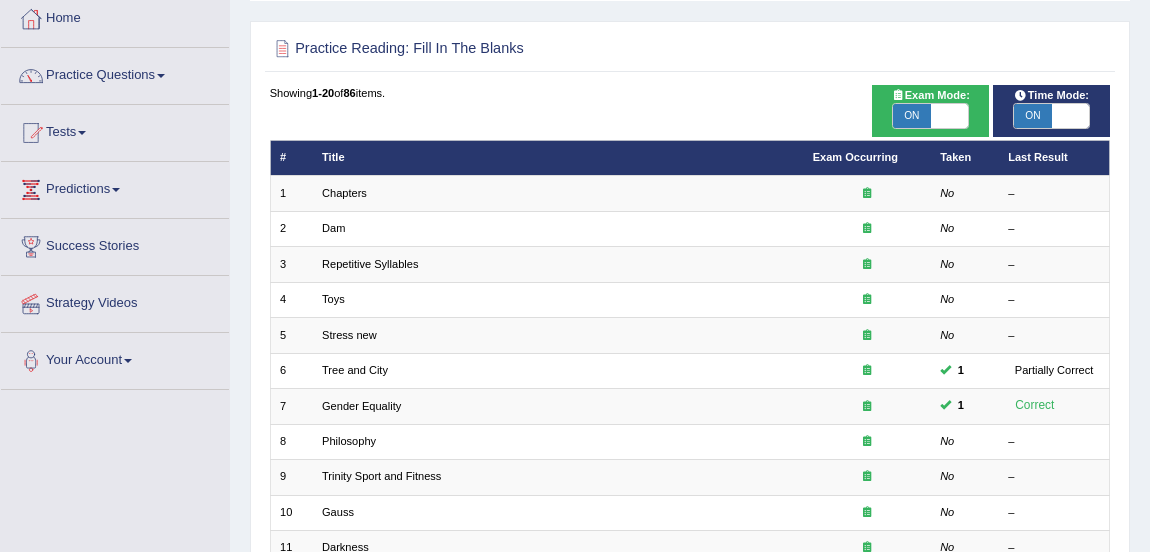 scroll, scrollTop: 205, scrollLeft: 0, axis: vertical 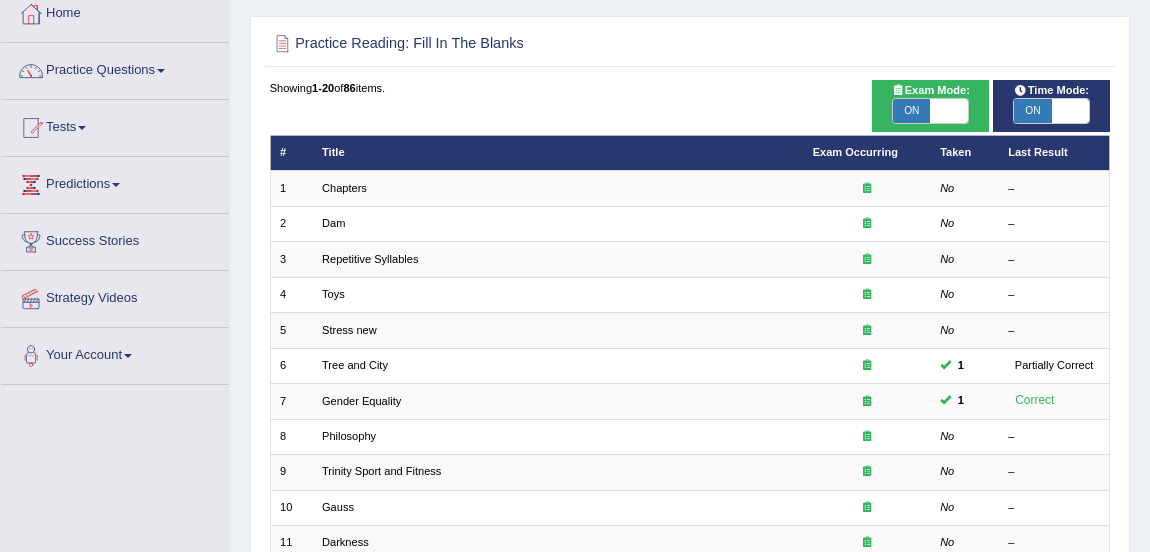 click on "Chapters" at bounding box center [344, 188] 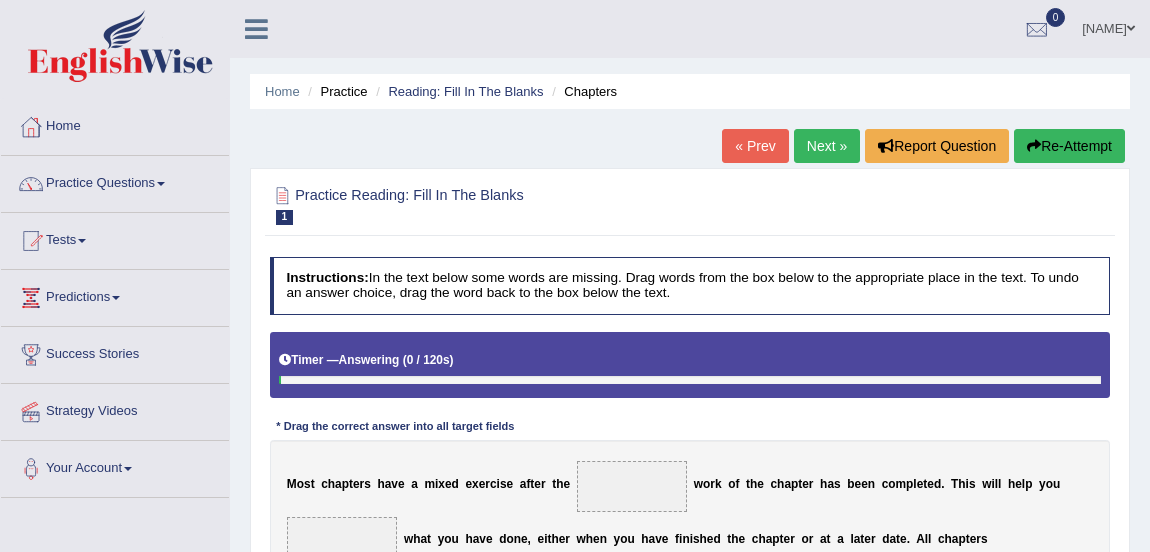 scroll, scrollTop: 0, scrollLeft: 0, axis: both 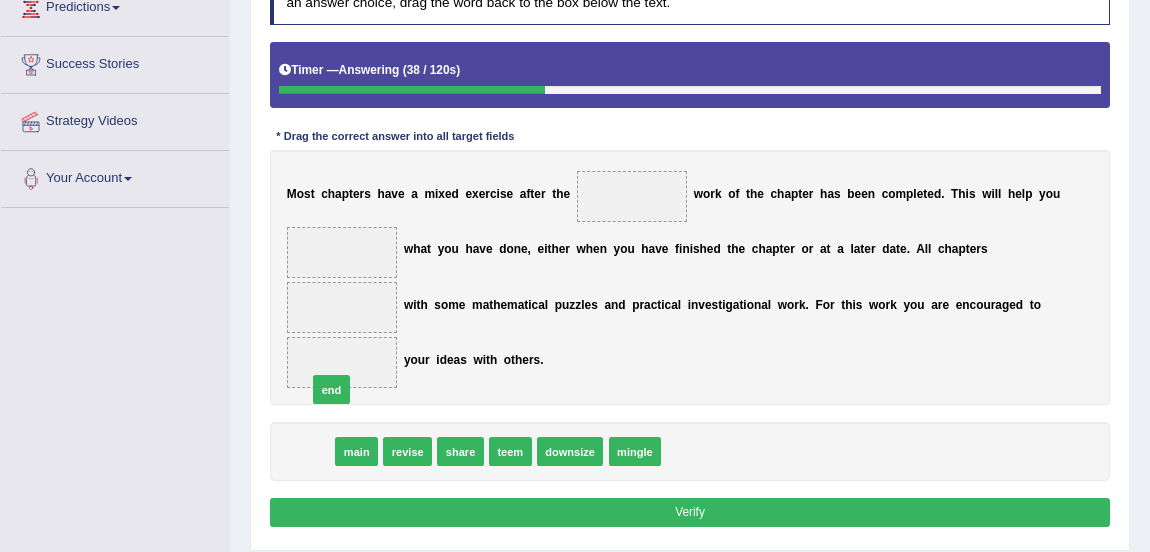 drag, startPoint x: 318, startPoint y: 453, endPoint x: 354, endPoint y: 320, distance: 137.78607 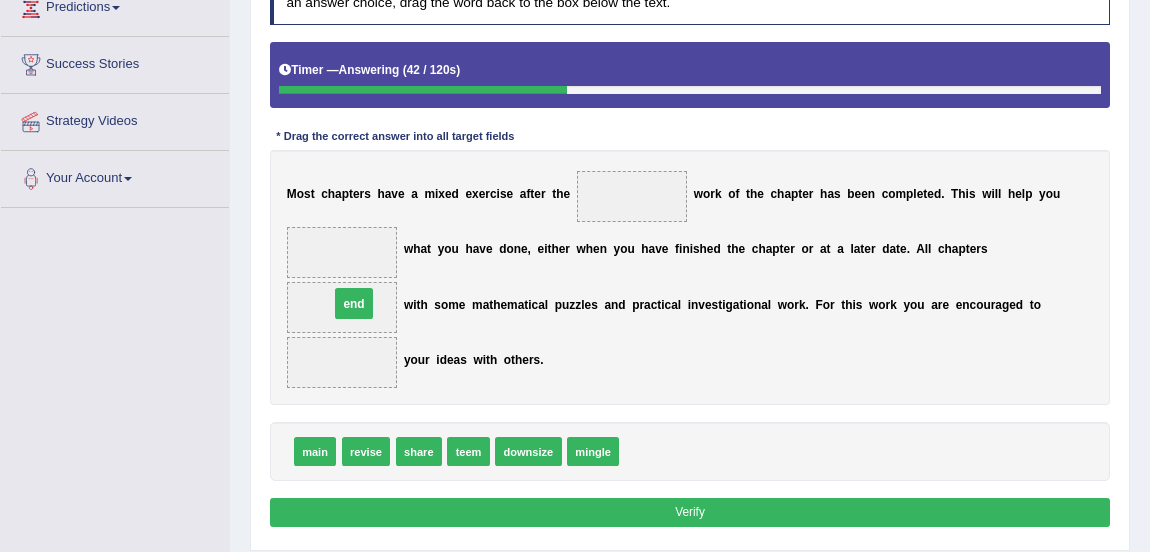 drag, startPoint x: 340, startPoint y: 359, endPoint x: 354, endPoint y: 291, distance: 69.426216 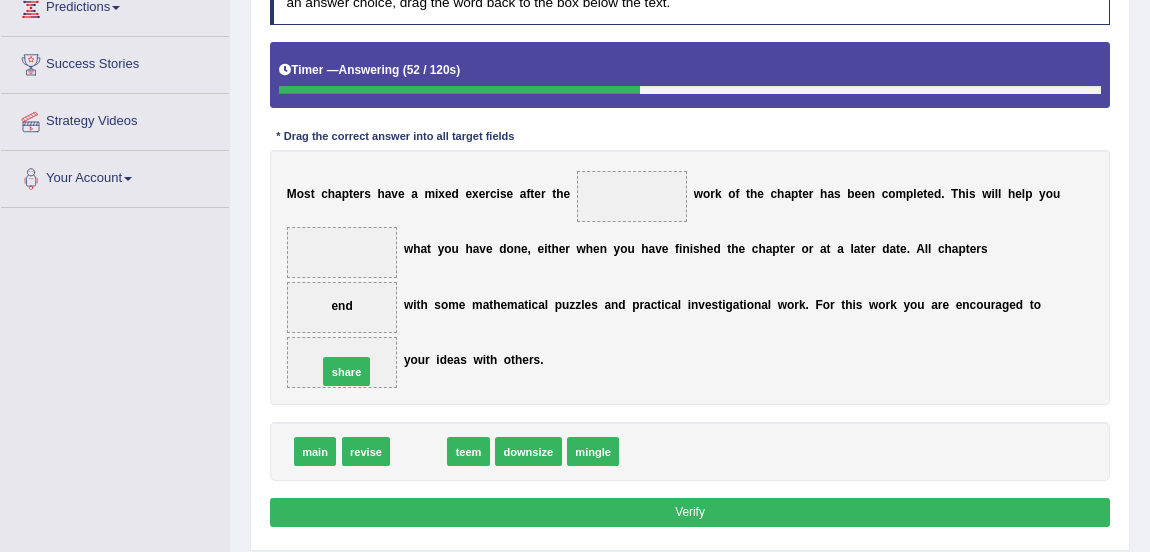 drag, startPoint x: 414, startPoint y: 444, endPoint x: 329, endPoint y: 350, distance: 126.732 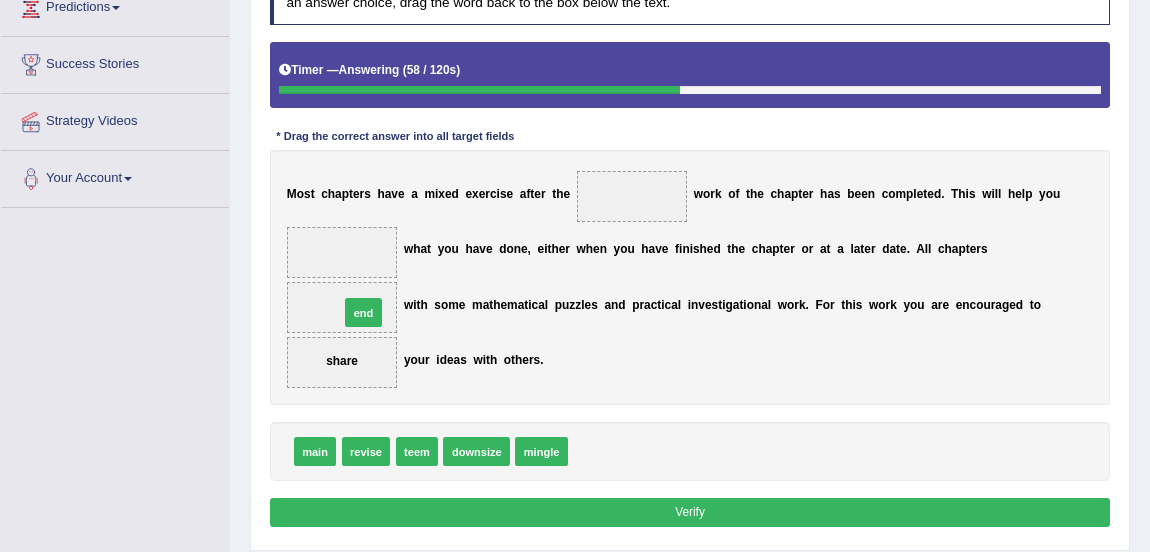 drag, startPoint x: 599, startPoint y: 450, endPoint x: 322, endPoint y: 285, distance: 322.41898 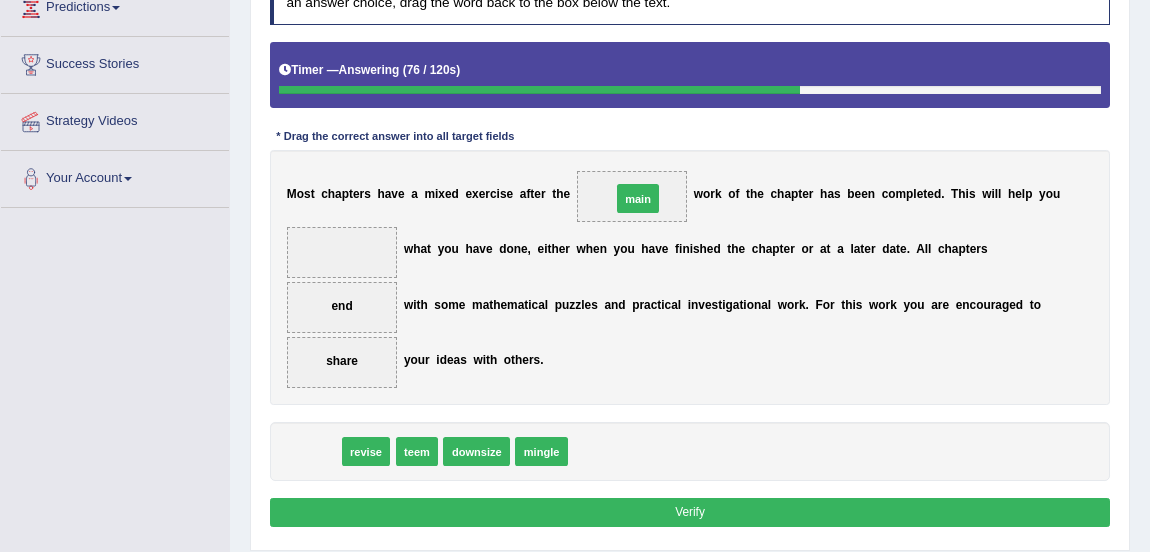 drag, startPoint x: 318, startPoint y: 449, endPoint x: 698, endPoint y: 151, distance: 482.912 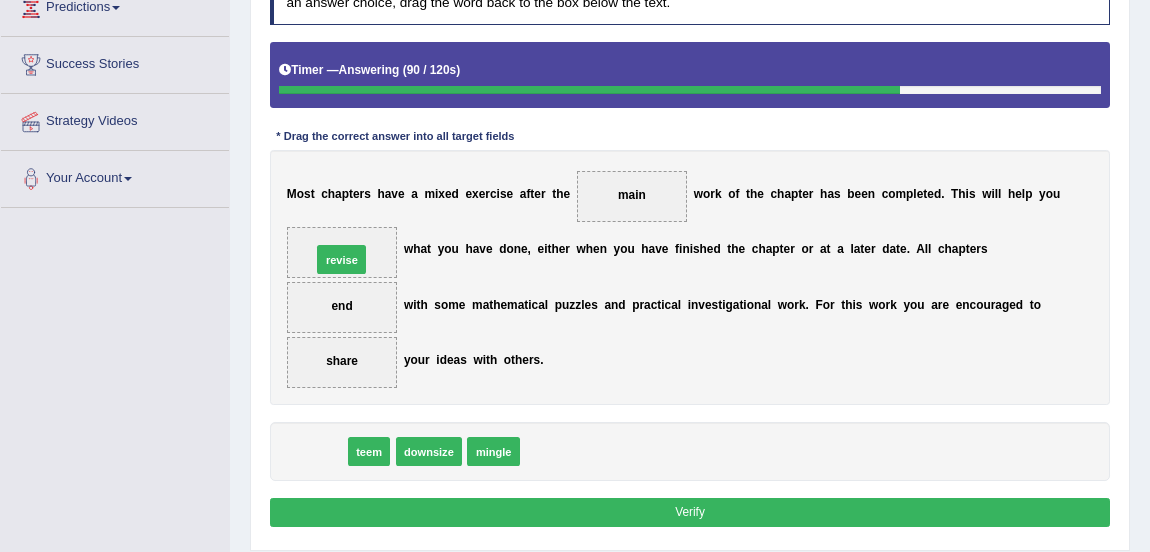 drag, startPoint x: 322, startPoint y: 445, endPoint x: 354, endPoint y: 212, distance: 235.18716 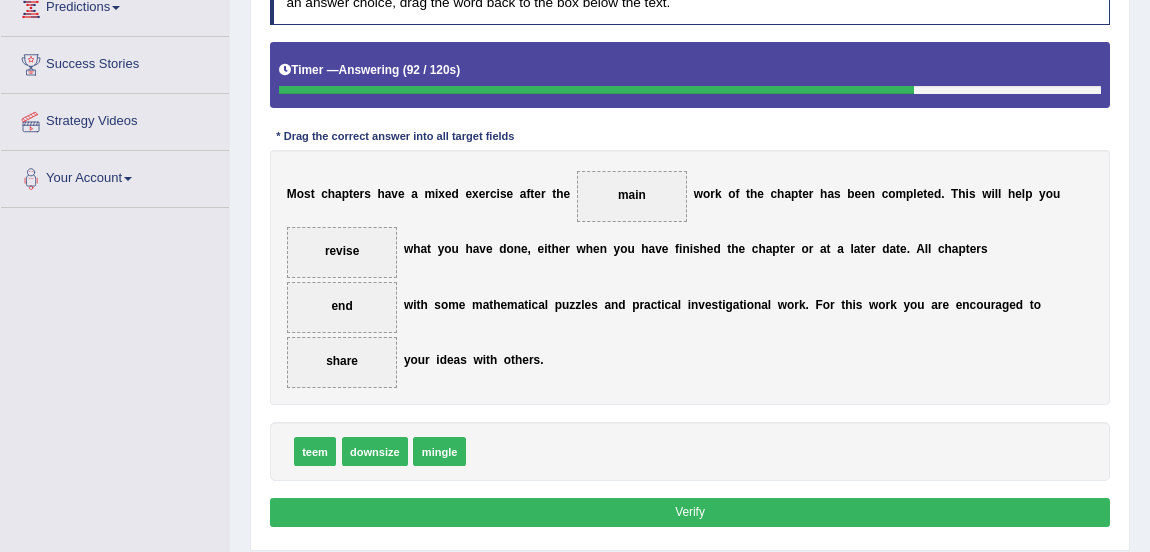 click on "Verify" at bounding box center (690, 512) 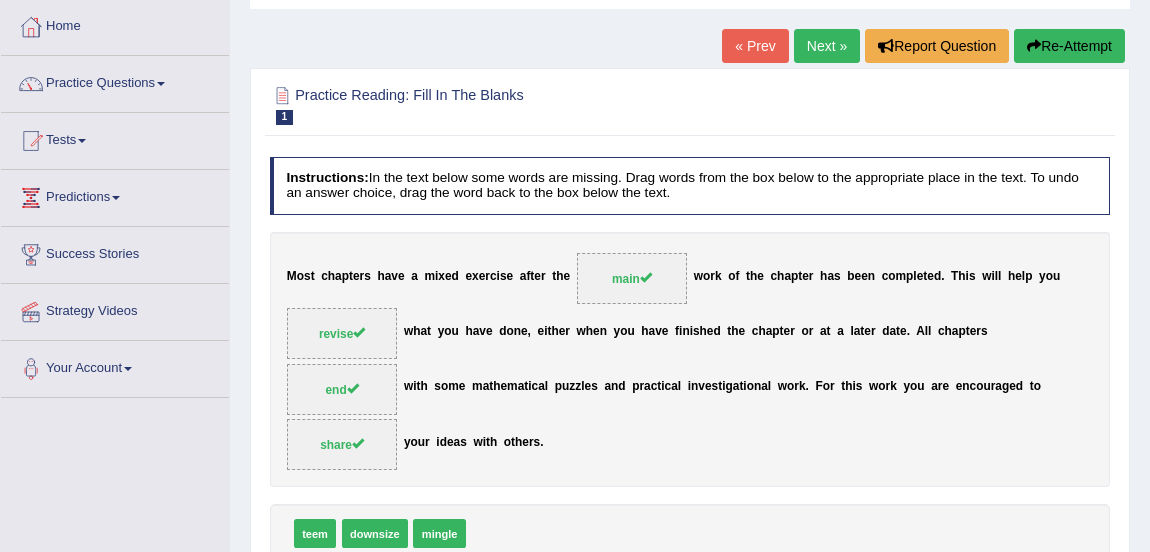 scroll, scrollTop: 98, scrollLeft: 0, axis: vertical 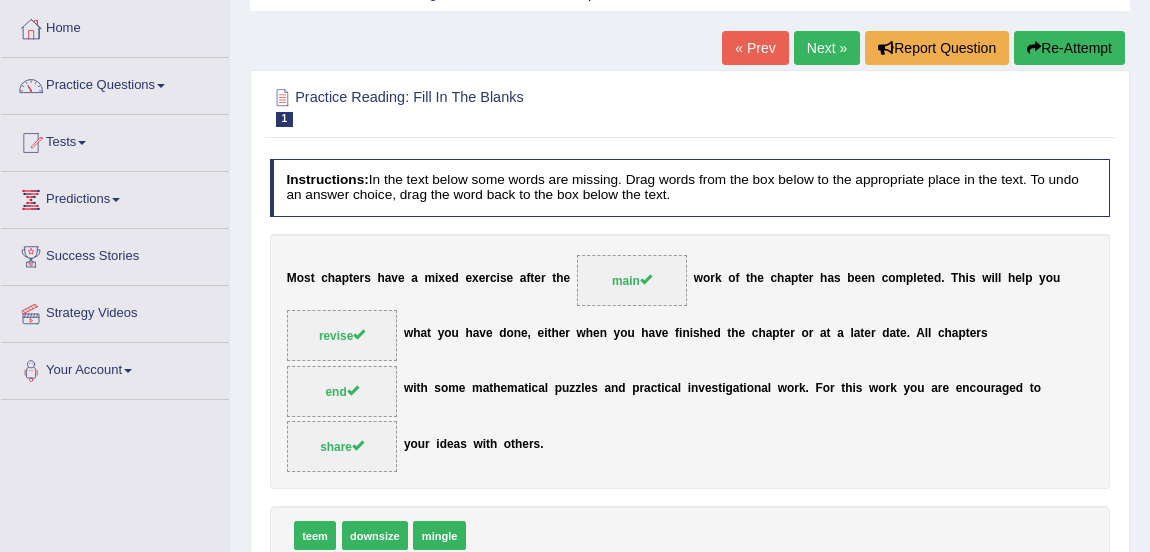 click on "Next »" at bounding box center (827, 48) 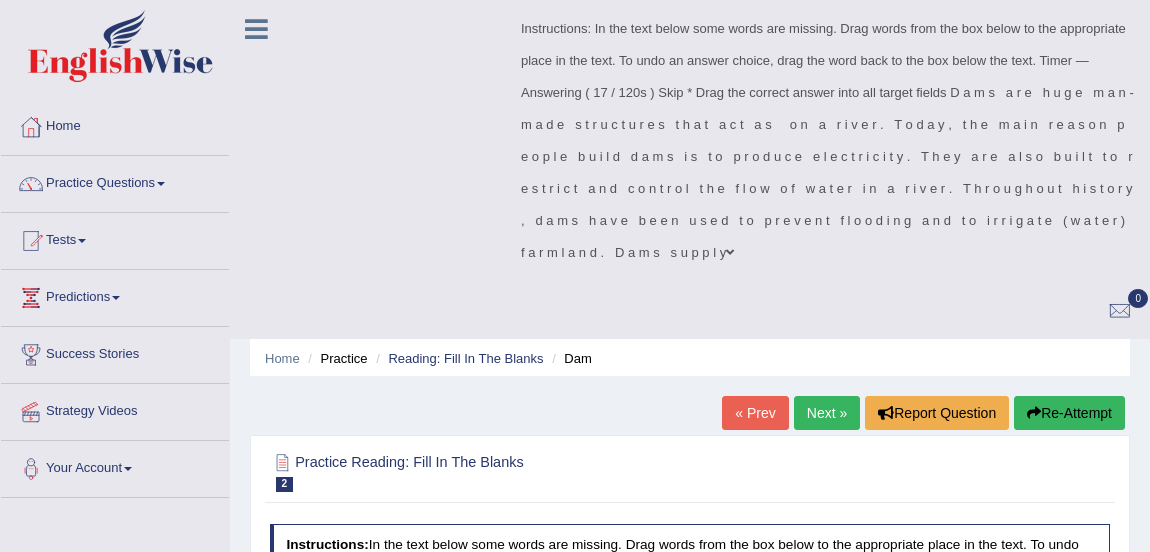 scroll, scrollTop: 0, scrollLeft: 0, axis: both 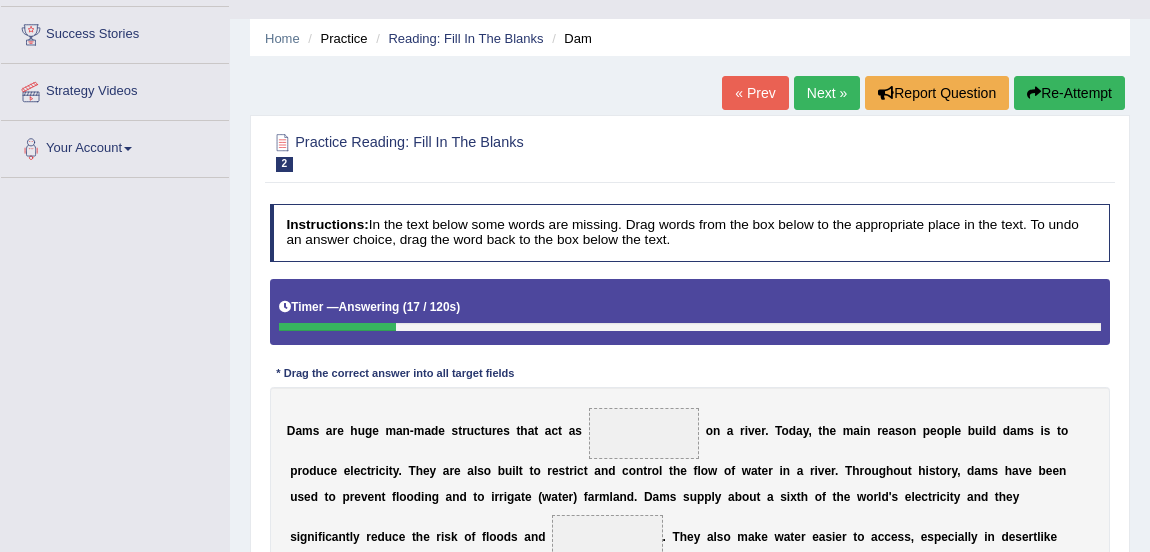 drag, startPoint x: 321, startPoint y: 491, endPoint x: 585, endPoint y: 233, distance: 369.13412 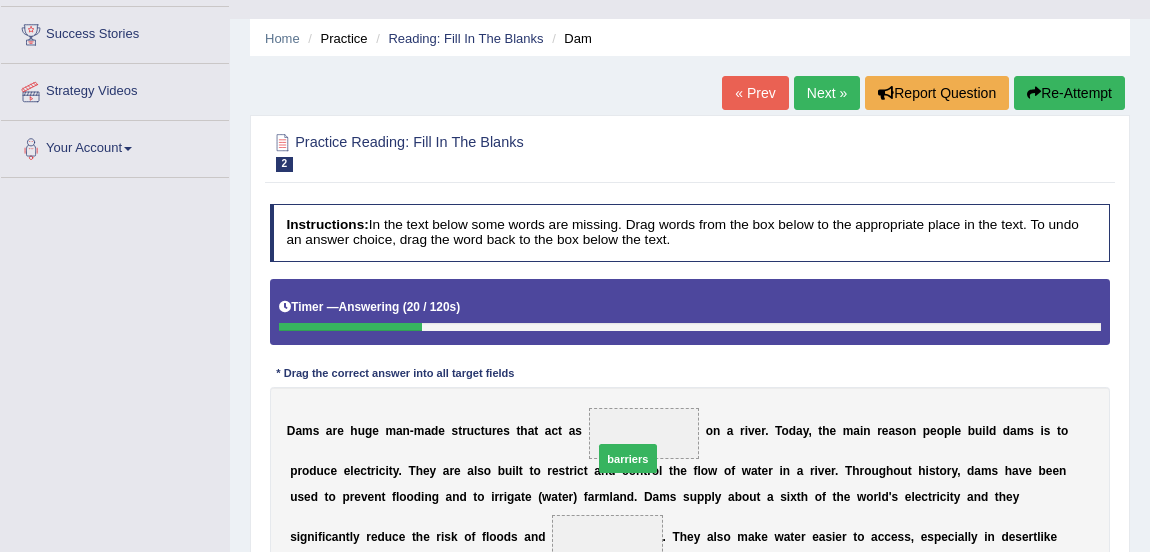drag, startPoint x: 328, startPoint y: 492, endPoint x: 687, endPoint y: 131, distance: 509.11884 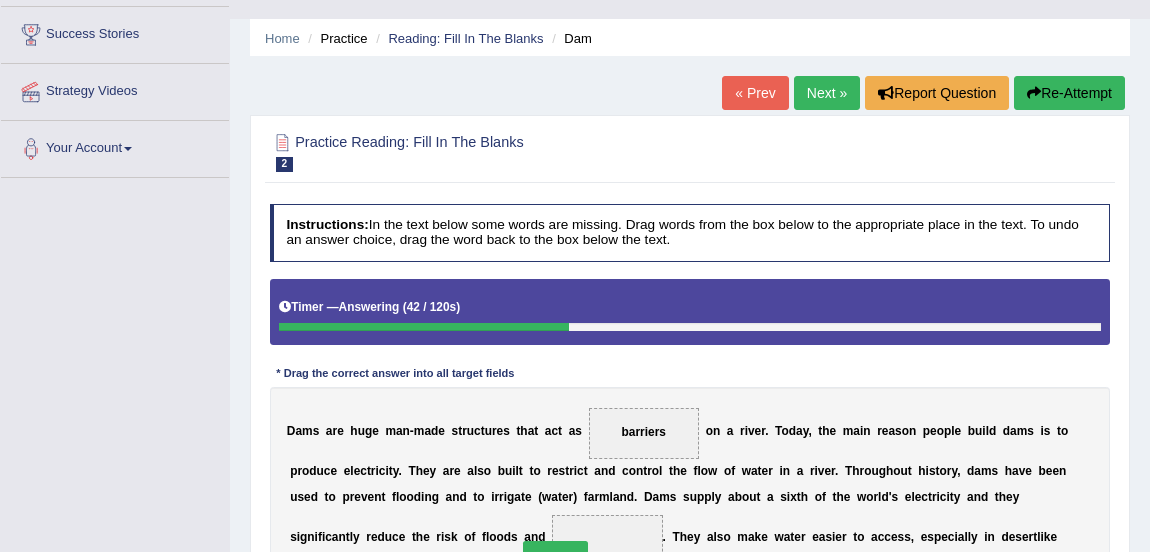 drag, startPoint x: 322, startPoint y: 490, endPoint x: 660, endPoint y: 197, distance: 447.31757 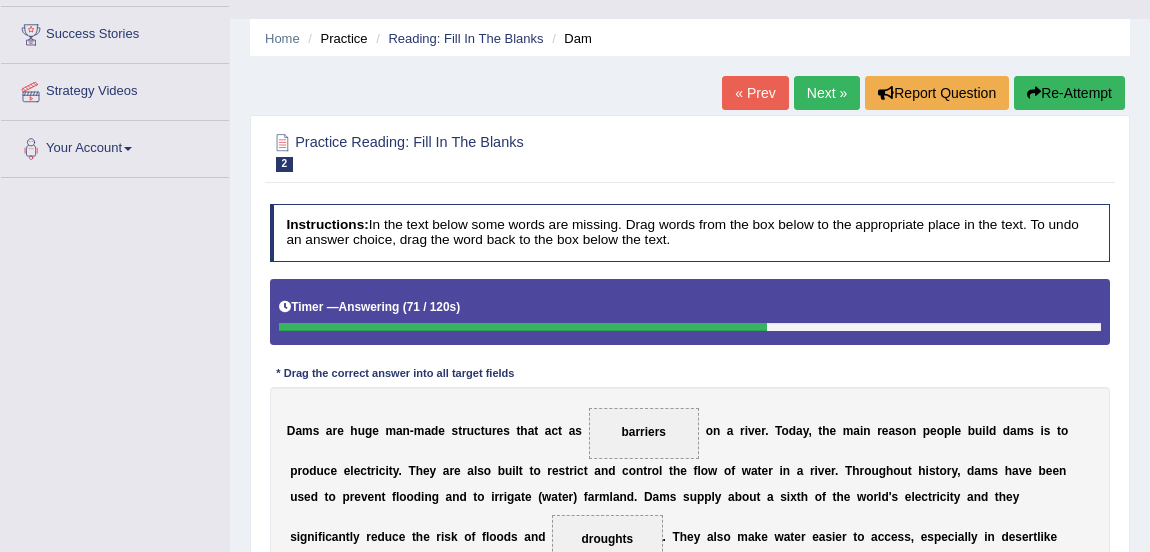 drag, startPoint x: 590, startPoint y: 490, endPoint x: 754, endPoint y: 350, distance: 215.62932 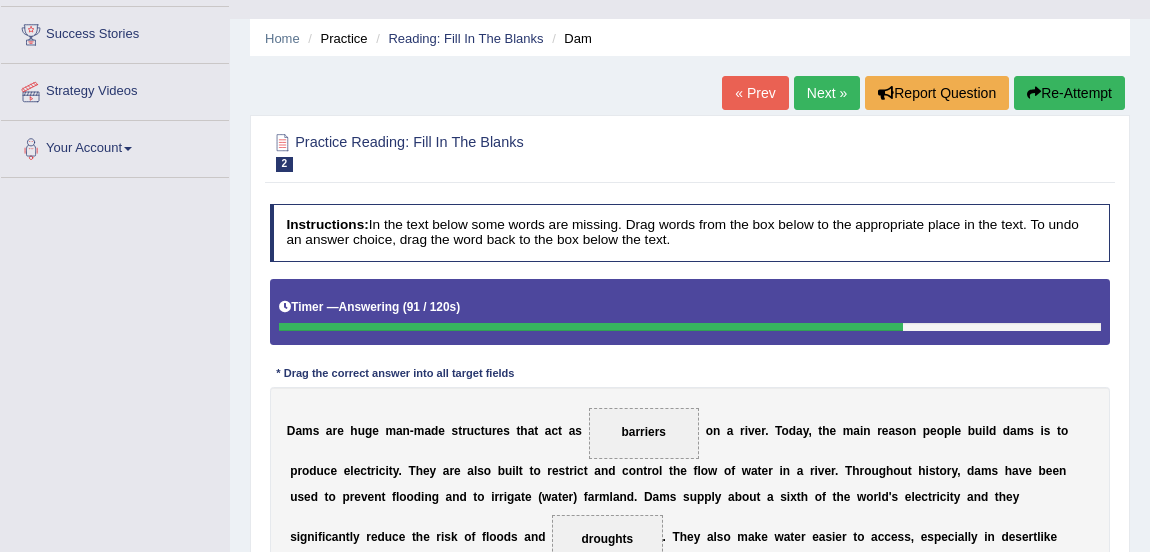 drag, startPoint x: 723, startPoint y: 350, endPoint x: 400, endPoint y: 413, distance: 329.0866 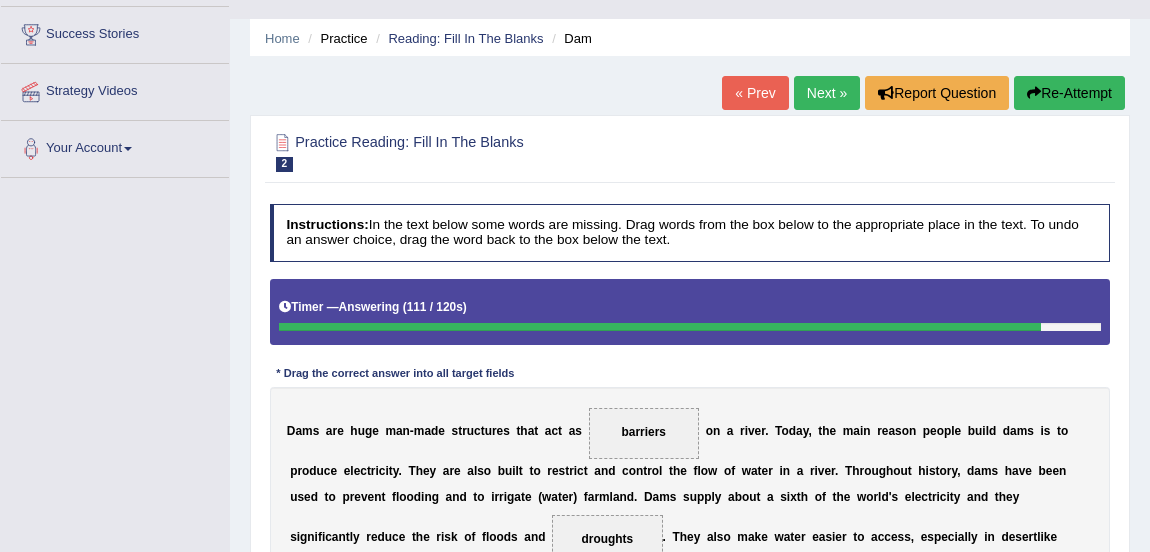 click on "deposits" at bounding box center [377, 765] 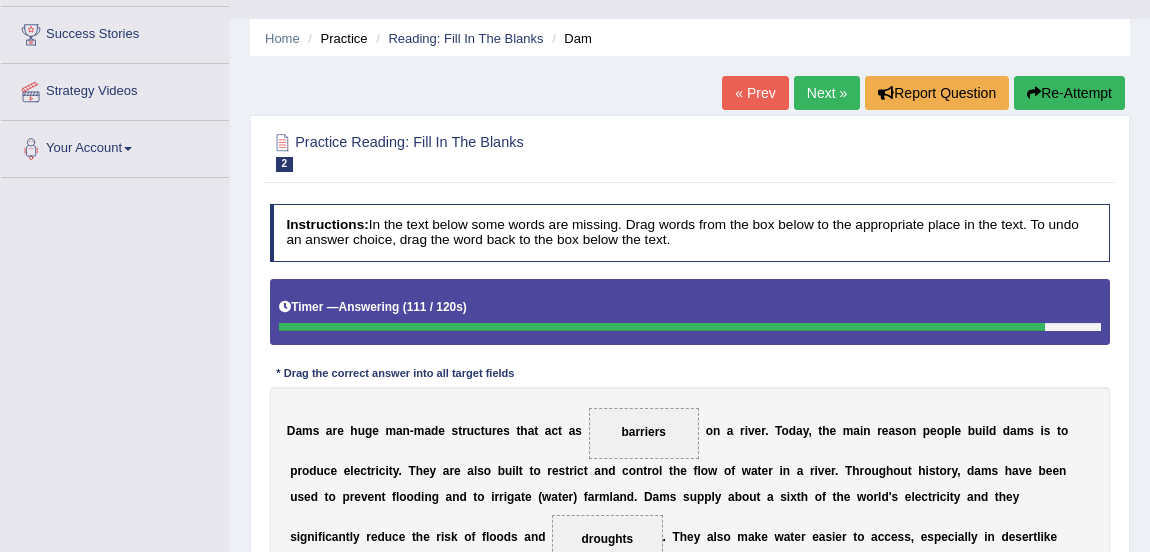 drag, startPoint x: 370, startPoint y: 489, endPoint x: 620, endPoint y: 457, distance: 252.03967 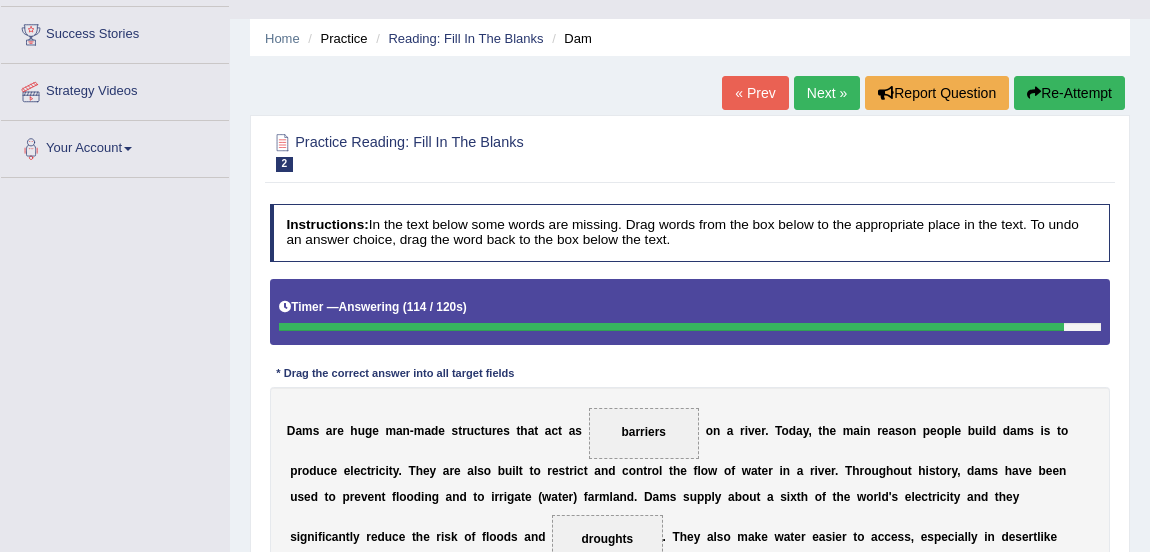 drag, startPoint x: 523, startPoint y: 495, endPoint x: 751, endPoint y: 340, distance: 275.6973 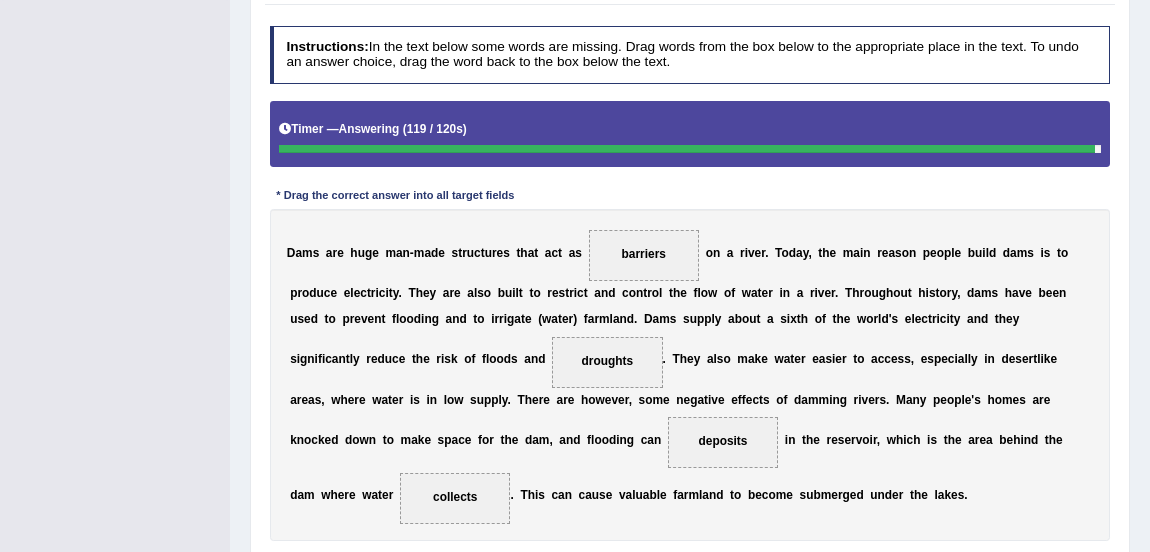 click on "Verify" at bounding box center (690, 648) 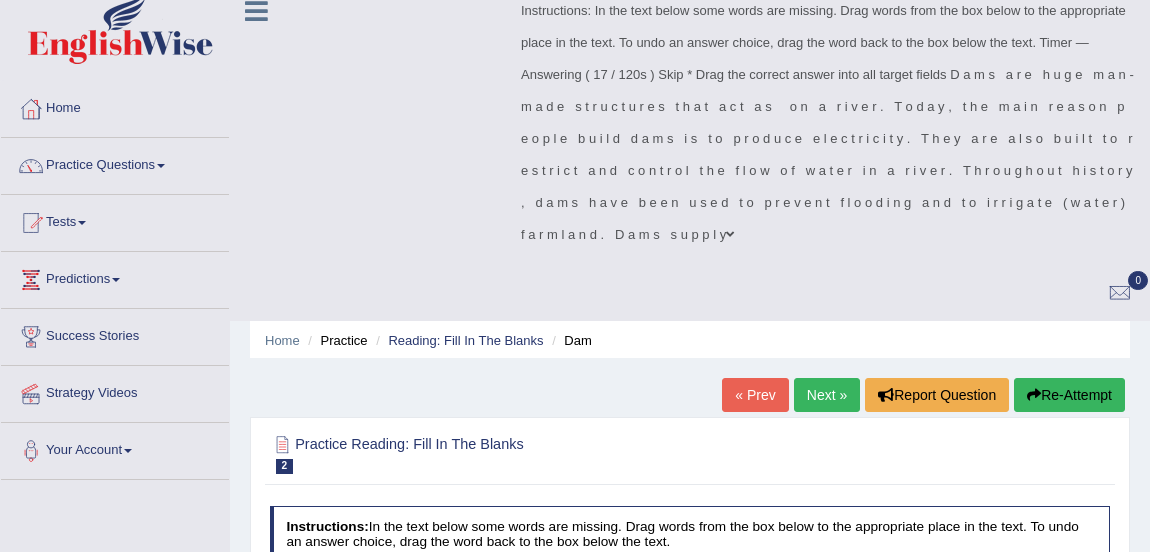 scroll, scrollTop: 0, scrollLeft: 0, axis: both 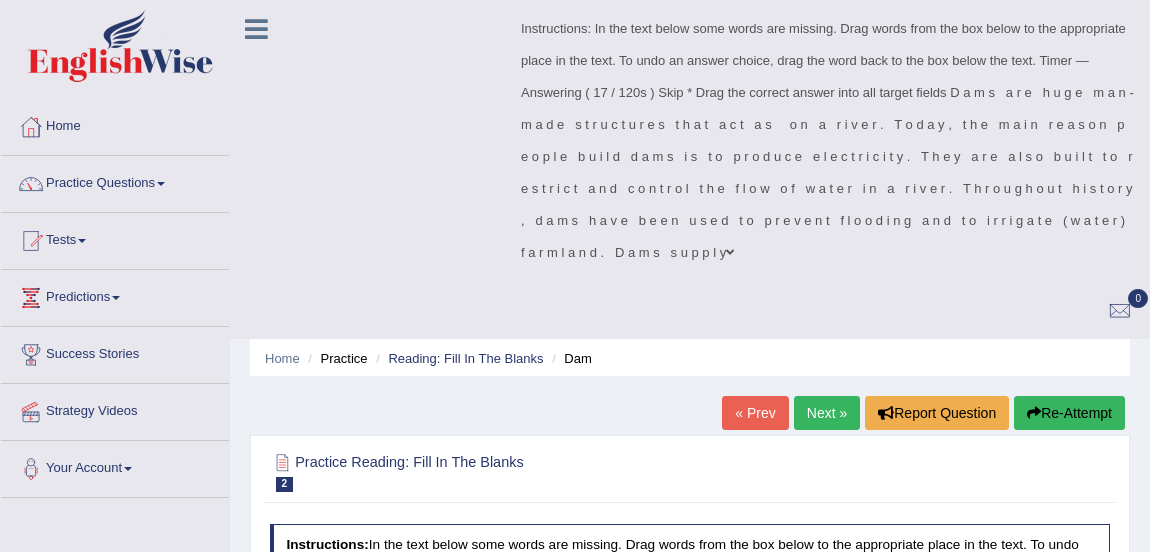 click on "Next »" at bounding box center [827, 413] 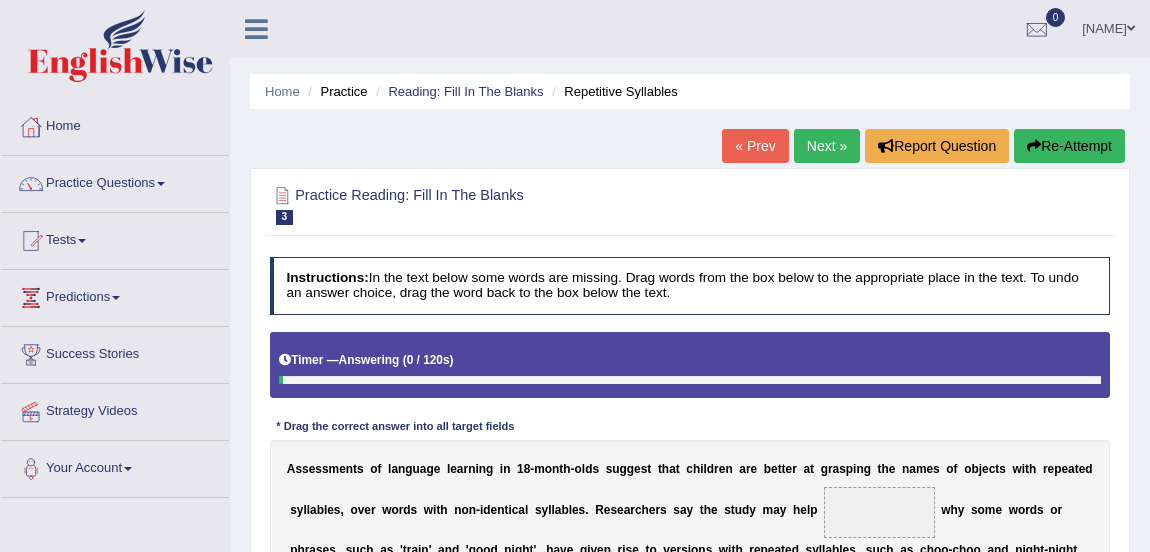 scroll, scrollTop: 0, scrollLeft: 0, axis: both 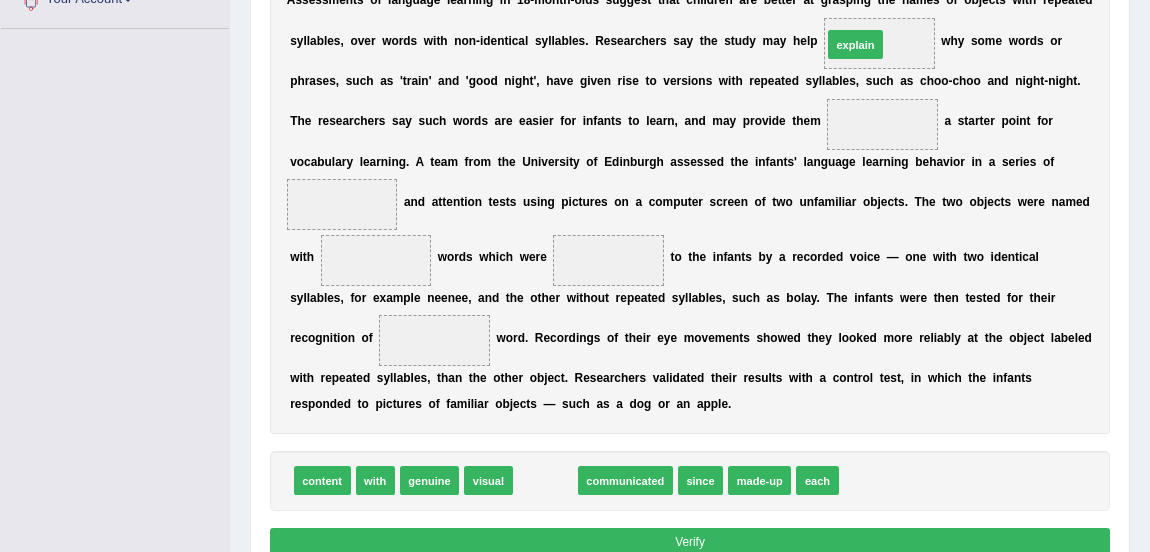 drag, startPoint x: 550, startPoint y: 476, endPoint x: 920, endPoint y: -40, distance: 634.9457 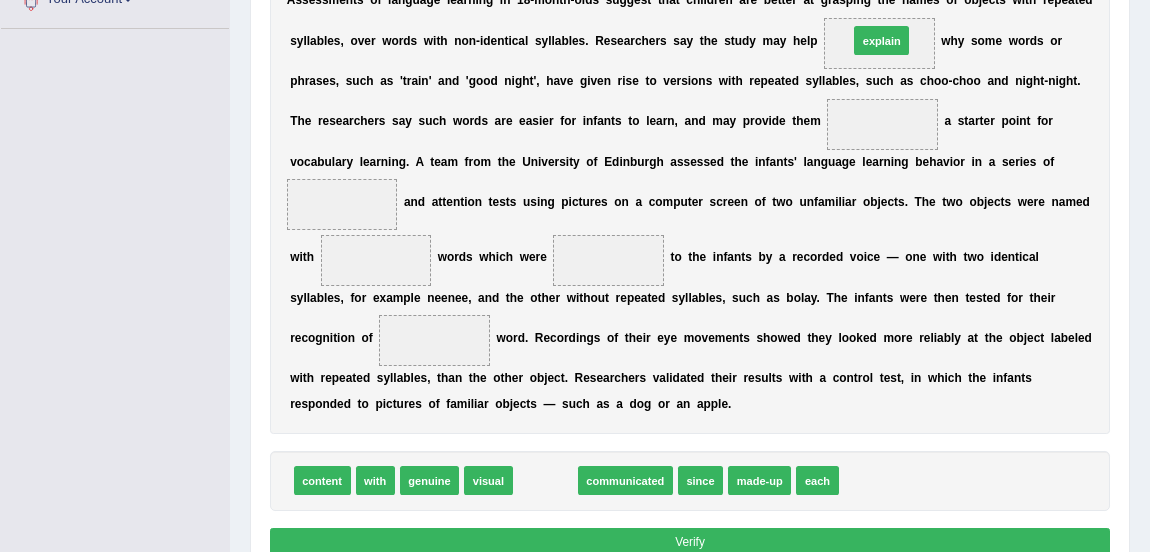 drag, startPoint x: 531, startPoint y: 477, endPoint x: 927, endPoint y: -41, distance: 652.0276 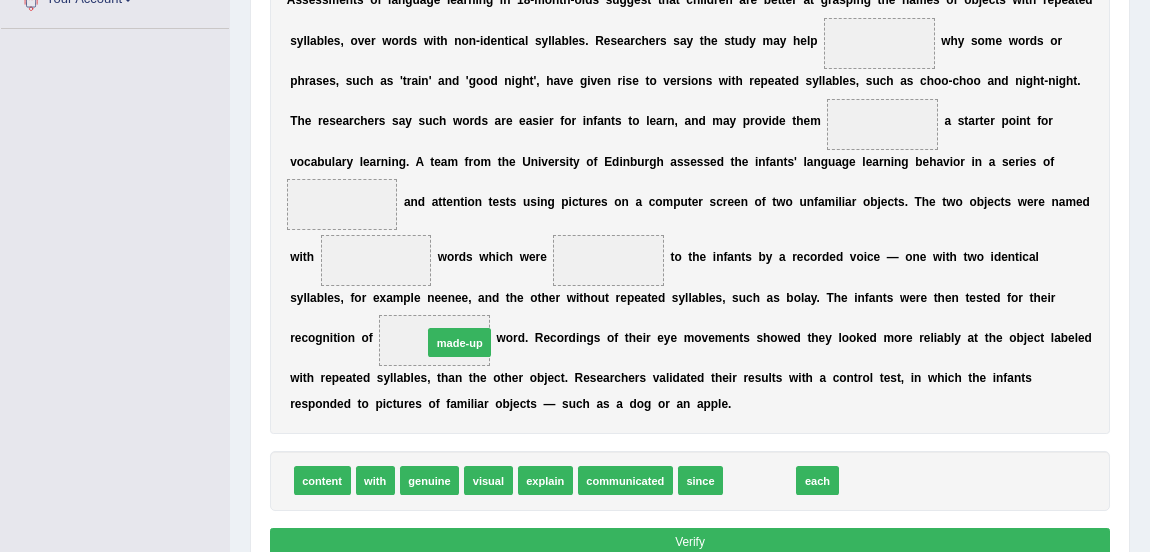 drag, startPoint x: 772, startPoint y: 470, endPoint x: 394, endPoint y: 317, distance: 407.79037 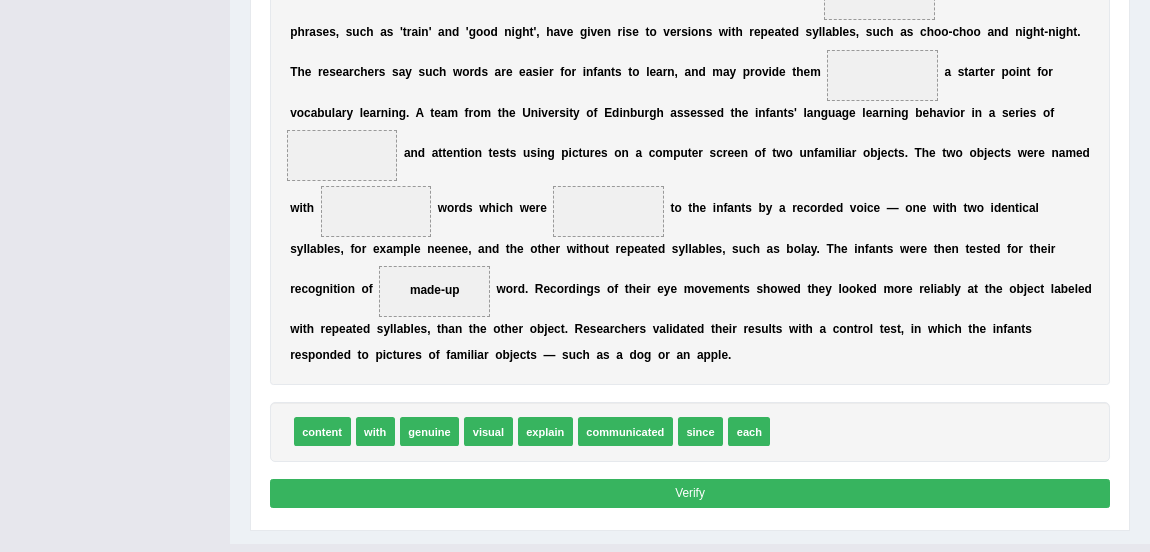 scroll, scrollTop: 519, scrollLeft: 0, axis: vertical 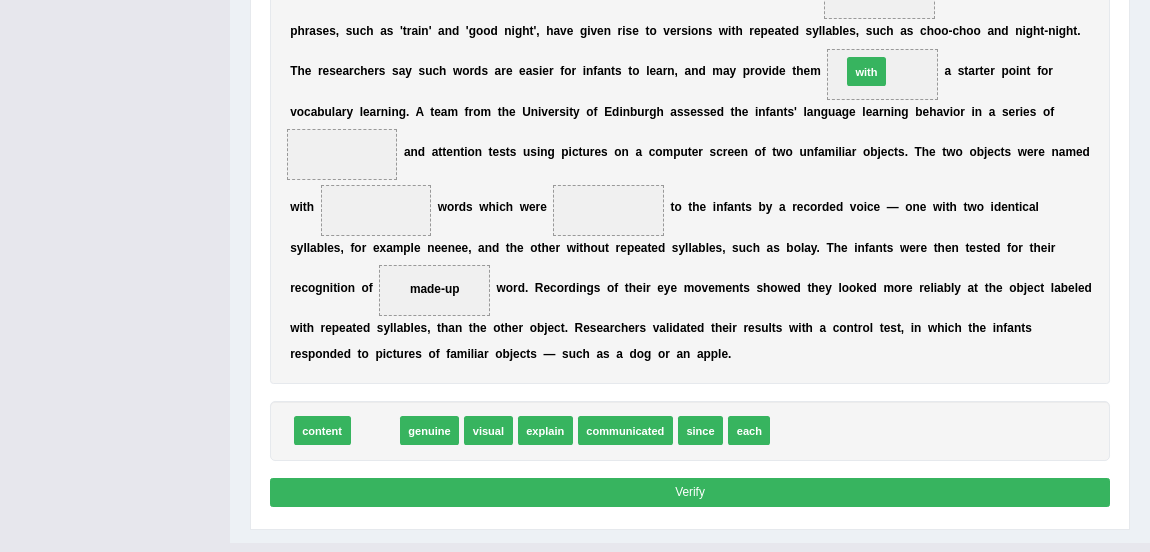 drag, startPoint x: 381, startPoint y: 430, endPoint x: 959, endPoint y: 0, distance: 720.40546 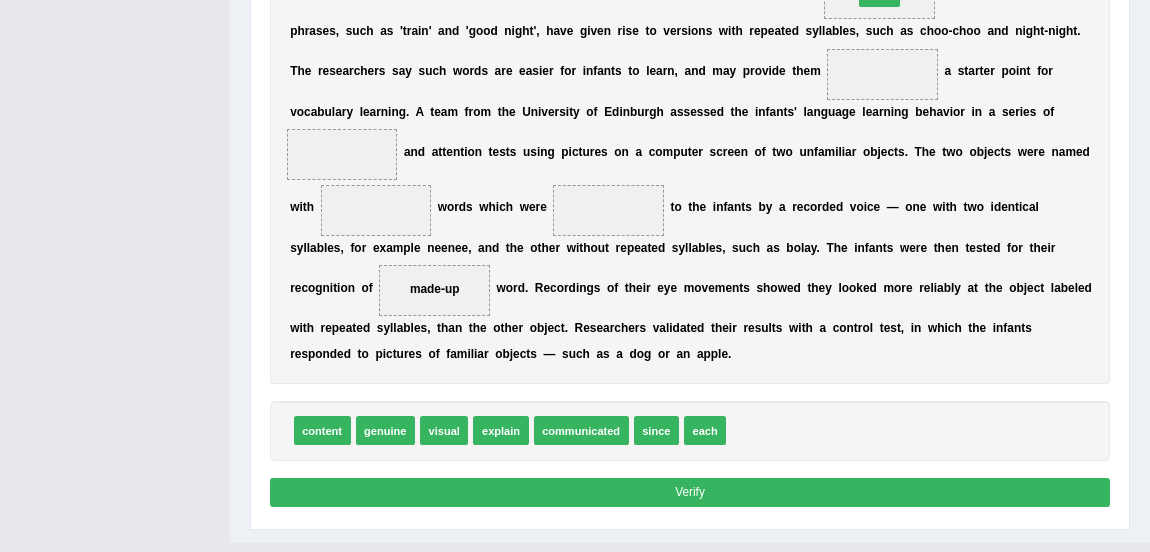 scroll, scrollTop: 477, scrollLeft: 0, axis: vertical 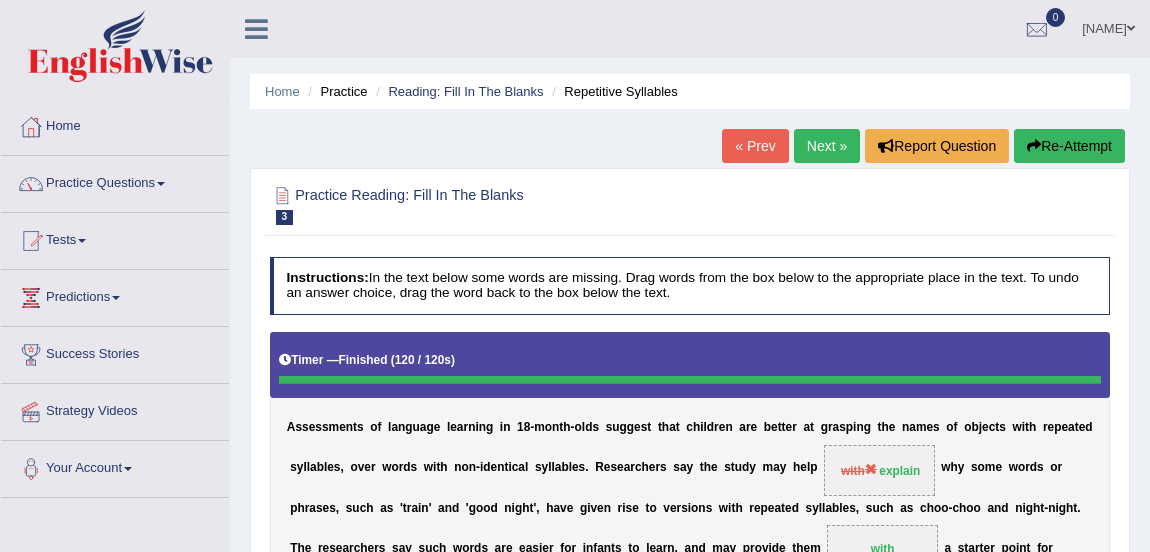click on "Next »" at bounding box center (827, 146) 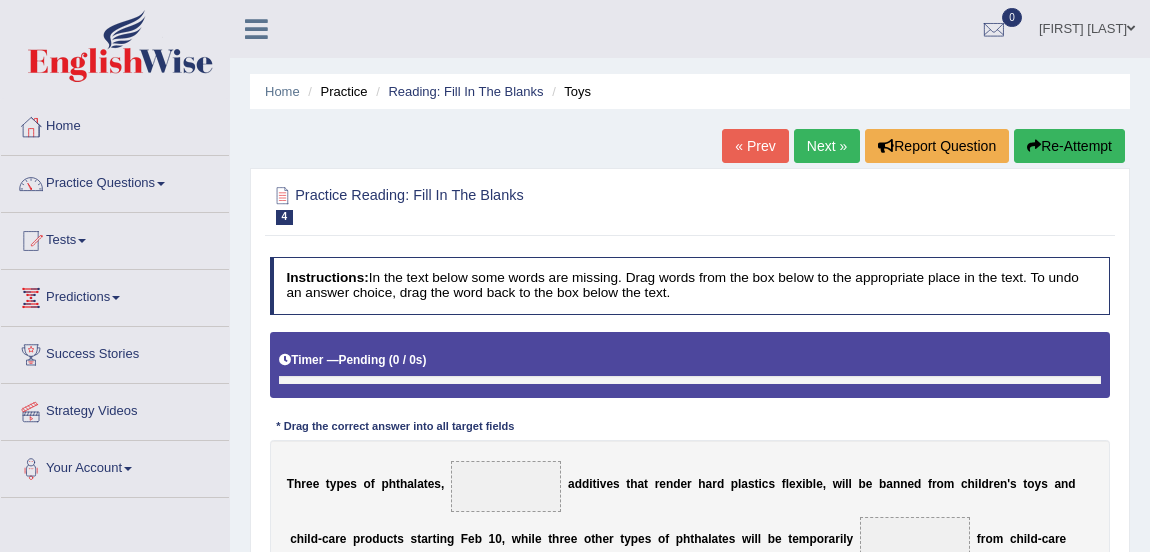 scroll, scrollTop: 0, scrollLeft: 0, axis: both 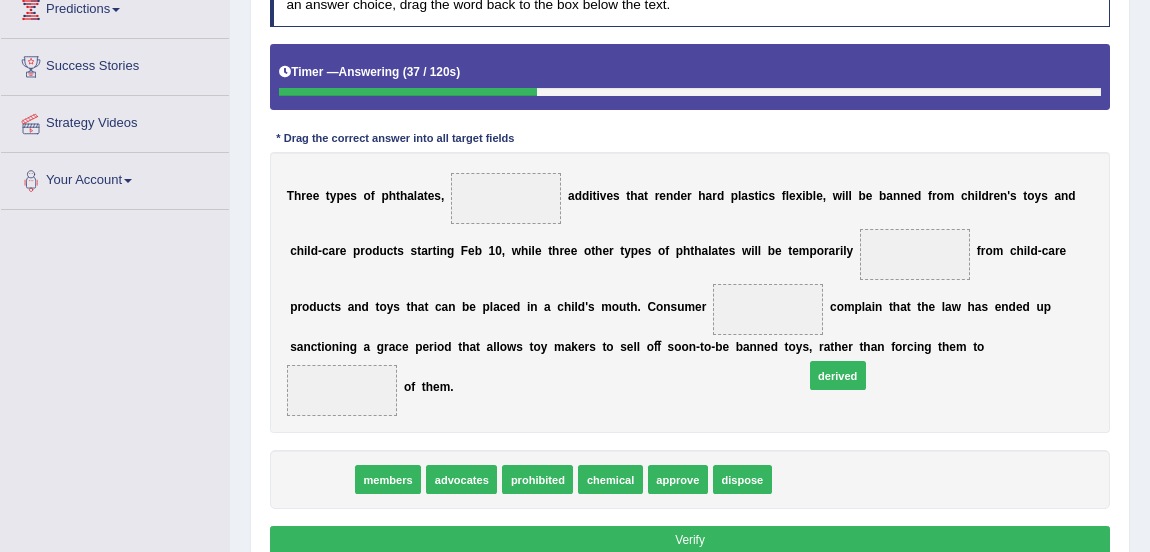 drag, startPoint x: 330, startPoint y: 479, endPoint x: 947, endPoint y: 352, distance: 629.93494 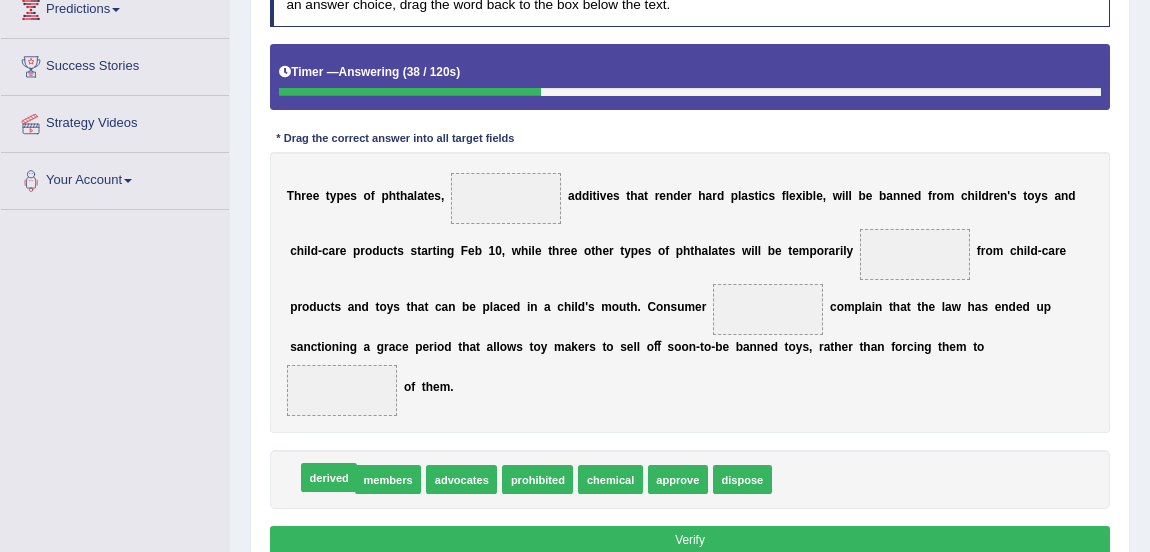 drag, startPoint x: 947, startPoint y: 351, endPoint x: 1010, endPoint y: 262, distance: 109.041275 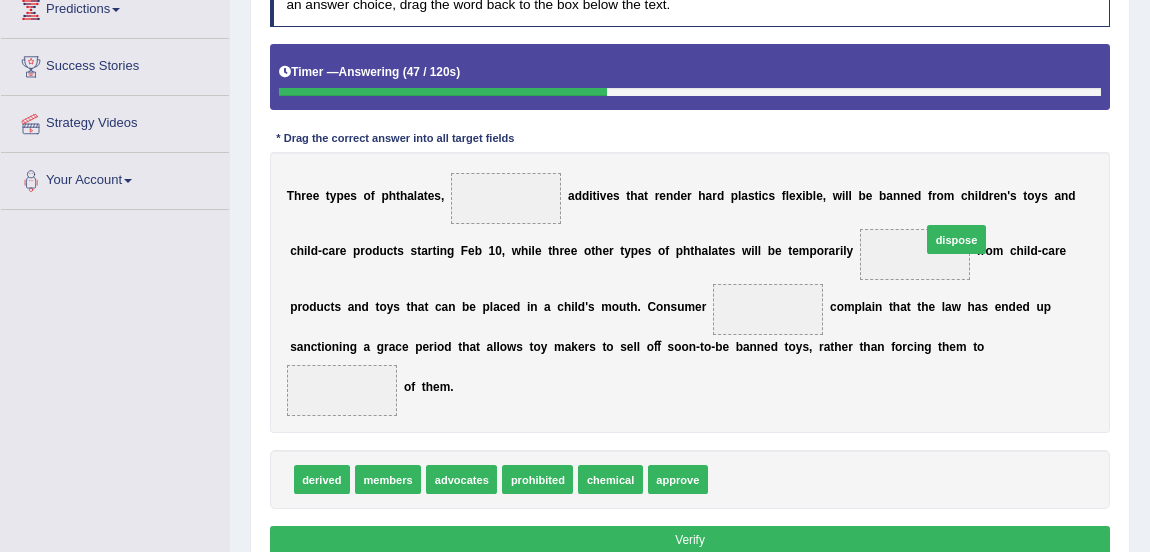 drag, startPoint x: 746, startPoint y: 485, endPoint x: 988, endPoint y: 203, distance: 371.60193 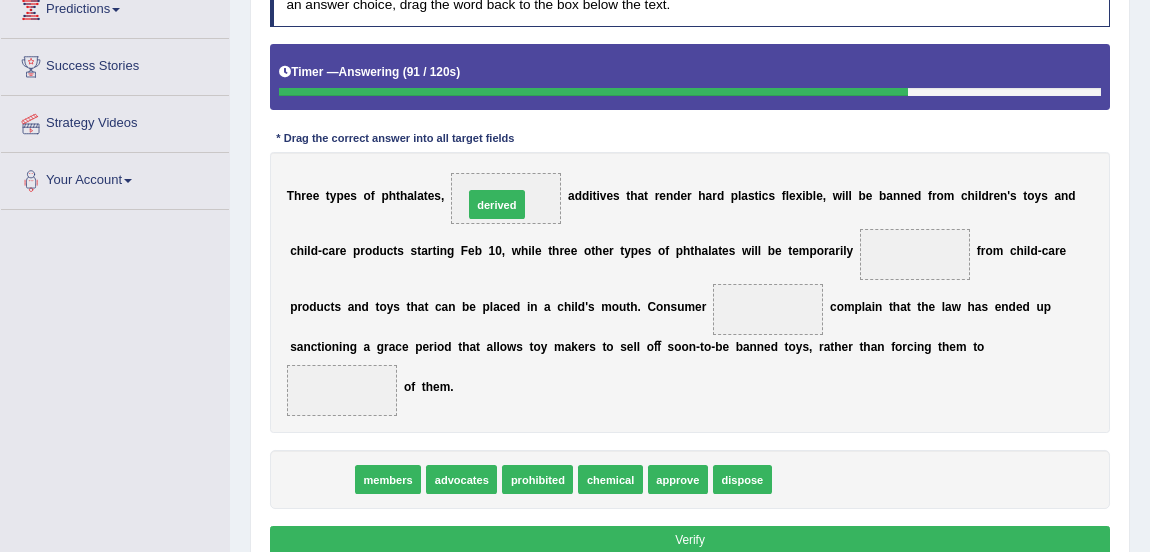 drag, startPoint x: 314, startPoint y: 476, endPoint x: 520, endPoint y: 153, distance: 383.0992 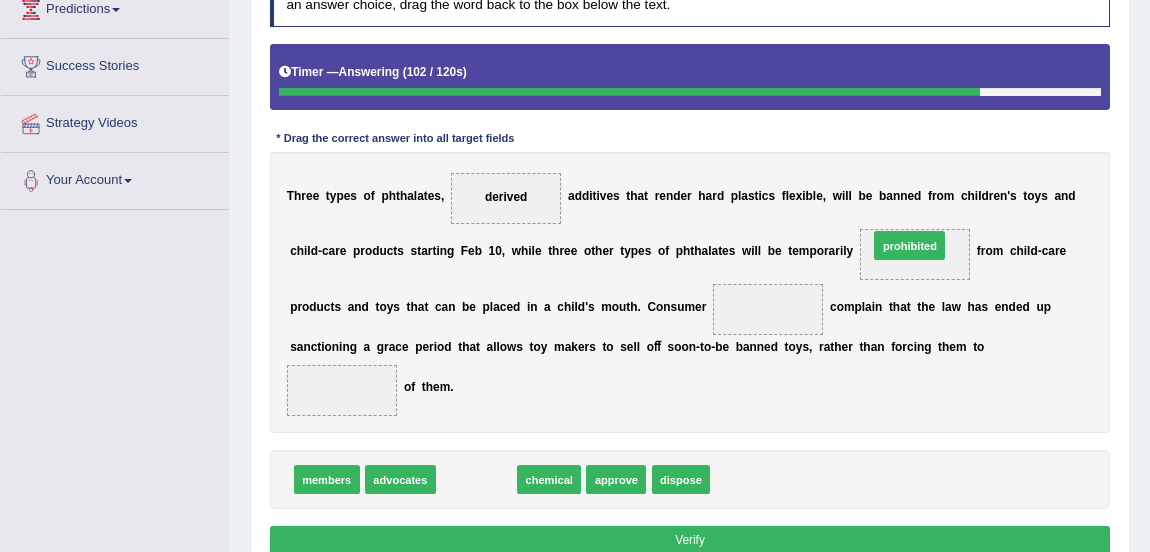 drag, startPoint x: 470, startPoint y: 479, endPoint x: 980, endPoint y: 205, distance: 578.94385 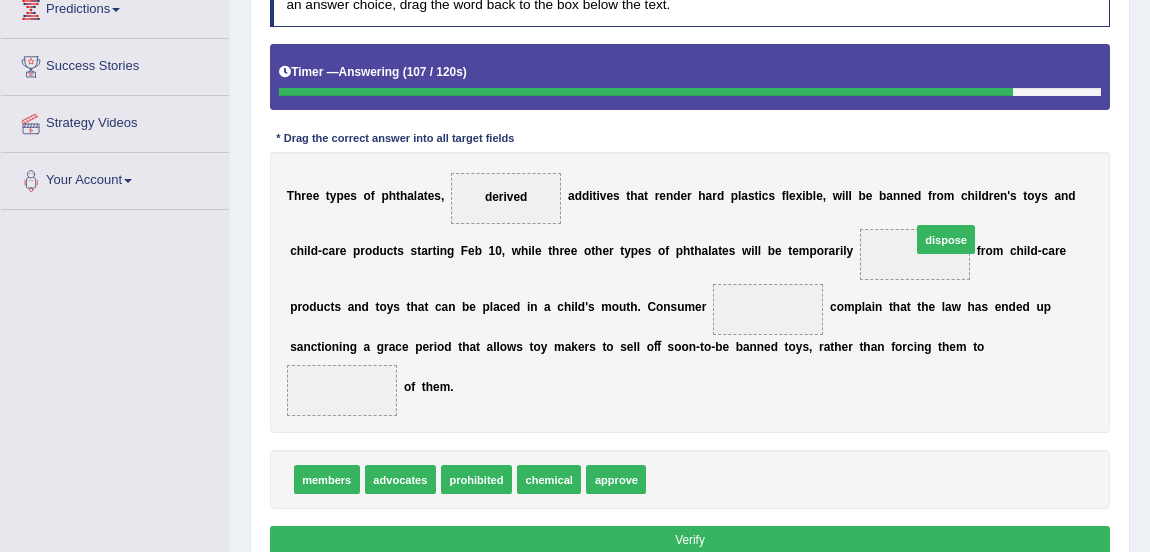 drag, startPoint x: 692, startPoint y: 476, endPoint x: 1003, endPoint y: 194, distance: 419.81543 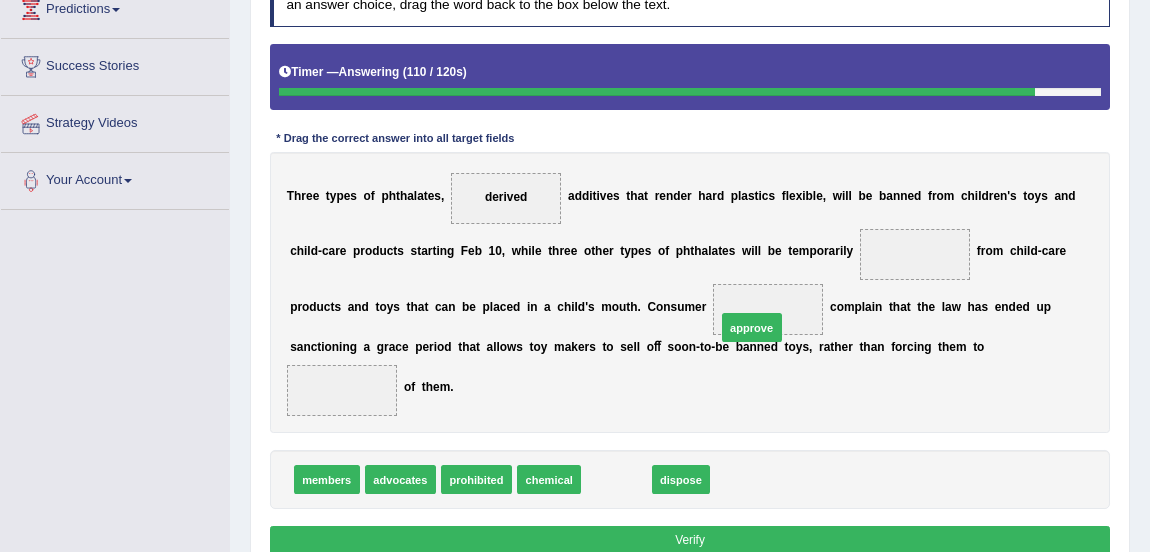 drag, startPoint x: 616, startPoint y: 473, endPoint x: 776, endPoint y: 296, distance: 238.59799 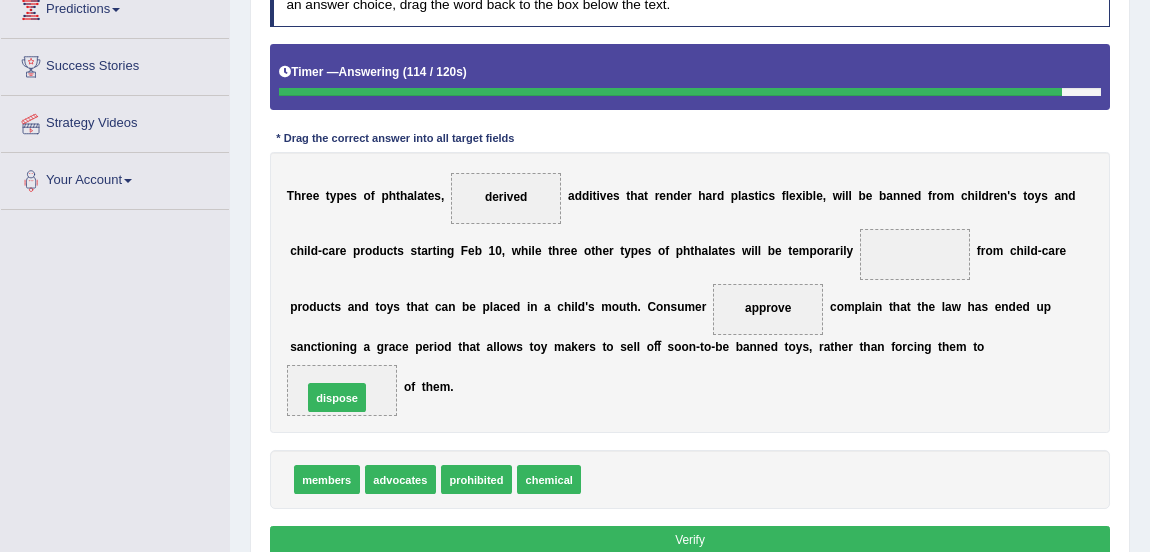 drag, startPoint x: 617, startPoint y: 481, endPoint x: 289, endPoint y: 386, distance: 341.4806 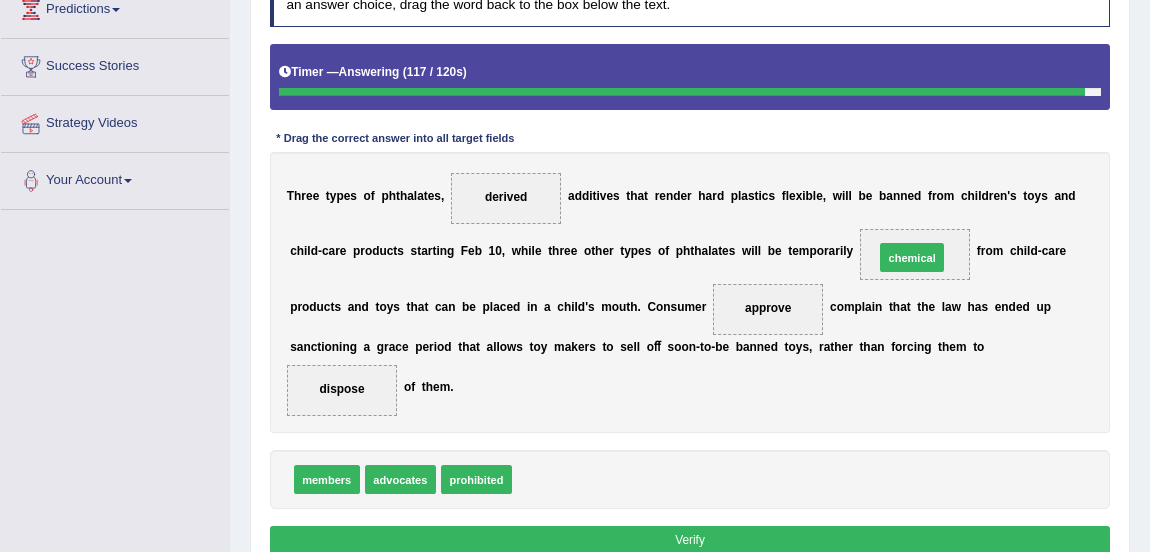 drag, startPoint x: 541, startPoint y: 483, endPoint x: 969, endPoint y: 220, distance: 502.3475 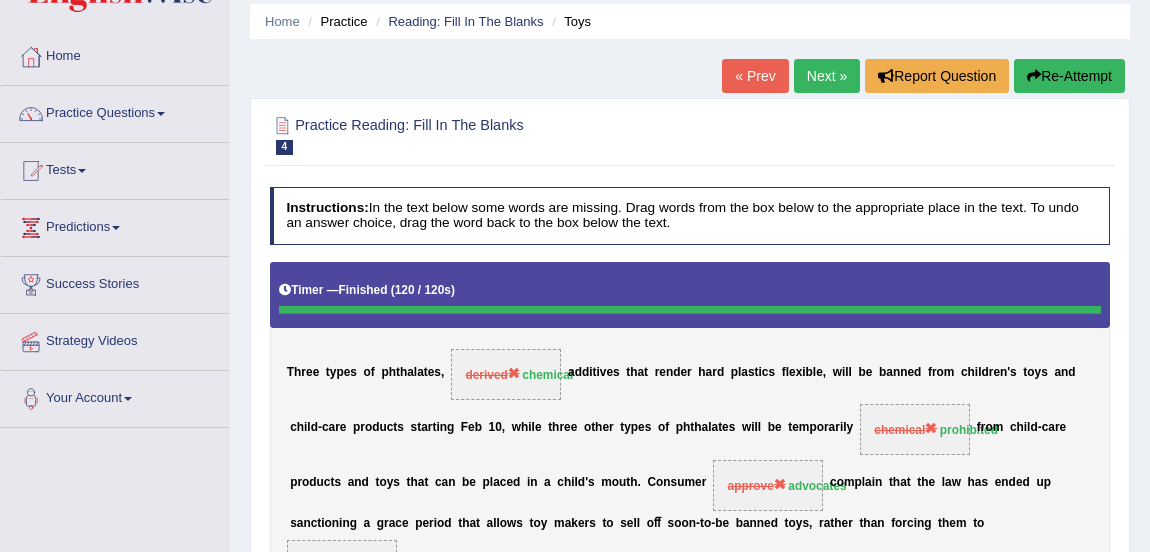 scroll, scrollTop: 55, scrollLeft: 0, axis: vertical 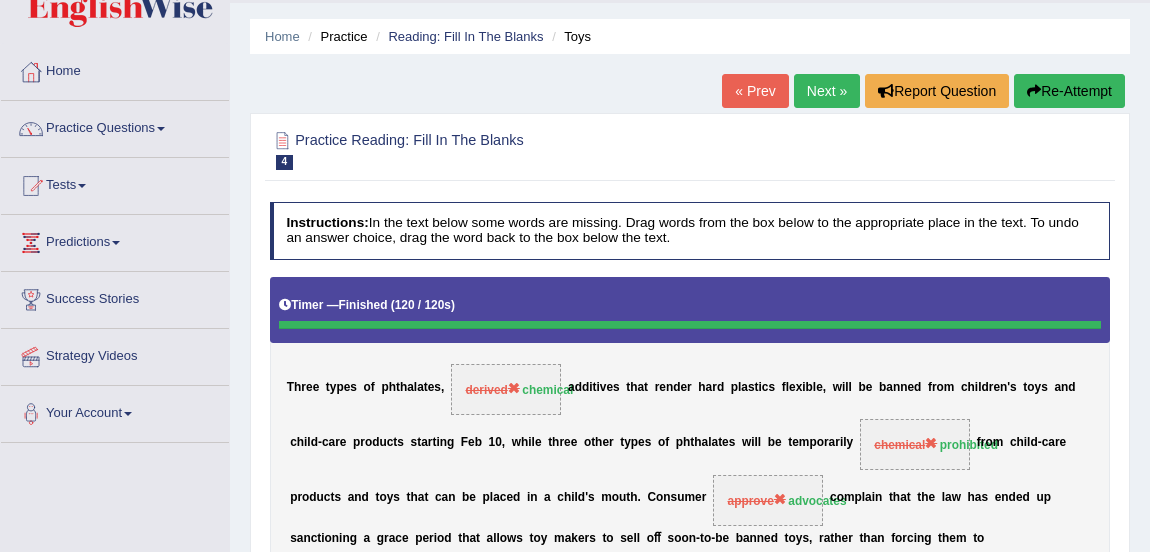 click on "Next »" at bounding box center (827, 91) 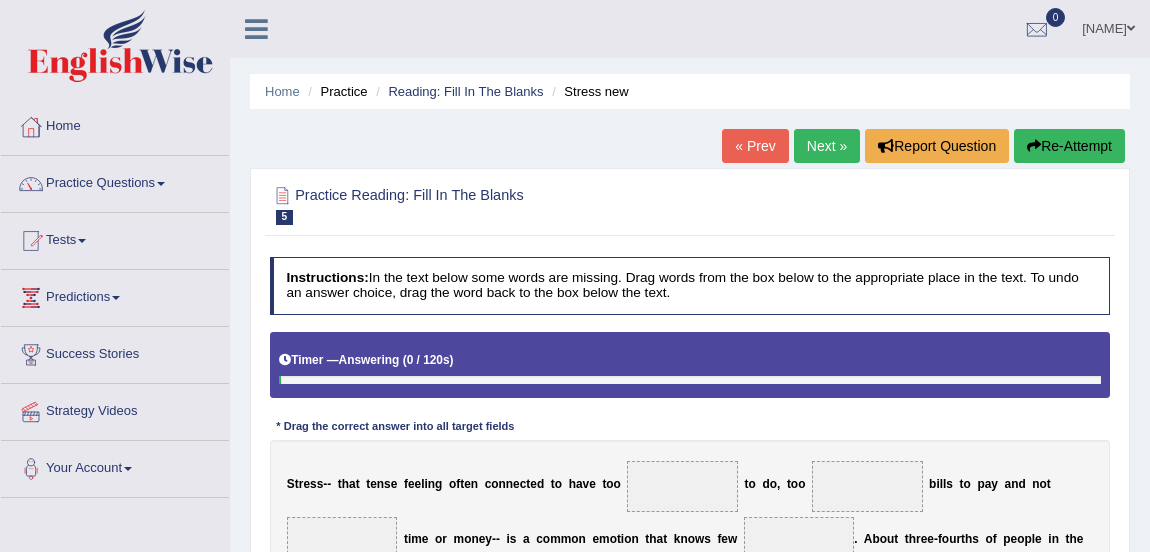 scroll, scrollTop: 232, scrollLeft: 0, axis: vertical 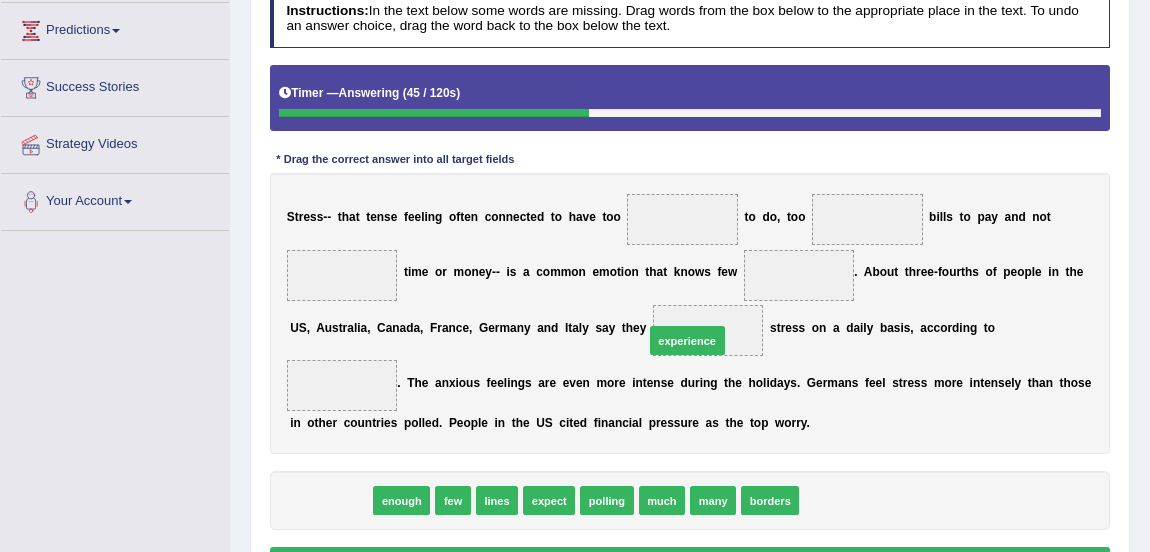 drag, startPoint x: 321, startPoint y: 500, endPoint x: 740, endPoint y: 313, distance: 458.83548 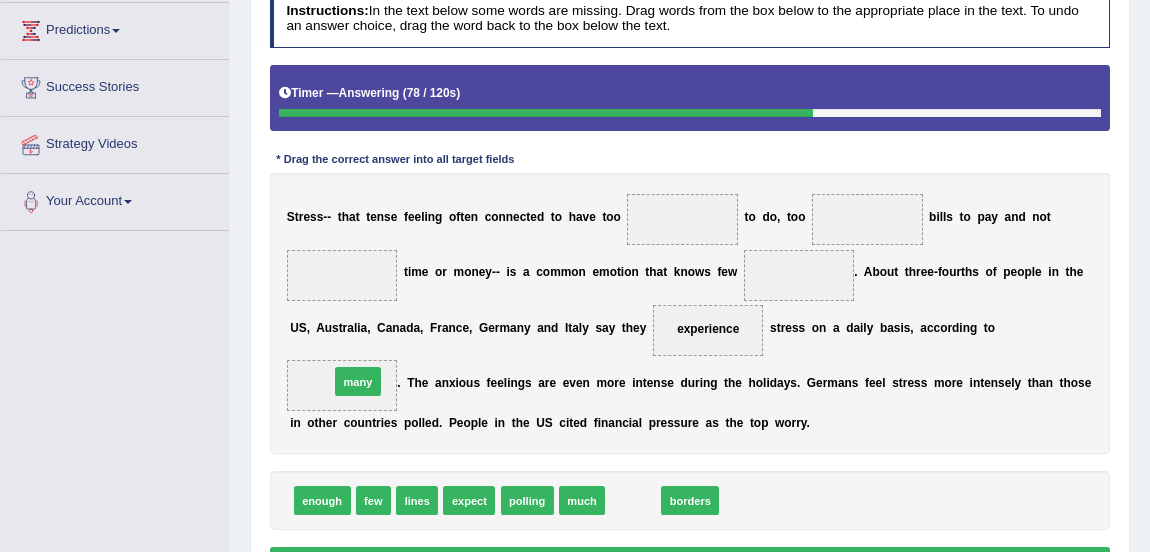 drag, startPoint x: 644, startPoint y: 503, endPoint x: 320, endPoint y: 362, distance: 353.3511 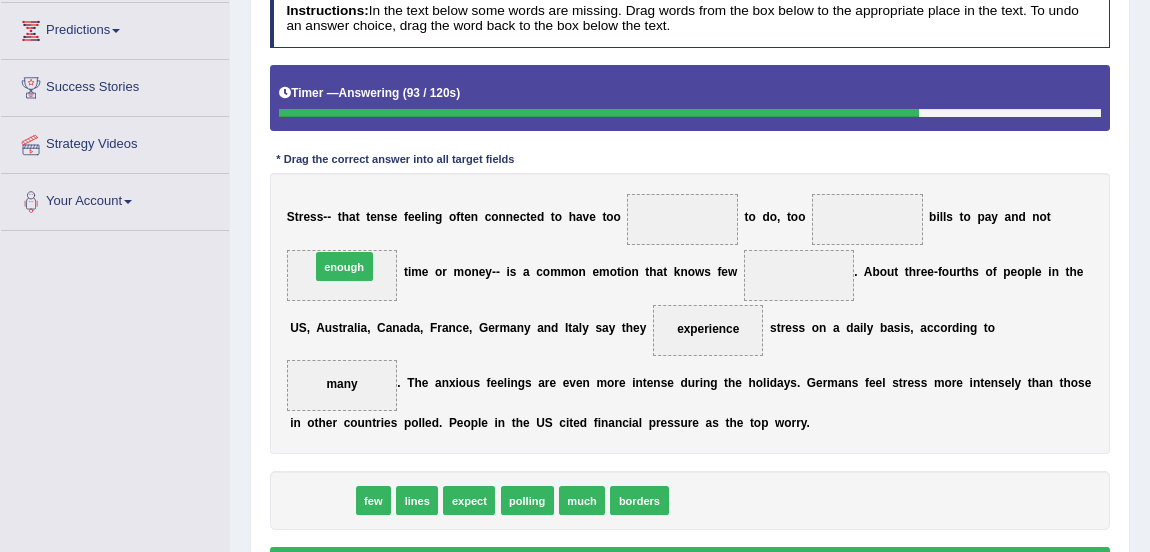 drag, startPoint x: 324, startPoint y: 498, endPoint x: 350, endPoint y: 222, distance: 277.22192 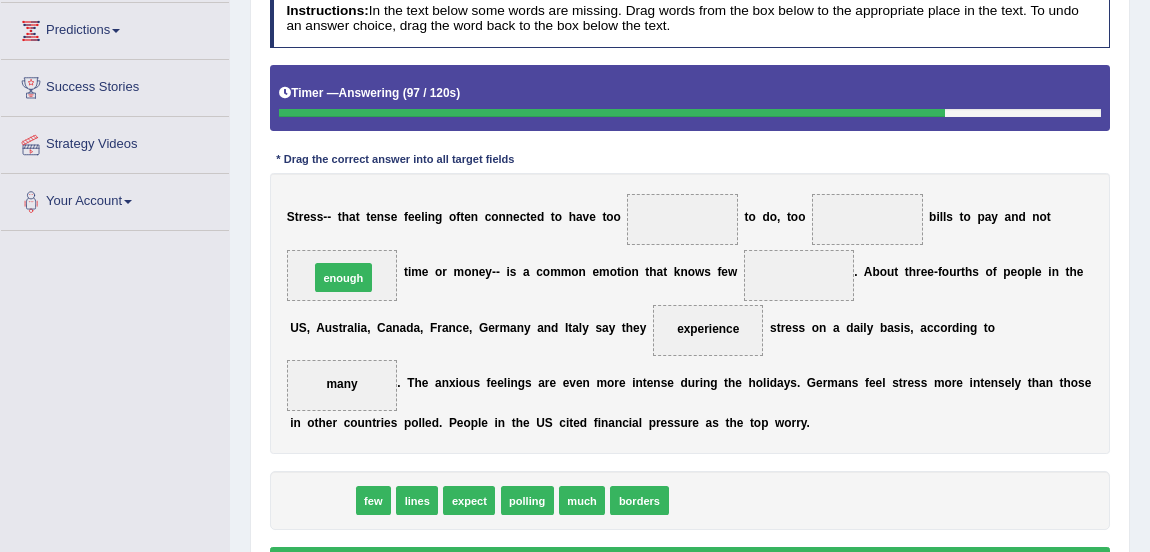 drag, startPoint x: 317, startPoint y: 492, endPoint x: 342, endPoint y: 230, distance: 263.19003 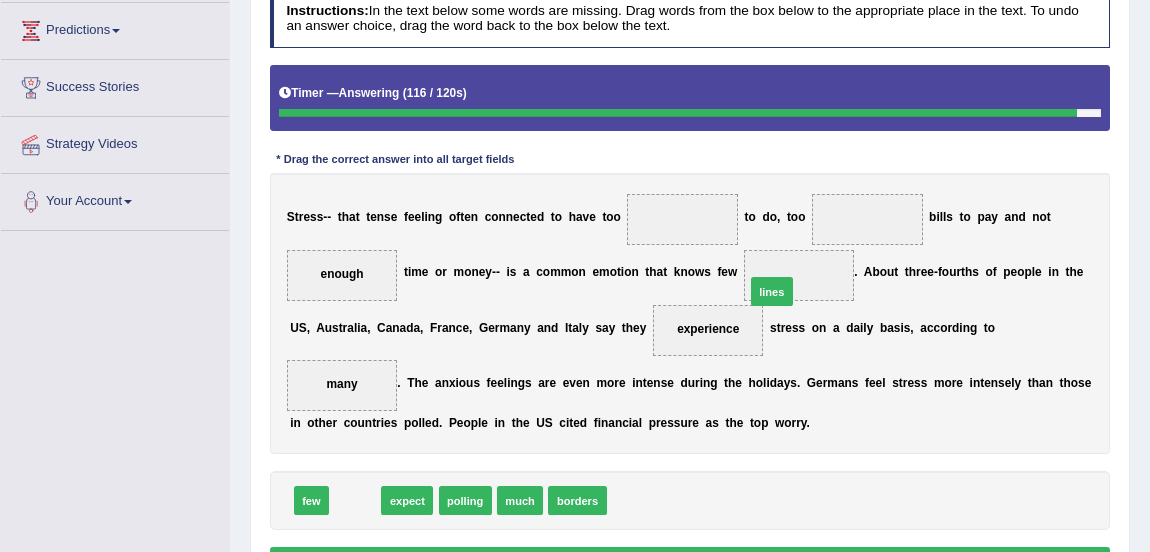 drag, startPoint x: 350, startPoint y: 497, endPoint x: 850, endPoint y: 264, distance: 551.62396 